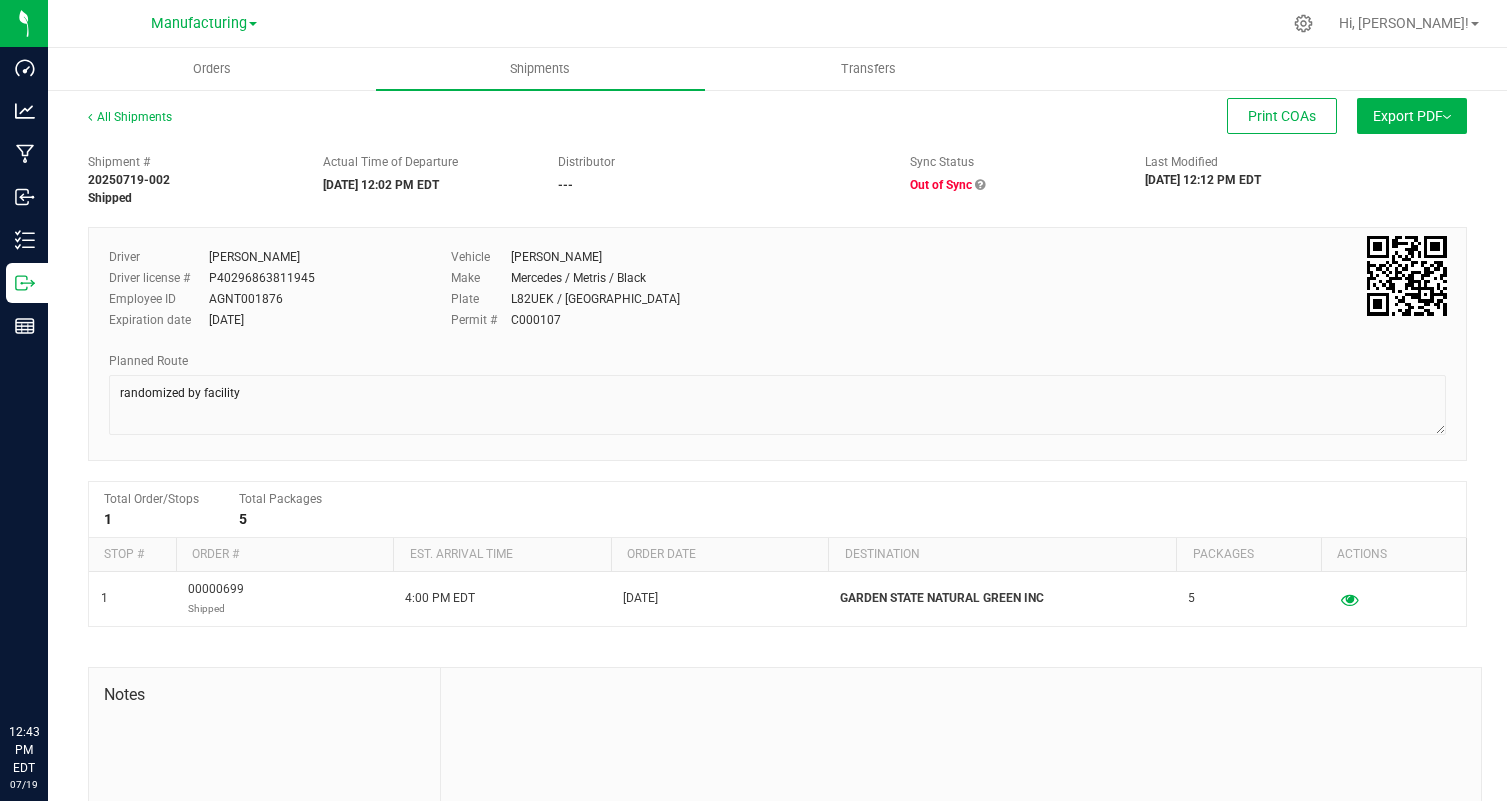 scroll, scrollTop: 0, scrollLeft: 0, axis: both 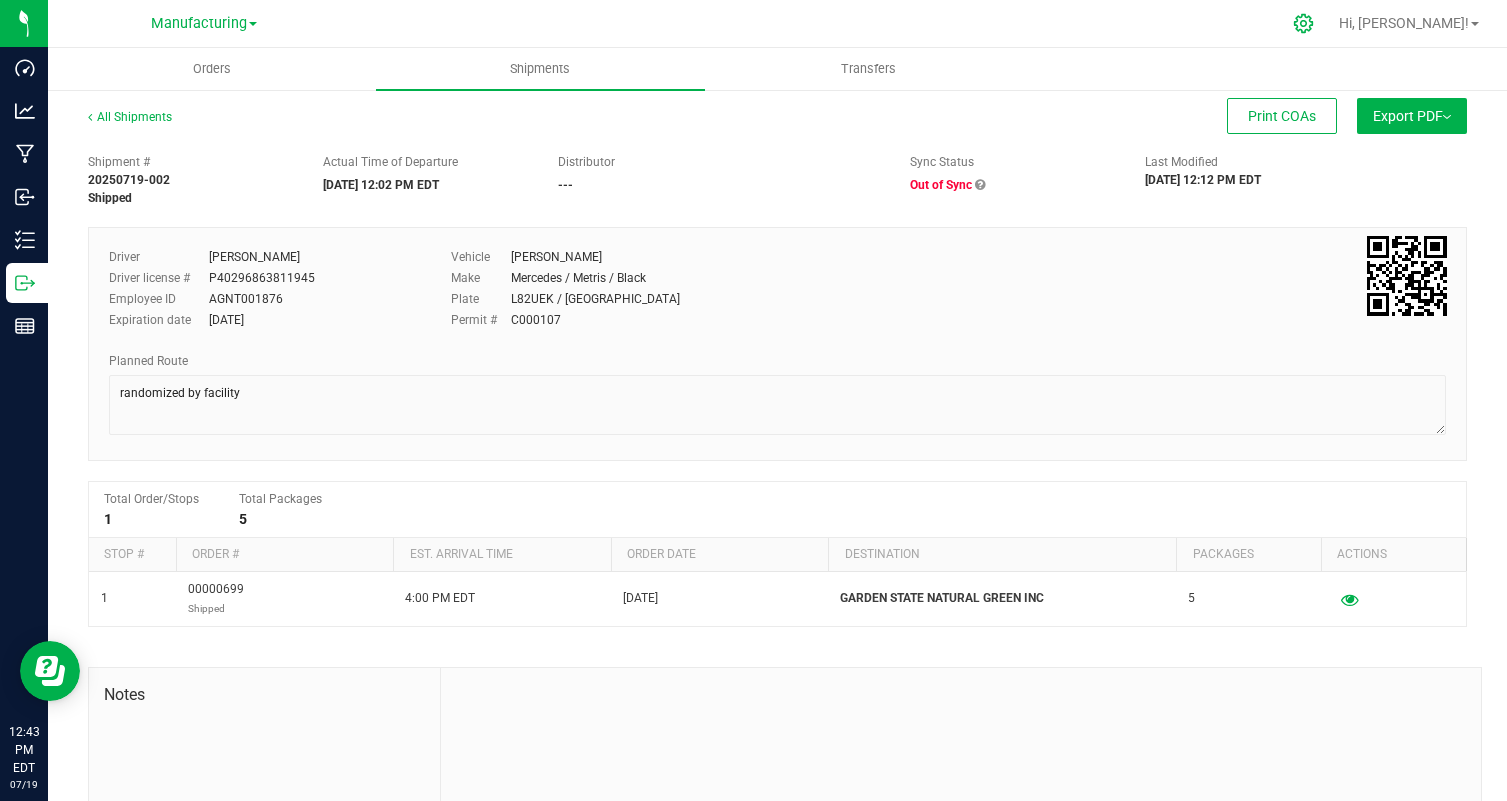 click 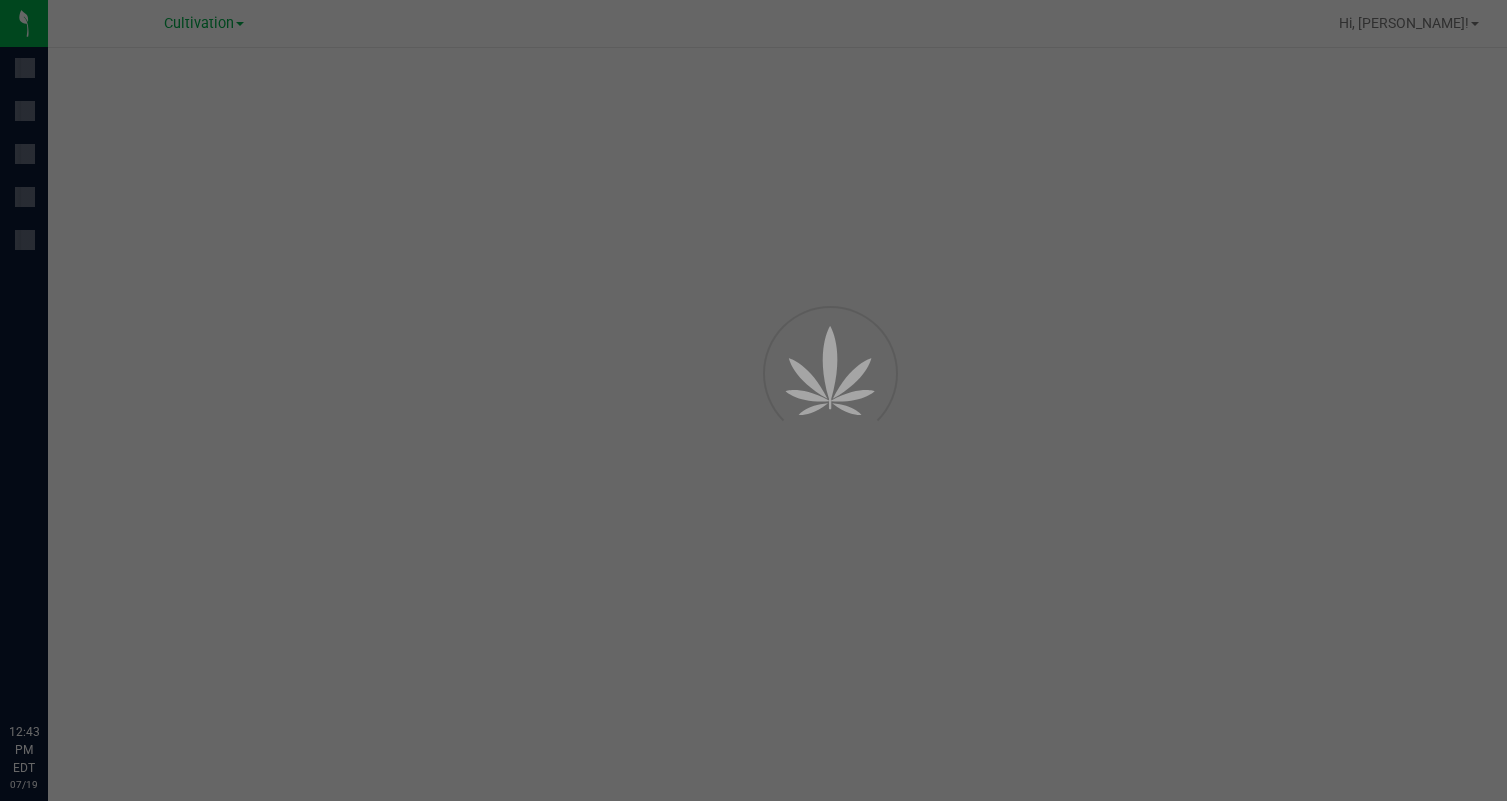 scroll, scrollTop: 0, scrollLeft: 0, axis: both 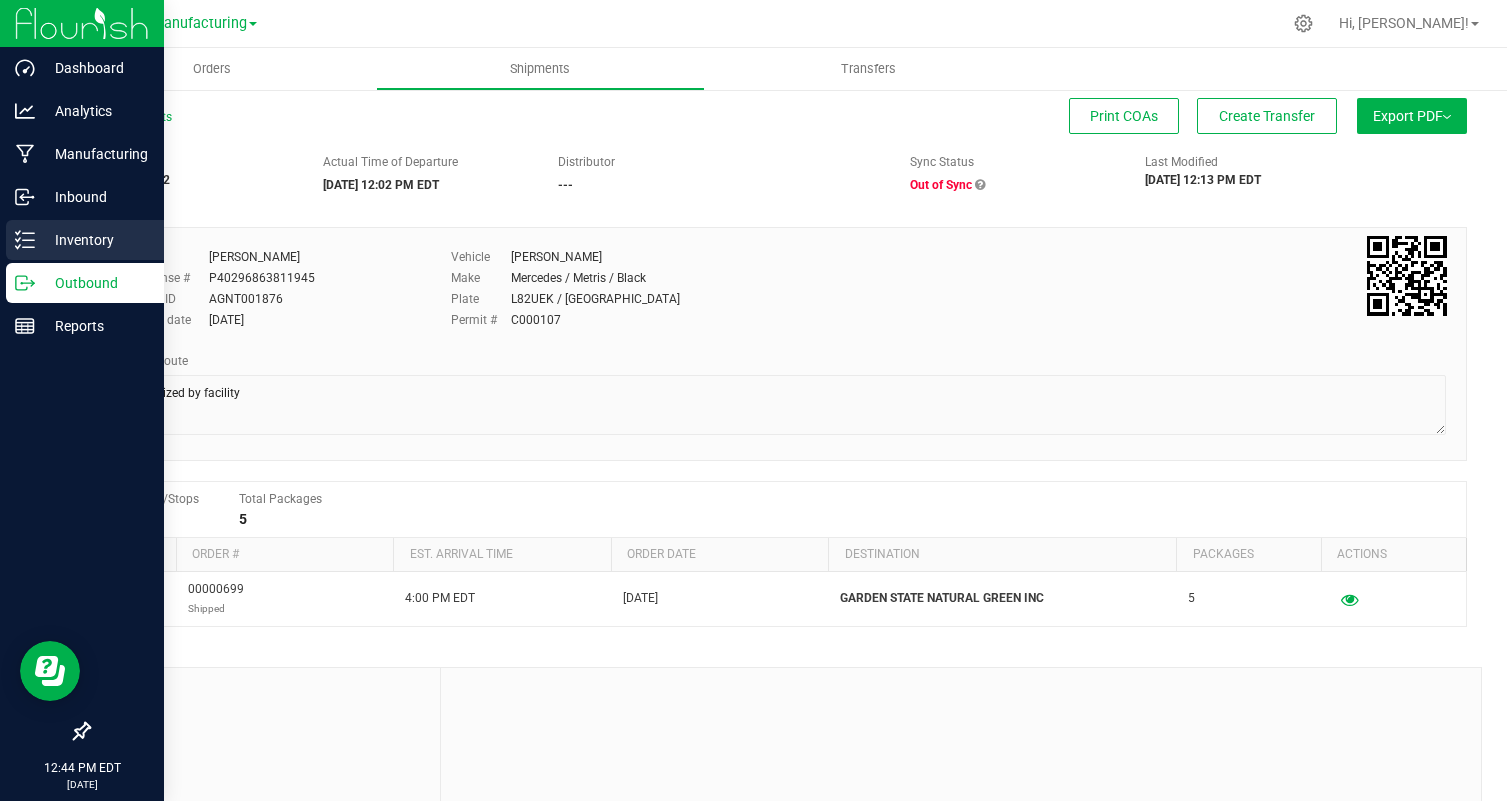 click on "Inventory" at bounding box center [85, 240] 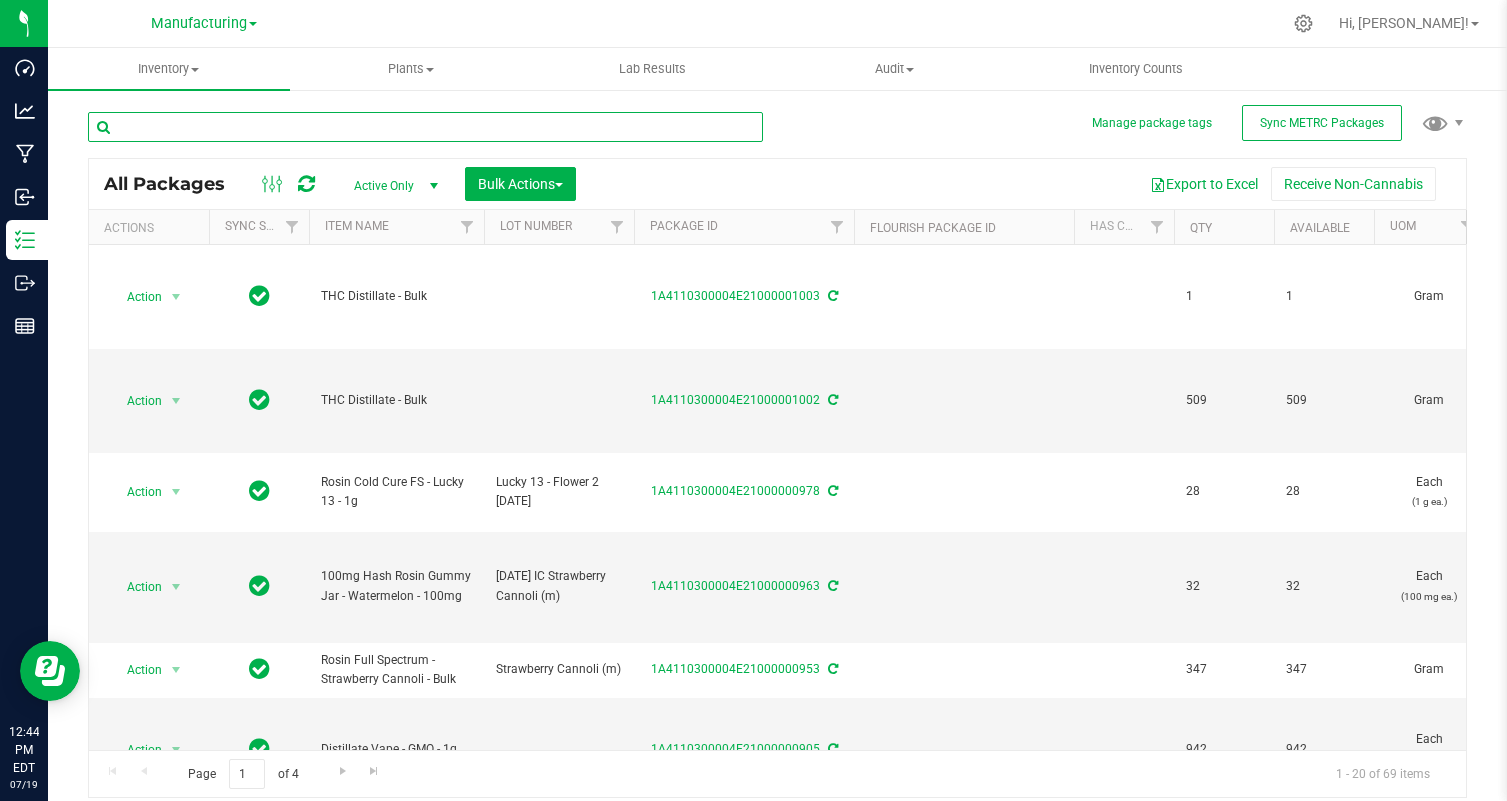 click at bounding box center [425, 127] 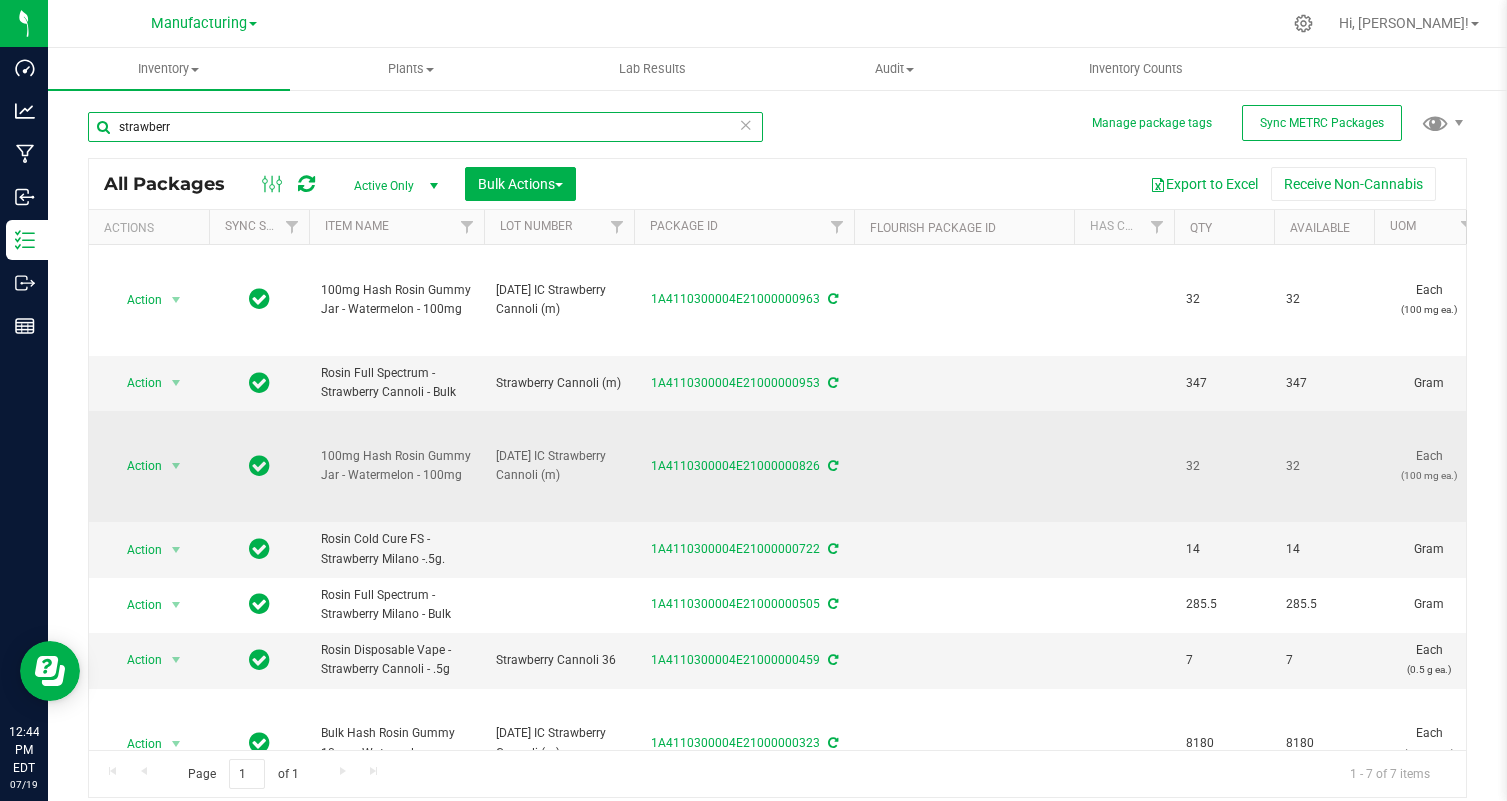 scroll, scrollTop: 0, scrollLeft: 539, axis: horizontal 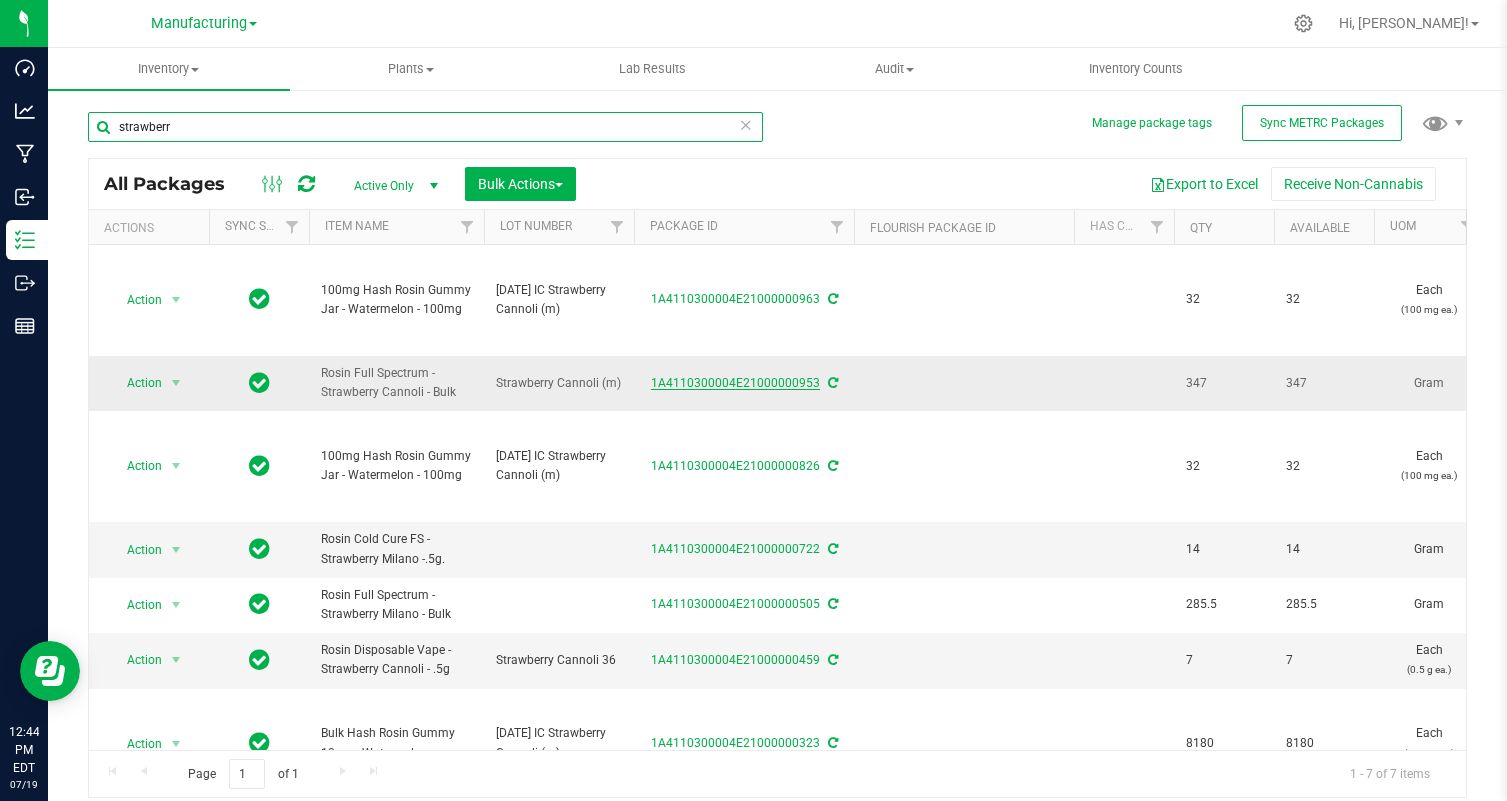 type on "strawberr" 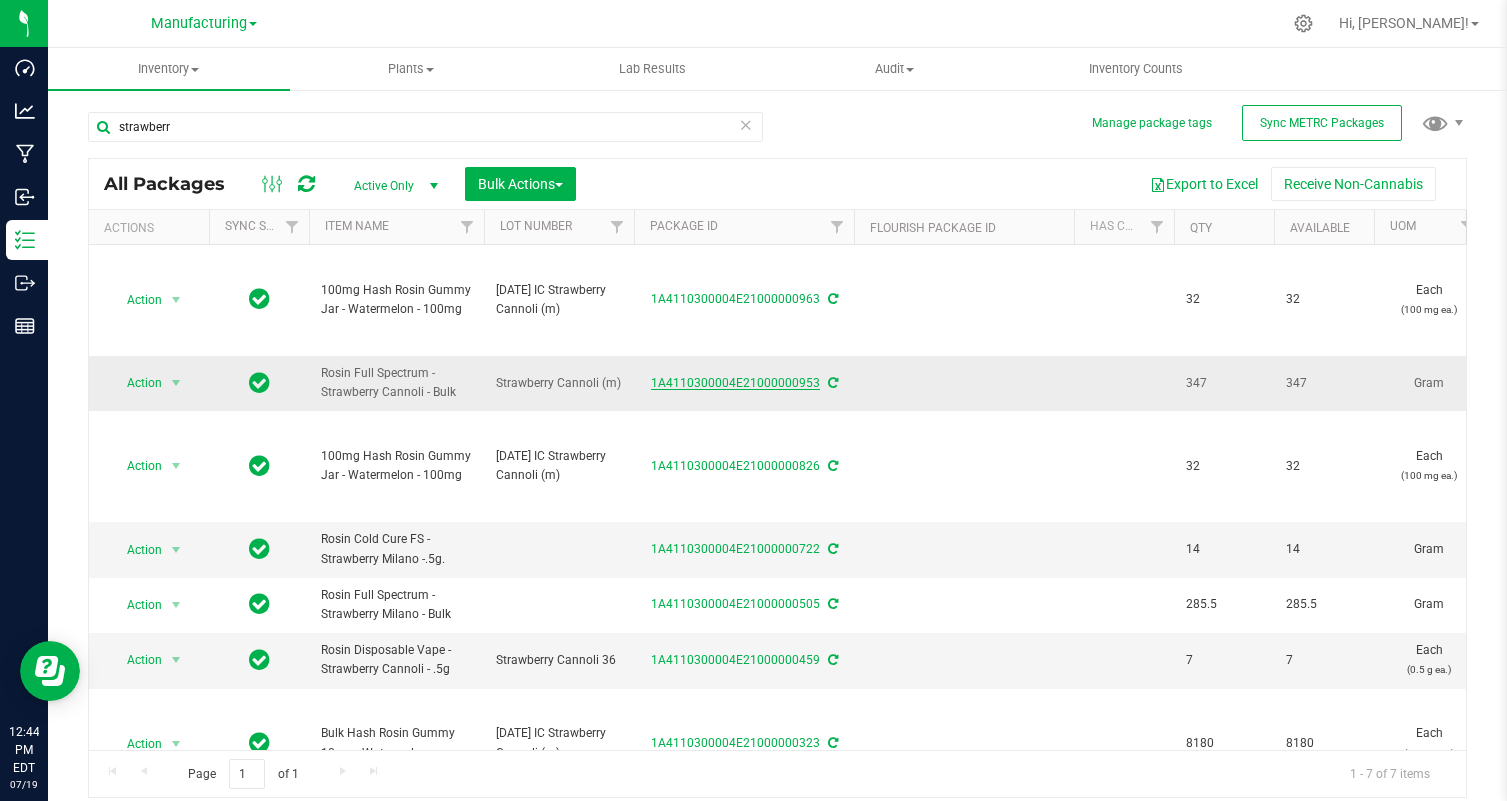 click on "1A4110300004E21000000953" at bounding box center (735, 383) 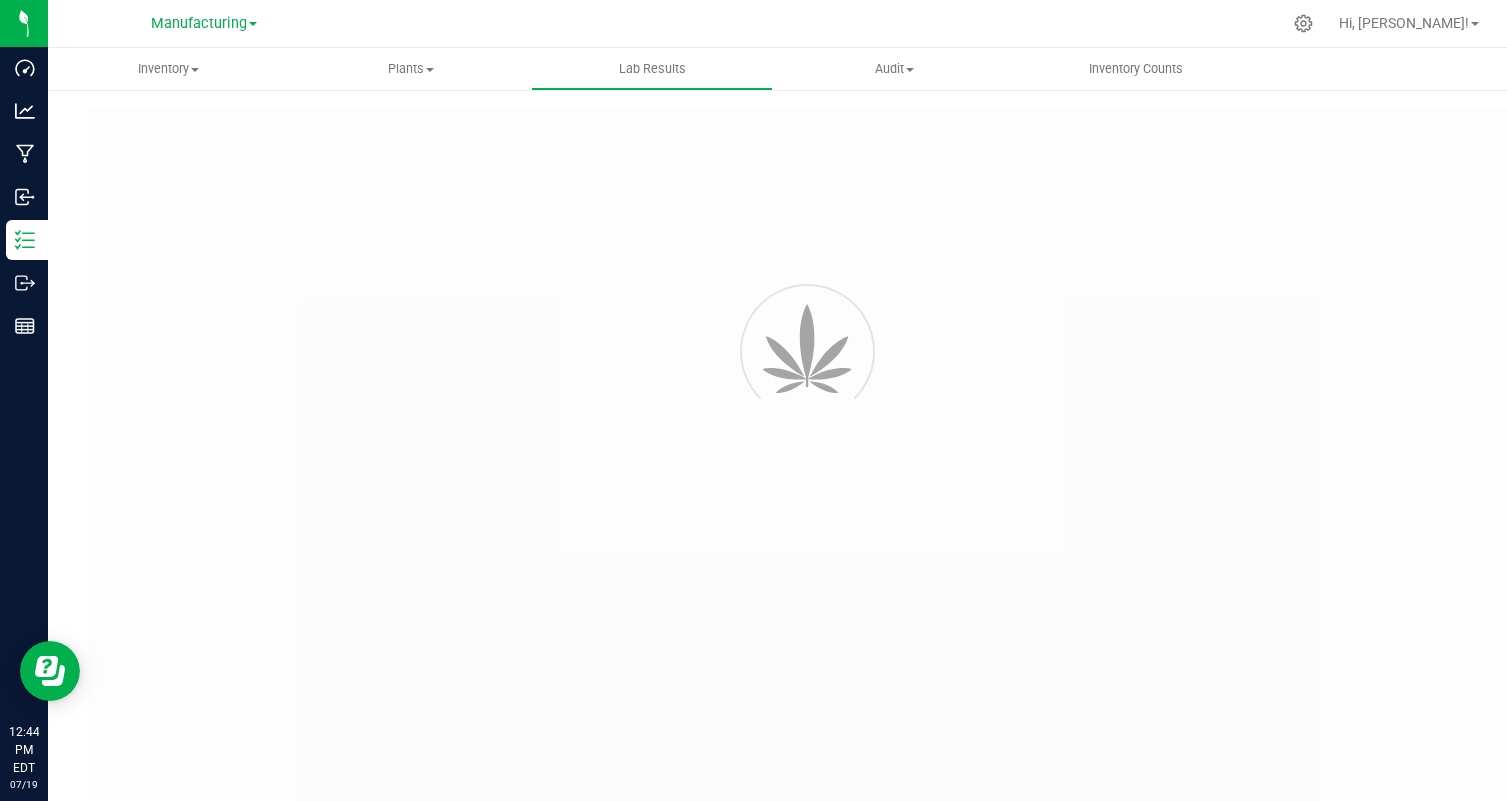 type on "1A4110300004E21000000953" 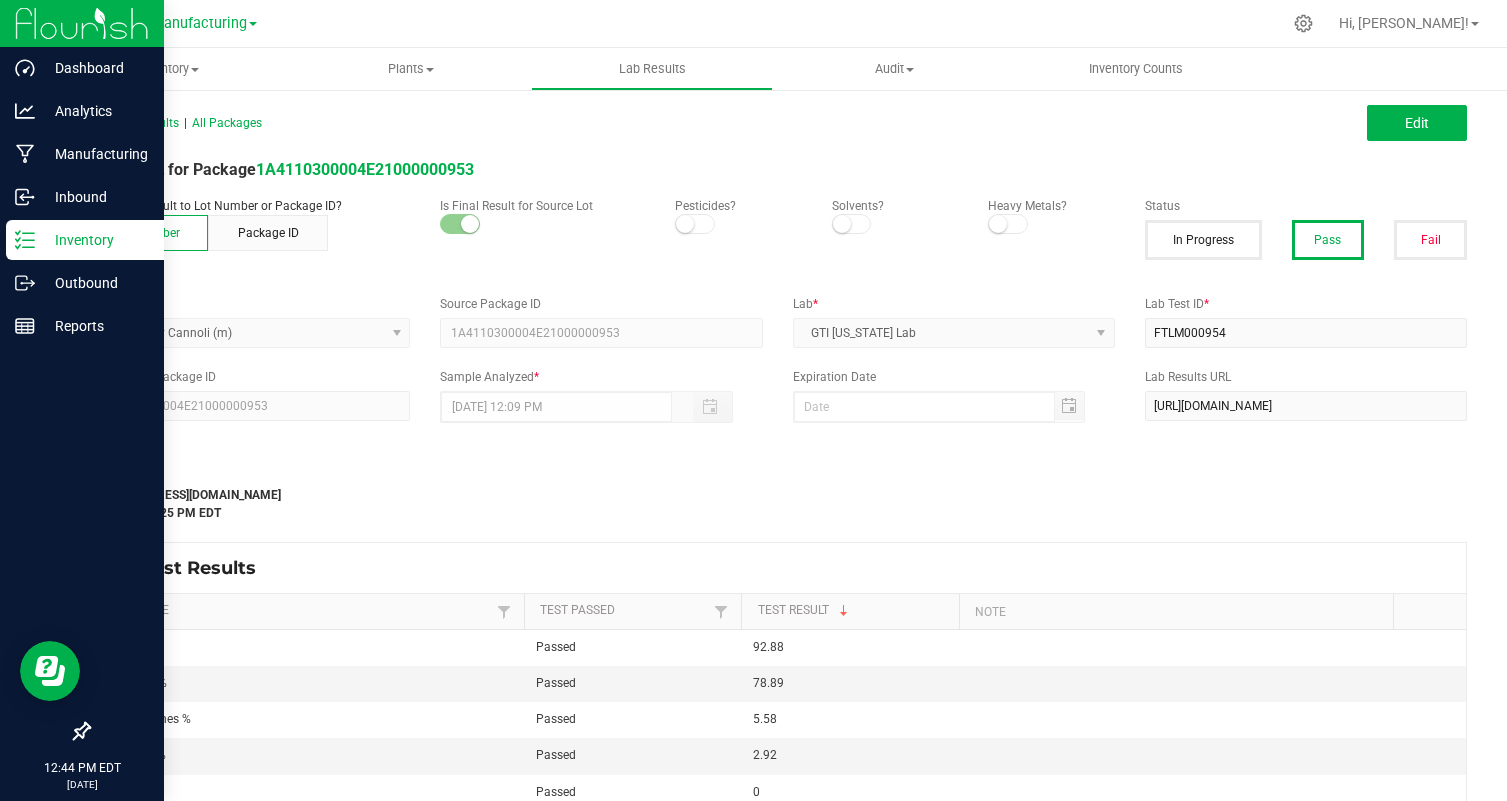 click on "Inventory" at bounding box center (95, 240) 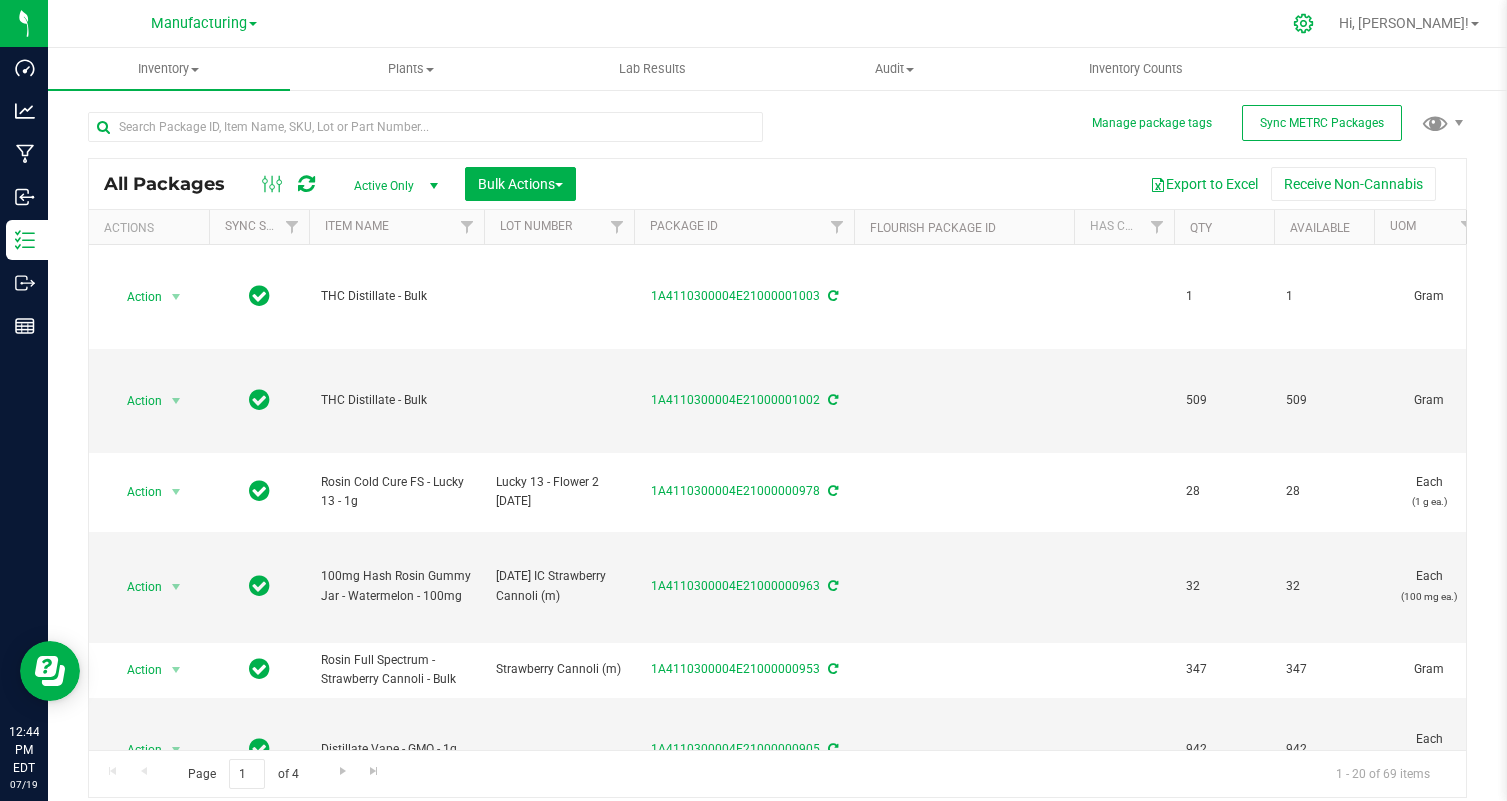 click 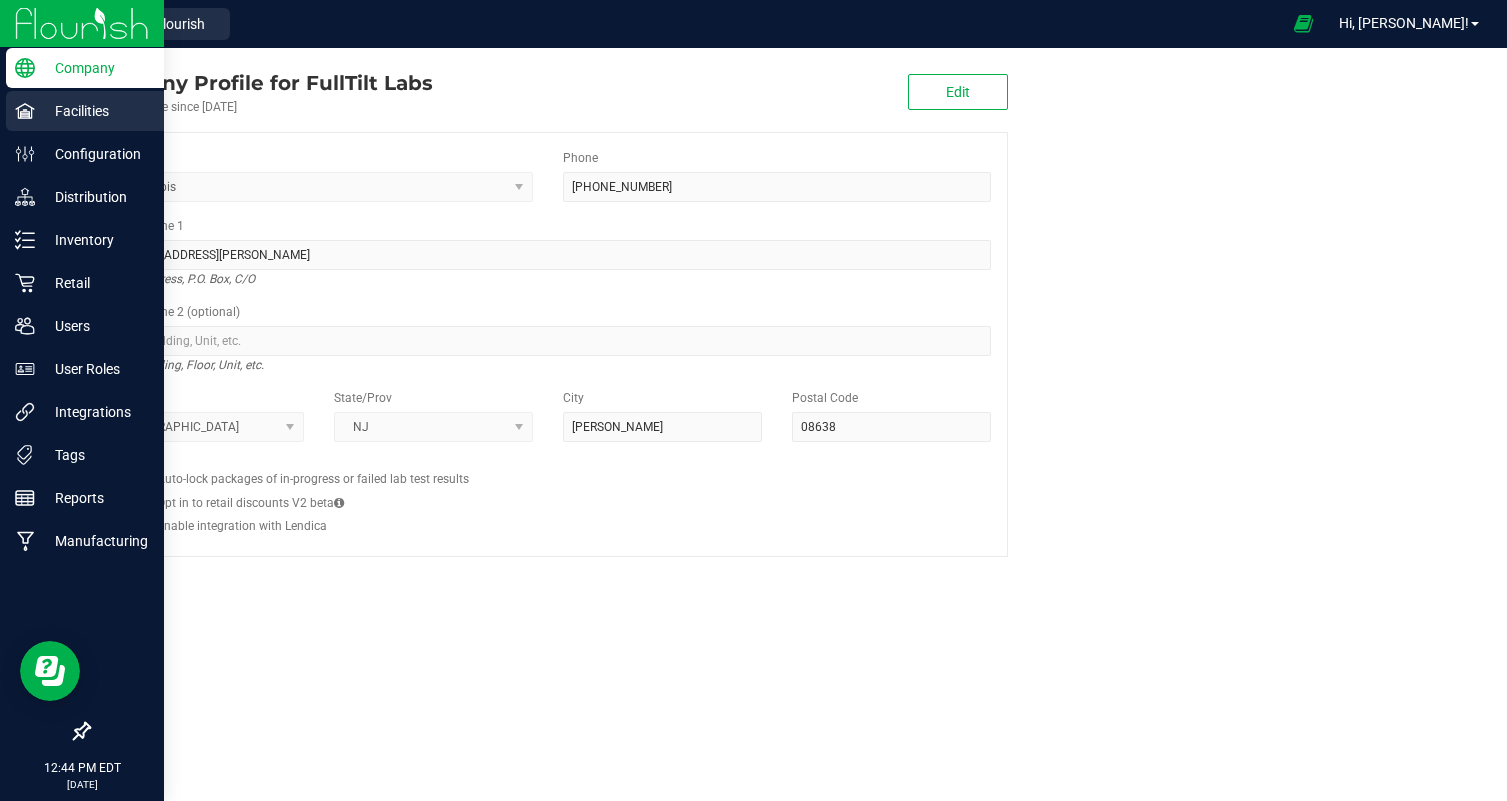 click on "Facilities" at bounding box center [95, 111] 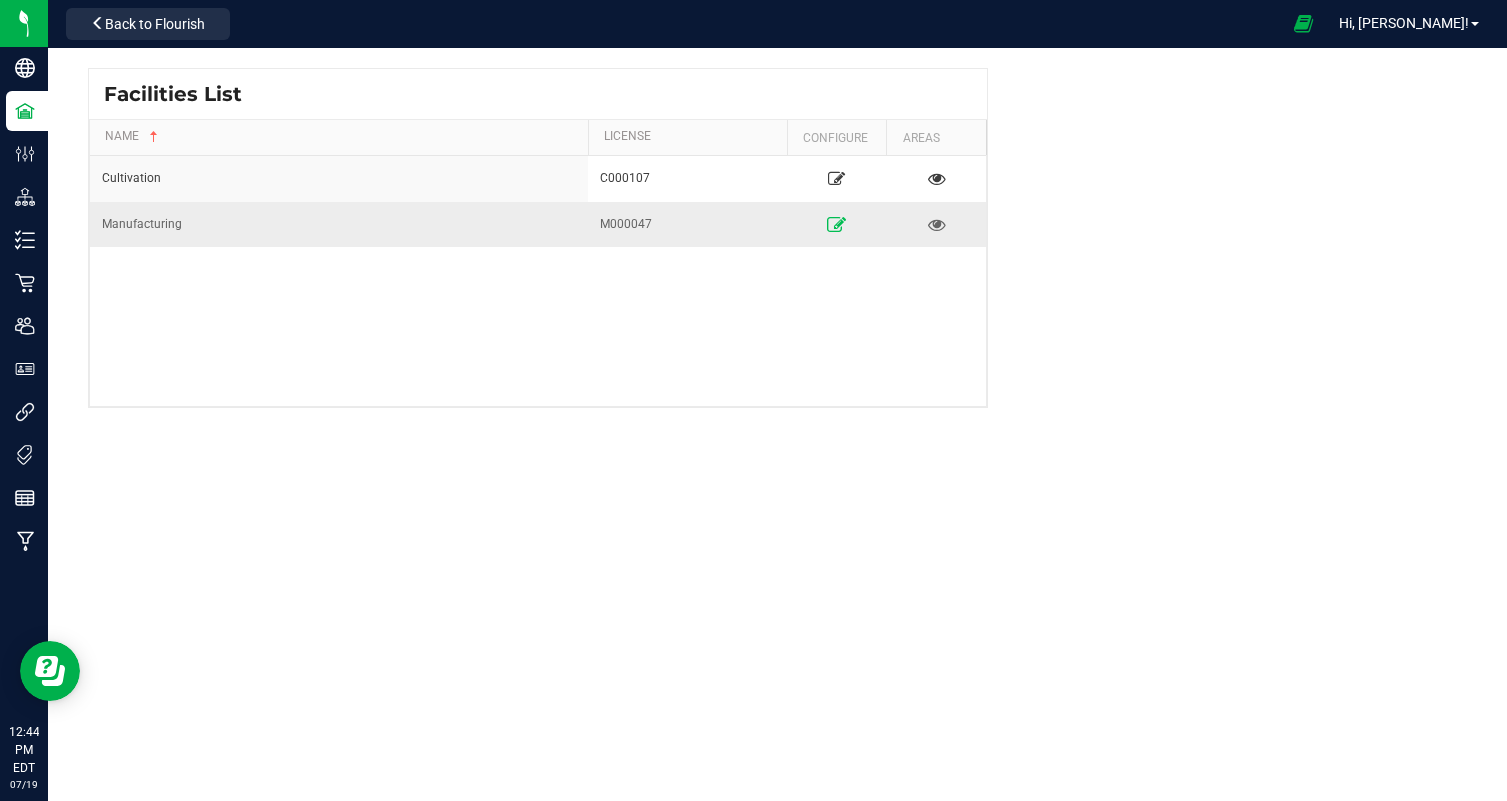 click at bounding box center (836, 224) 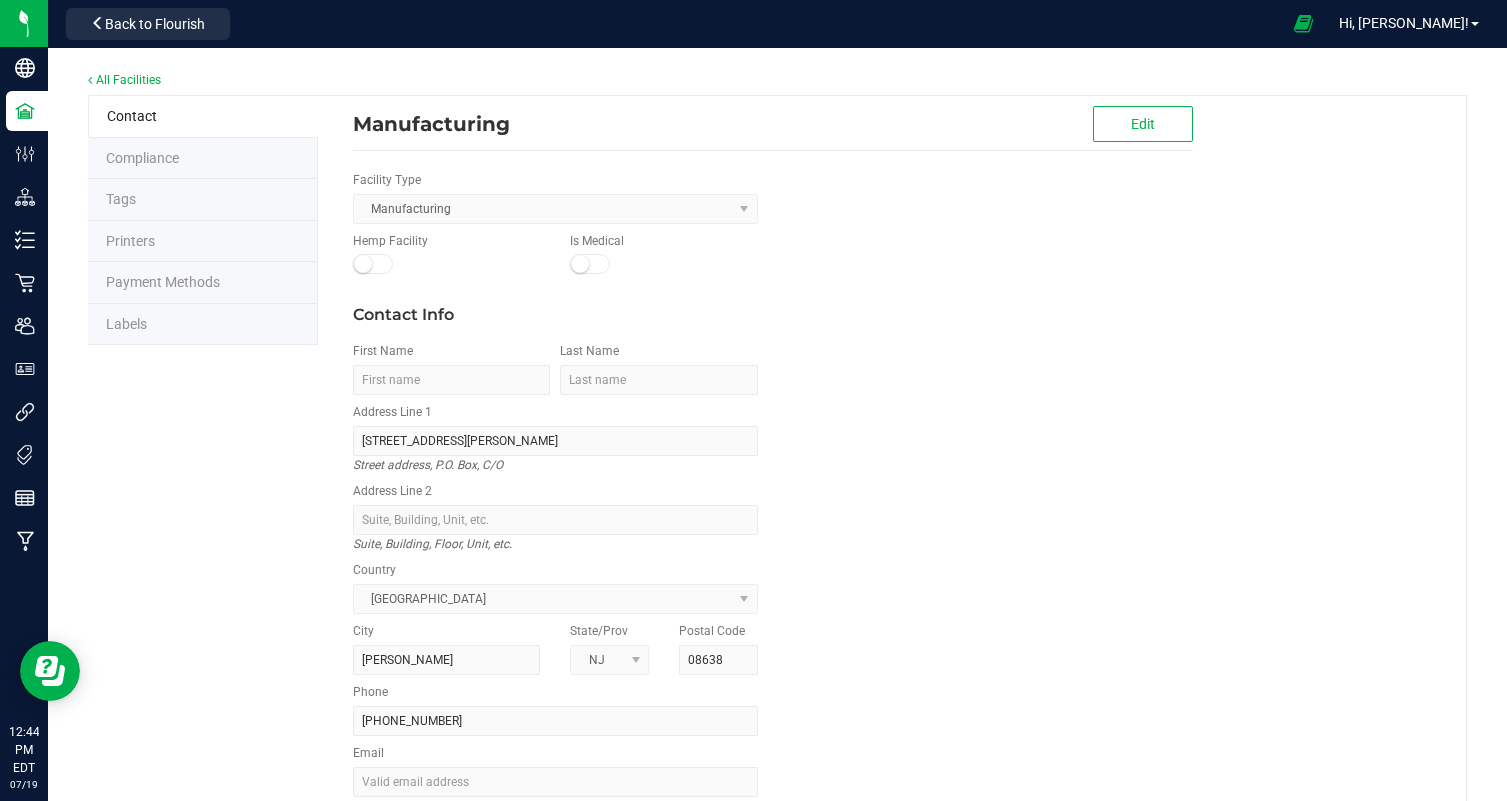 click on "Contact
Compliance
Tags
Printers
Payment Methods
Labels
Manufacturing   Edit   Facility Type  Manufacturing  Hemp Facility   Is Medical   Contact Info   First Name   Last Name   Address Line [STREET_ADDRESS][PERSON_NAME] address, P.O. Box, C/O   Address Line [GEOGRAPHIC_DATA], Floor, Unit, etc.   Country  [GEOGRAPHIC_DATA]  Ewing  State/Prov  NJ  Postal Code  08638  Phone  [PHONE_NUMBER]  Email   Website" at bounding box center (777, 505) 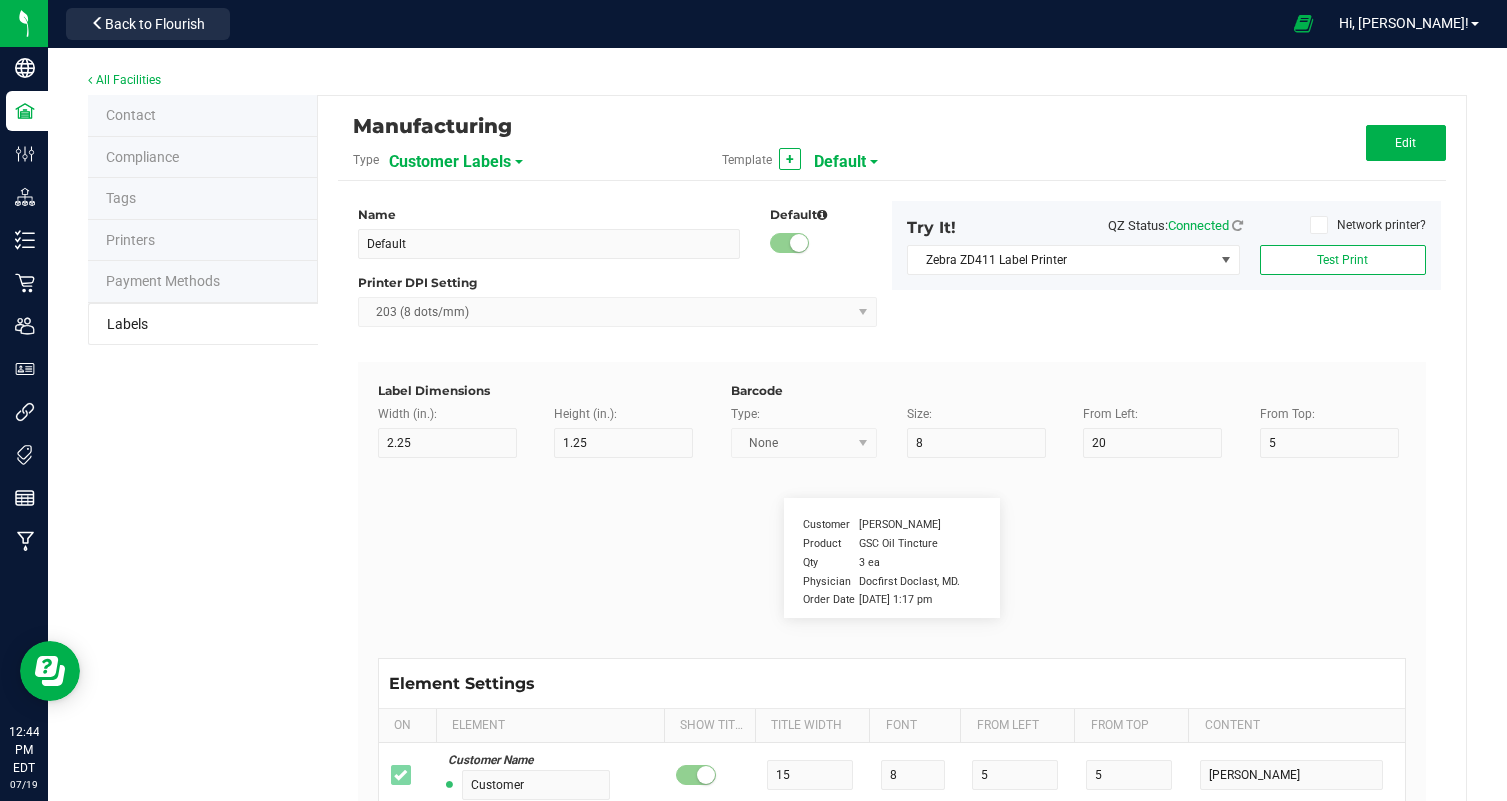 click on "Customer Labels" at bounding box center (450, 162) 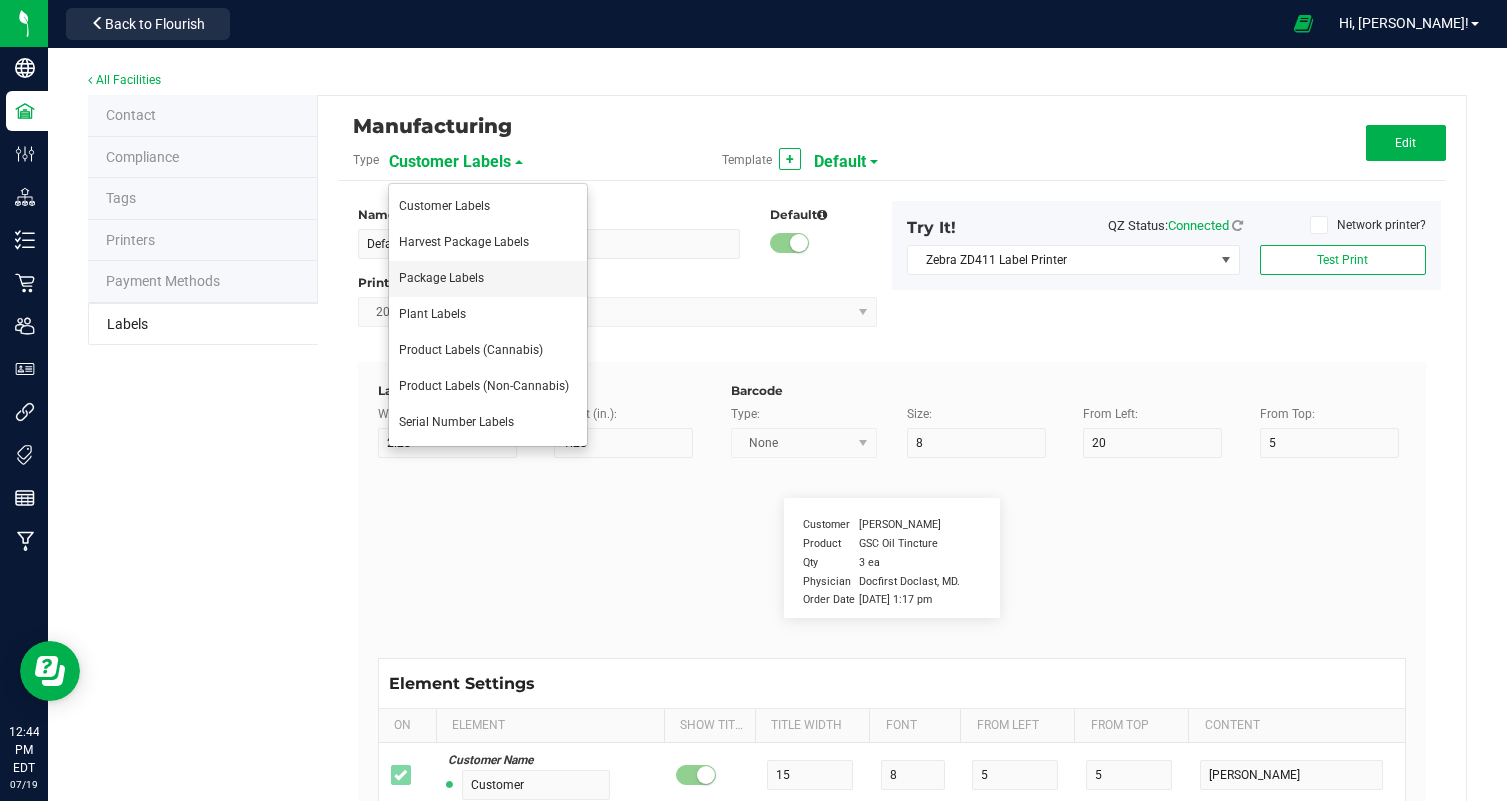 click on "Package Labels" at bounding box center [488, 279] 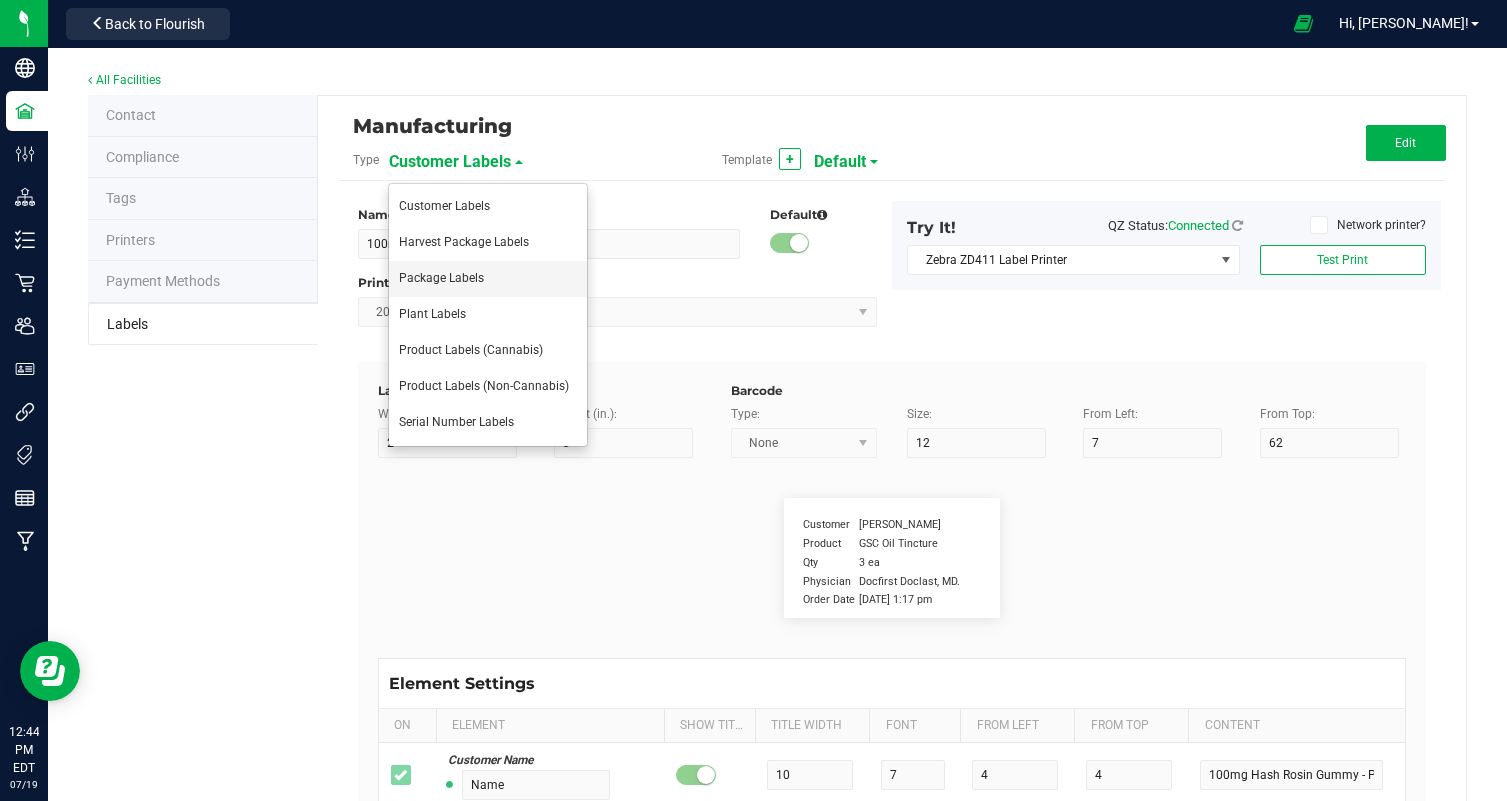 type on "10" 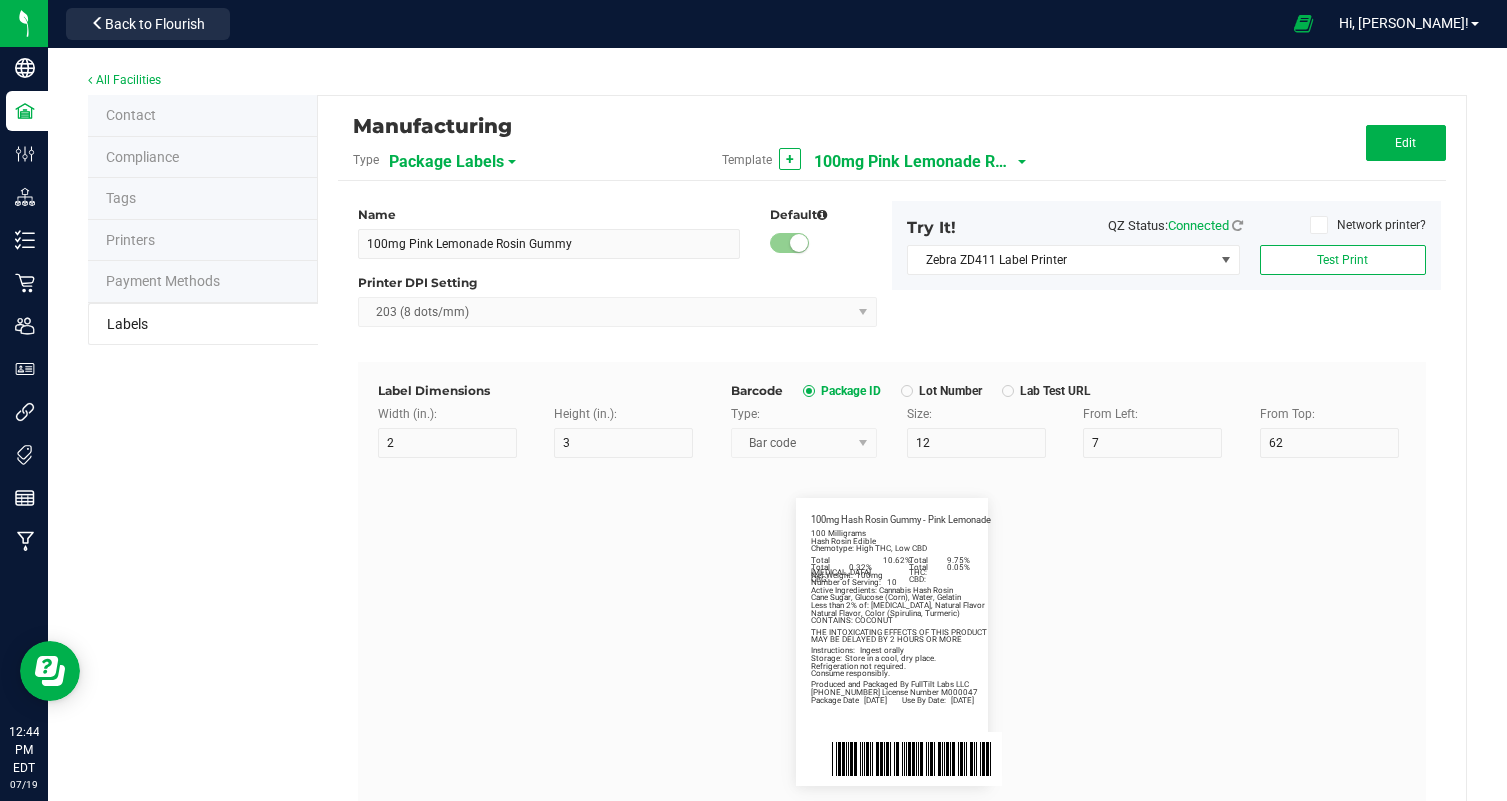 click on "100mg Pink Lemonade Rosin Gummy" at bounding box center [914, 162] 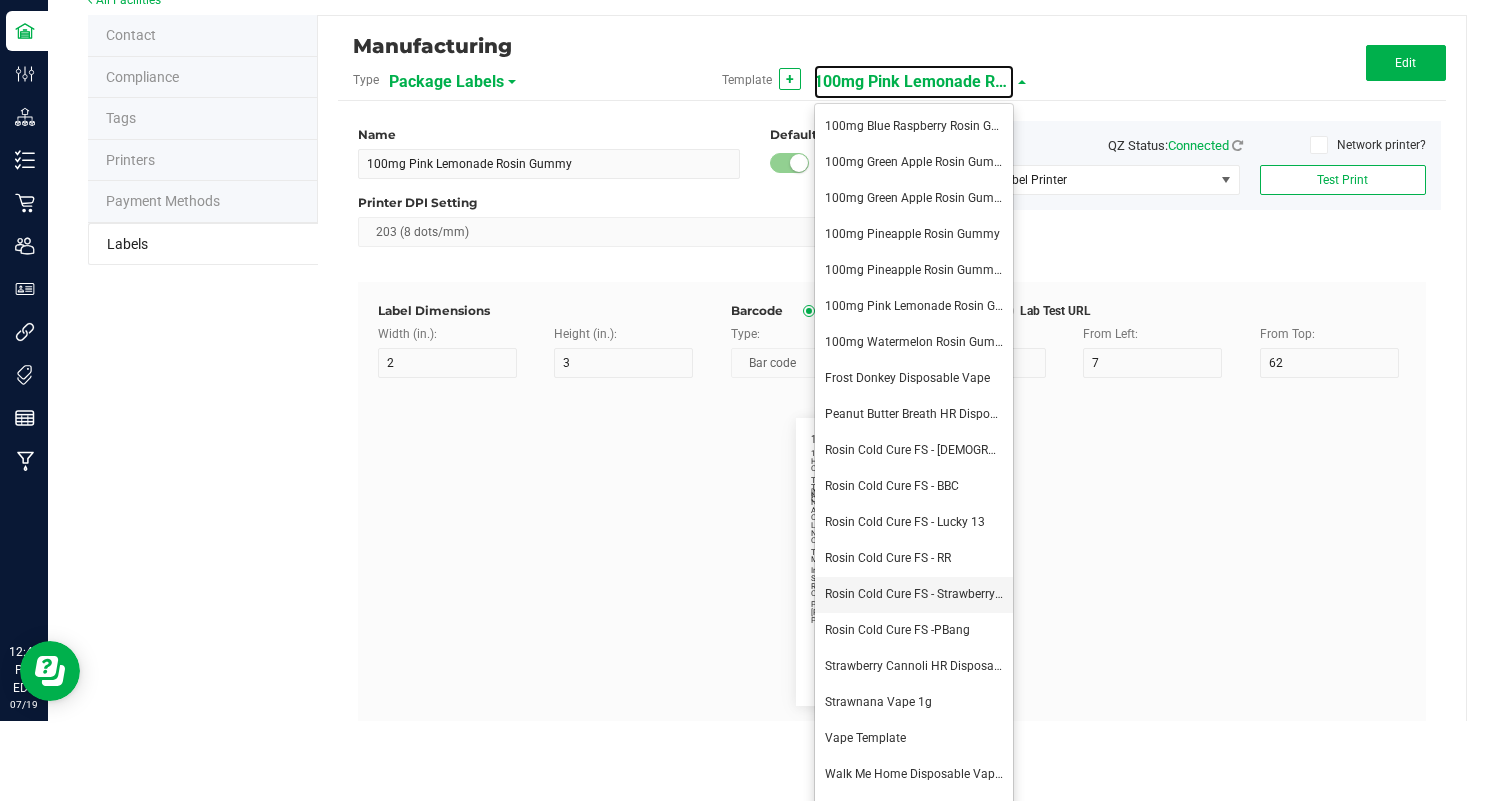 scroll, scrollTop: 114, scrollLeft: 0, axis: vertical 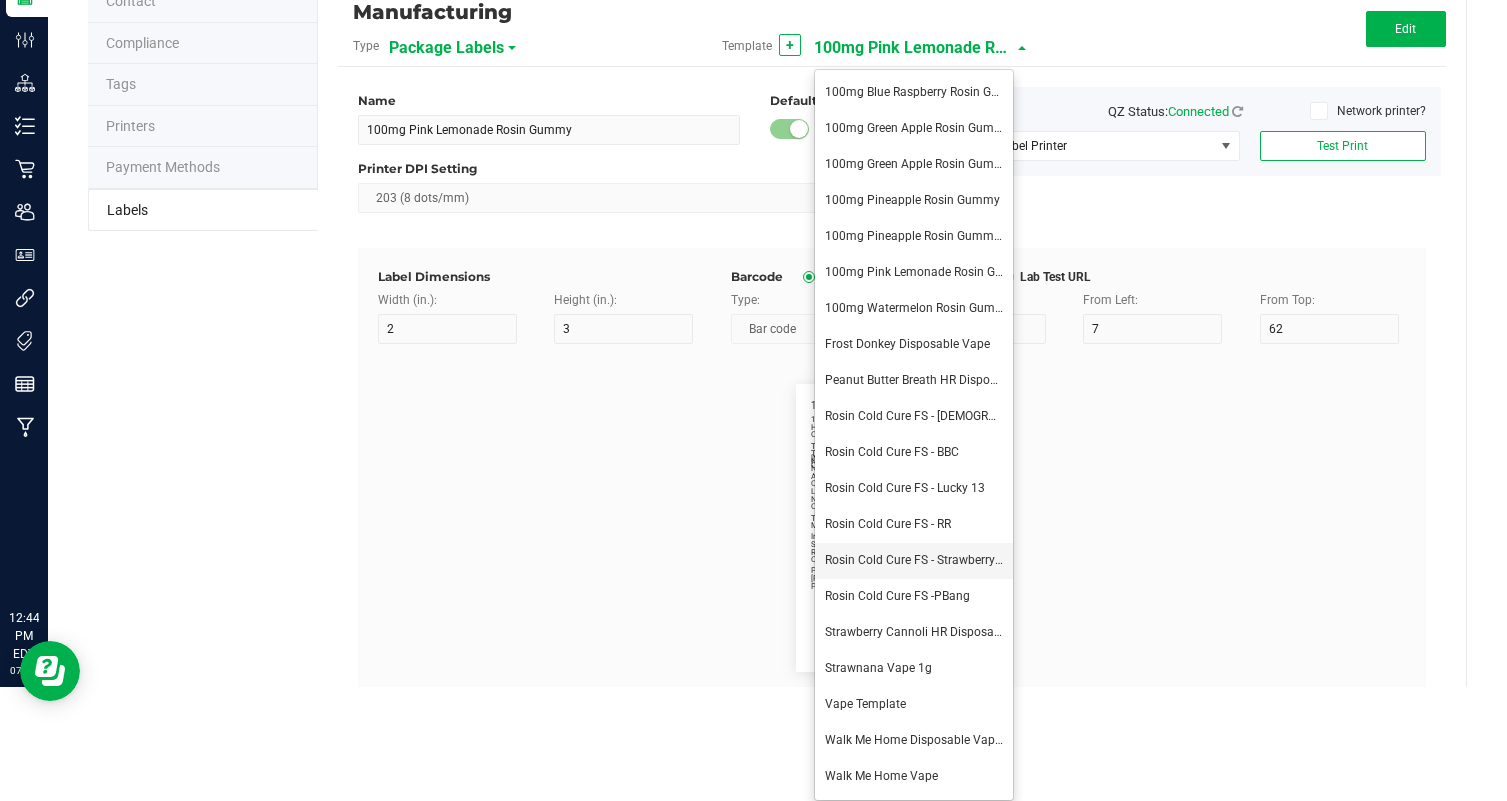 click on "Rosin Cold Cure FS - Strawberry Cannoli" at bounding box center [914, 561] 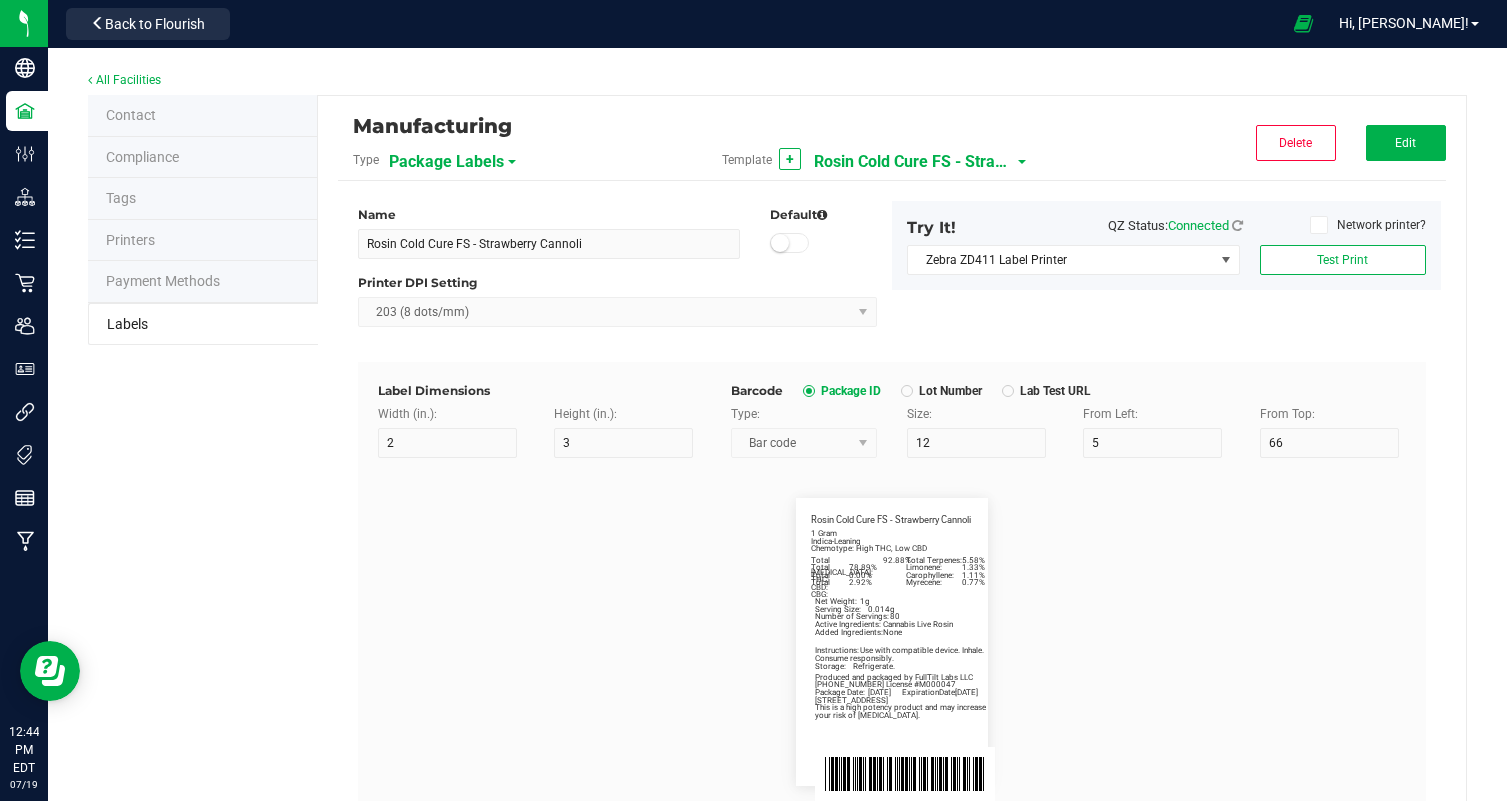 scroll, scrollTop: 0, scrollLeft: 0, axis: both 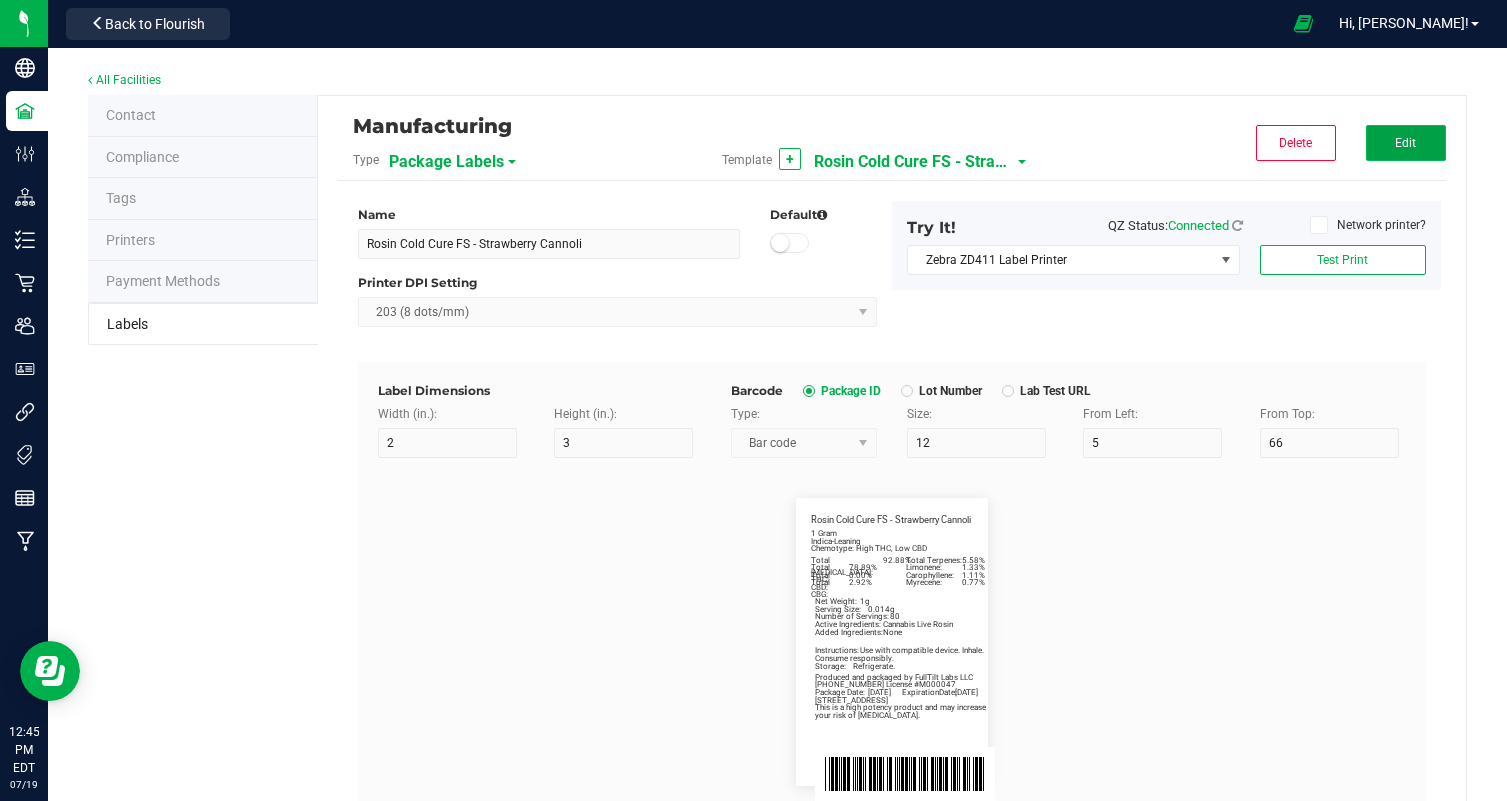 click on "Edit" at bounding box center [1406, 143] 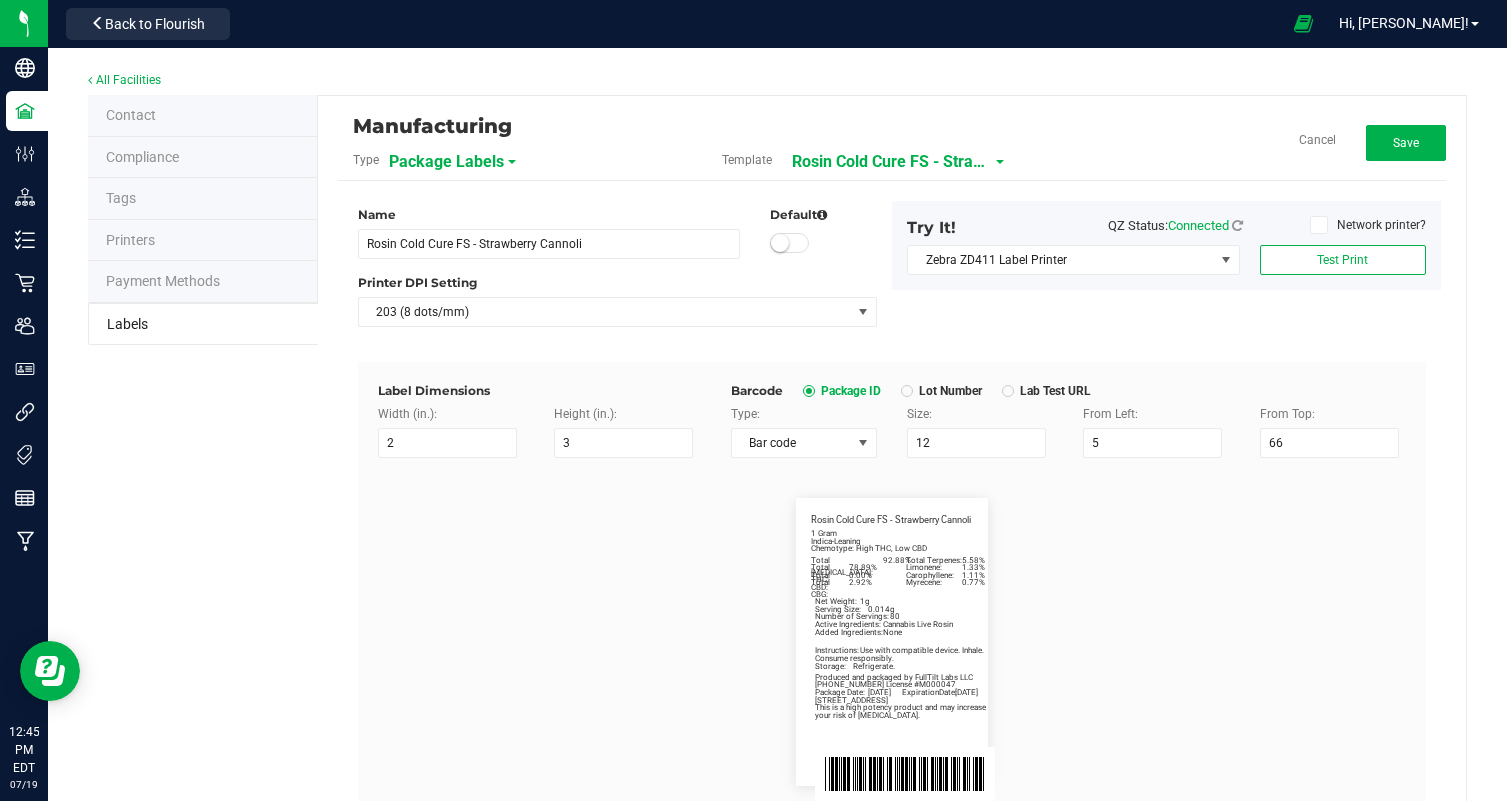 scroll, scrollTop: 481, scrollLeft: 0, axis: vertical 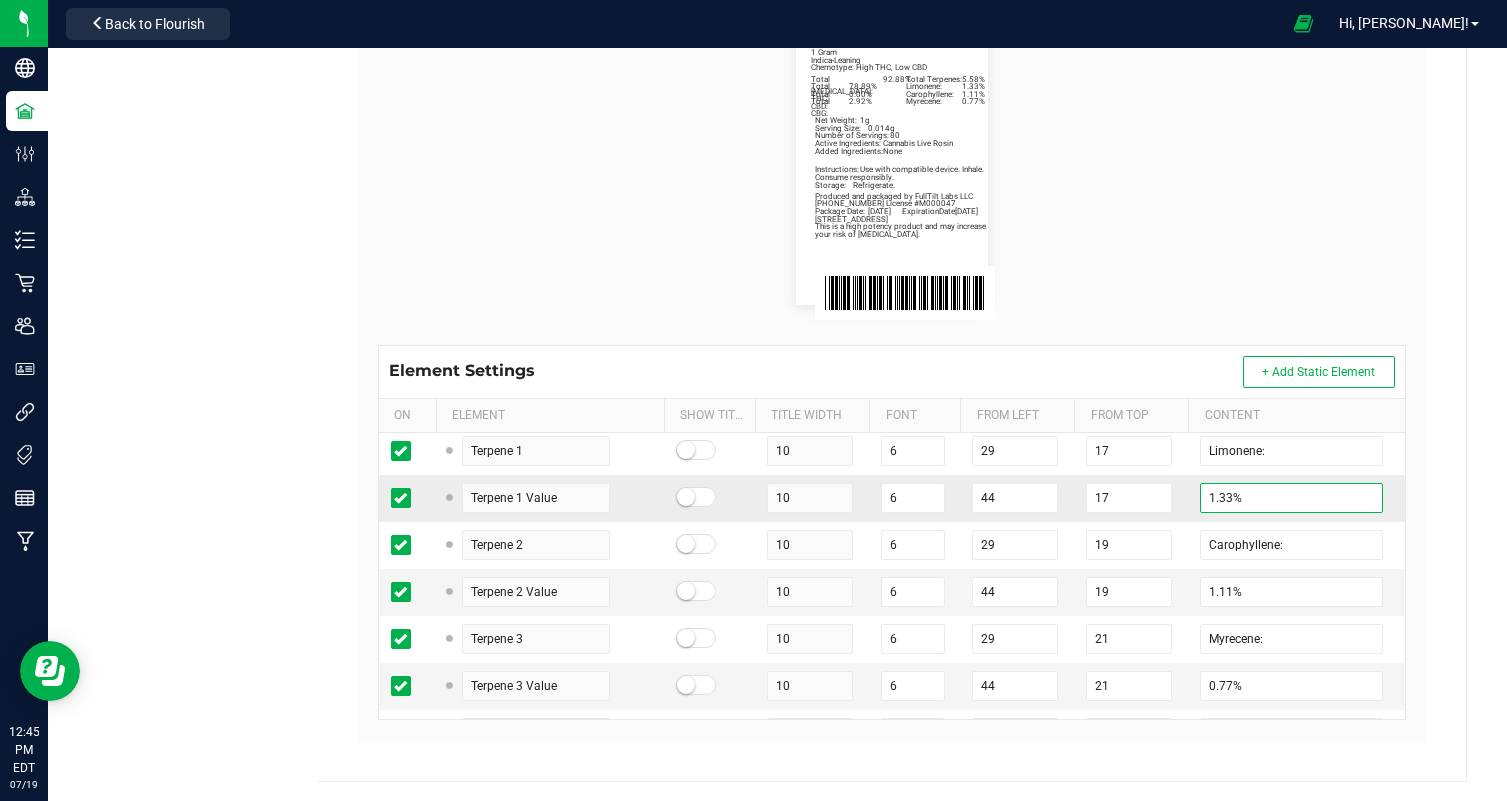 click on "1.33%" at bounding box center (1291, 498) 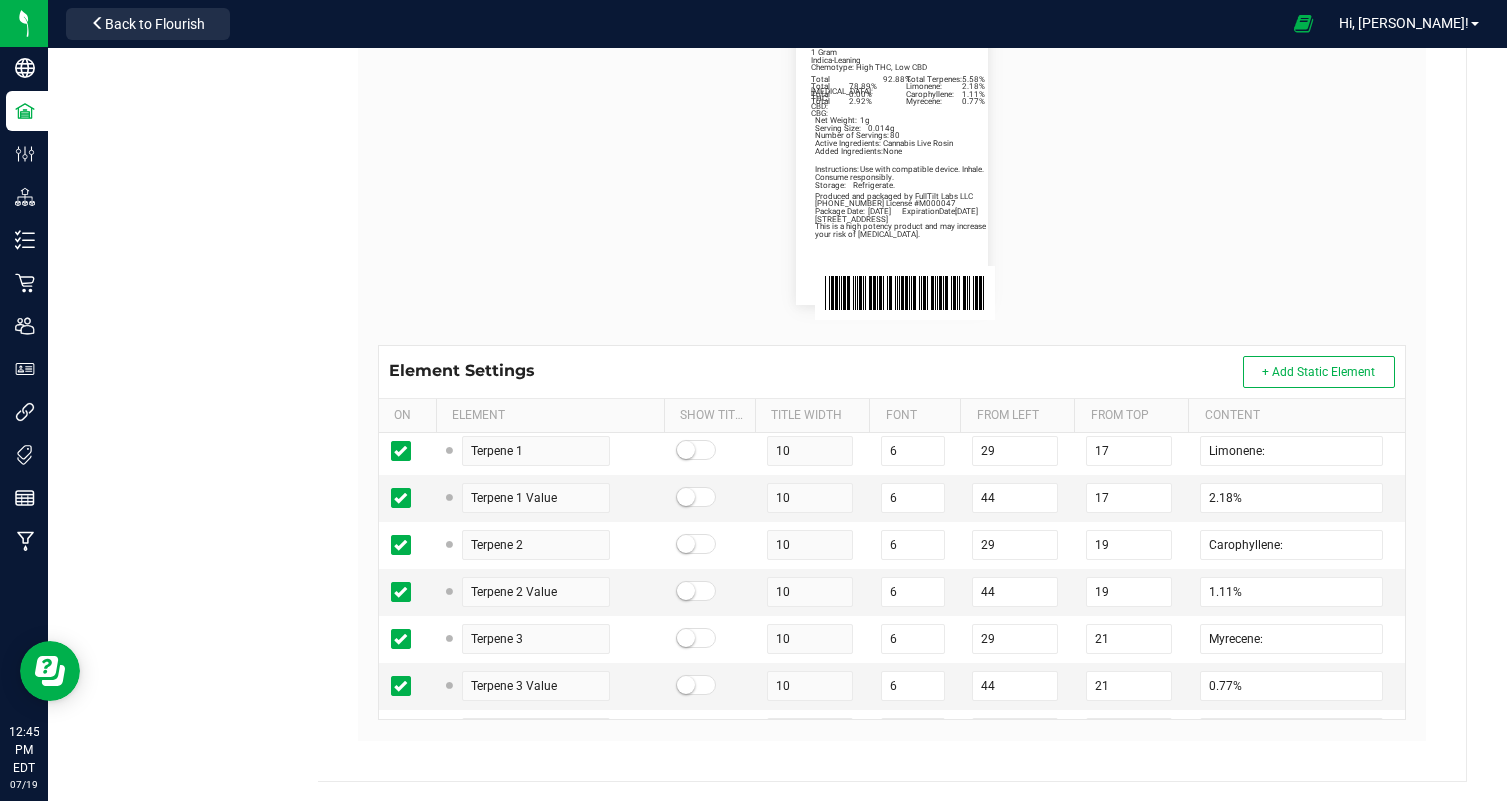 click on "Package Date:   [DATE]   ExpirationDate:   [DATE]   Limonene:   2.18%   Carophyllene:   1.11%   Myrecene:   0.77%   Total [MEDICAL_DATA]:   92.88%   Total Terpenes:   5.58%   Total THC:   78.89%   Total CBD:   0.00%   Total CBG:   2.92%    Rosin Cold Cure FS - Strawberry Cannoli   Indica-Leaning   Chemotype:   High THC, Low CBD   1 Gram      Net Weight:   1g   Serving Size:   0.014g   Number of Servings:   80   Produced and packaged by FullTilt Labs LLC   Storage:   Refrigerate.   Instructions:   Use with compatible device. Inhale.   Consume responsibly.   Active Ingredients:   Cannabis Live Rosin   Added Ingredients:   None   [PHONE_NUMBER] License #M000047   [STREET_ADDRESS]      This is a high potency product and may increase      your risk of [MEDICAL_DATA]." at bounding box center (892, 161) 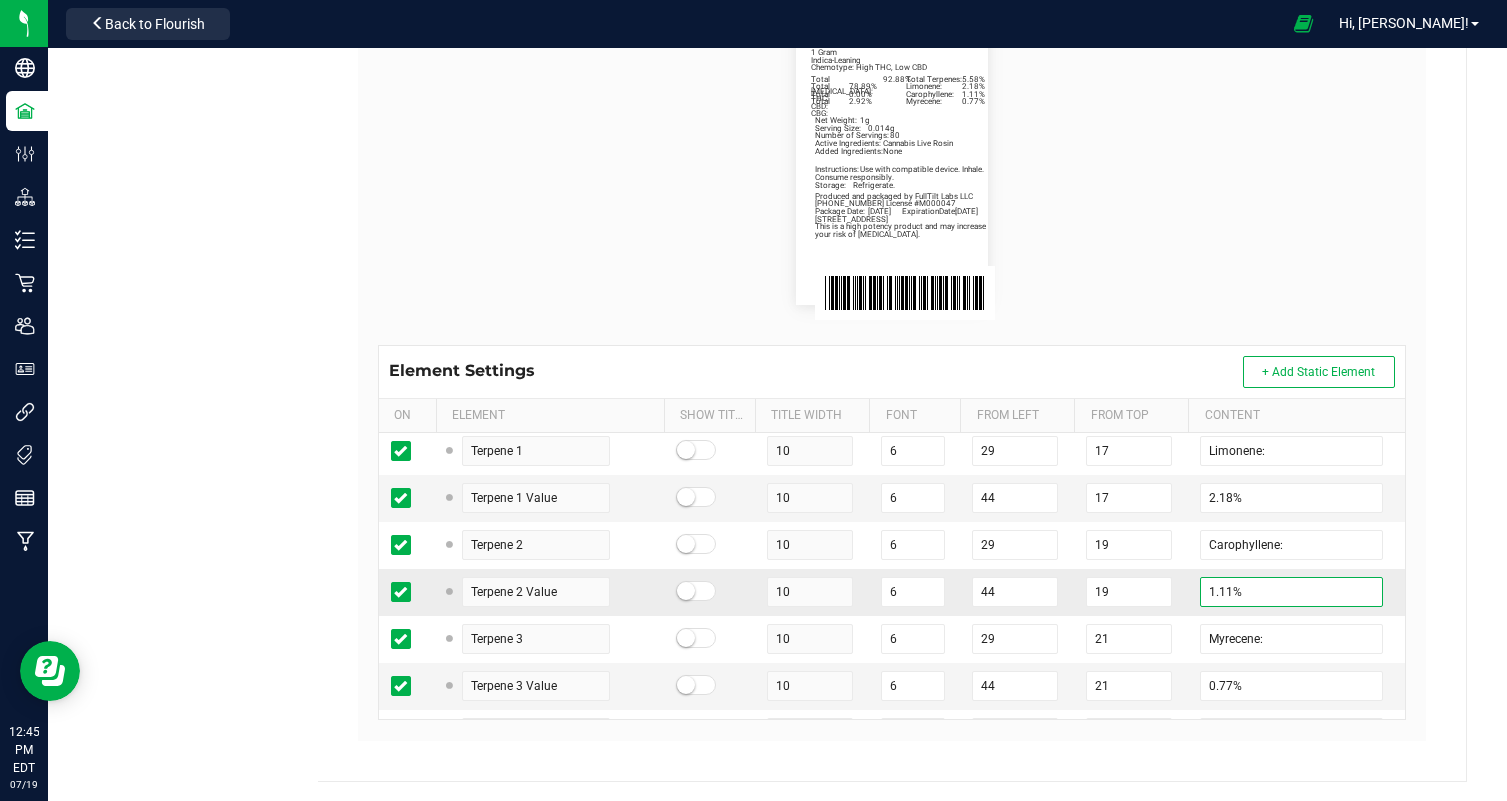 click on "1.11%" at bounding box center (1291, 592) 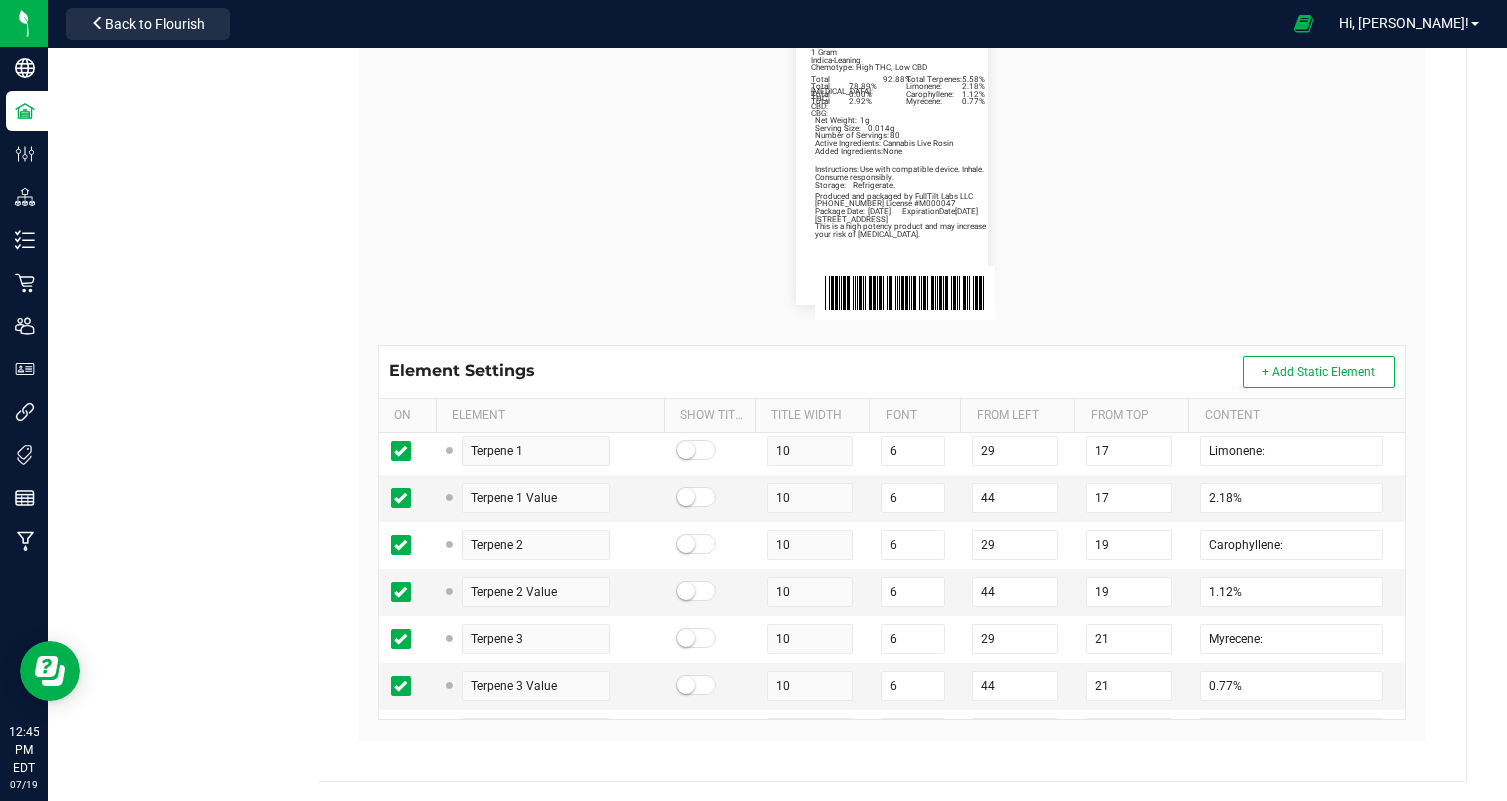 click on "Package Date:   [DATE]   ExpirationDate:   [DATE]   Limonene:   2.18%   Carophyllene:   1.12%   Myrecene:   0.77%   Total [MEDICAL_DATA]:   92.88%   Total Terpenes:   5.58%   Total THC:   78.89%   Total CBD:   0.00%   Total CBG:   2.92%    Rosin Cold Cure FS - Strawberry Cannoli   Indica-Leaning   Chemotype:   High THC, Low CBD   1 Gram      Net Weight:   1g   Serving Size:   0.014g   Number of Servings:   80   Produced and packaged by FullTilt Labs LLC   Storage:   Refrigerate.   Instructions:   Use with compatible device. Inhale.   Consume responsibly.   Active Ingredients:   Cannabis Live Rosin   Added Ingredients:   None   [PHONE_NUMBER] License #M000047   [STREET_ADDRESS]      This is a high potency product and may increase      your risk of [MEDICAL_DATA]." at bounding box center (892, 161) 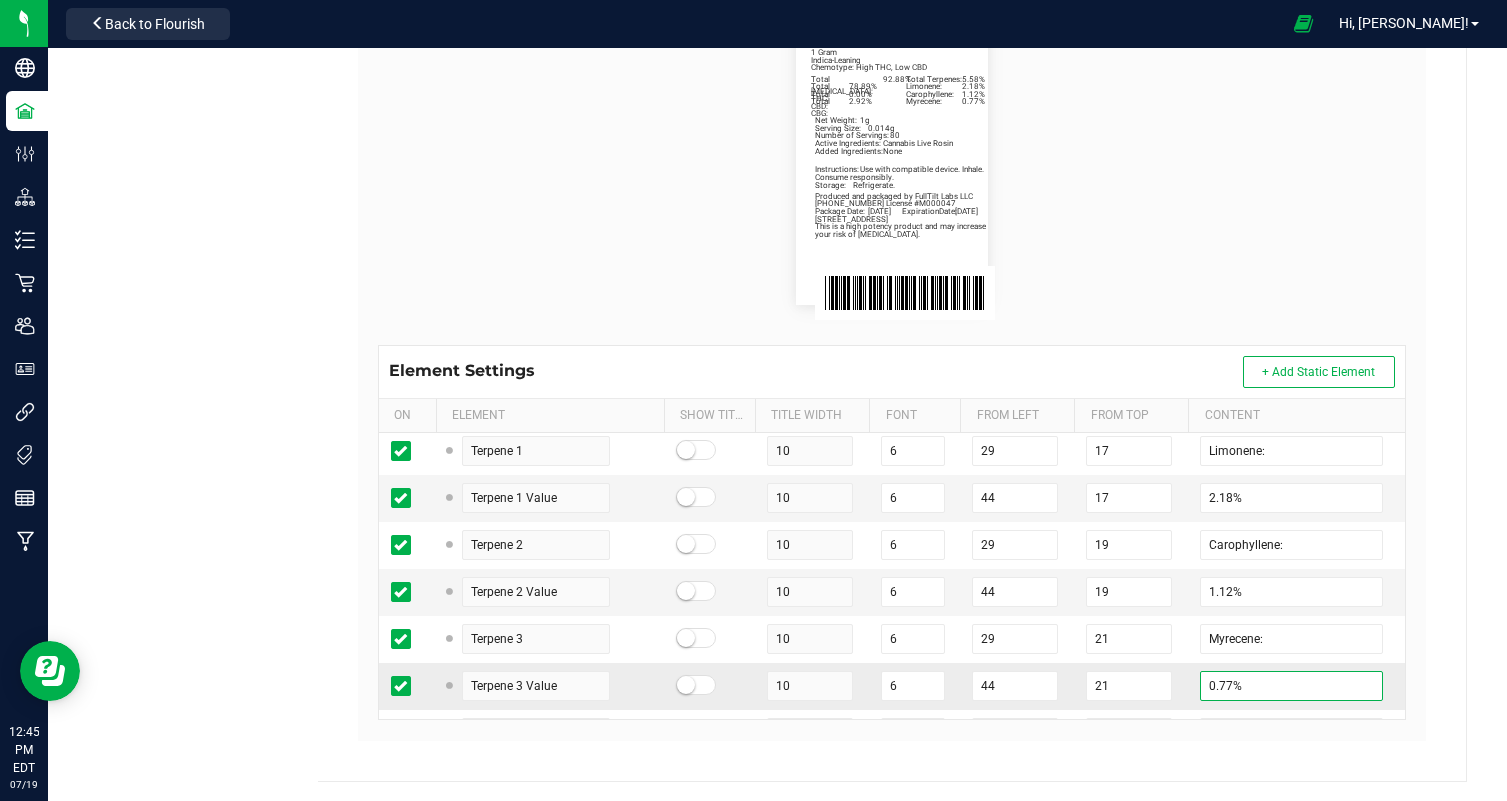 click on "0.77%" at bounding box center [1291, 686] 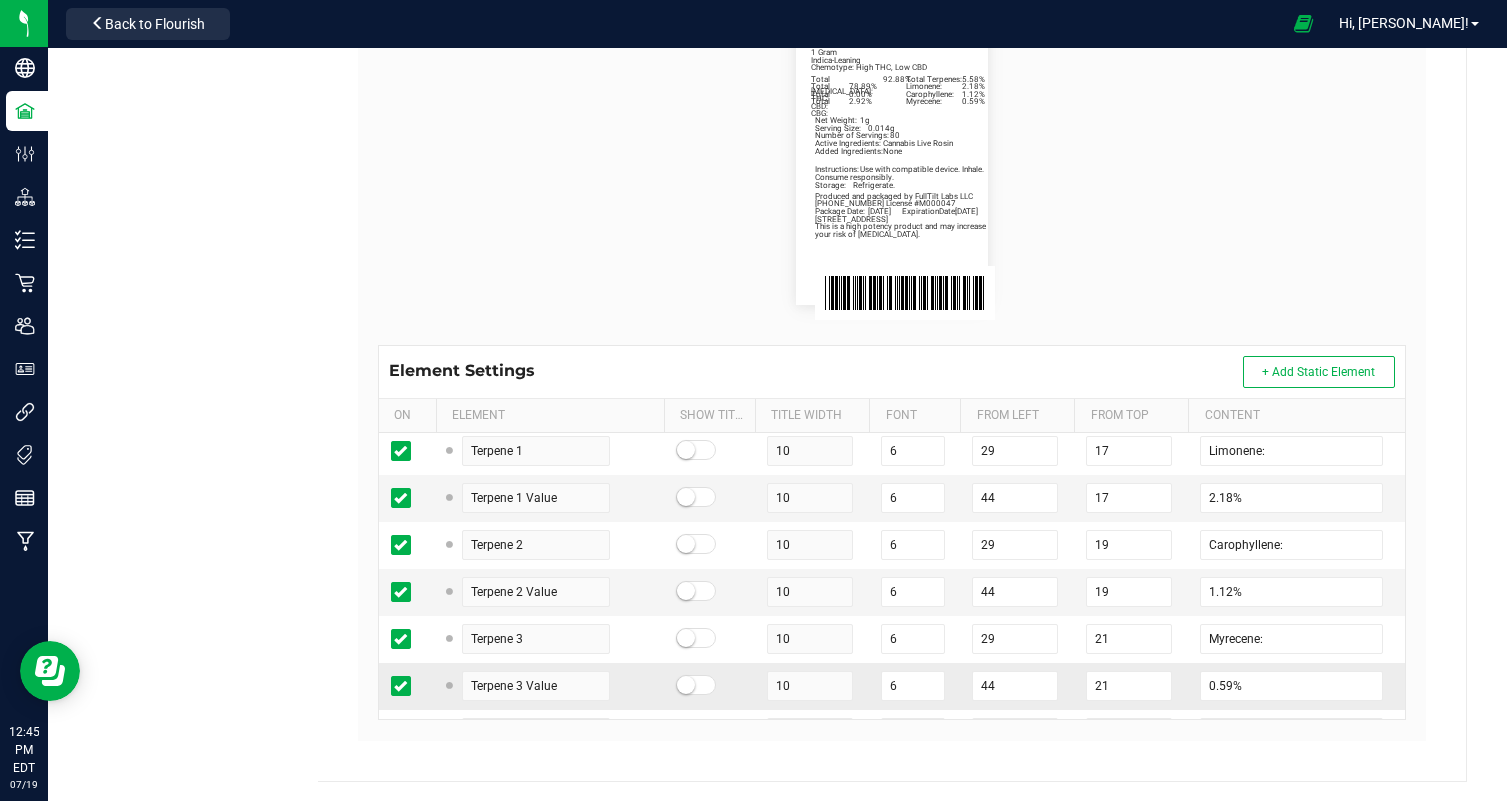 click on "21" at bounding box center [1131, 686] 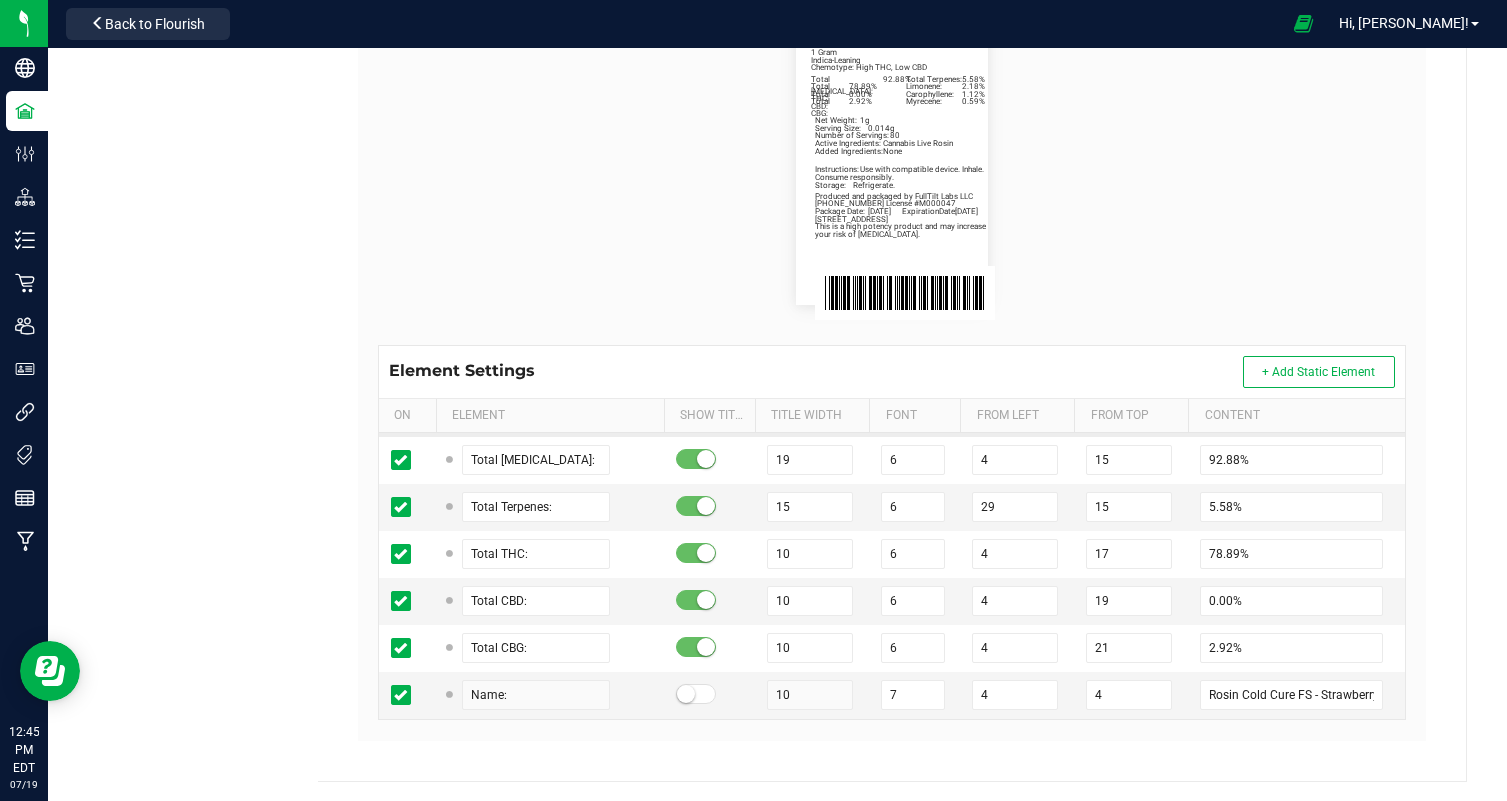 scroll, scrollTop: 384, scrollLeft: 0, axis: vertical 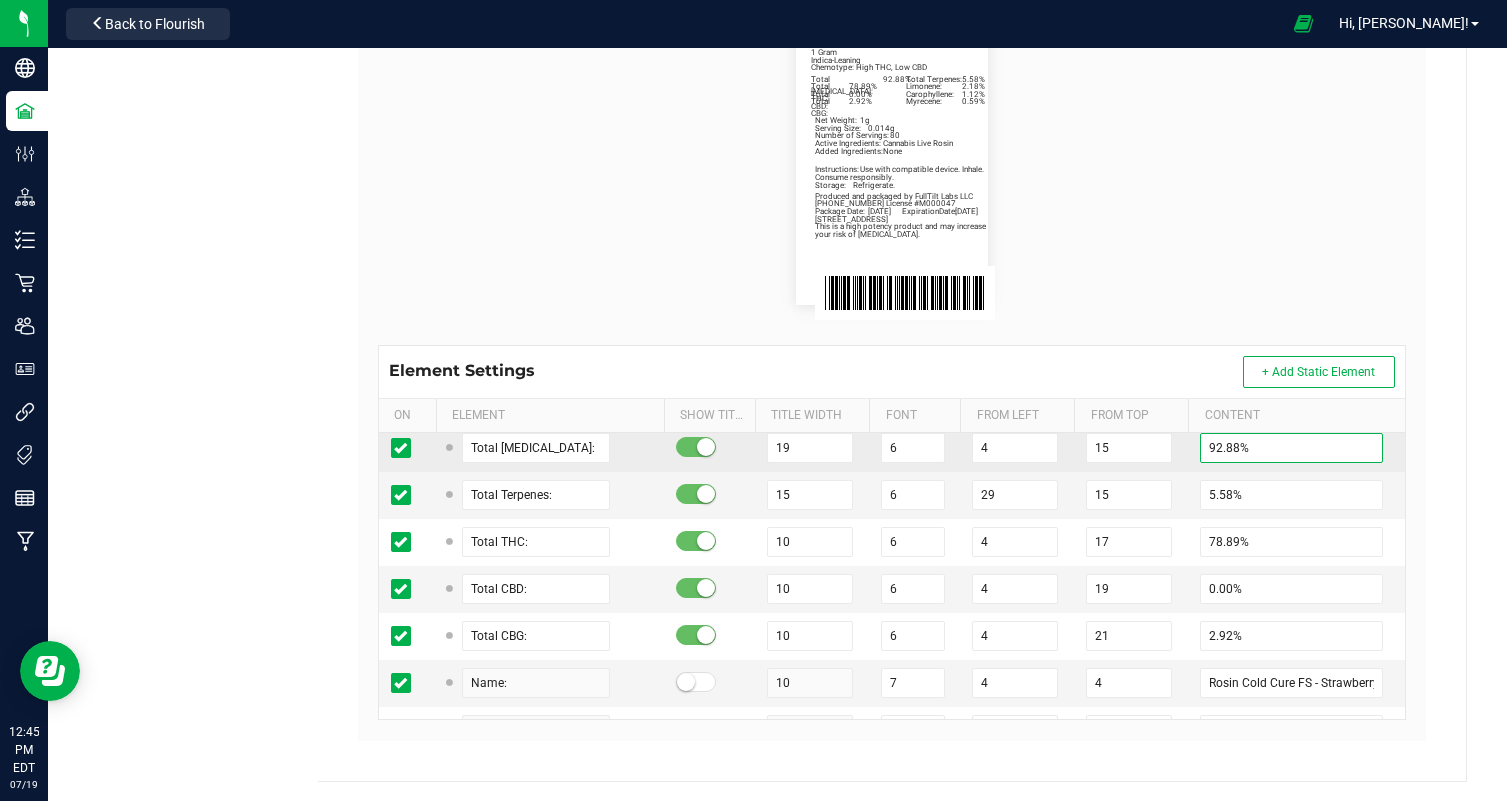 click on "92.88%" at bounding box center [1291, 448] 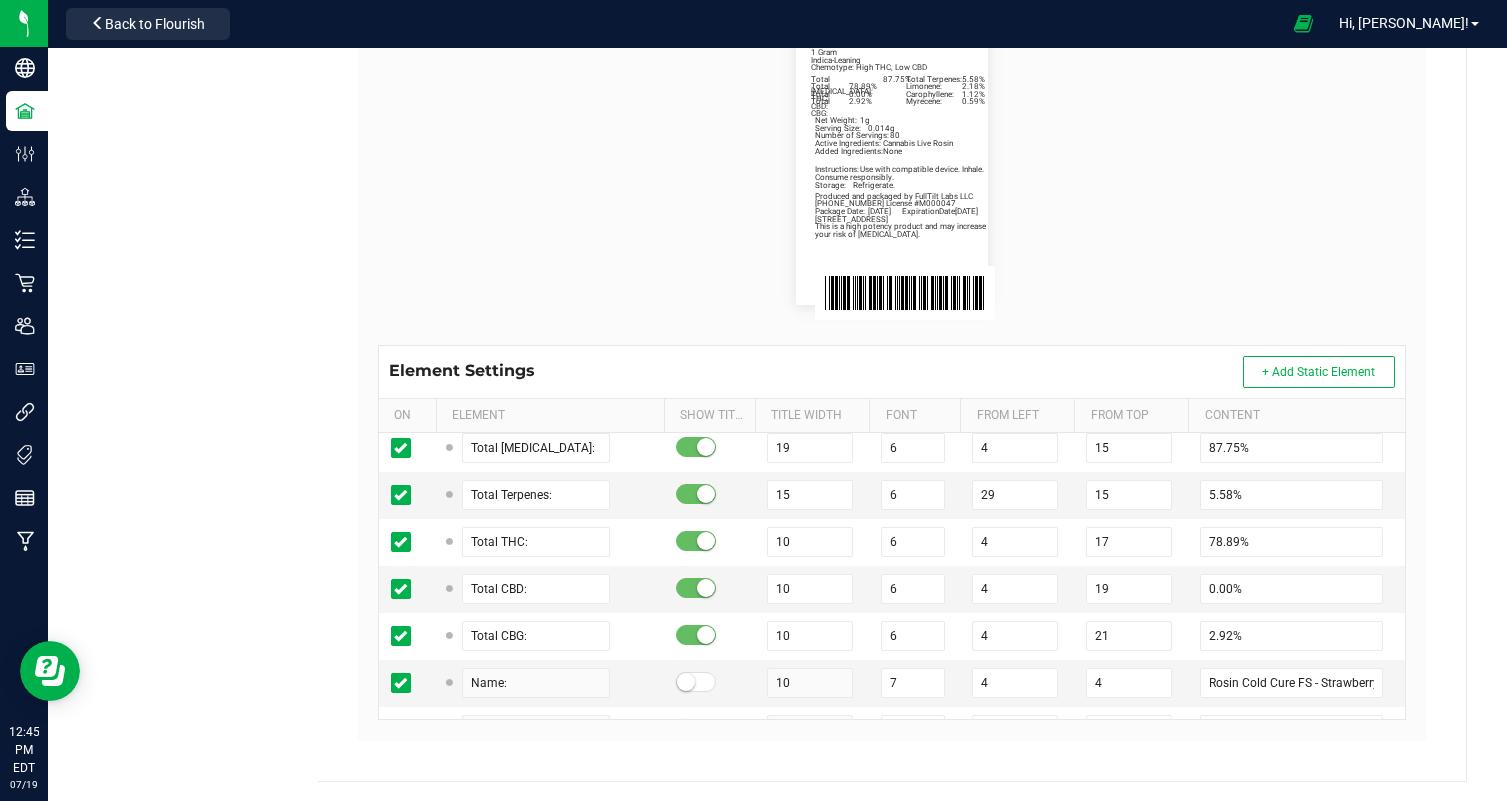 click on "Package Date:   [DATE]   ExpirationDate:   [DATE]   Limonene:   2.18%   Carophyllene:   1.12%   Myrecene:   0.59%   Total [MEDICAL_DATA]:   87.75%   Total Terpenes:   5.58%   Total THC:   78.89%   Total CBD:   0.00%   Total CBG:   2.92%    Rosin Cold Cure FS - Strawberry Cannoli   Indica-Leaning   Chemotype:   High THC, Low CBD   1 Gram      Net Weight:   1g   Serving Size:   0.014g   Number of Servings:   80   Produced and packaged by FullTilt Labs LLC   Storage:   Refrigerate.   Instructions:   Use with compatible device. Inhale.   Consume responsibly.   Active Ingredients:   Cannabis Live Rosin   Added Ingredients:   None   [PHONE_NUMBER] License #M000047   [STREET_ADDRESS]      This is a high potency product and may increase      your risk of [MEDICAL_DATA]." at bounding box center [892, 161] 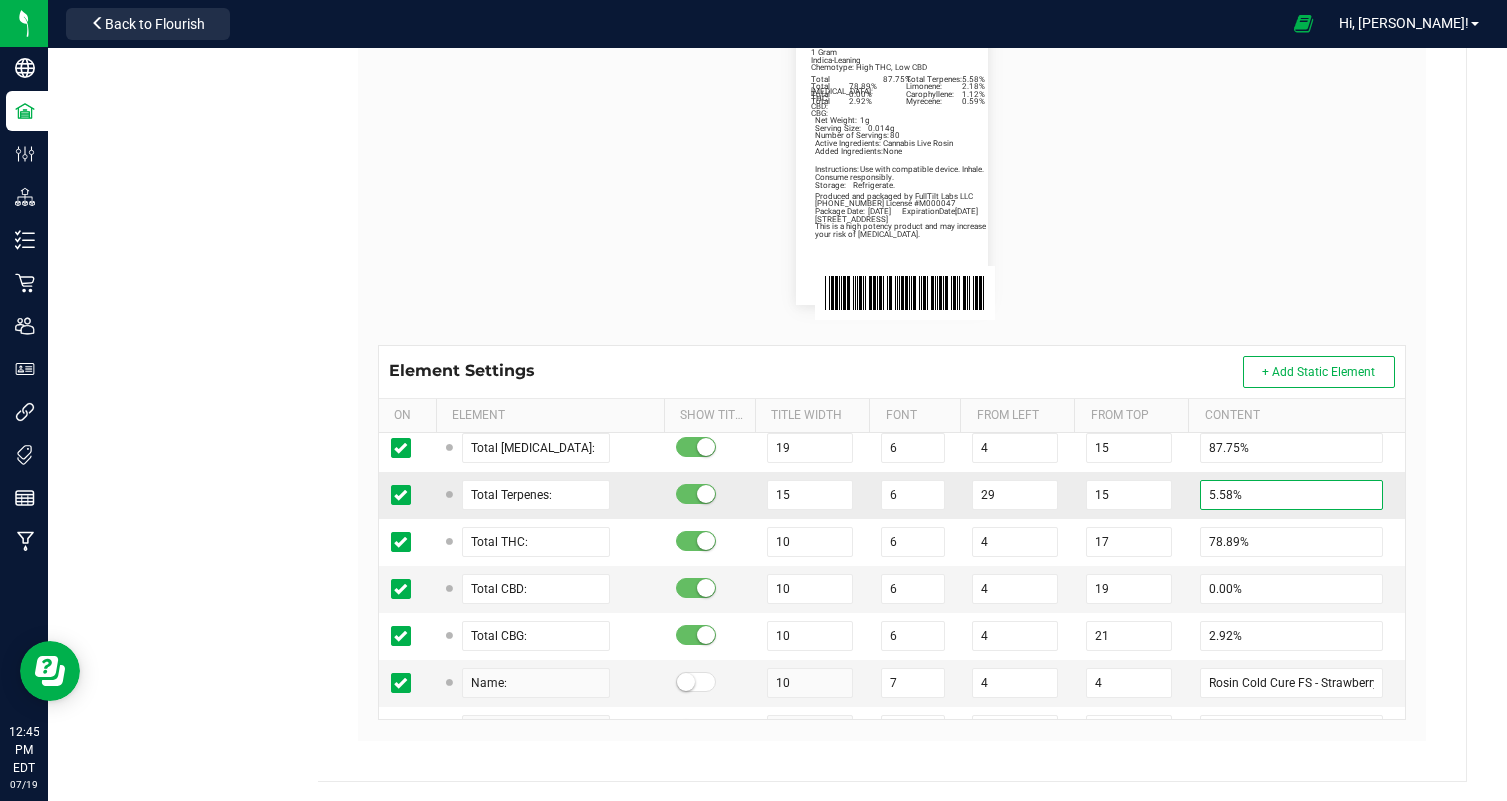 click on "5.58%" at bounding box center [1291, 495] 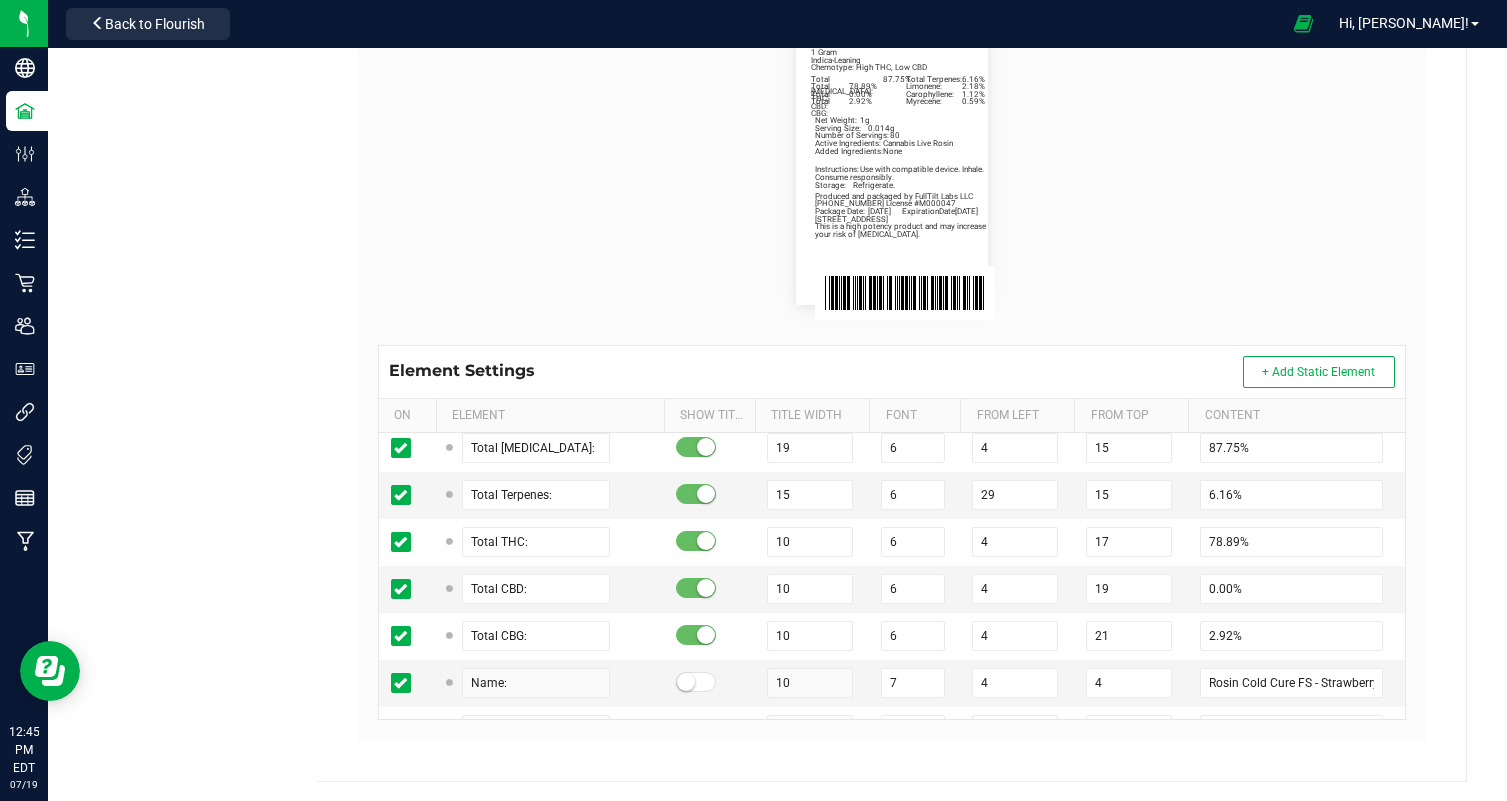 click on "Package Date:   [DATE]   ExpirationDate:   [DATE]   Limonene:   2.18%   Carophyllene:   1.12%   Myrecene:   0.59%   Total [MEDICAL_DATA]:   87.75%   Total Terpenes:   6.16%   Total THC:   78.89%   Total CBD:   0.00%   Total CBG:   2.92%    Rosin Cold Cure FS - Strawberry Cannoli   Indica-Leaning   Chemotype:   High THC, Low CBD   1 Gram      Net Weight:   1g   Serving Size:   0.014g   Number of Servings:   80   Produced and packaged by FullTilt Labs LLC   Storage:   Refrigerate.   Instructions:   Use with compatible device. Inhale.   Consume responsibly.   Active Ingredients:   Cannabis Live Rosin   Added Ingredients:   None   [PHONE_NUMBER] License #M000047   [STREET_ADDRESS]      This is a high potency product and may increase      your risk of [MEDICAL_DATA]." at bounding box center [892, 161] 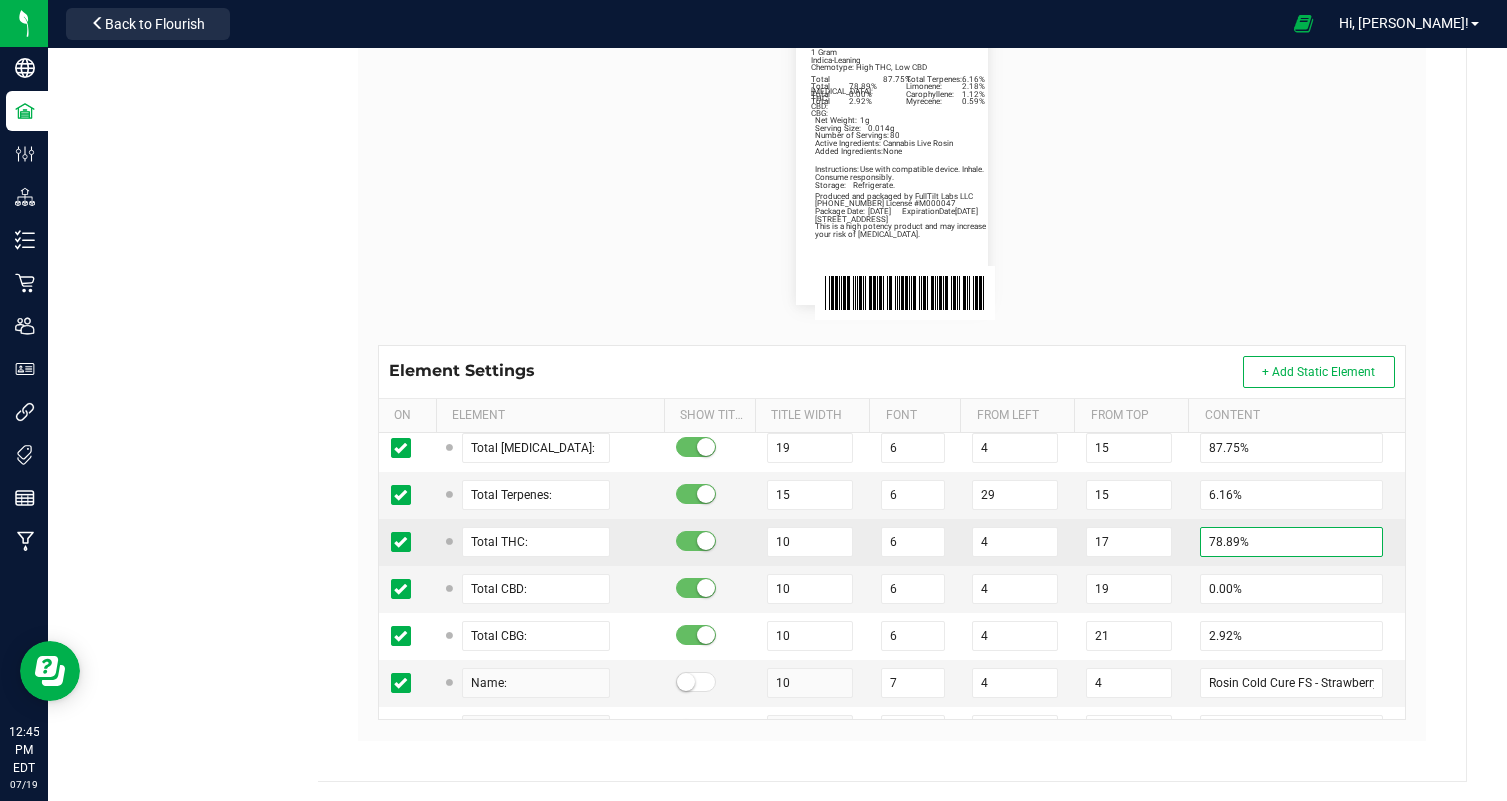 click on "78.89%" at bounding box center [1291, 542] 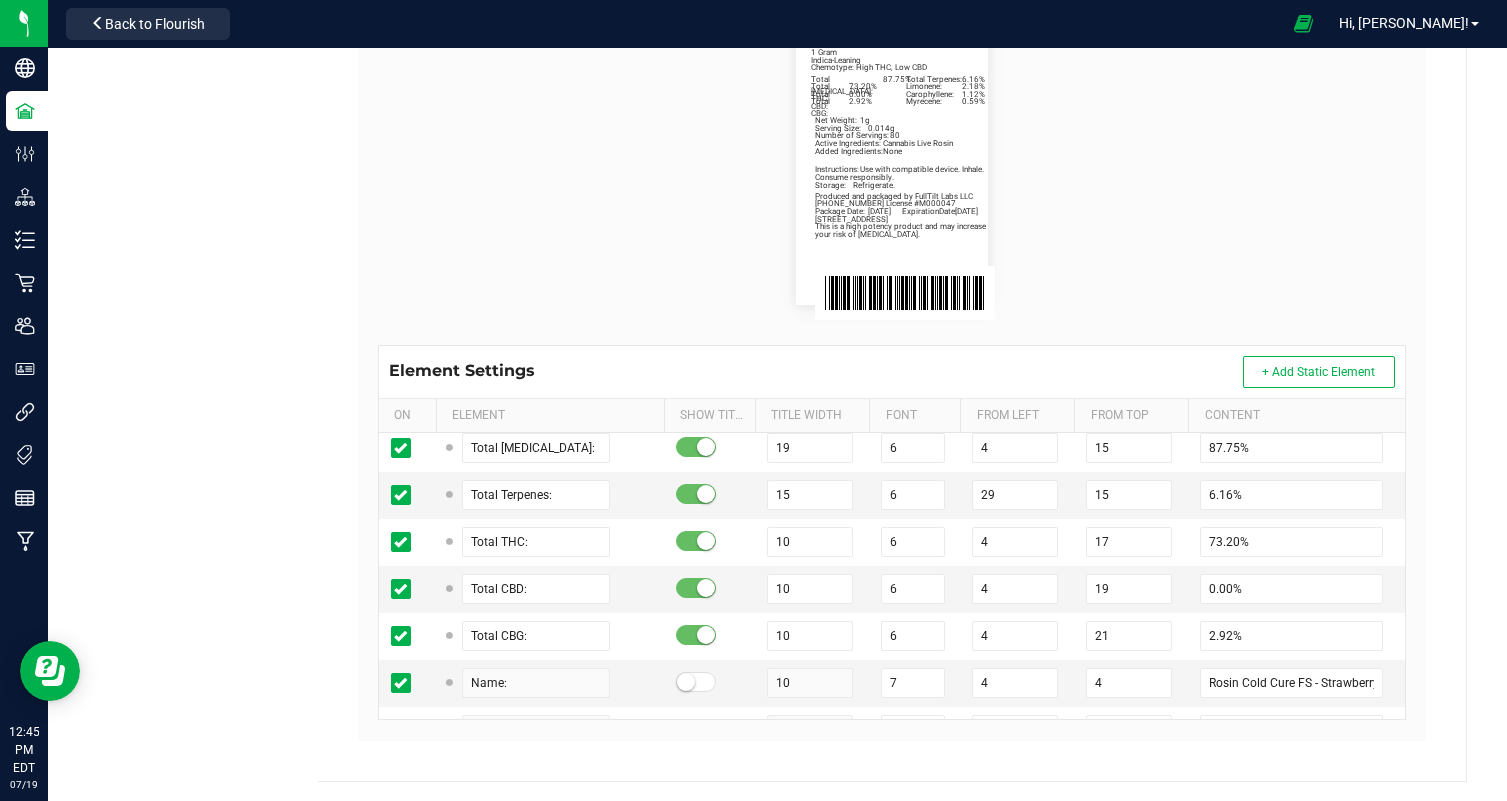 click on "Package Date:   [DATE]   ExpirationDate:   [DATE]   Limonene:   2.18%   Carophyllene:   1.12%   Myrecene:   0.59%   Total [MEDICAL_DATA]:   87.75%   Total Terpenes:   6.16%   Total THC:   73.20%   Total CBD:   0.00%   Total CBG:   2.92%    Rosin Cold Cure FS - Strawberry Cannoli   Indica-Leaning   Chemotype:   High THC, Low CBD   1 Gram      Net Weight:   1g   Serving Size:   0.014g   Number of Servings:   80   Produced and packaged by FullTilt Labs LLC   Storage:   Refrigerate.   Instructions:   Use with compatible device. Inhale.   Consume responsibly.   Active Ingredients:   Cannabis Live Rosin   Added Ingredients:   None   [PHONE_NUMBER] License #M000047   [STREET_ADDRESS]      This is a high potency product and may increase      your risk of [MEDICAL_DATA]." at bounding box center (892, 161) 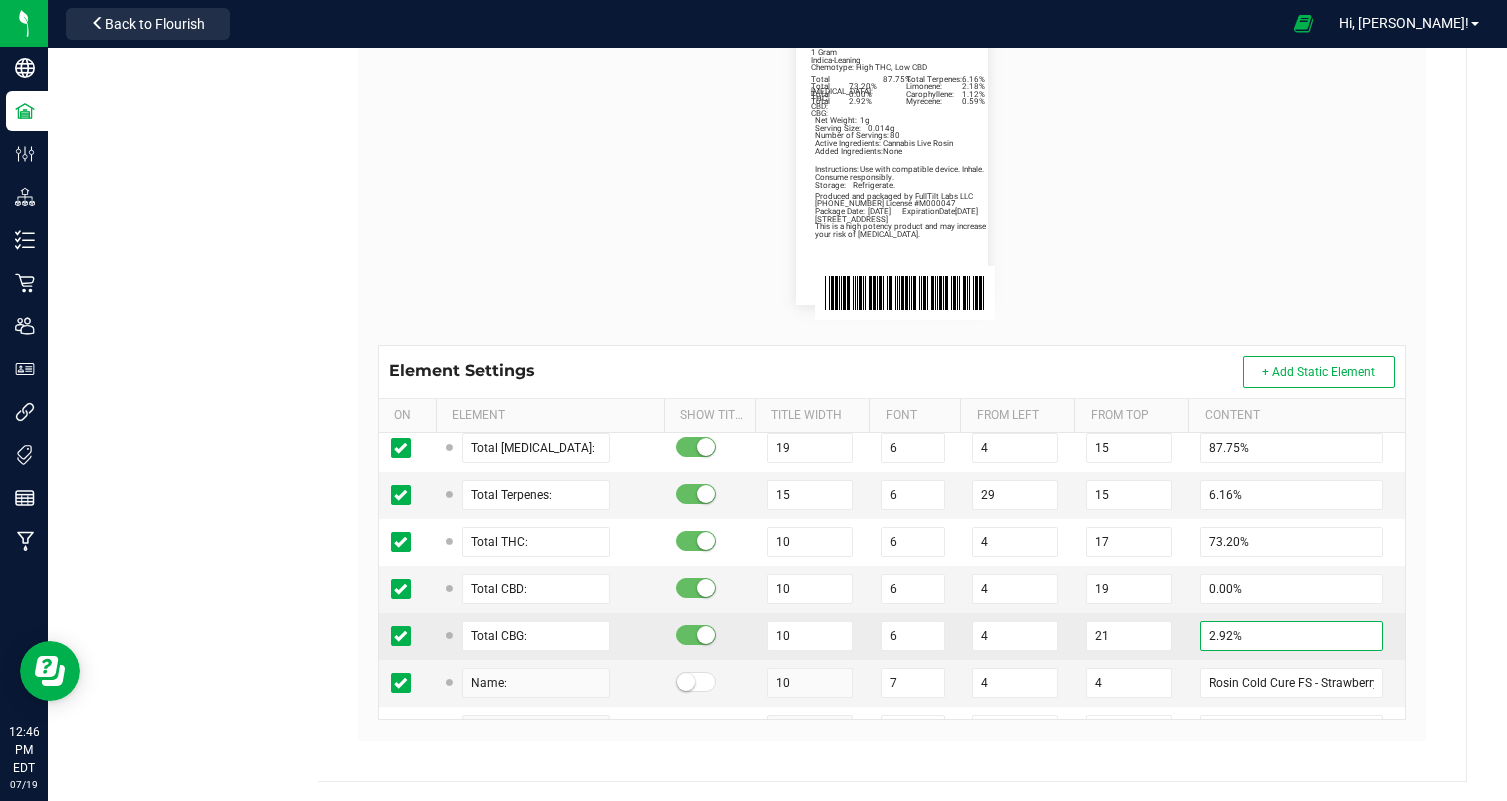 click on "2.92%" at bounding box center [1291, 636] 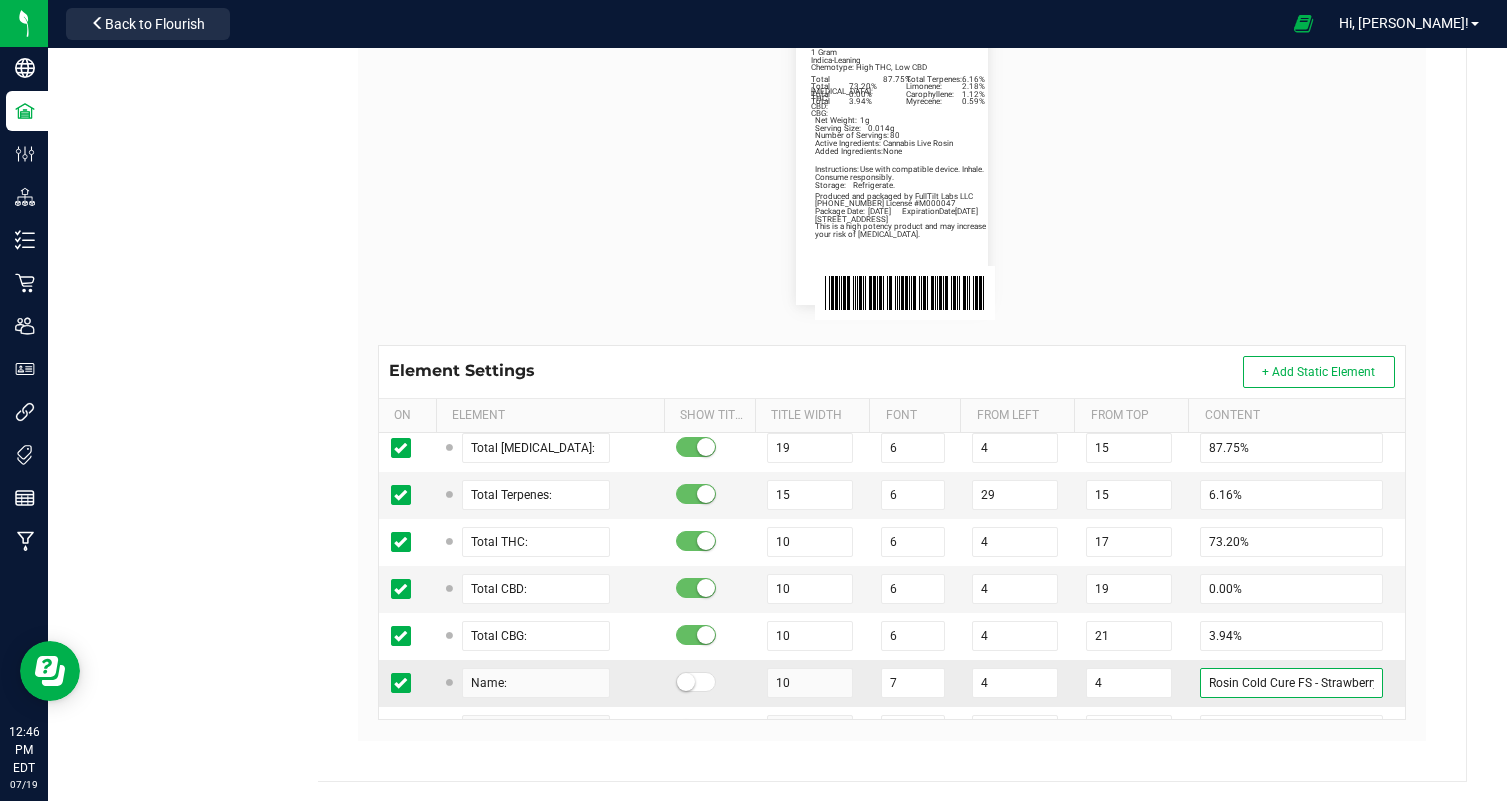click on "Rosin Cold Cure FS - Strawberry Cannoli" at bounding box center [1291, 683] 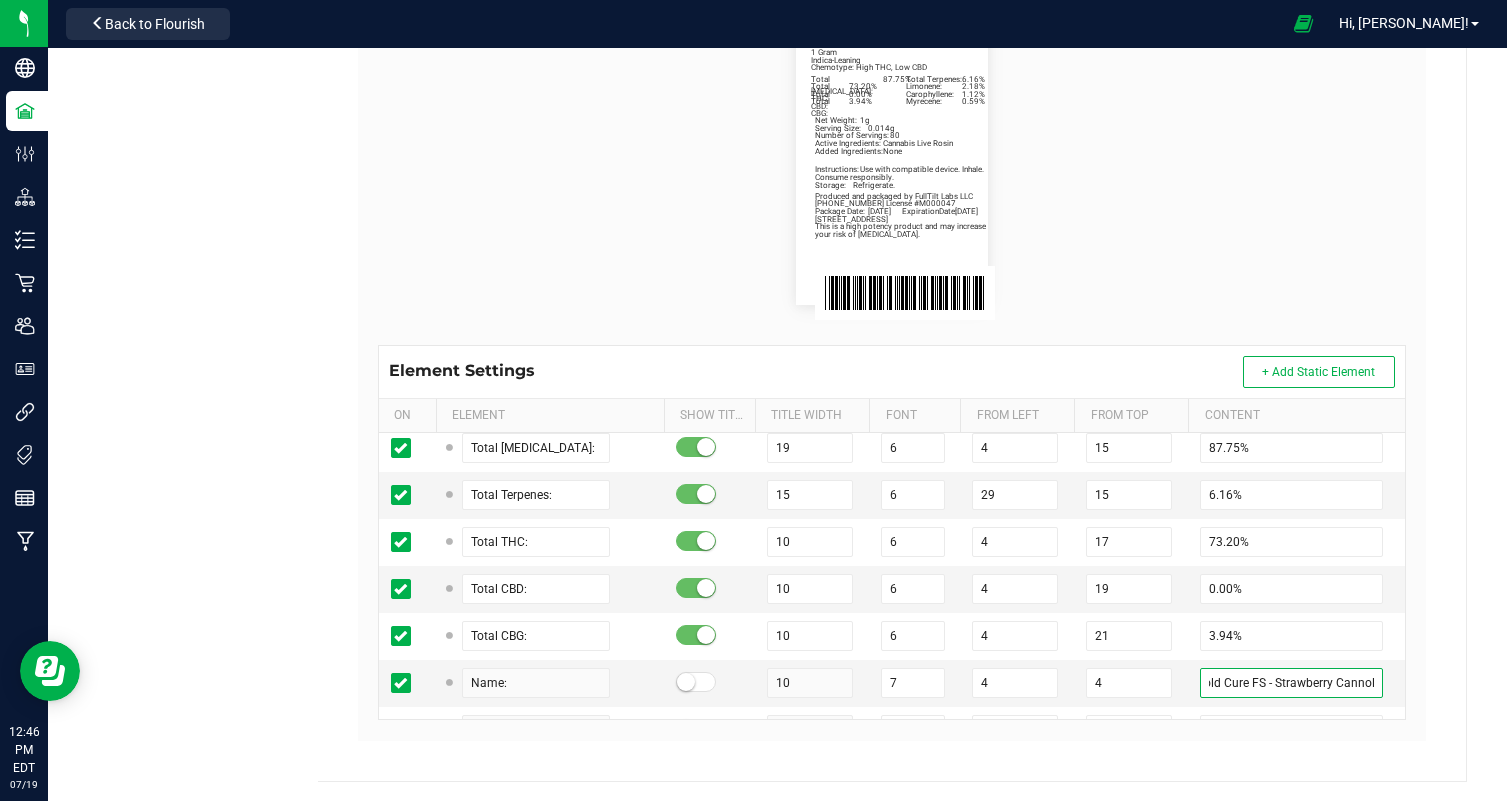 drag, startPoint x: 1333, startPoint y: 682, endPoint x: 1501, endPoint y: 680, distance: 168.0119 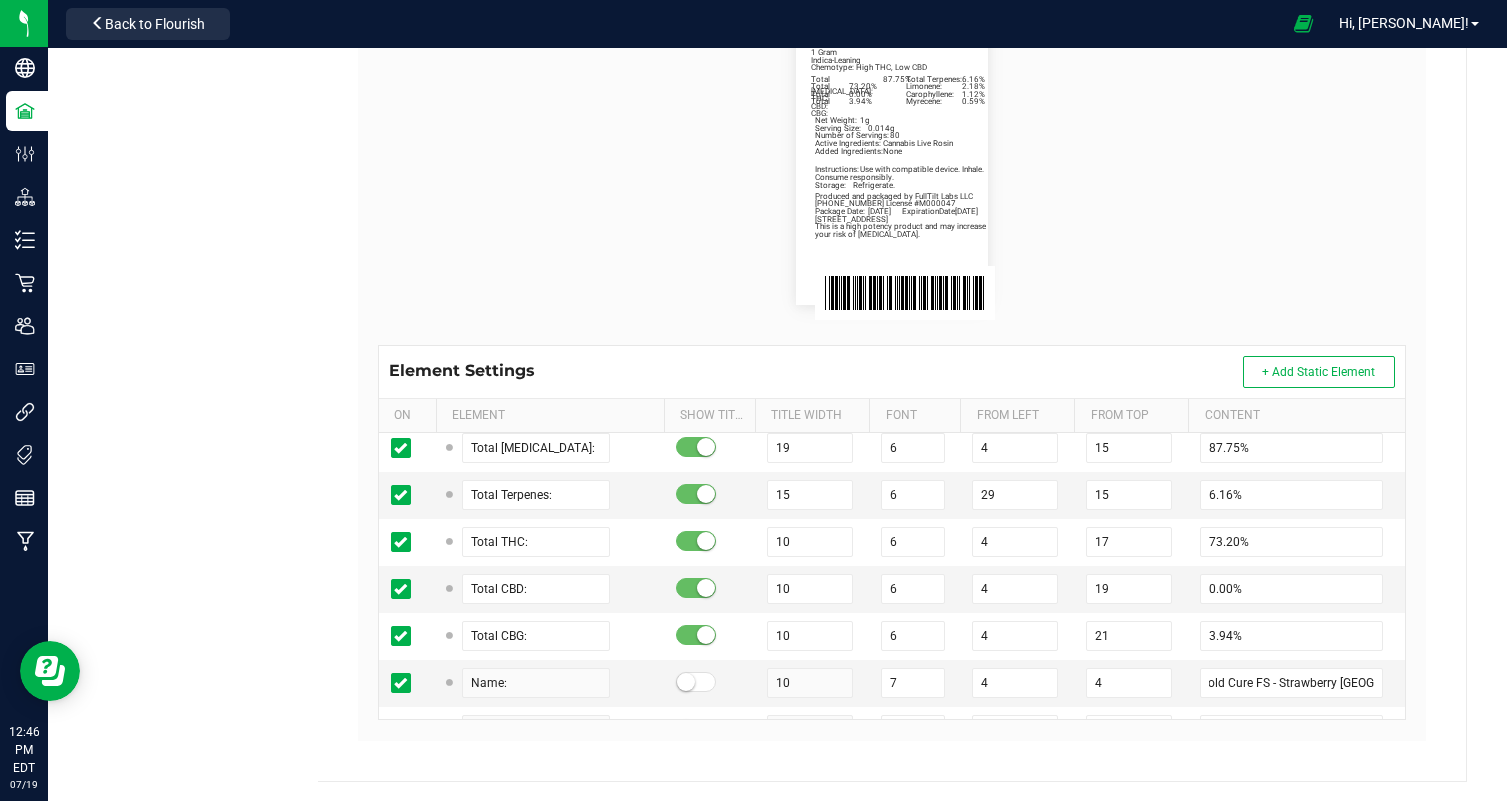 scroll, scrollTop: 0, scrollLeft: 0, axis: both 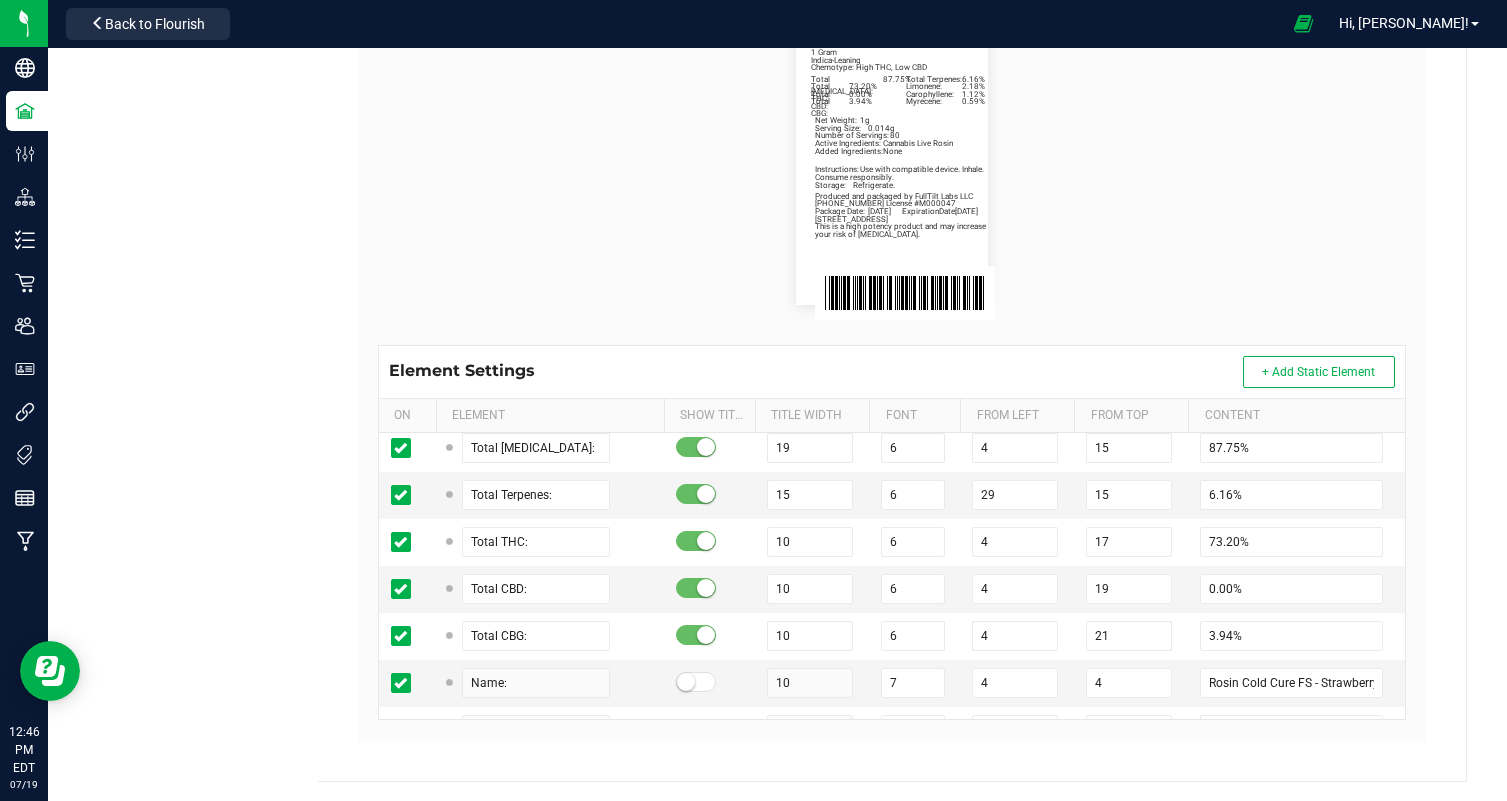 click on "Package Date:   [DATE]   ExpirationDate:   [DATE]   Limonene:   2.18%   Carophyllene:   1.12%   Myrecene:   0.59%   Total [MEDICAL_DATA]:   87.75%   Total Terpenes:   6.16%   Total THC:   73.20%   Total CBD:   0.00%   Total CBG:   3.94%    Rosin Cold Cure FS - Strawberry Milano   Indica-Leaning   Chemotype:   High THC, Low CBD   1 Gram      Net Weight:   1g   Serving Size:   0.014g   Number of Servings:   80   Produced and packaged by FullTilt Labs LLC   Storage:   Refrigerate.   Instructions:   Use with compatible device. Inhale.   Consume responsibly.   Active Ingredients:   Cannabis Live Rosin   Added Ingredients:   None   [PHONE_NUMBER] License #M000047   [STREET_ADDRESS]      This is a high potency product and may increase      your risk of [MEDICAL_DATA]." at bounding box center [892, 161] 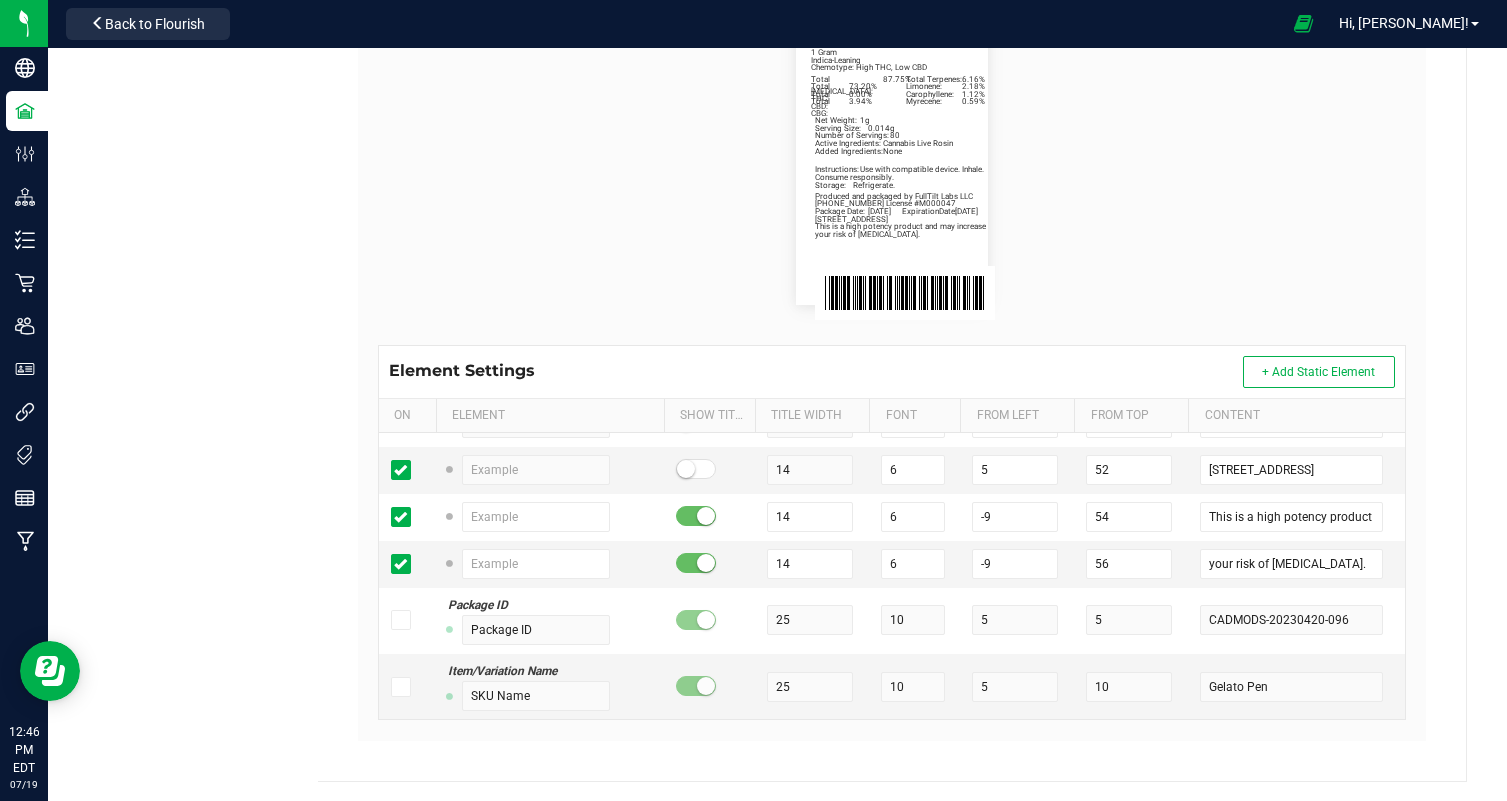 scroll, scrollTop: 1258, scrollLeft: 0, axis: vertical 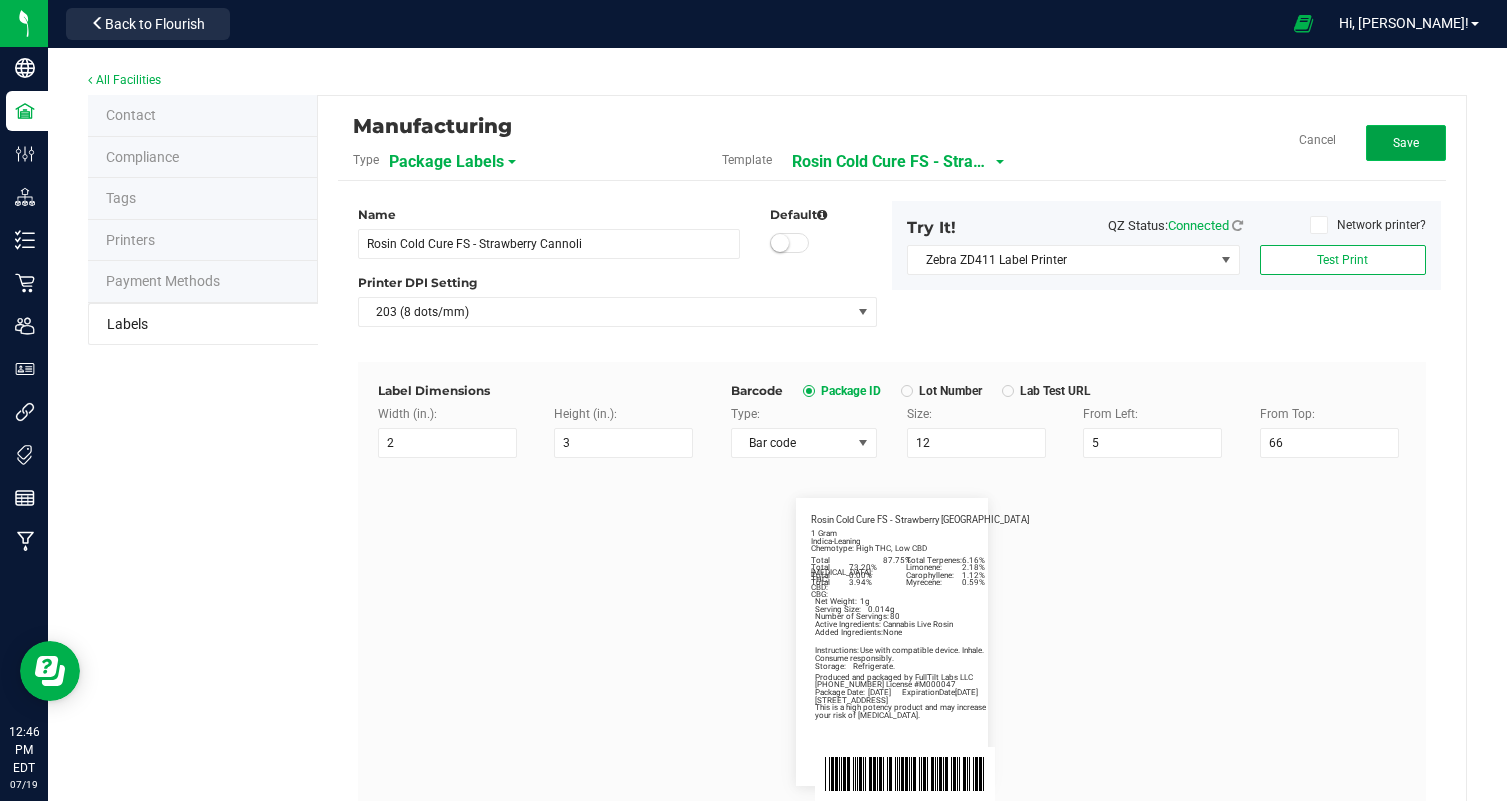 click on "Save" at bounding box center (1406, 143) 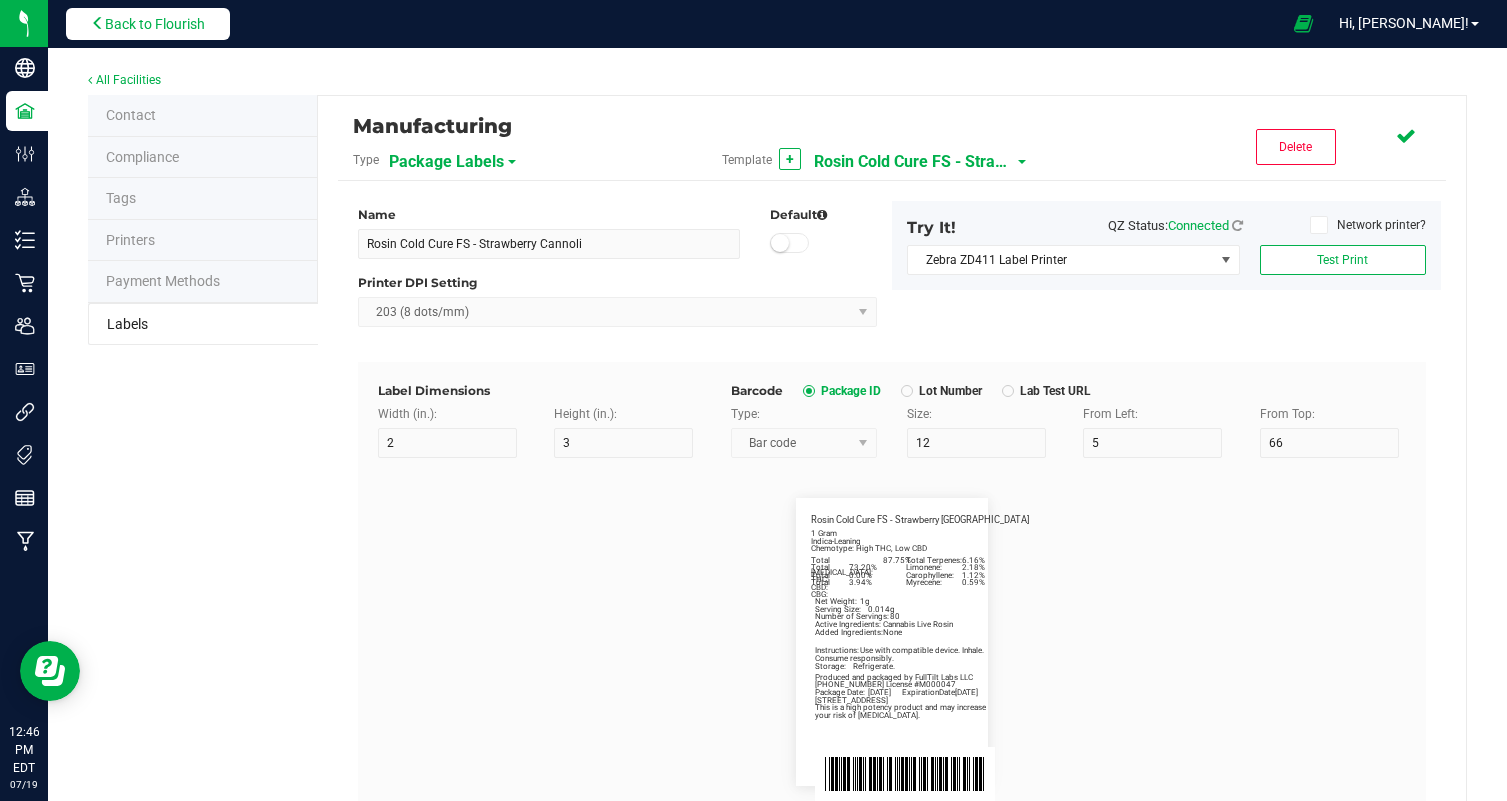 click on "Back to Flourish" at bounding box center [148, 24] 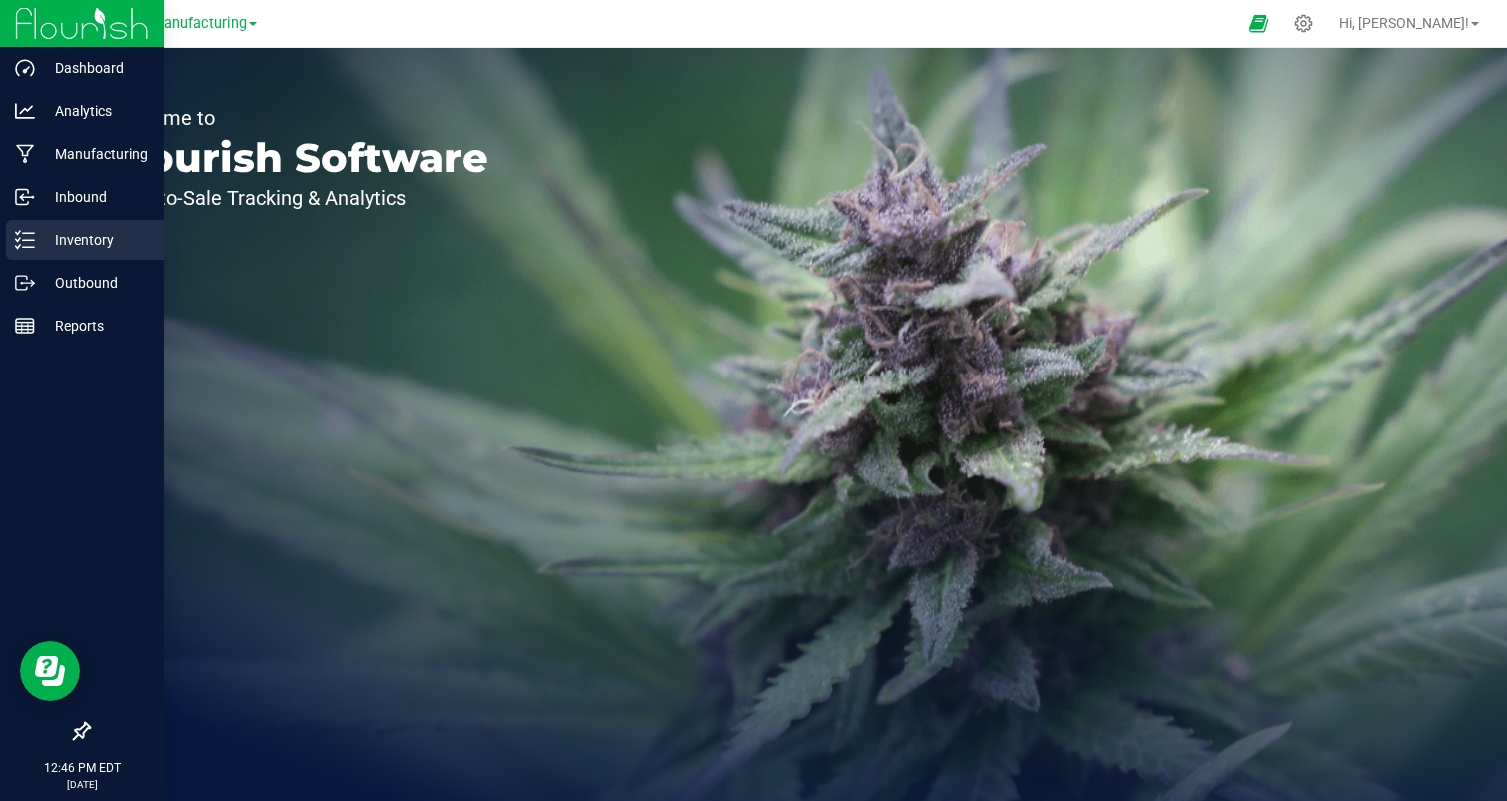 click on "Inventory" at bounding box center (95, 240) 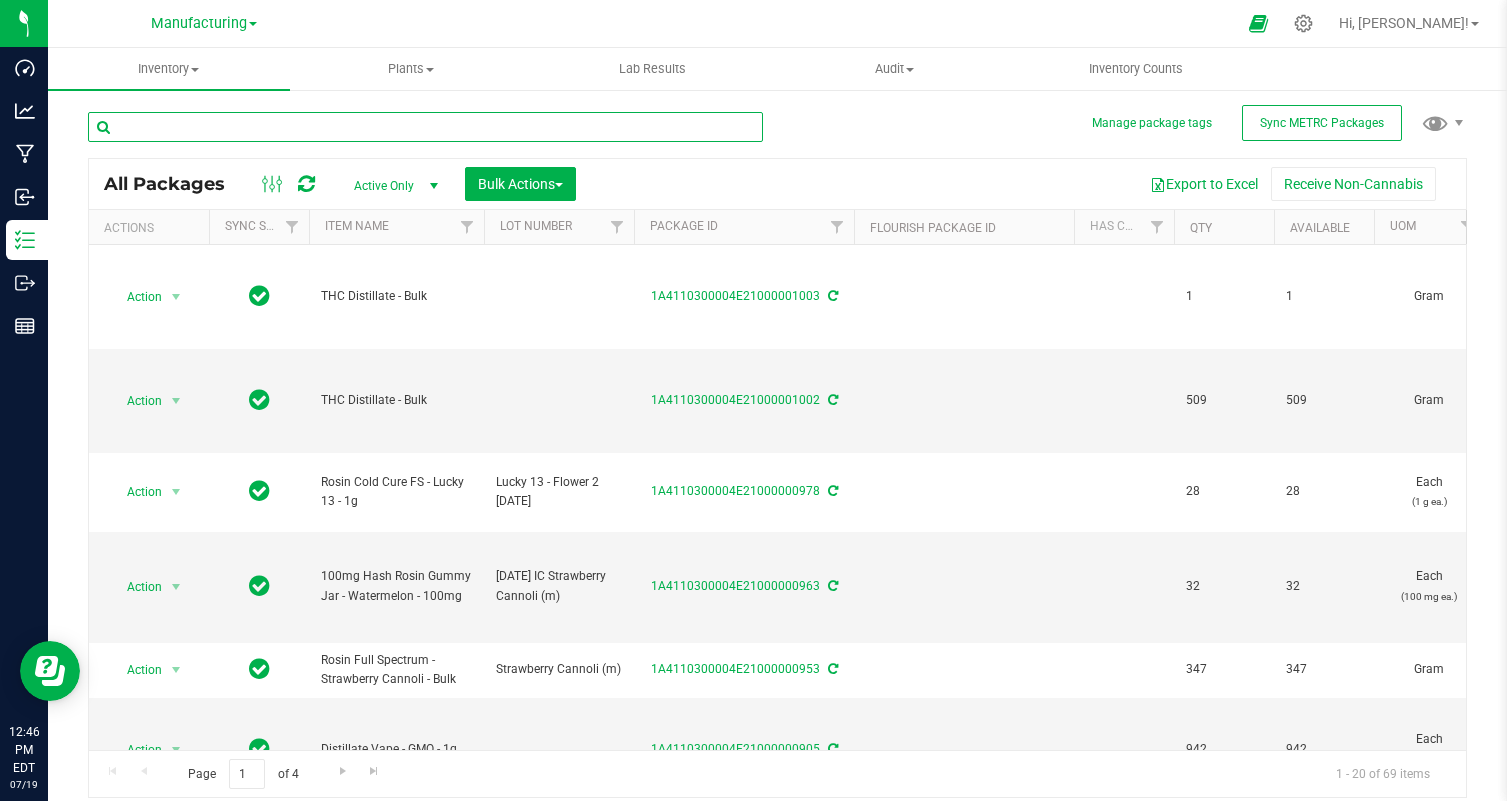 click at bounding box center [425, 127] 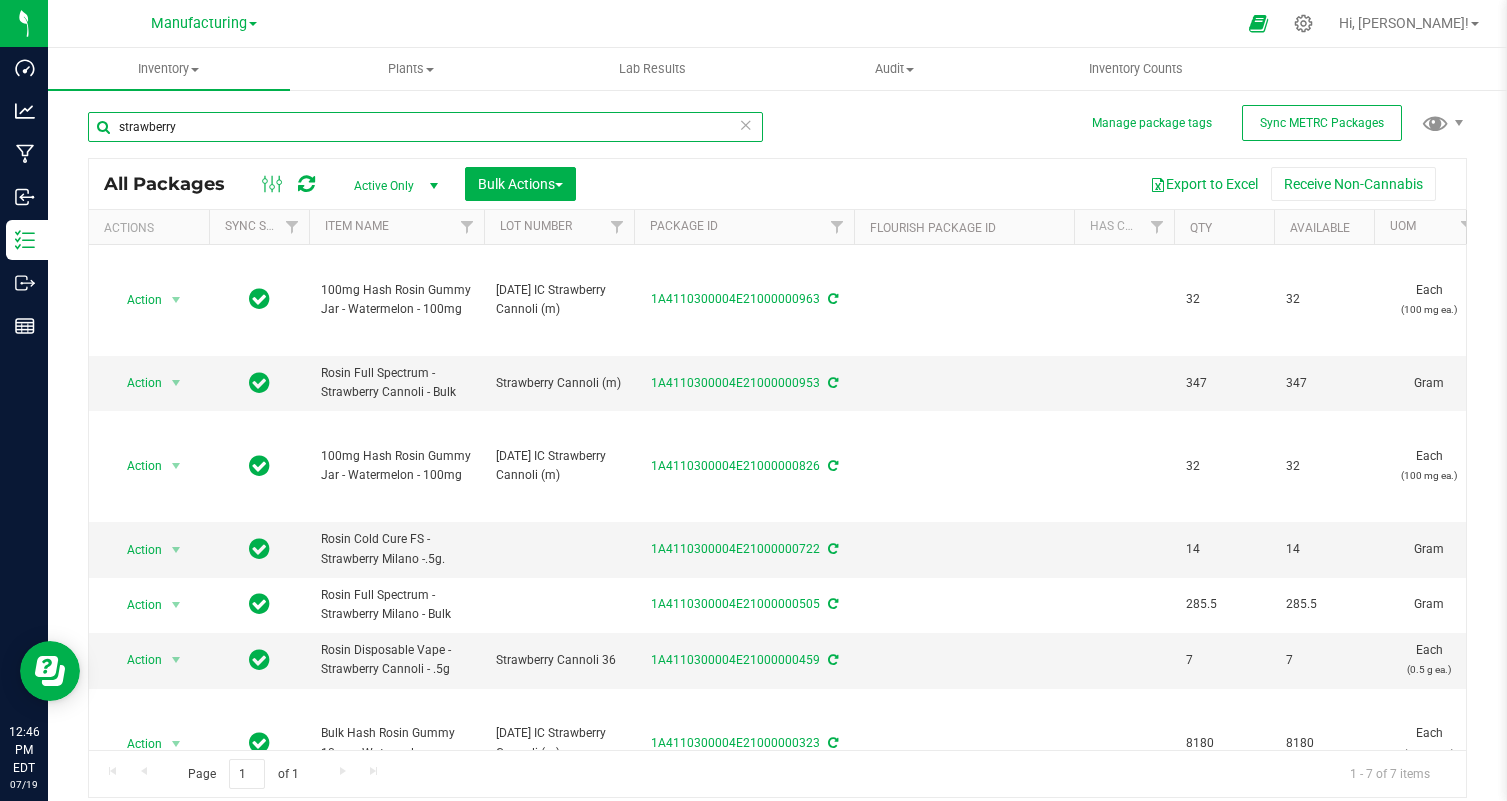 scroll, scrollTop: 49, scrollLeft: 0, axis: vertical 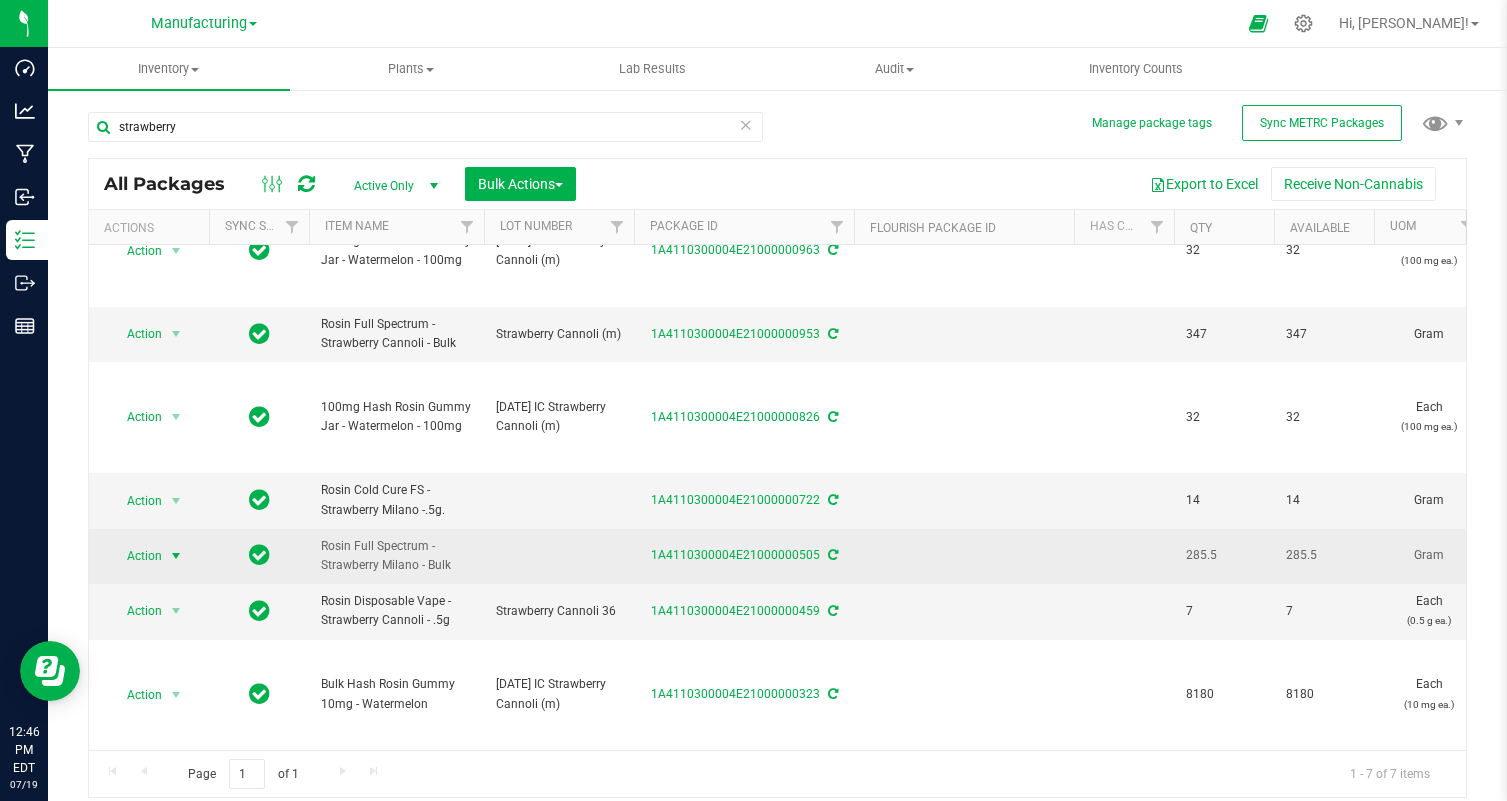 click on "Action" at bounding box center [136, 556] 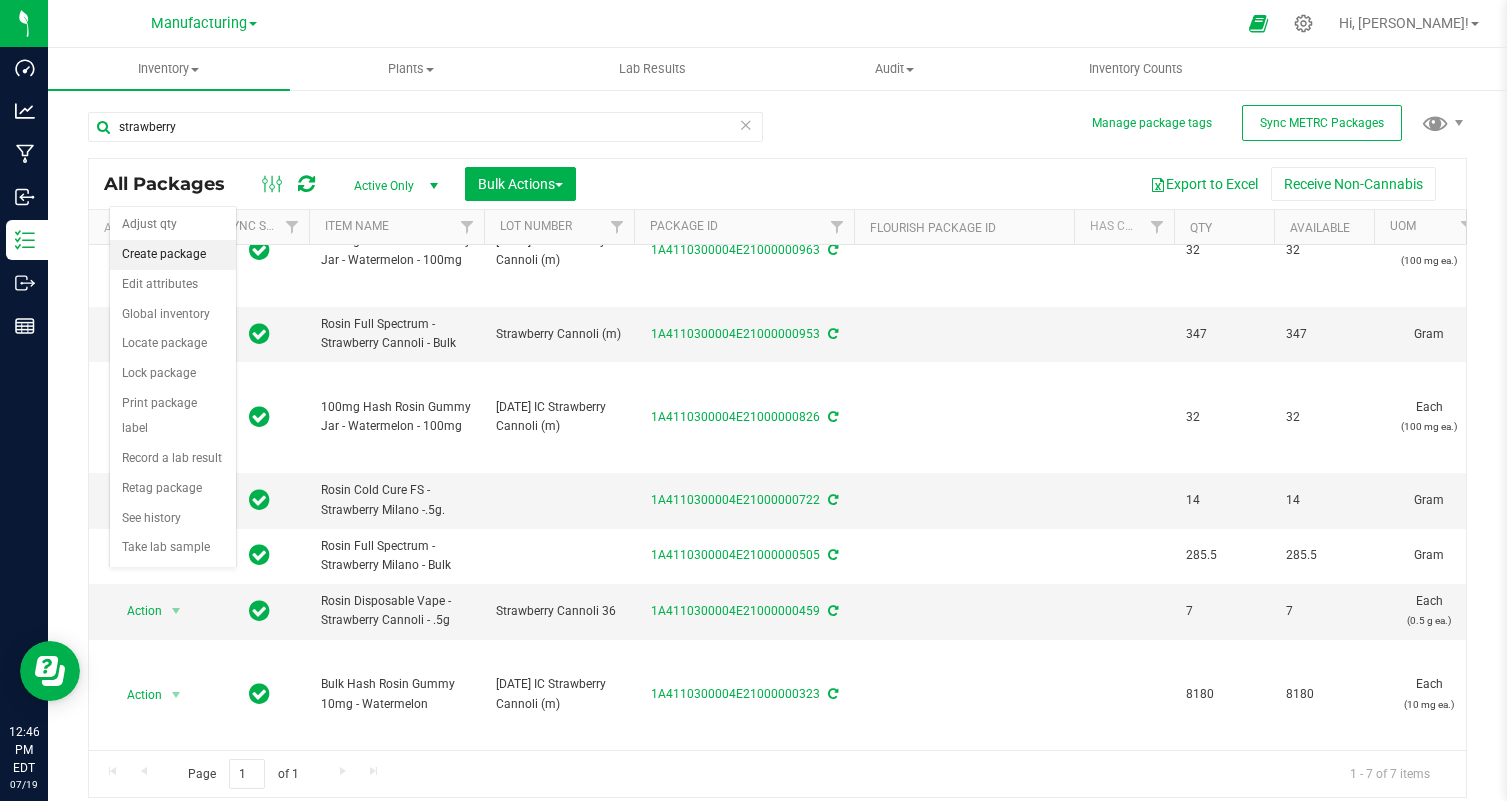 click on "Create package" at bounding box center (173, 255) 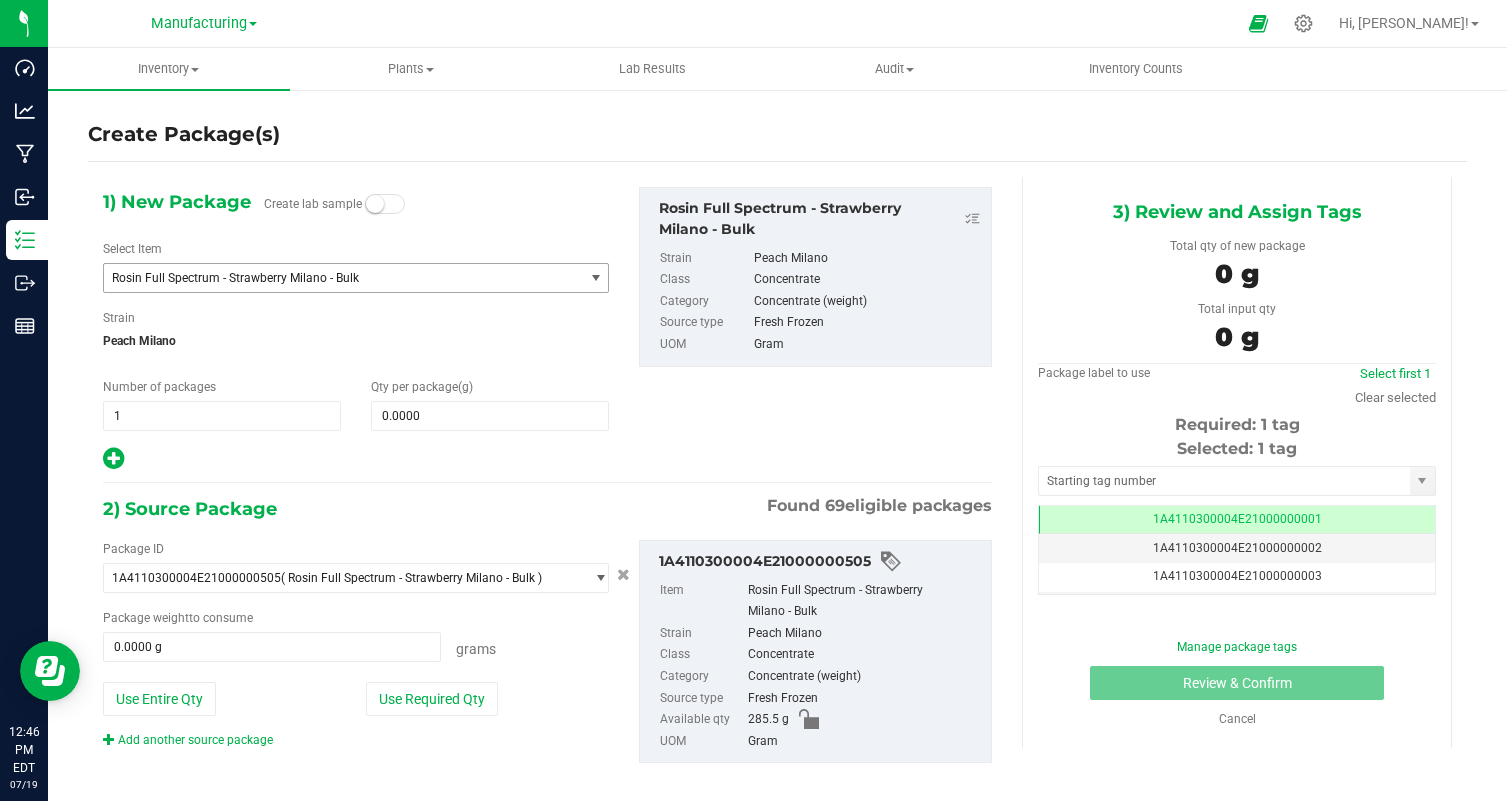 scroll, scrollTop: 0, scrollLeft: 0, axis: both 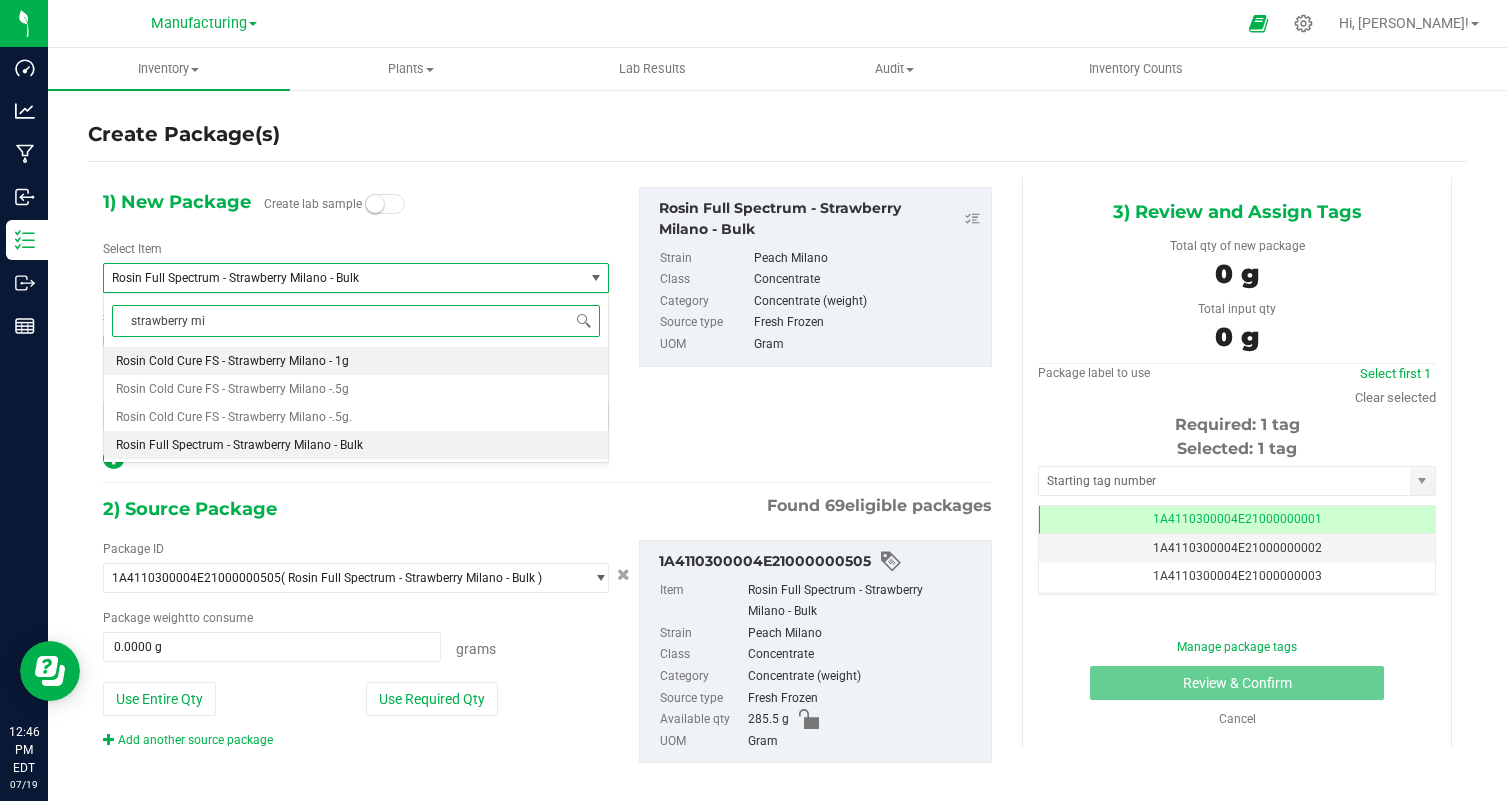 click on "Rosin Cold Cure FS - Strawberry Milano - 1g" at bounding box center (232, 361) 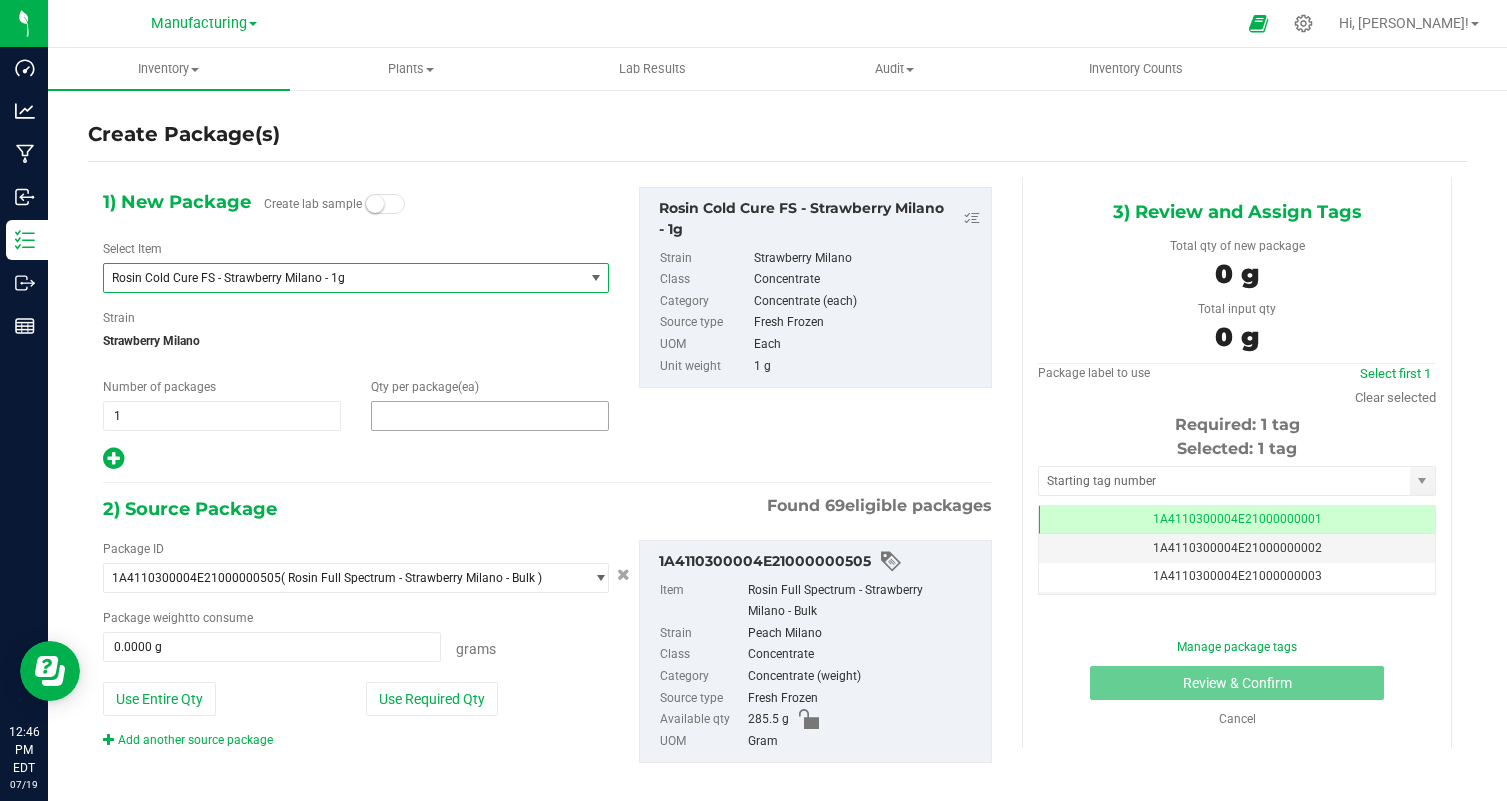 click at bounding box center [490, 416] 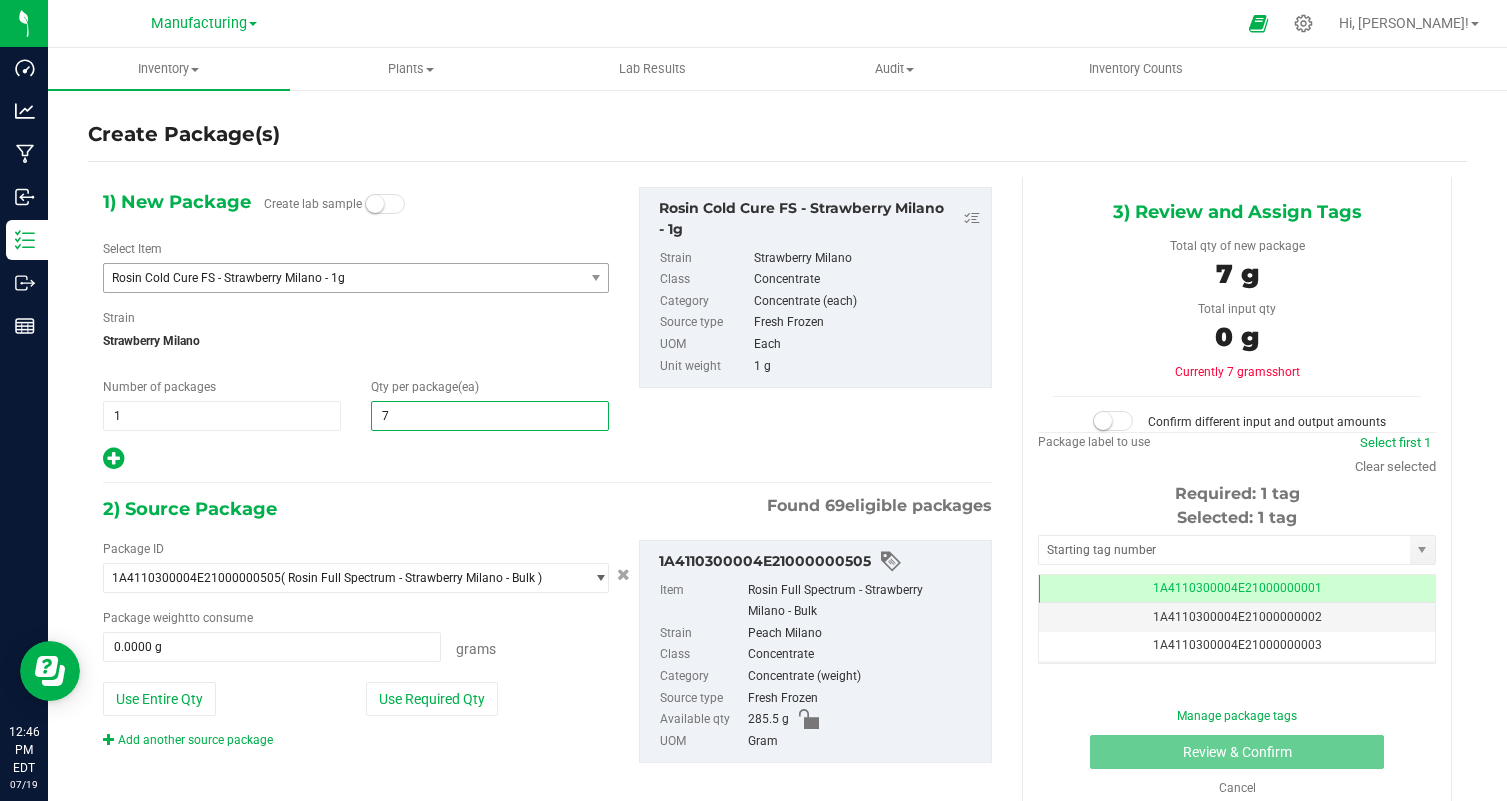 click on "2) Source Package
Found
69
eligible packages" at bounding box center [547, 509] 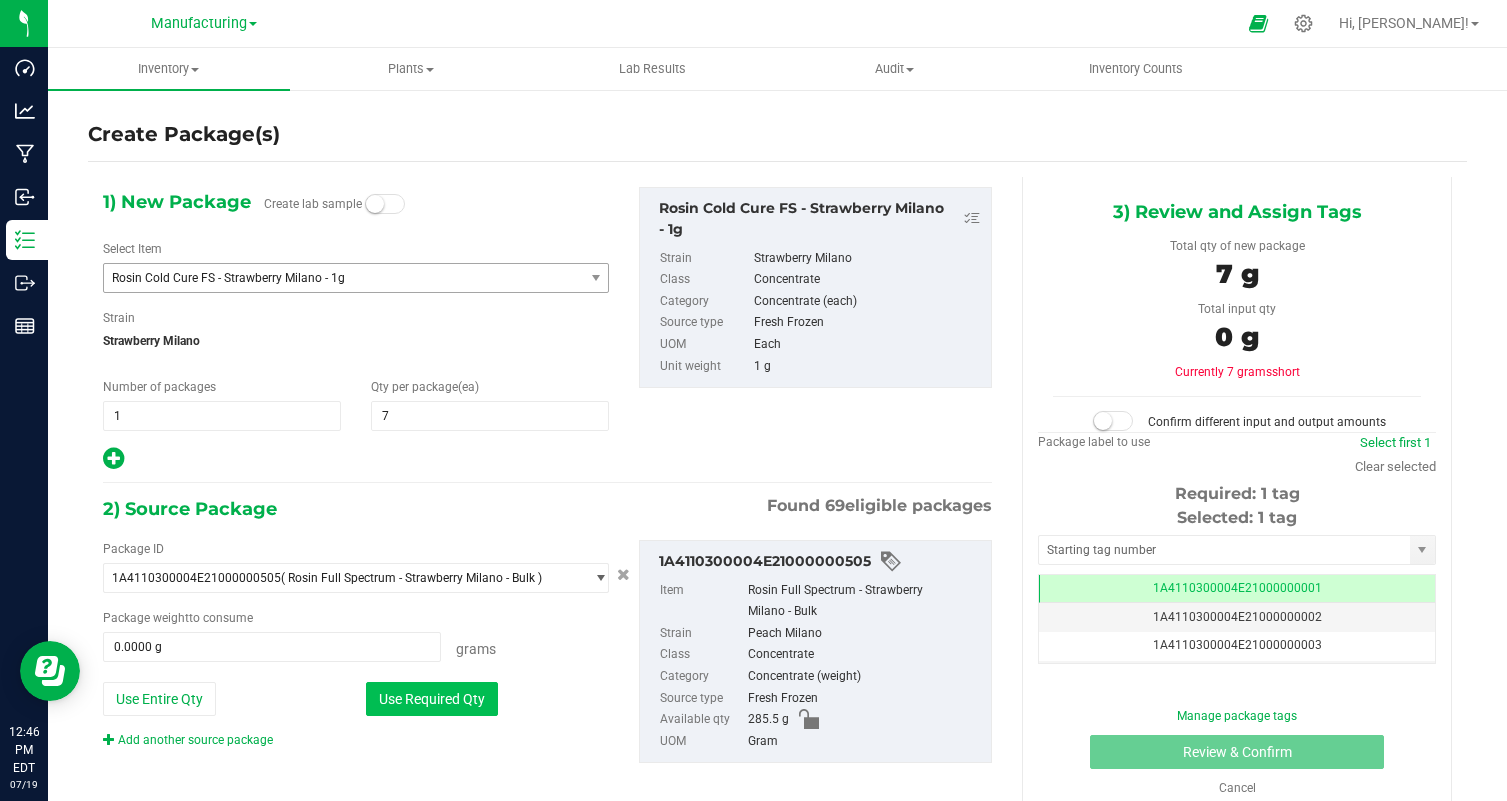 click on "Use Required Qty" at bounding box center [432, 699] 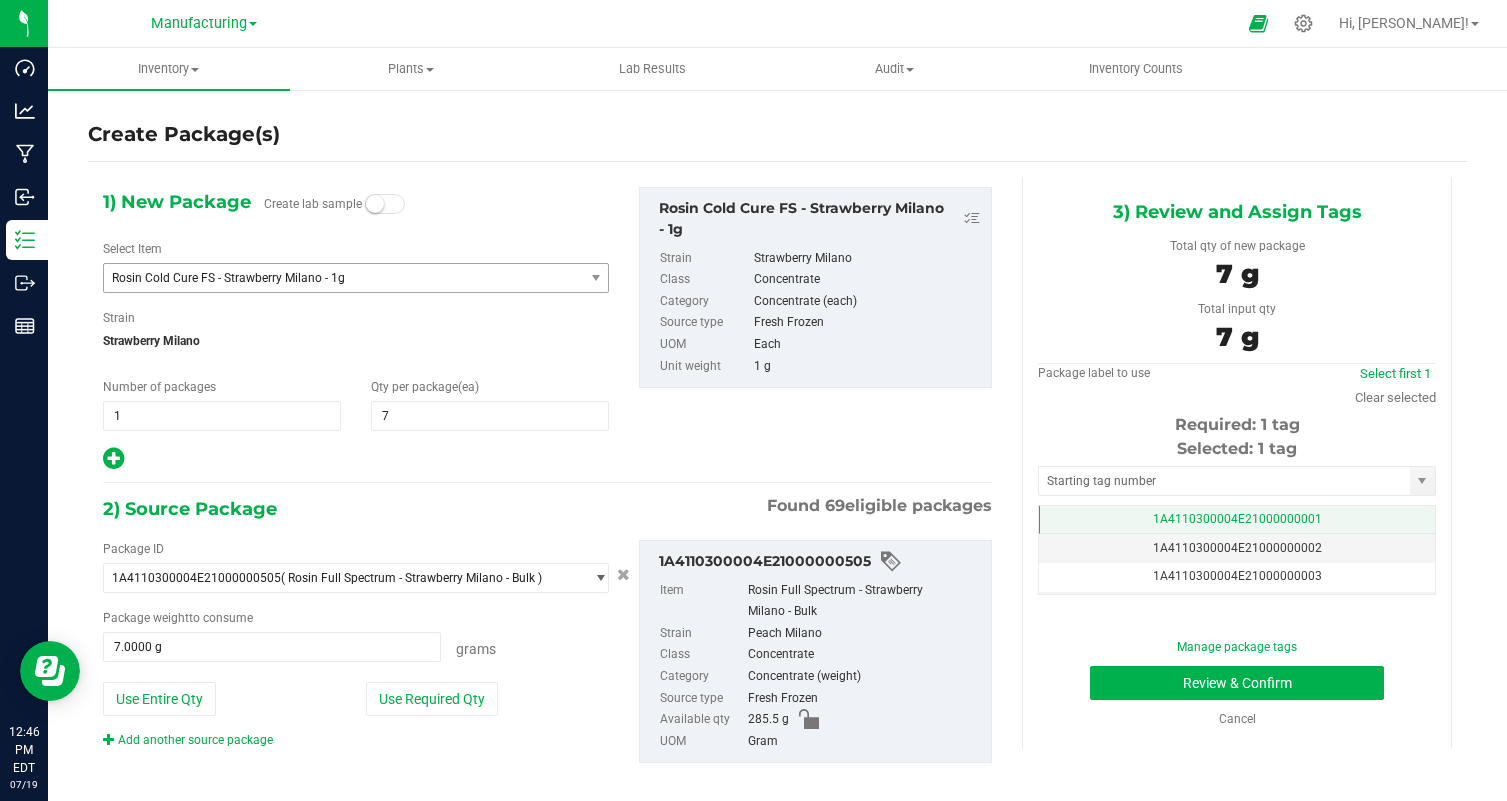 click on "1A4110300004E21000000001" at bounding box center [1237, 519] 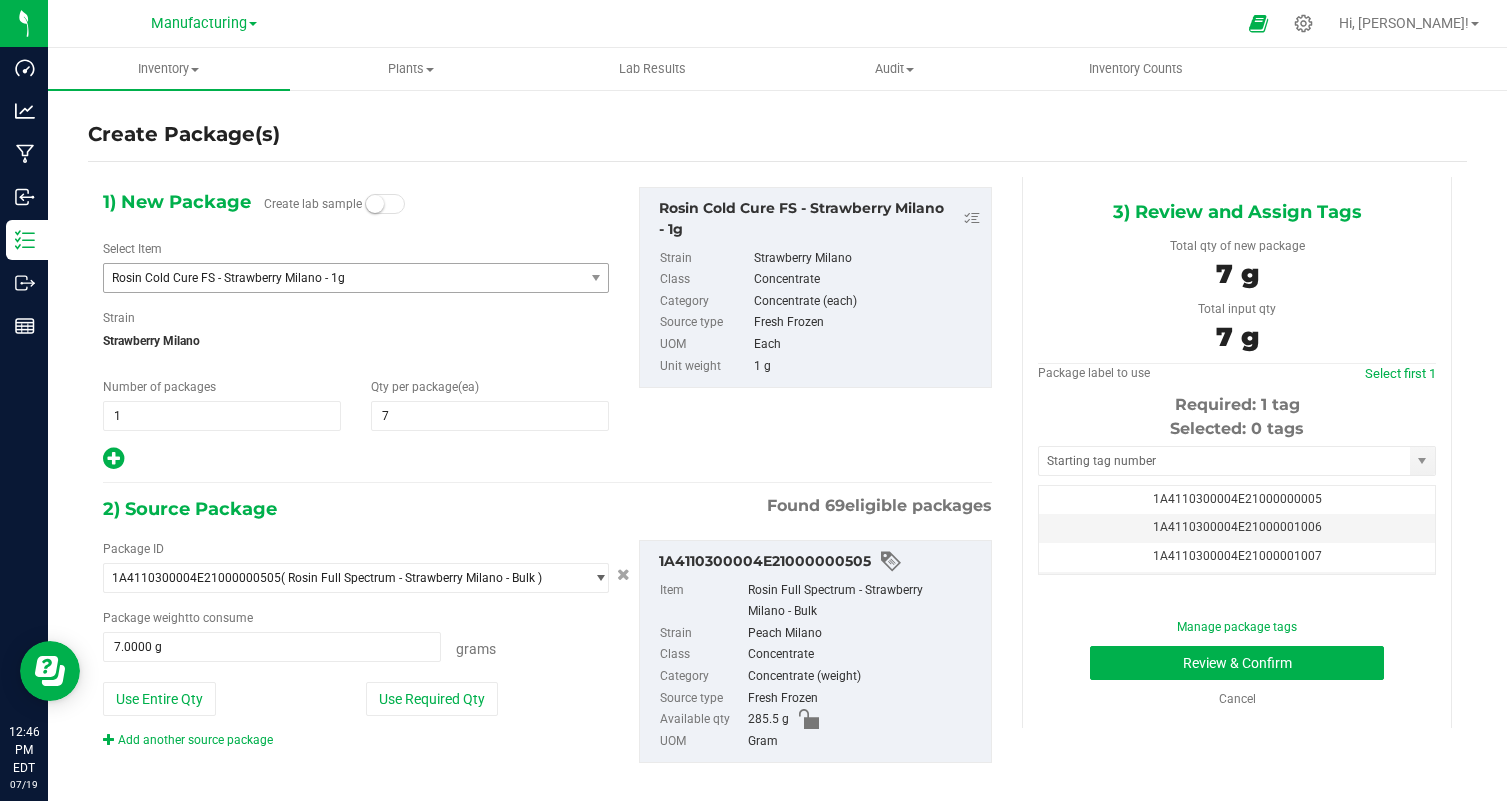click on "1A4110300004E21000001006" at bounding box center (1237, 527) 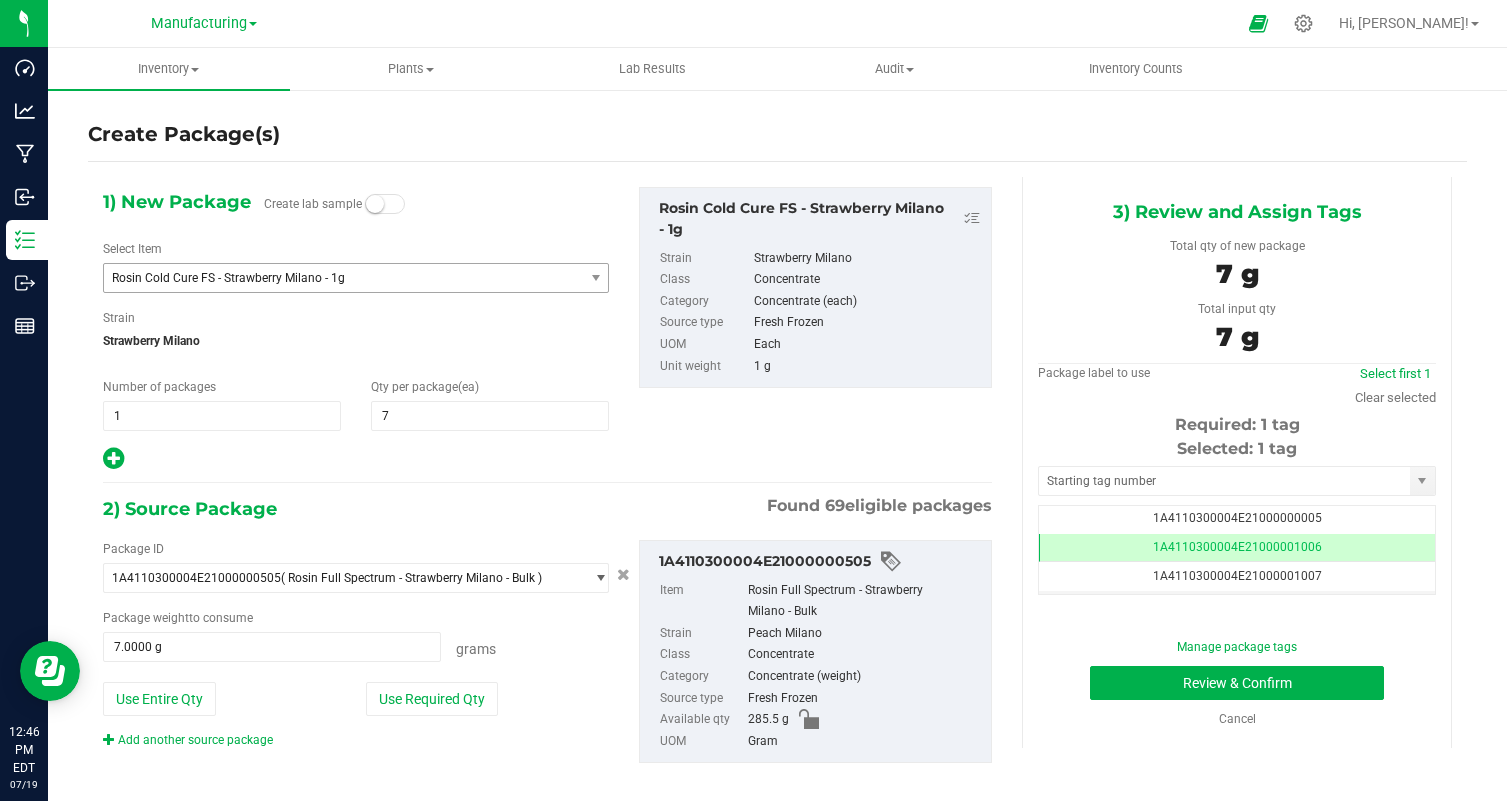 click on "Manage package tags
Review & Confirm
Cancel" at bounding box center (1237, 683) 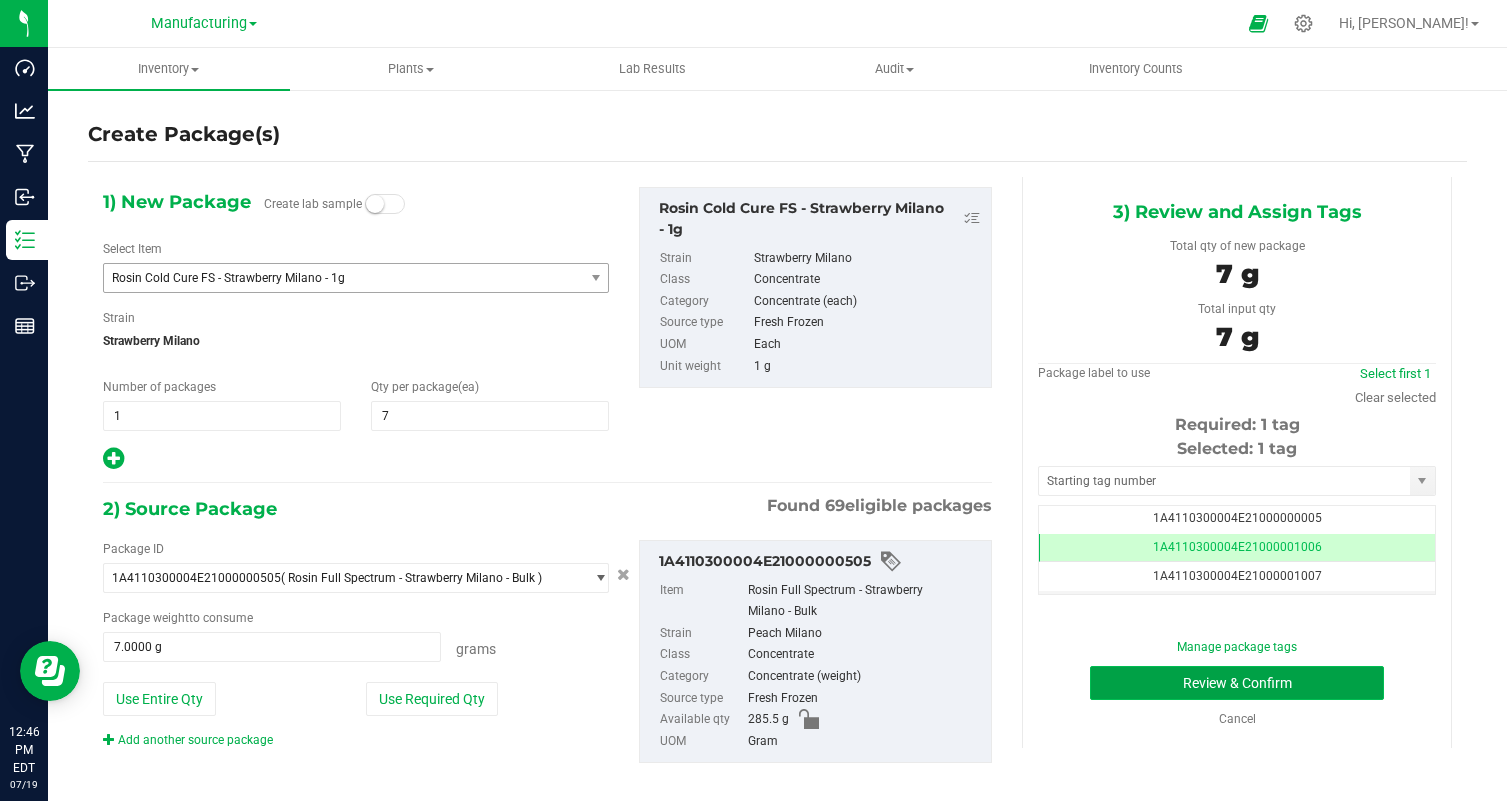 click on "Review & Confirm" at bounding box center (1237, 683) 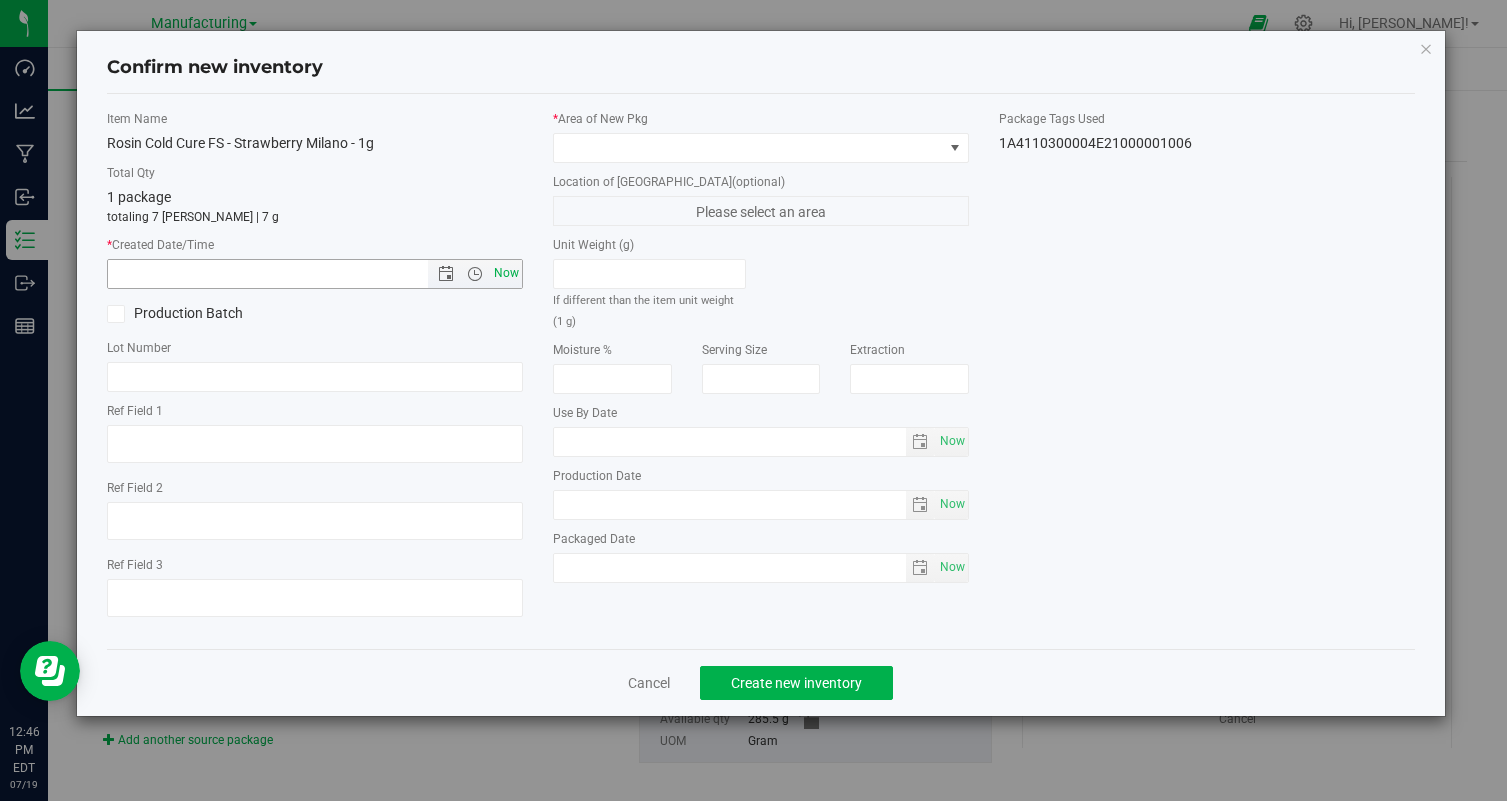 click on "Now" at bounding box center (507, 273) 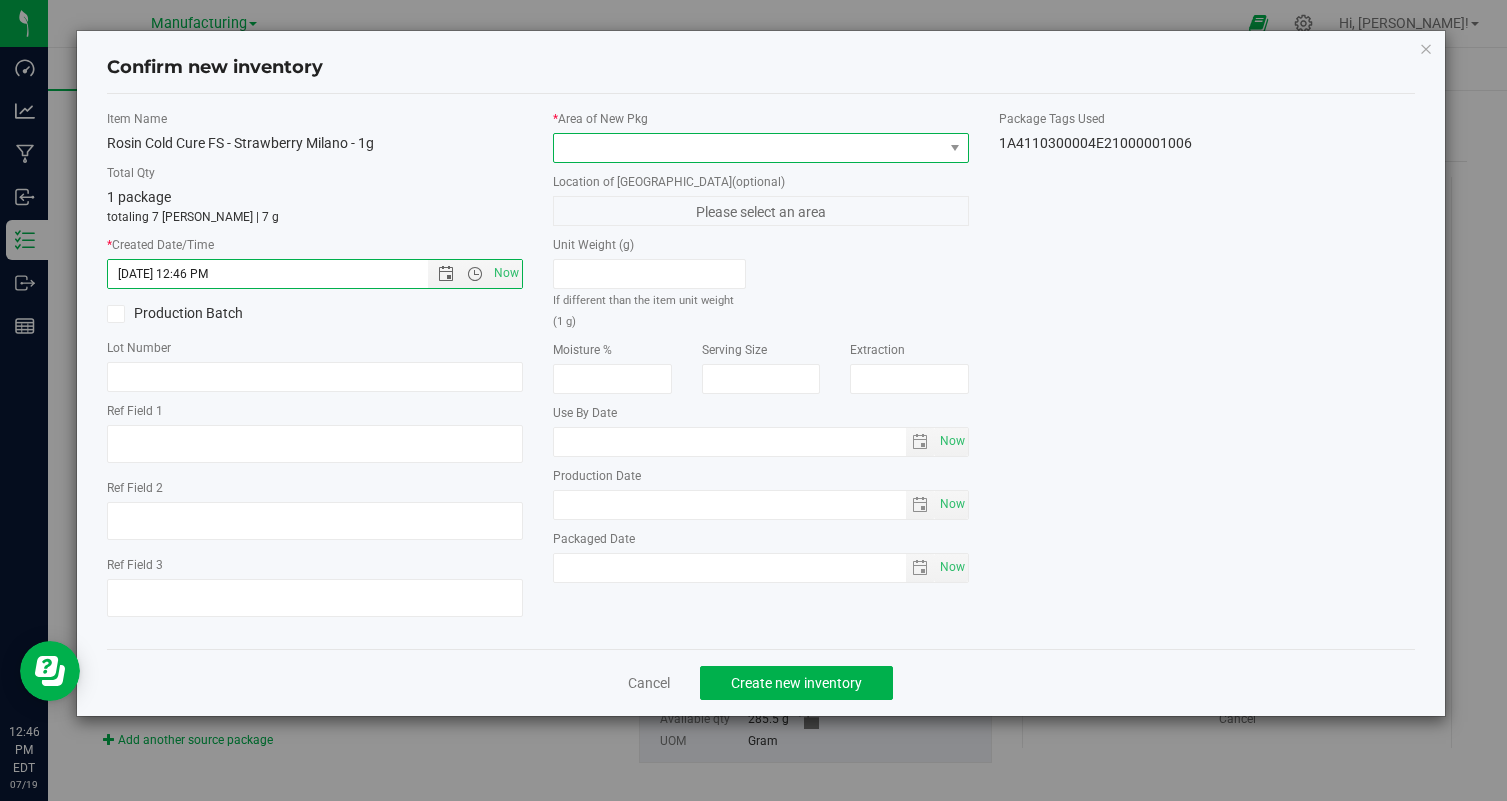 click at bounding box center [748, 148] 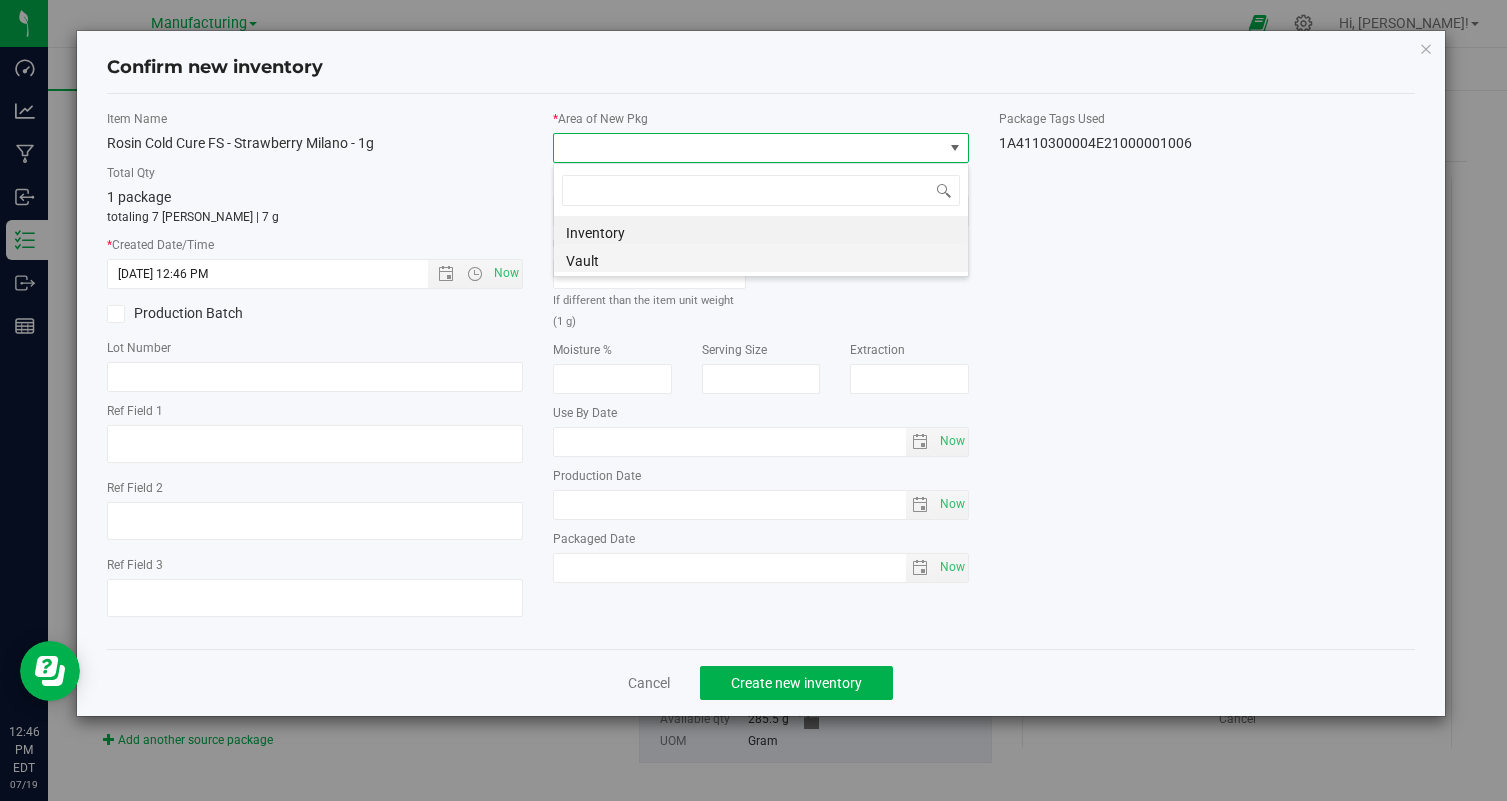 click on "Vault" at bounding box center (761, 258) 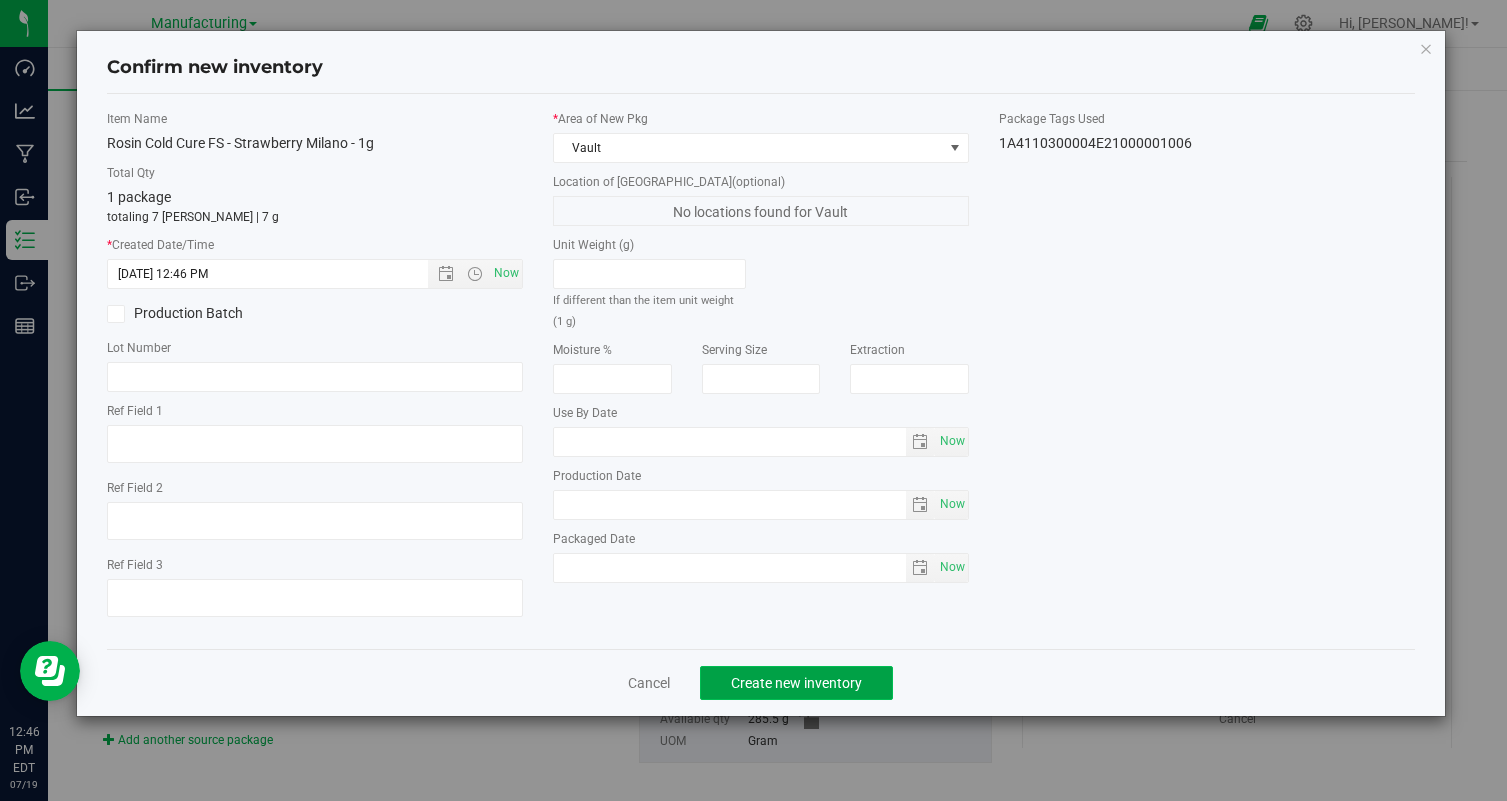 click on "Create new inventory" 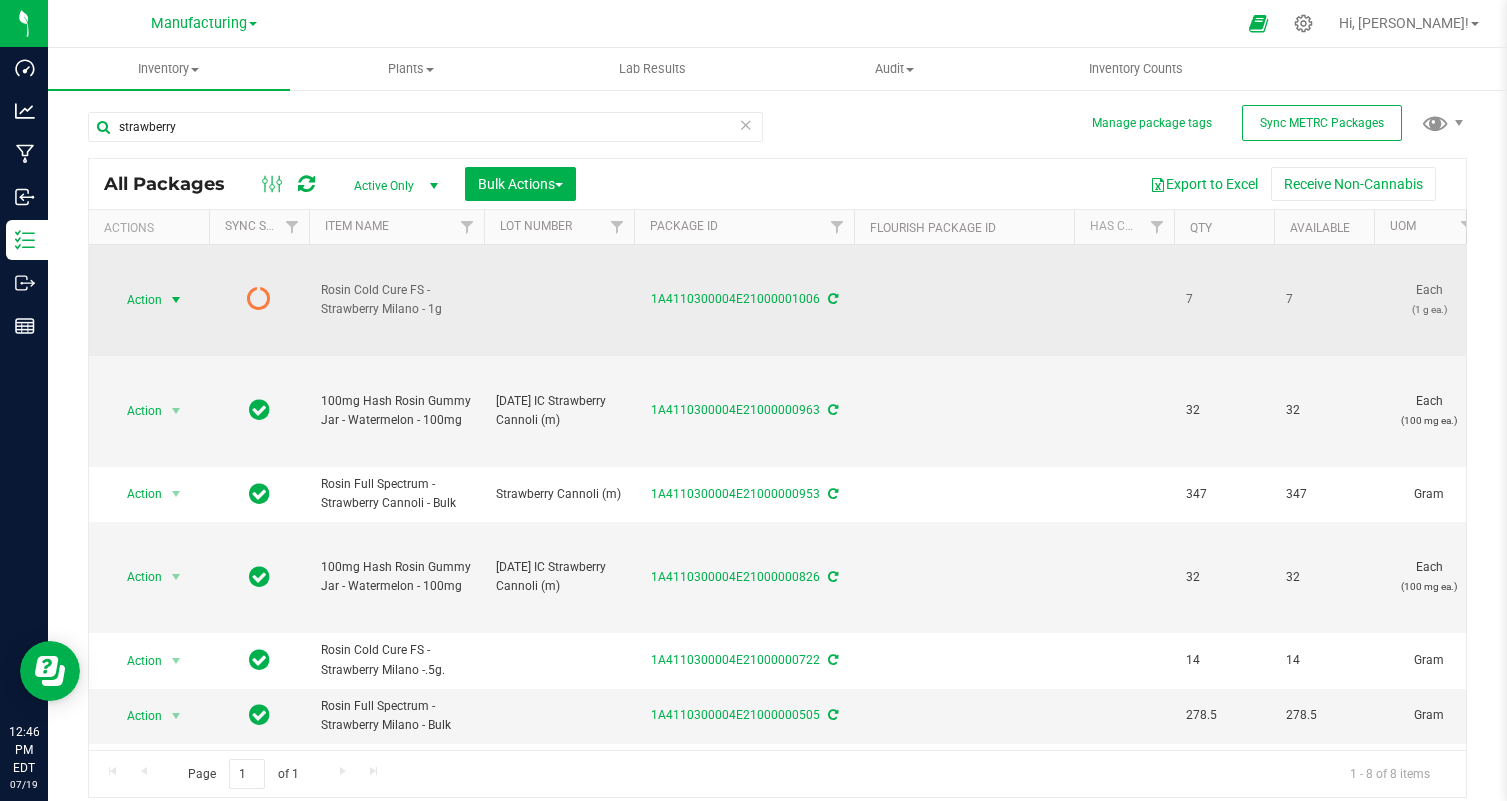 click at bounding box center [176, 300] 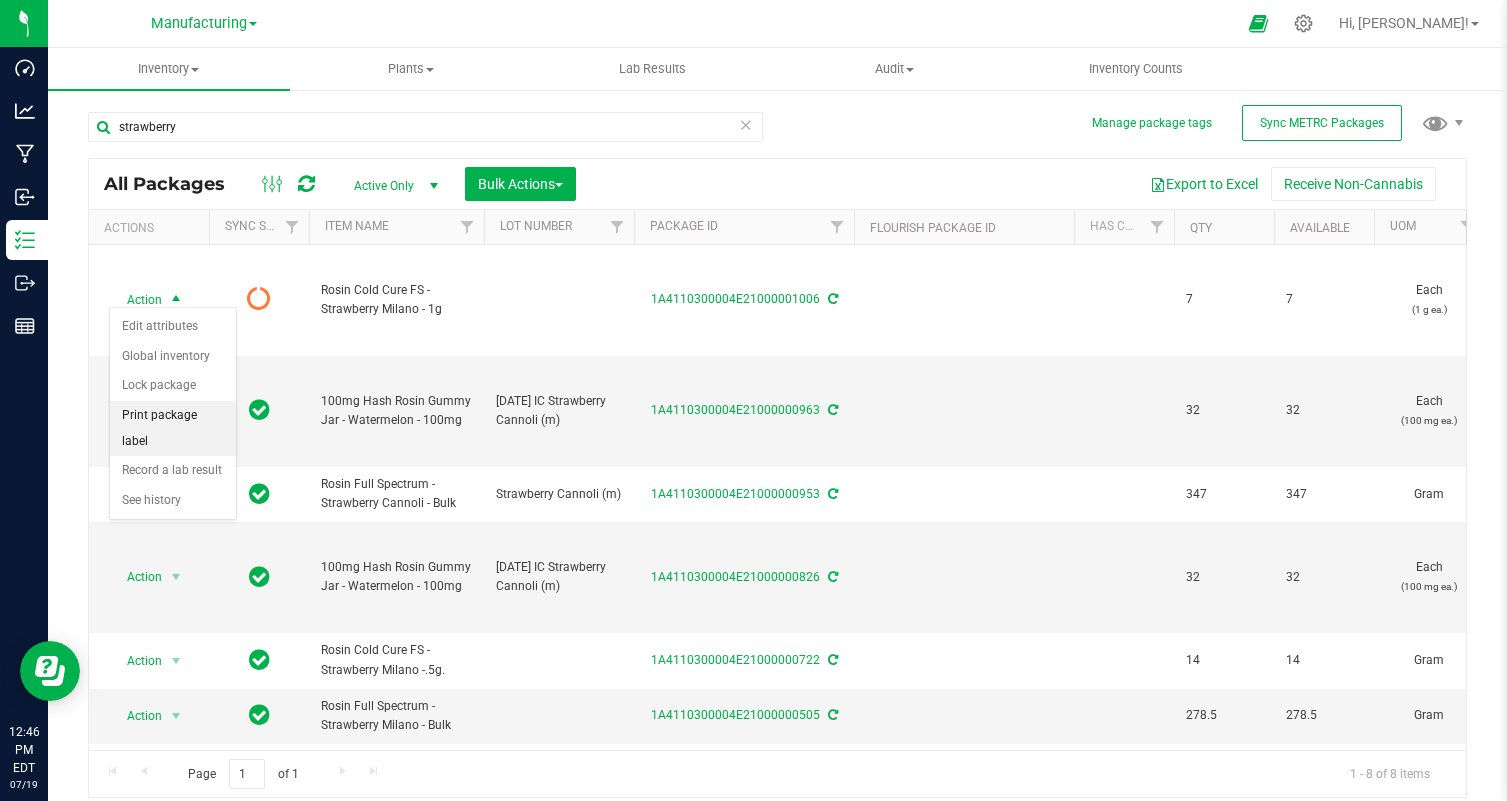 click on "Print package label" at bounding box center (173, 428) 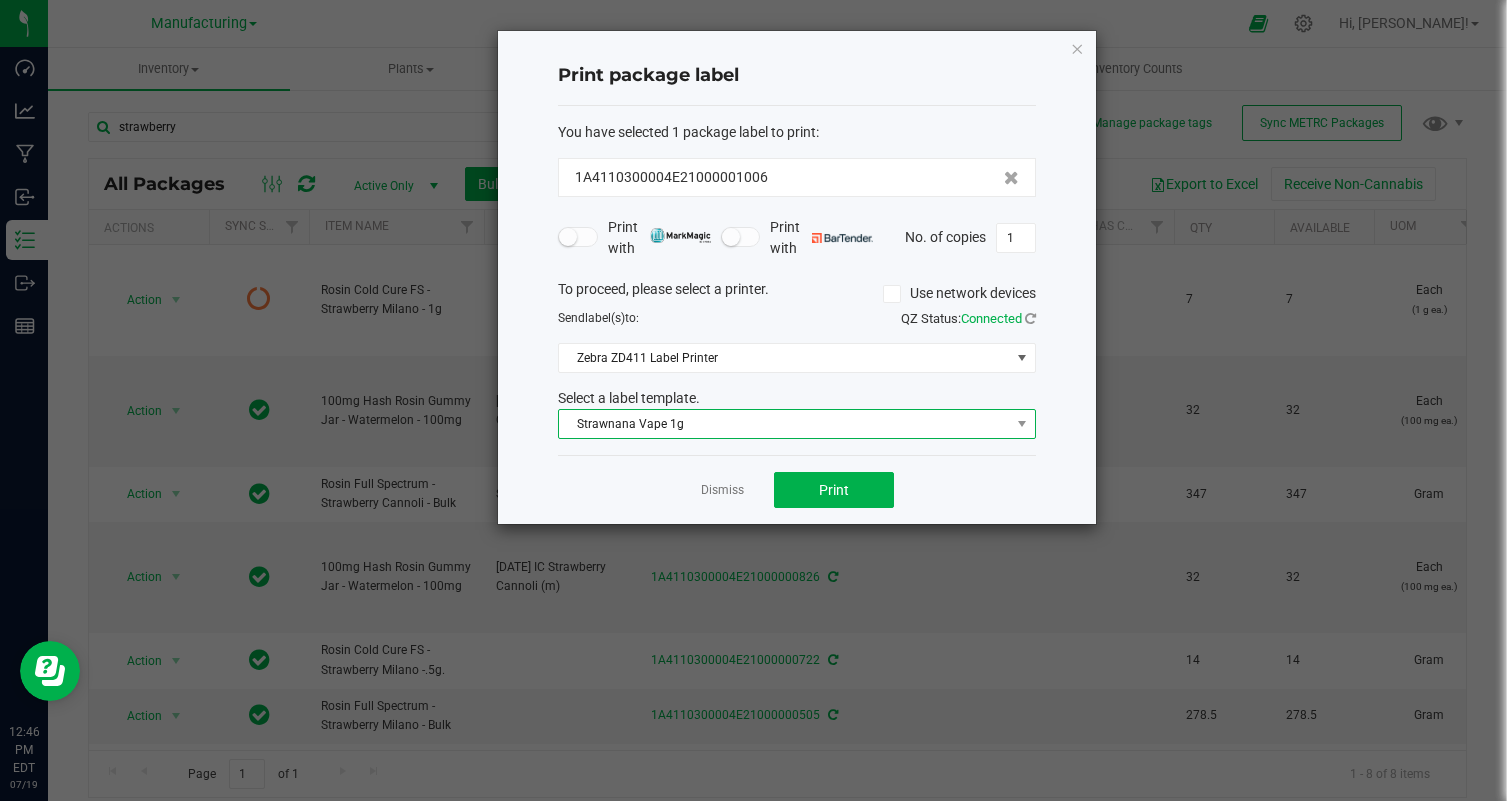 click on "Strawnana Vape 1g" at bounding box center (784, 424) 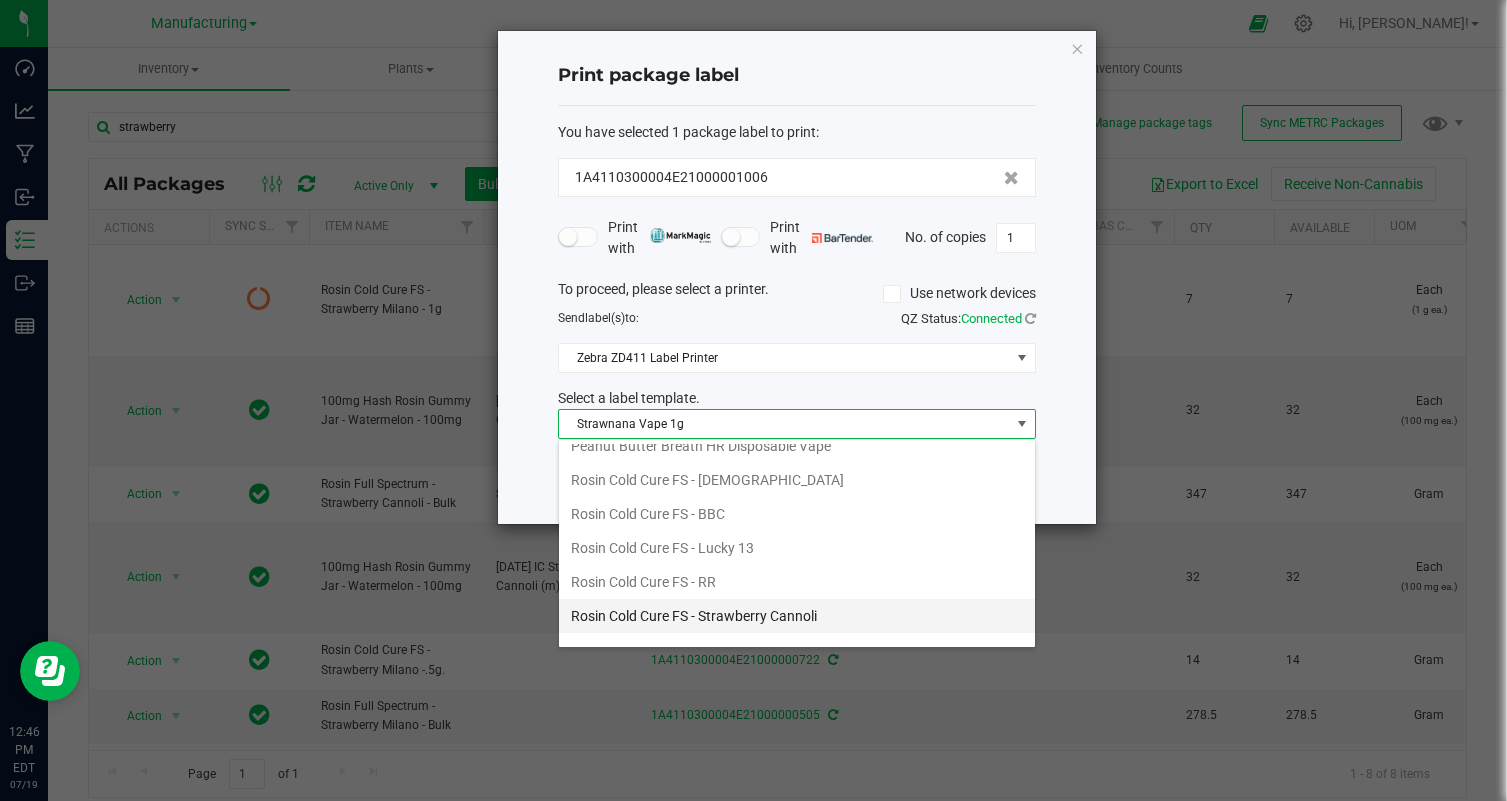 click on "Rosin Cold Cure FS - Strawberry Cannoli" at bounding box center [797, 616] 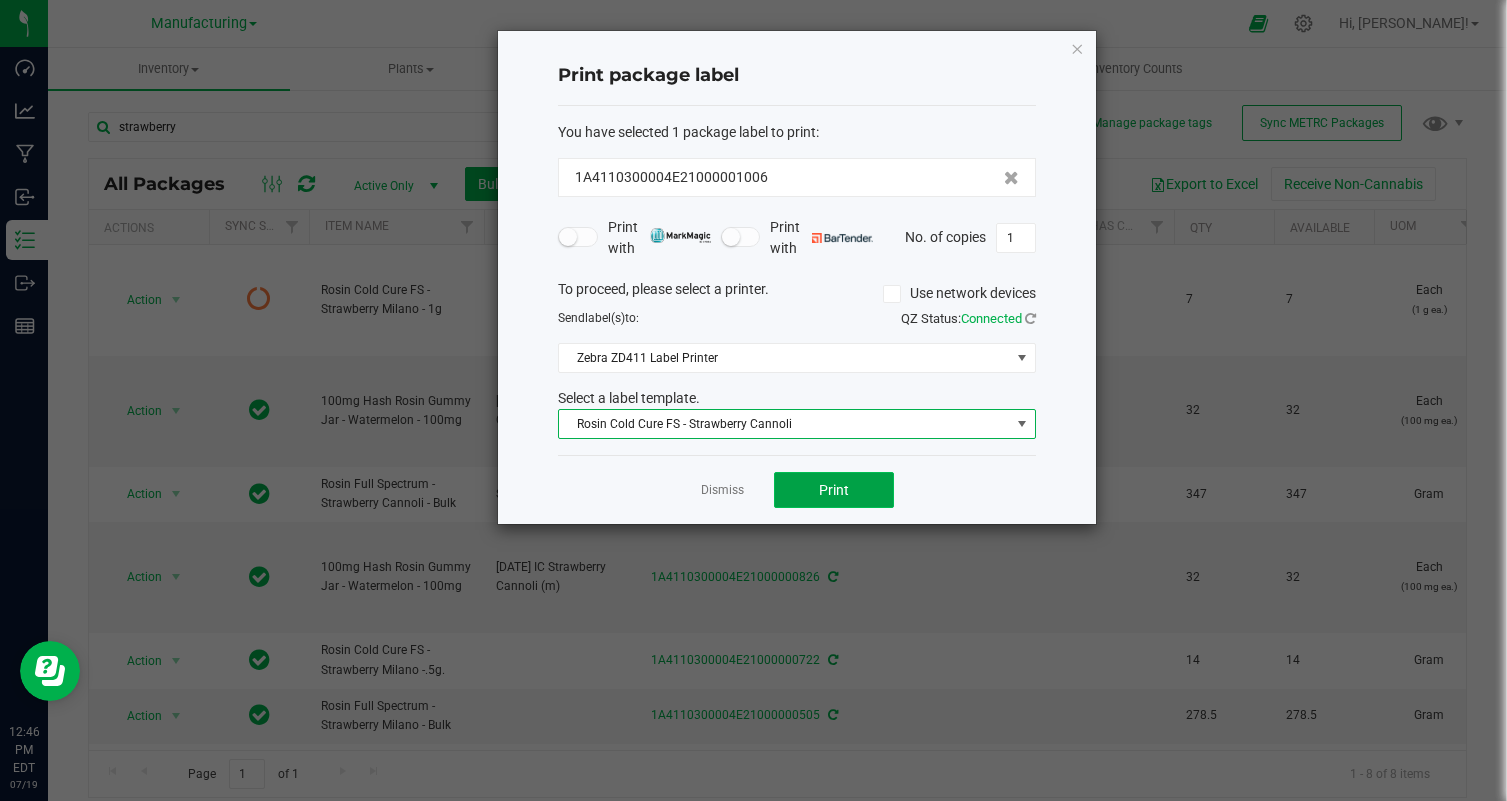 click on "Print" 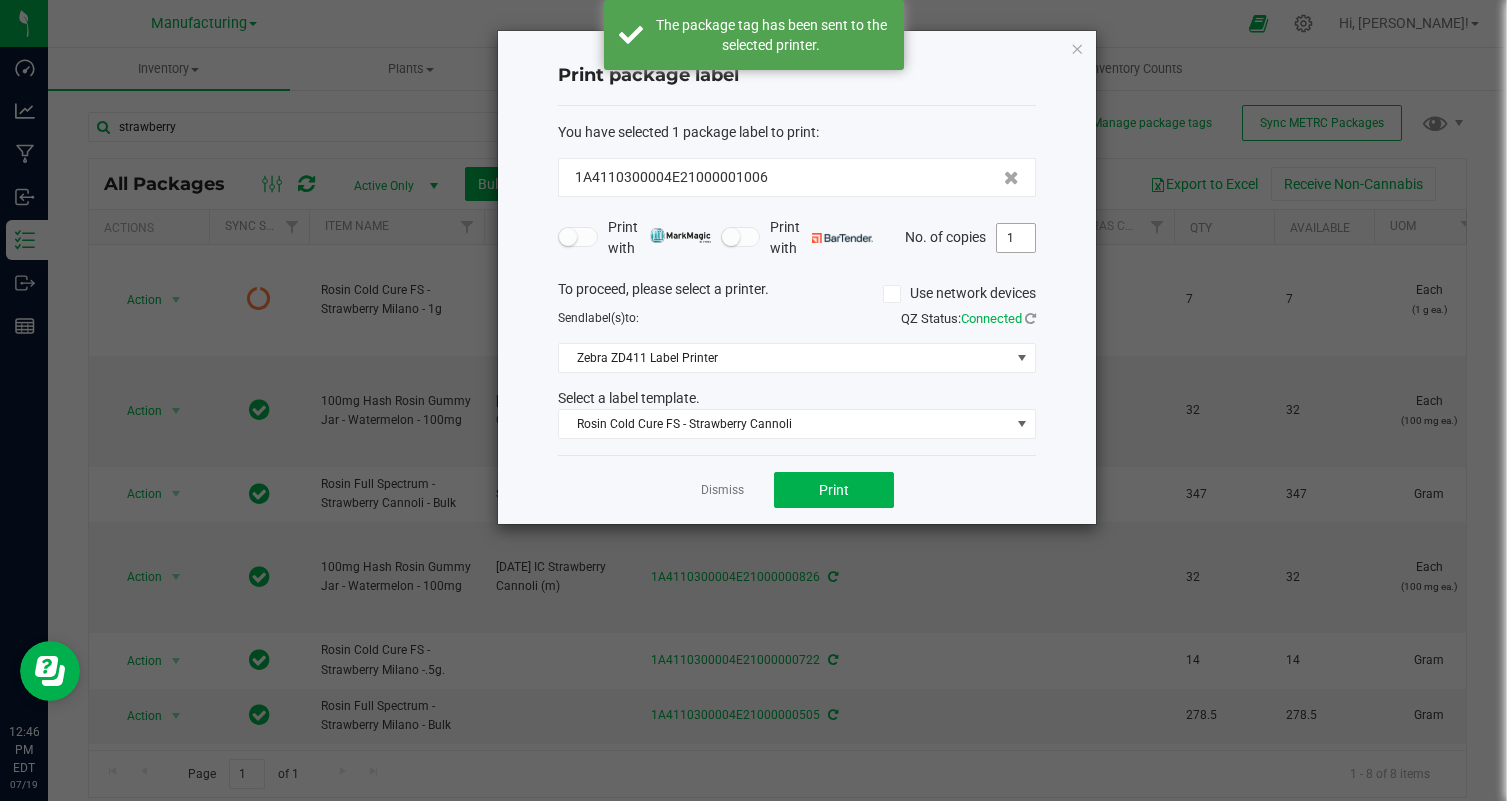 click on "1" at bounding box center (1016, 238) 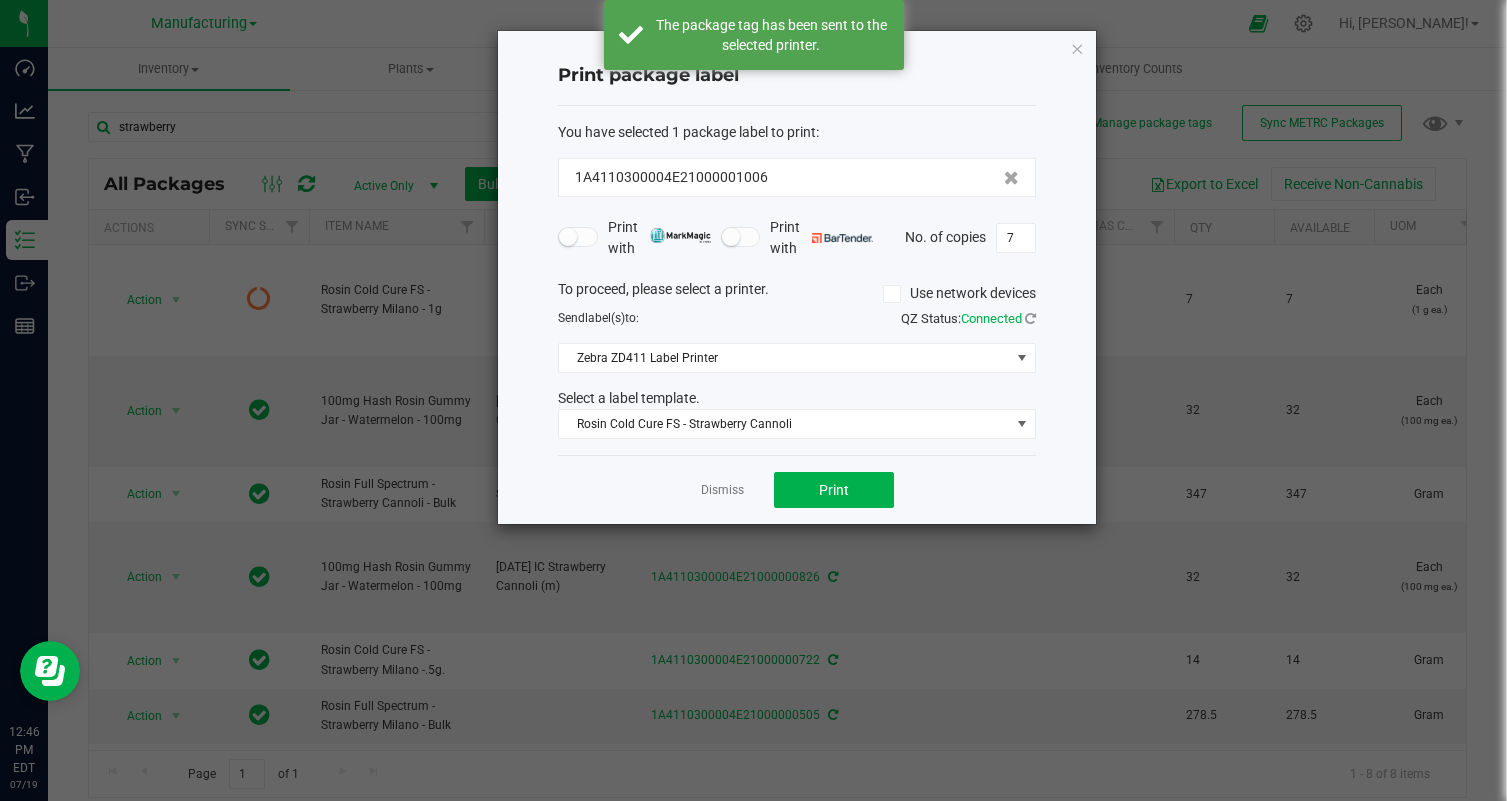 click on "Dismiss   Print" 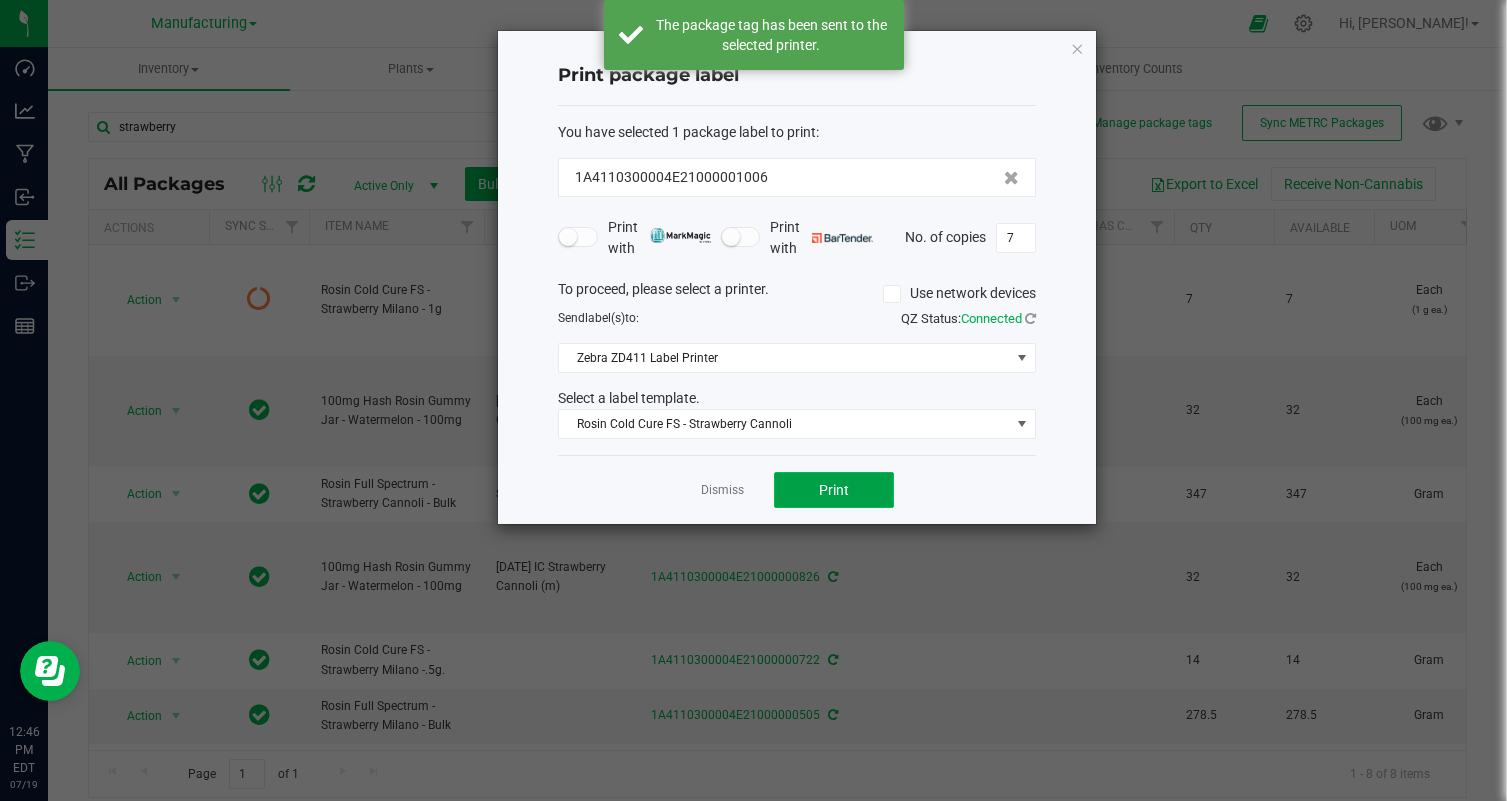 click on "Print" 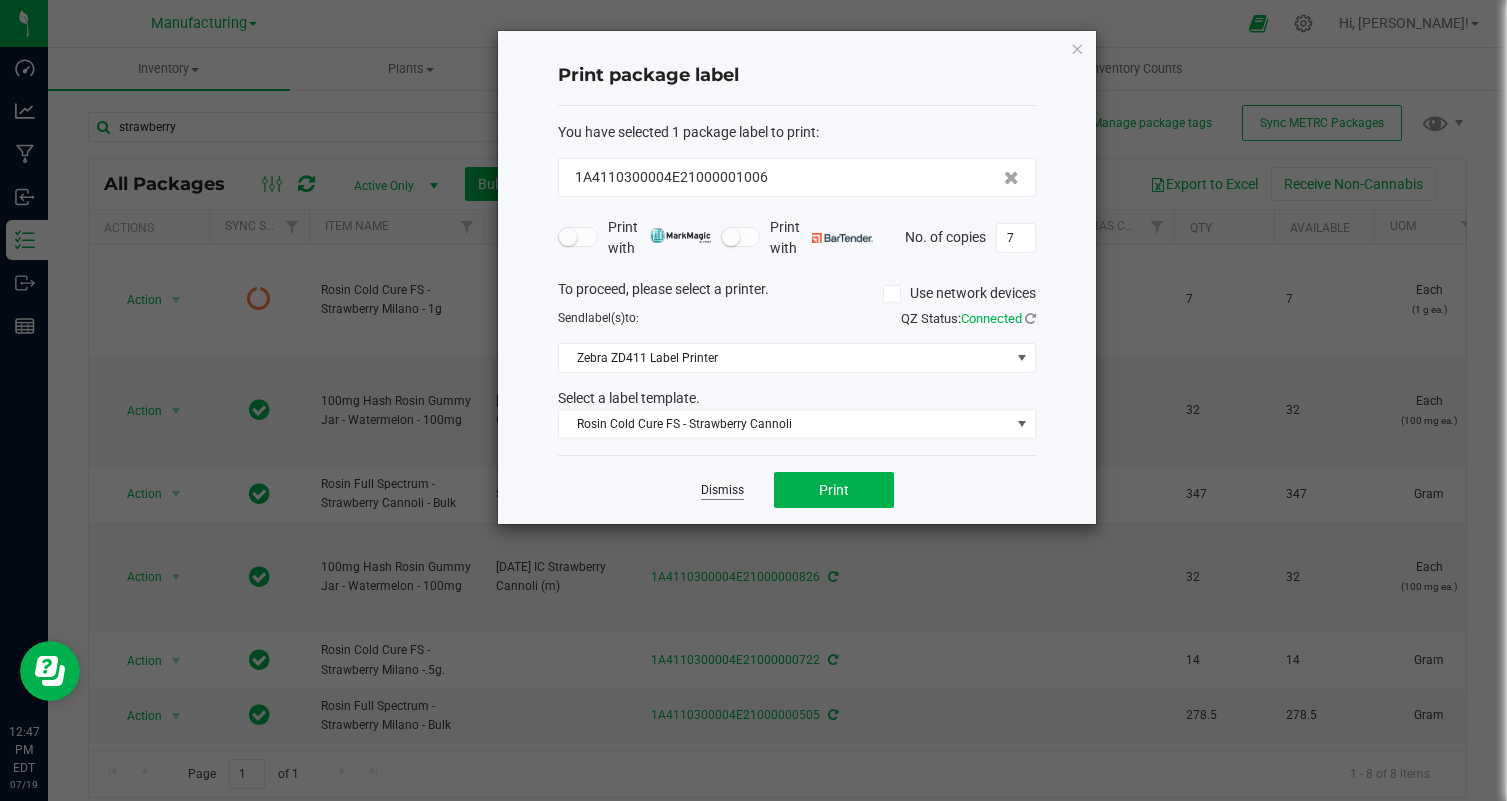 click on "Dismiss" 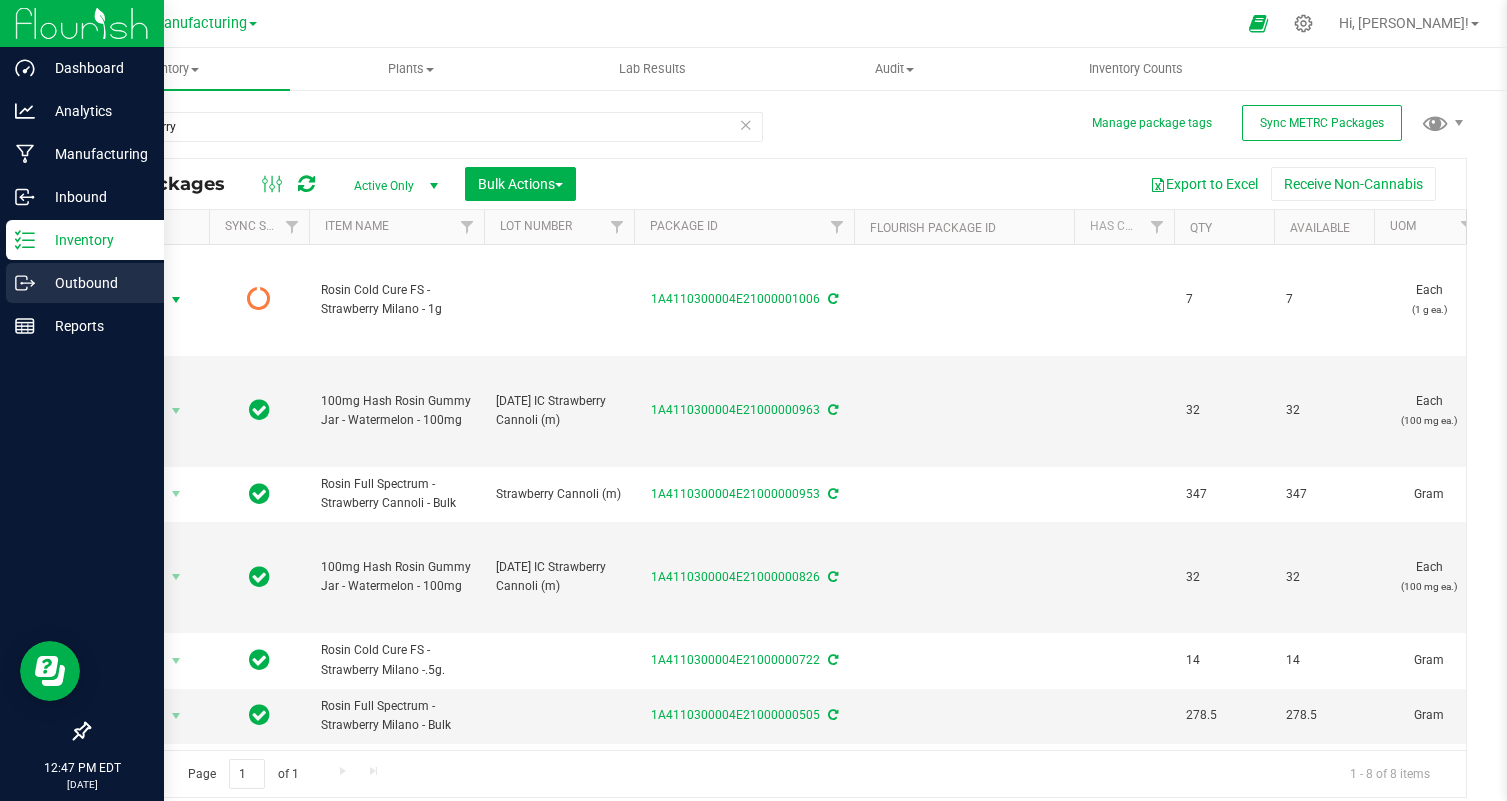click on "Outbound" at bounding box center (85, 283) 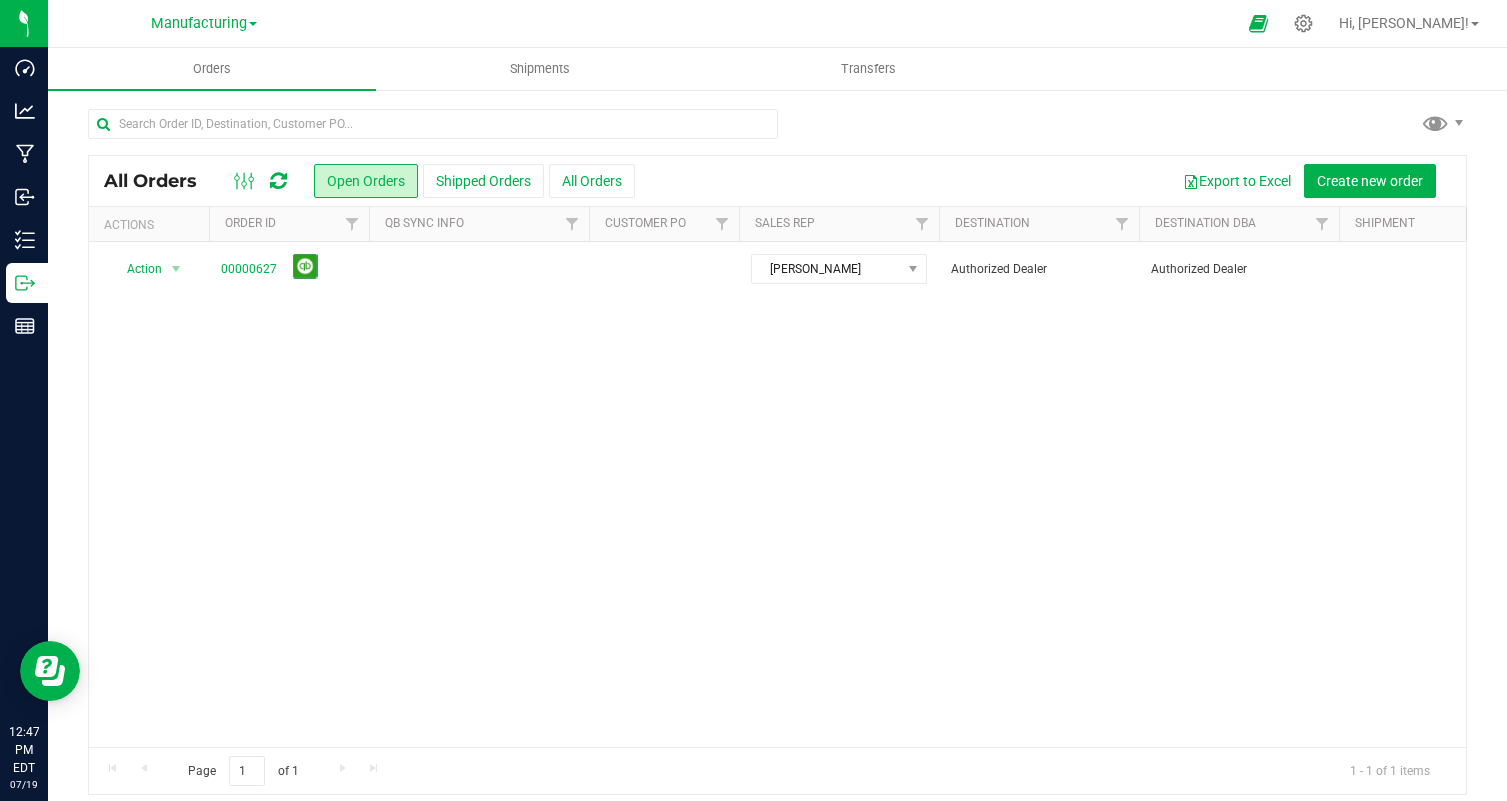 click on "All Orders
Open Orders
Shipped Orders
All Orders
Export to Excel
Create new order" at bounding box center (777, 181) 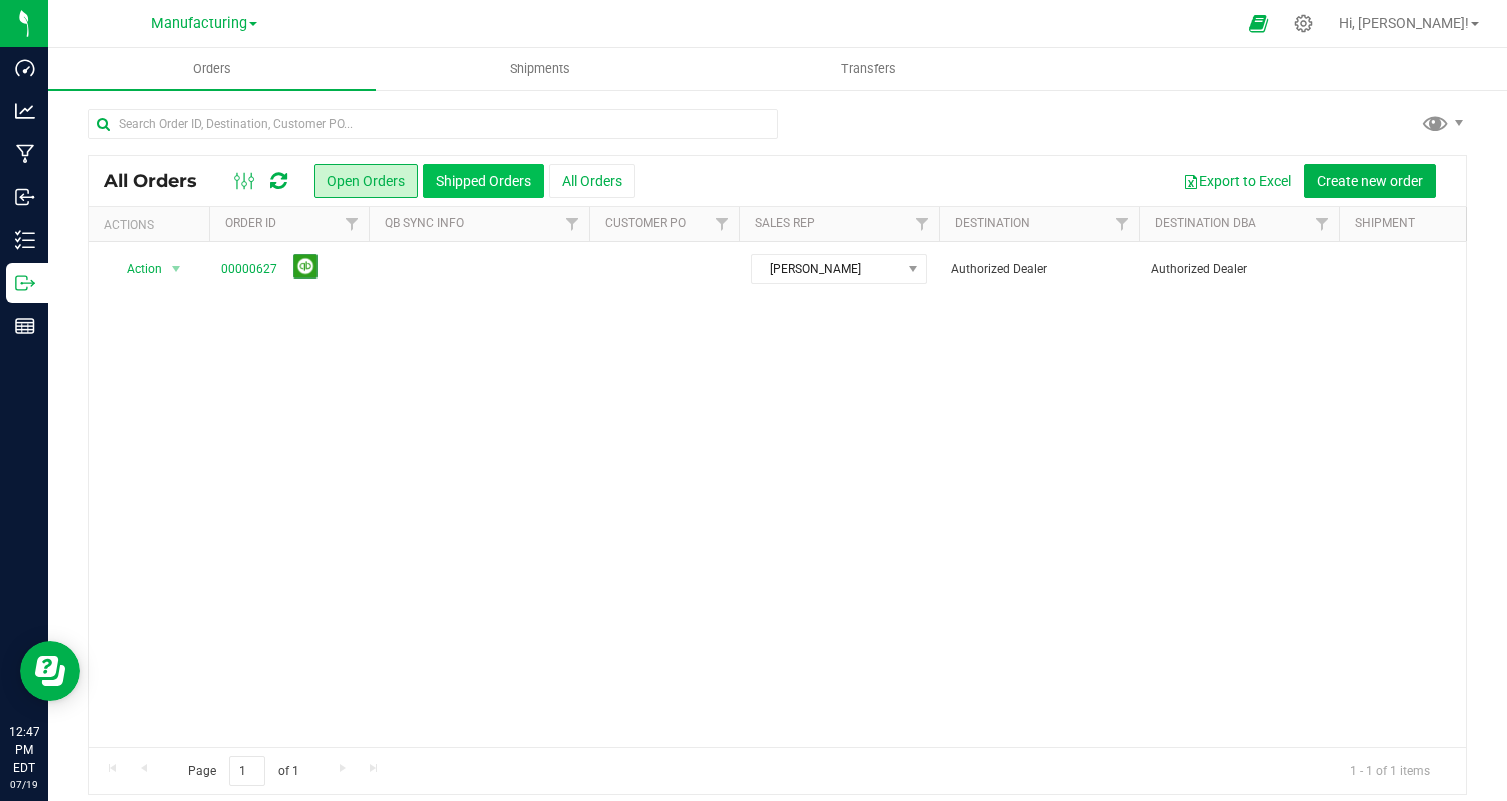 click on "Shipped Orders" at bounding box center (483, 181) 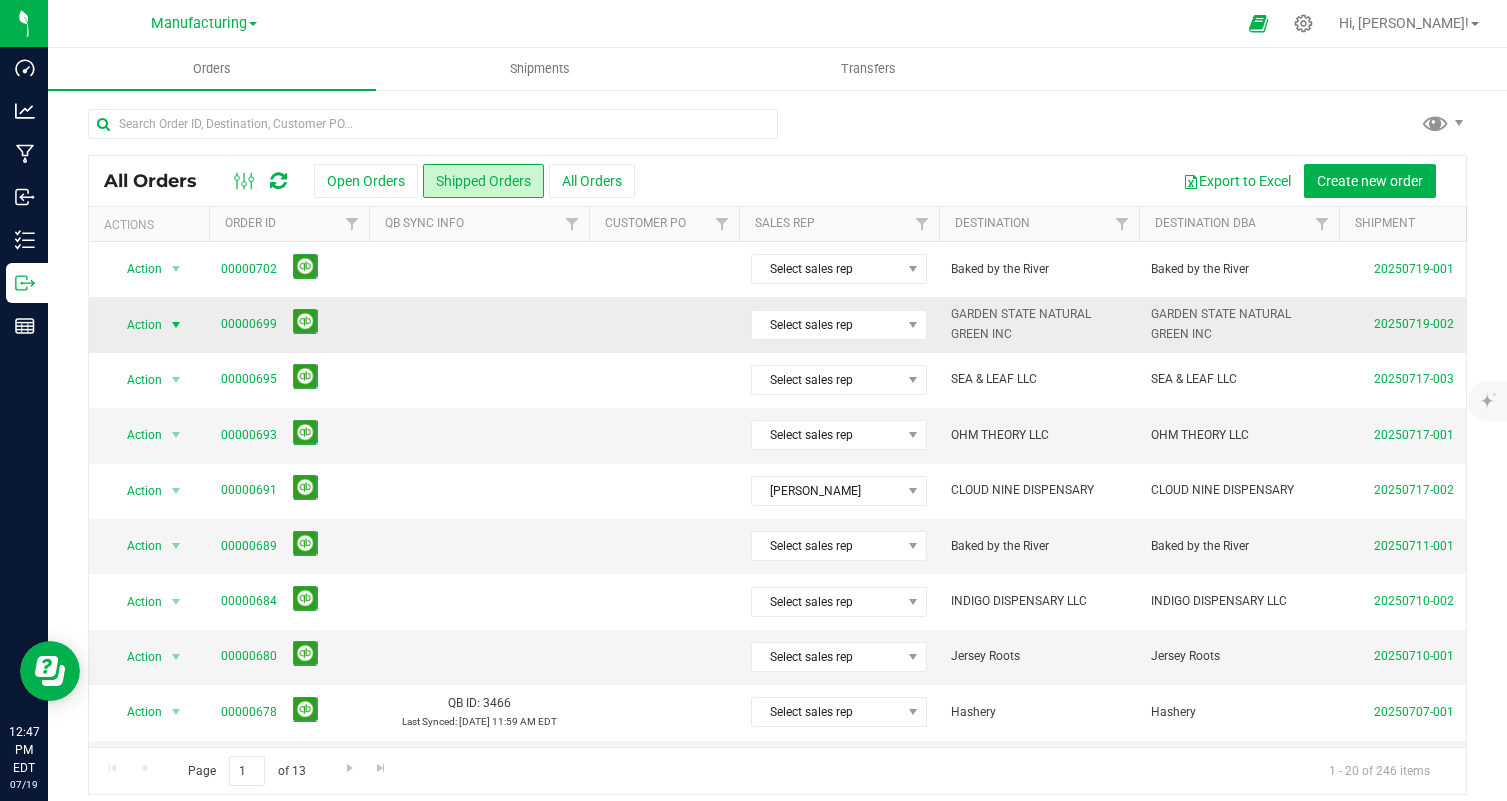 click at bounding box center (176, 325) 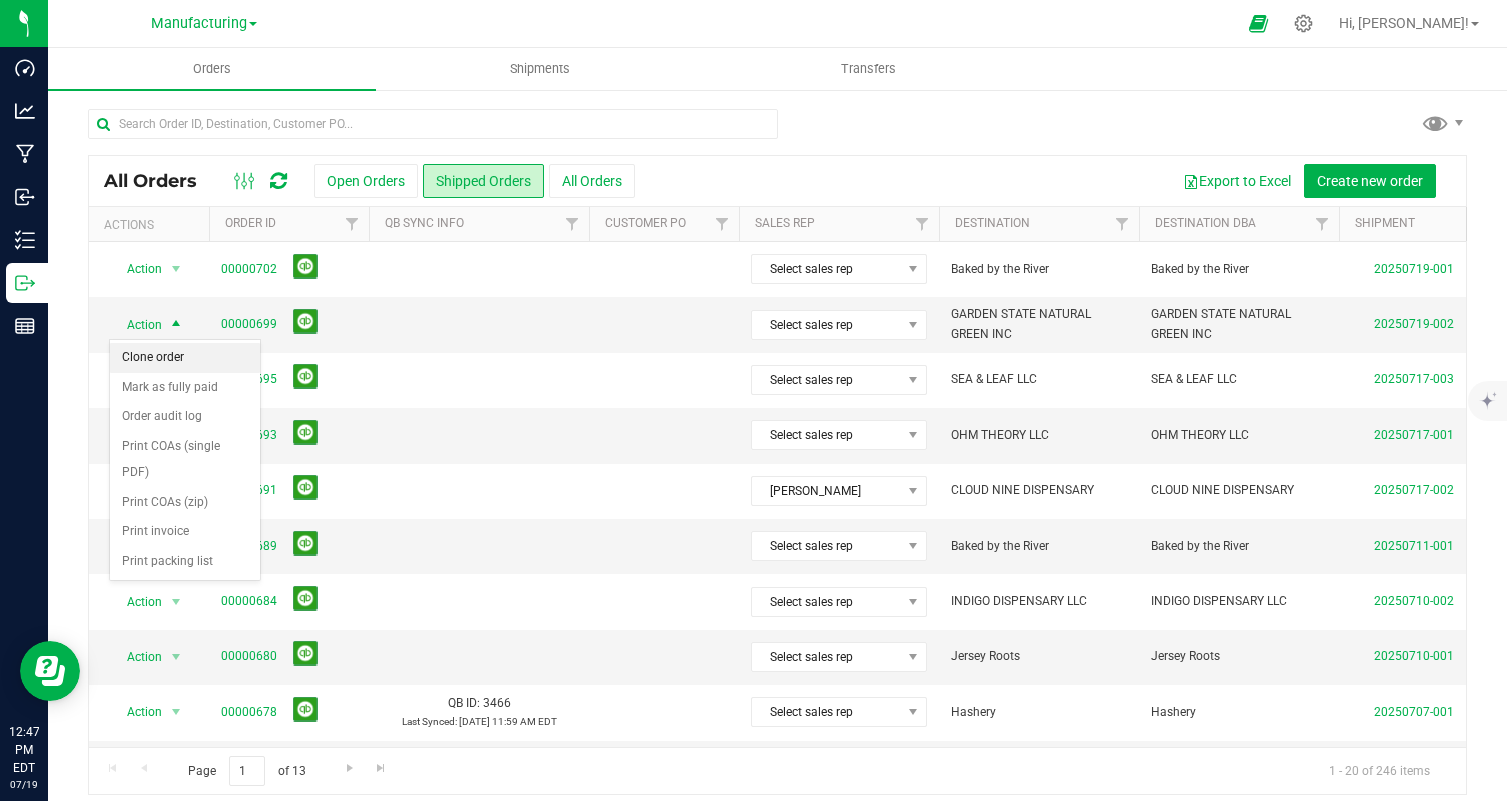 click on "Clone order" at bounding box center [185, 358] 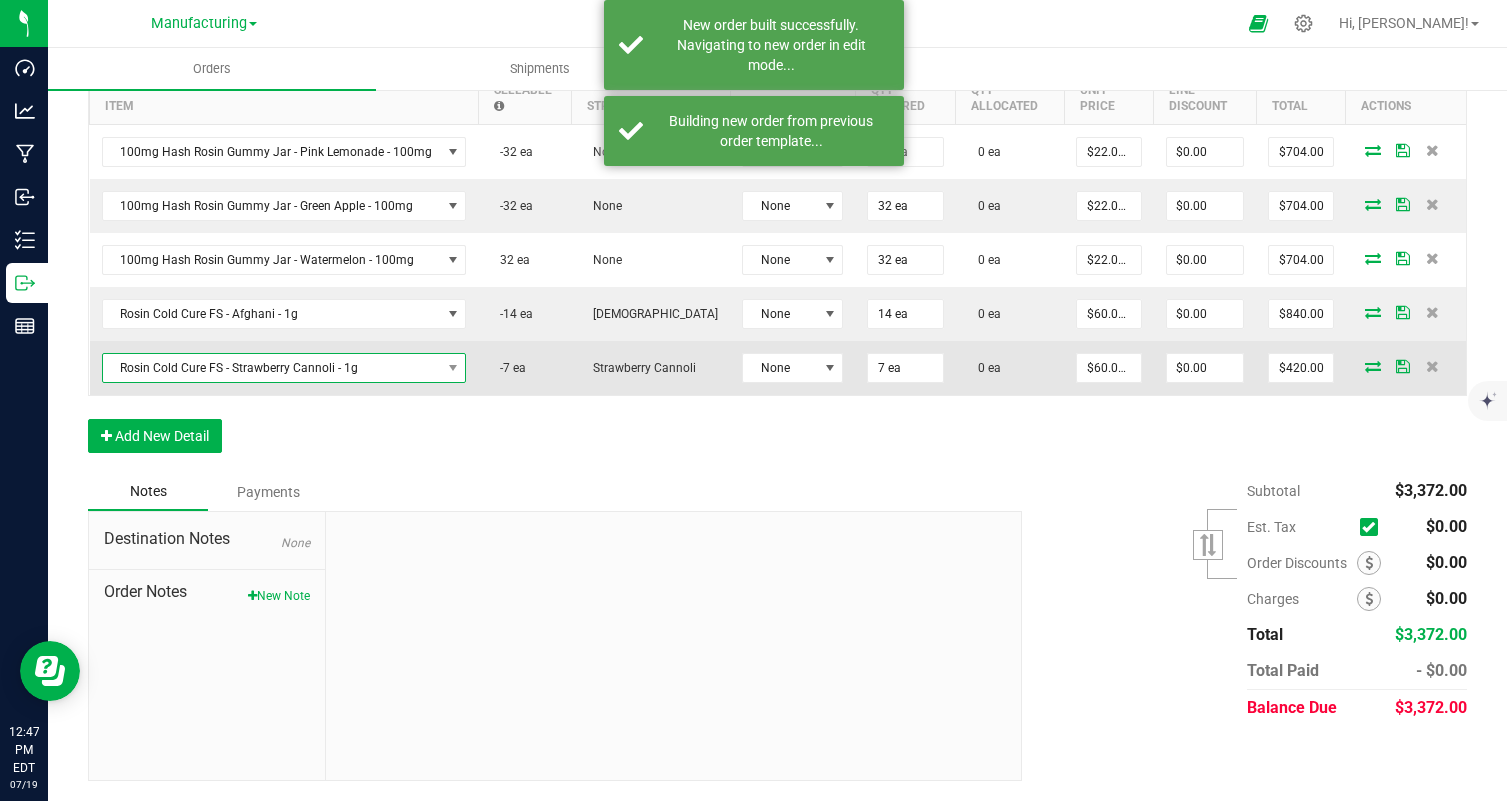 click on "Rosin Cold Cure FS - Strawberry Cannoli - 1g" at bounding box center [272, 368] 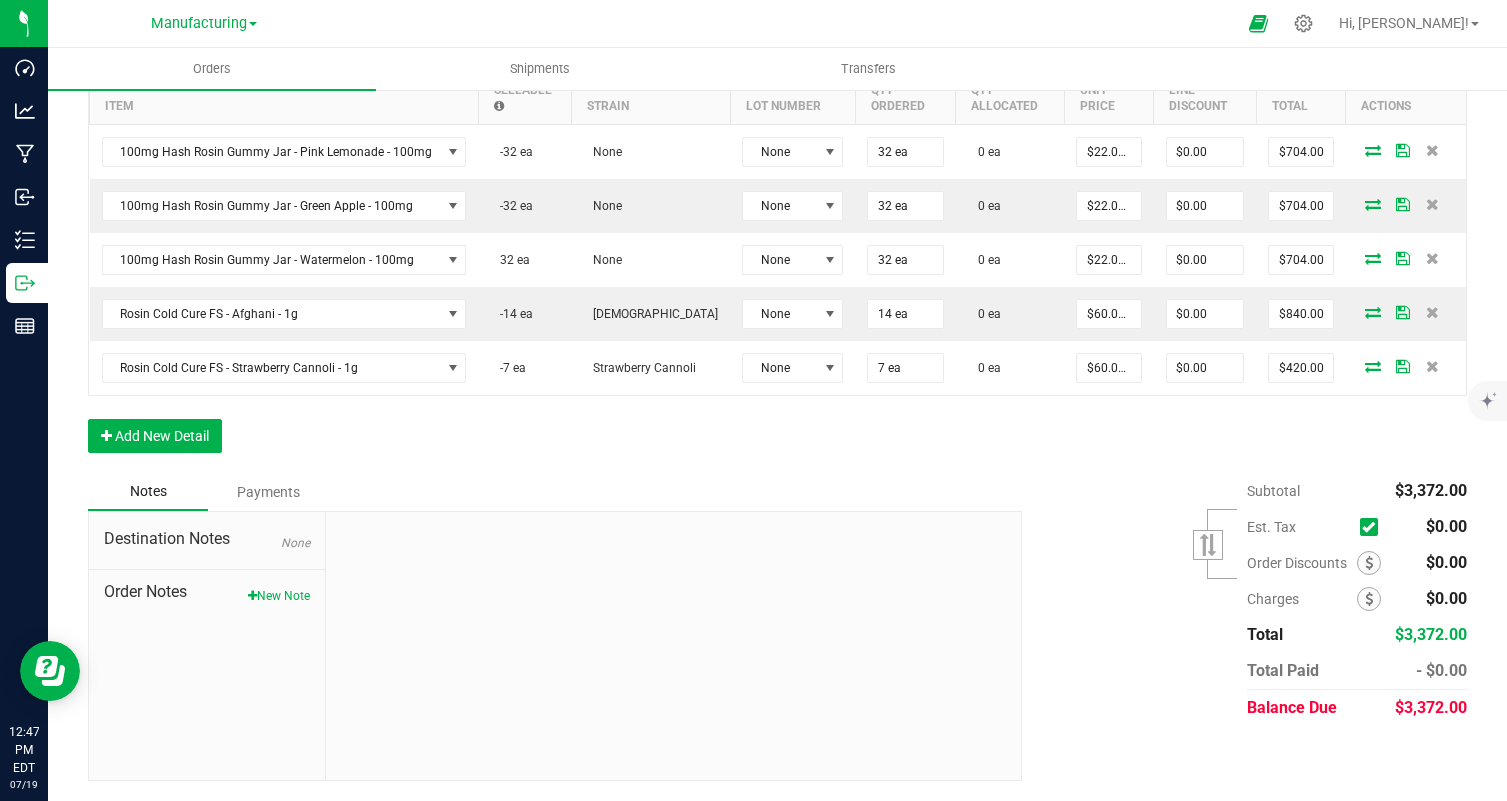 click at bounding box center [673, 646] 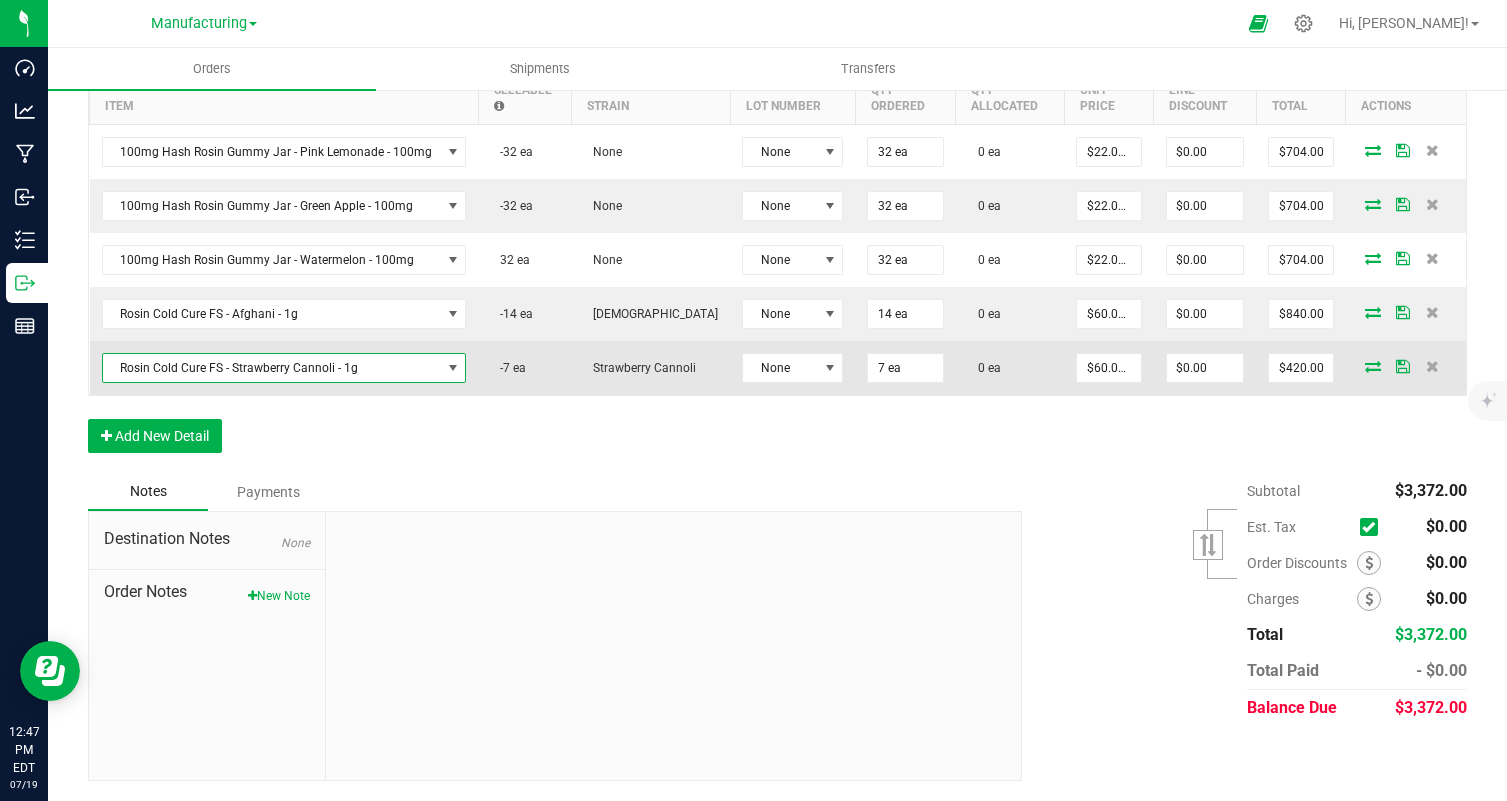 click on "Rosin Cold Cure FS - Strawberry Cannoli - 1g" at bounding box center [272, 368] 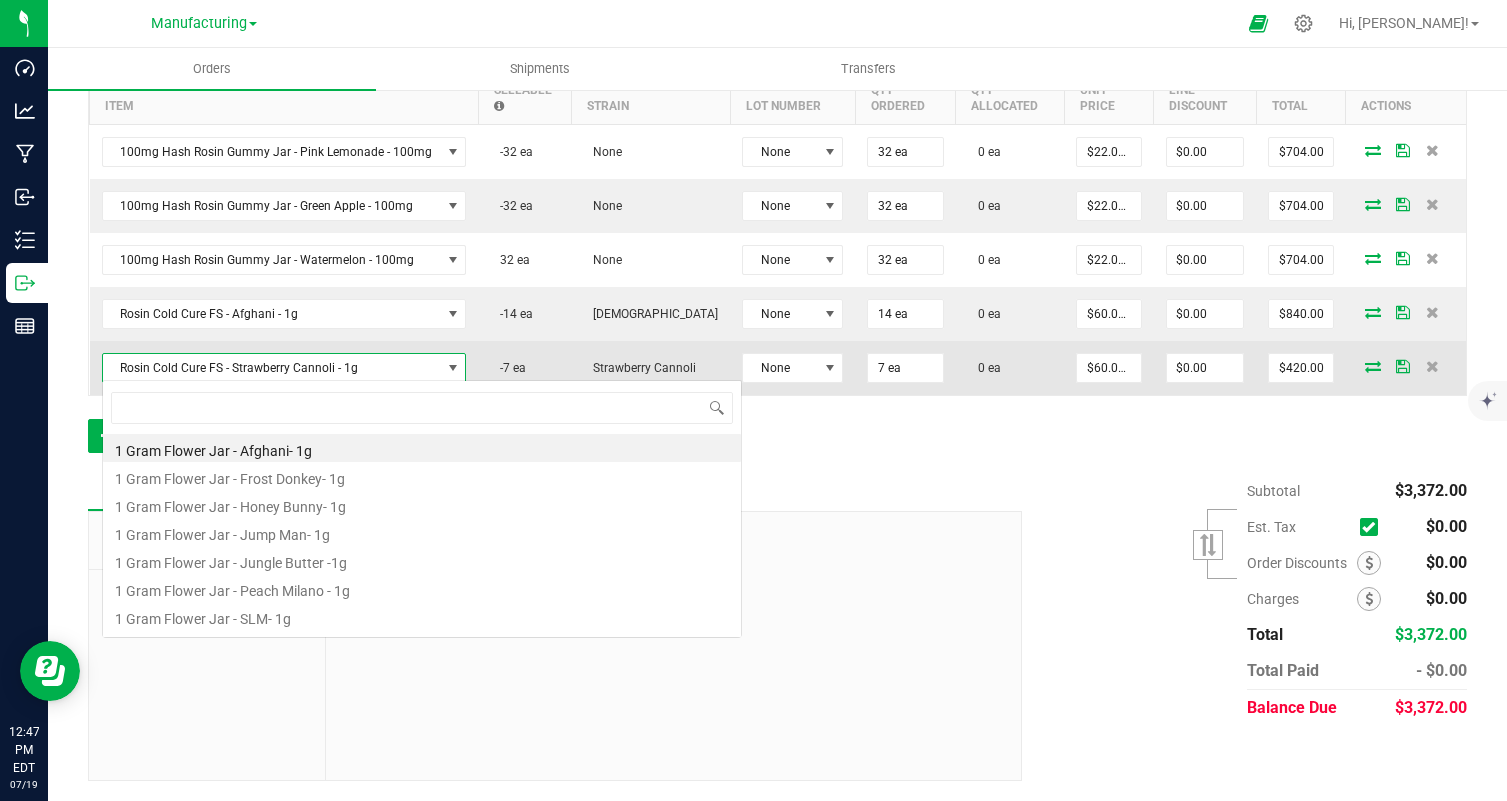 scroll, scrollTop: 99970, scrollLeft: 99642, axis: both 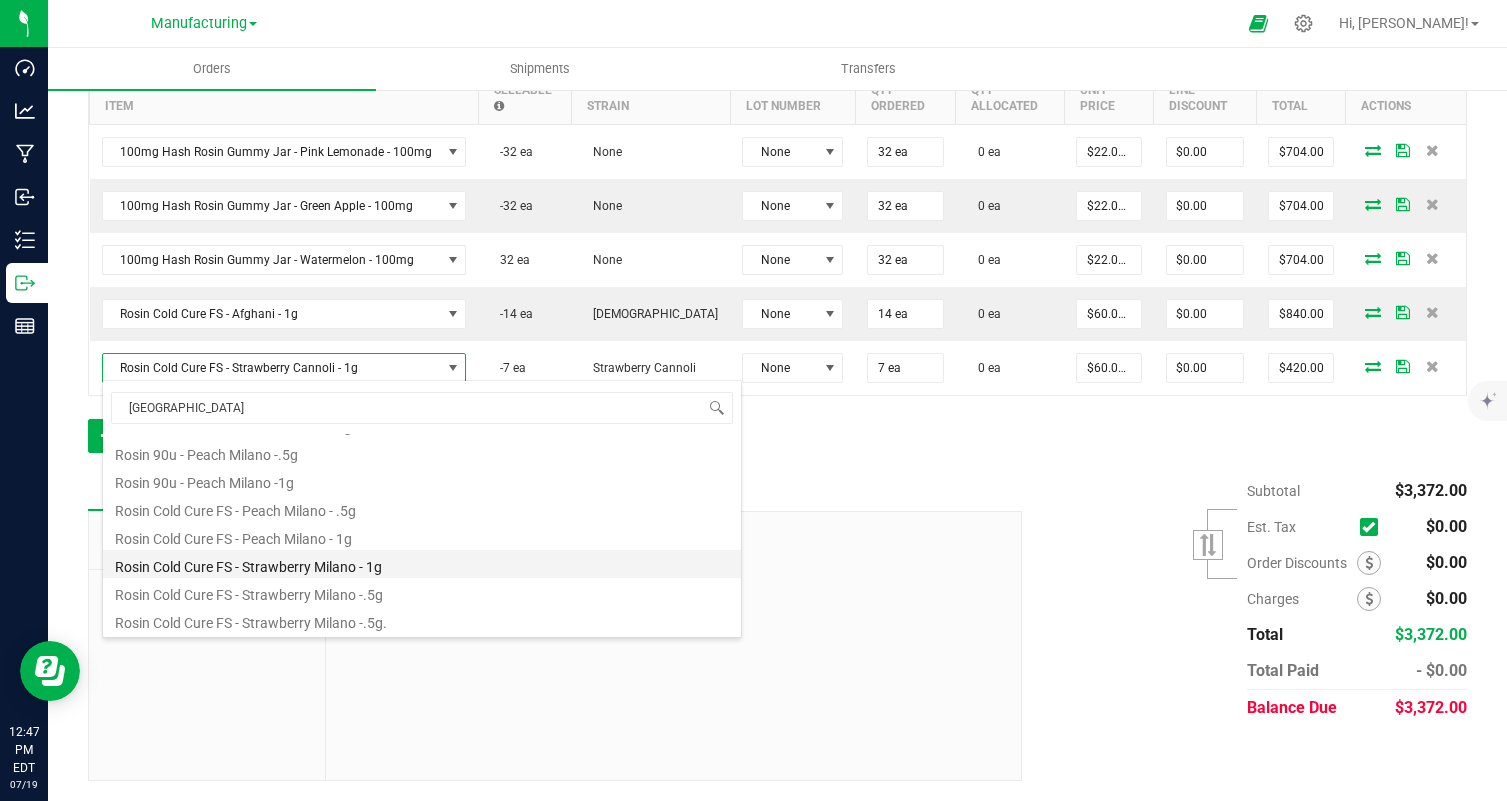 click on "Rosin Cold Cure FS - Strawberry Milano - 1g" at bounding box center [422, 564] 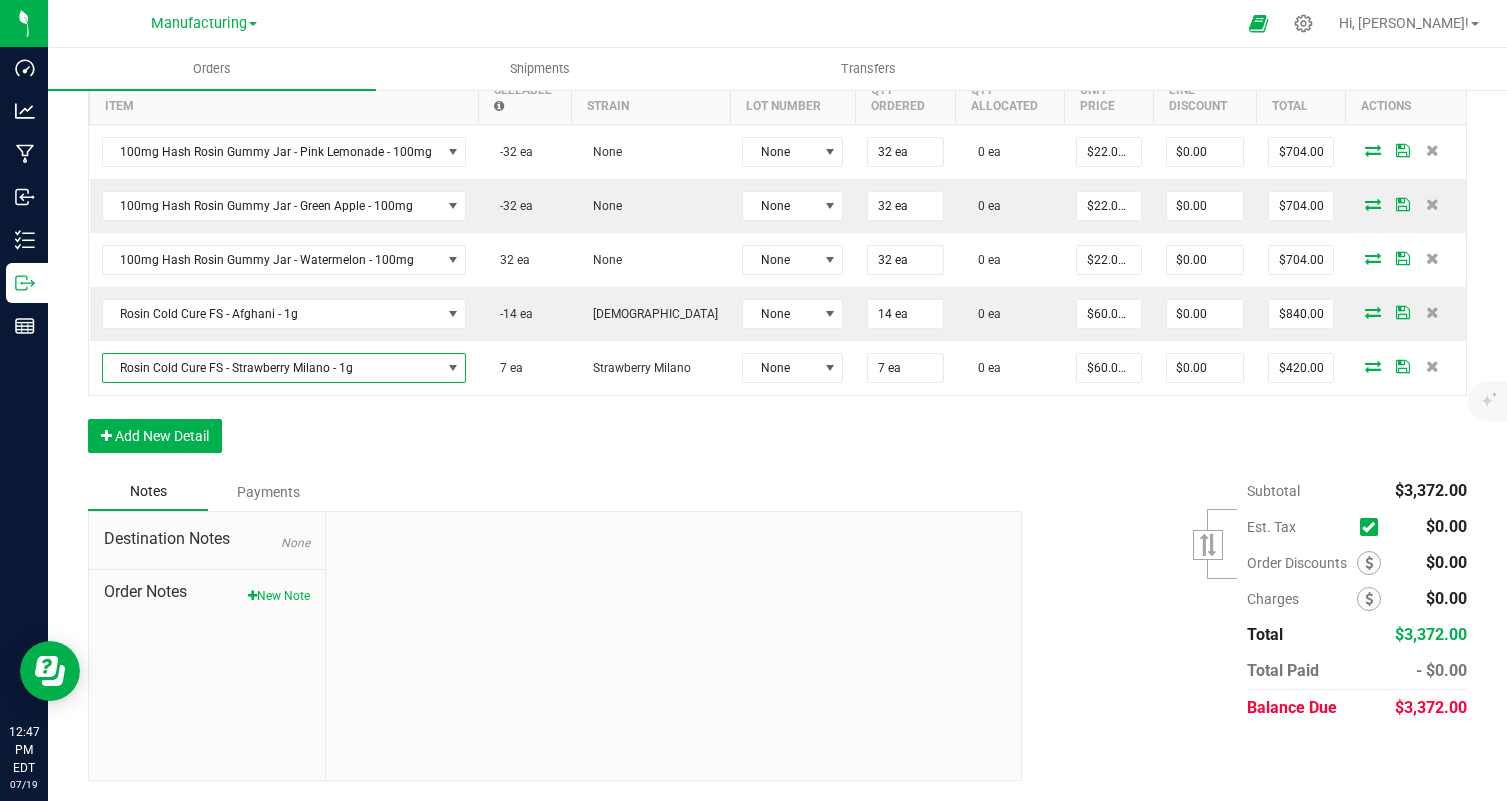 click on "Order Details Print All Labels Item  Sellable  Strain  Lot Number  Qty Ordered Qty Allocated Unit Price Line Discount Total Actions 100mg Hash Rosin Gummy Jar - Pink Lemonade - 100mg  -32 ea   None  None 32 ea  0 ea  $22.00000 $0.00 $704.00 100mg Hash Rosin Gummy Jar - Green Apple - 100mg  -32 ea   None  None 32 ea  0 ea  $22.00000 $0.00 $704.00 100mg Hash Rosin Gummy Jar - Watermelon - 100mg  32 ea   None  None 32 ea  0 ea  $22.00000 $0.00 $704.00 Rosin Cold Cure FS - Afghani - 1g  -14 ea   [DEMOGRAPHIC_DATA]  None 14 ea  0 ea  $60.00000 $0.00 $840.00 Rosin Cold Cure FS - Strawberry Milano - 1g  7 ea   Strawberry Milano  None 7 ea  0 ea  $60.00000 $0.00 $420.00
Add New Detail" at bounding box center [777, 246] 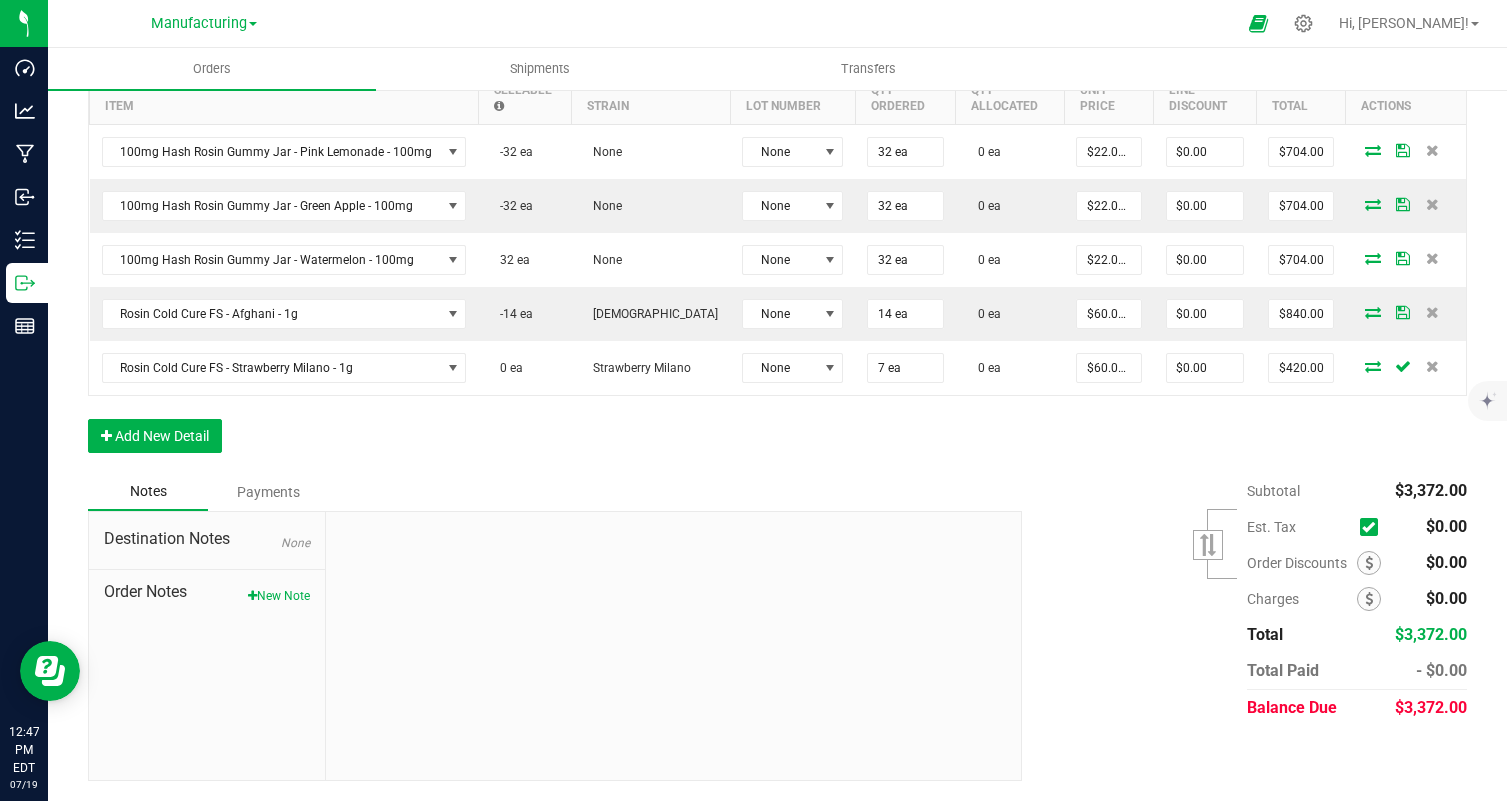 scroll, scrollTop: 0, scrollLeft: 0, axis: both 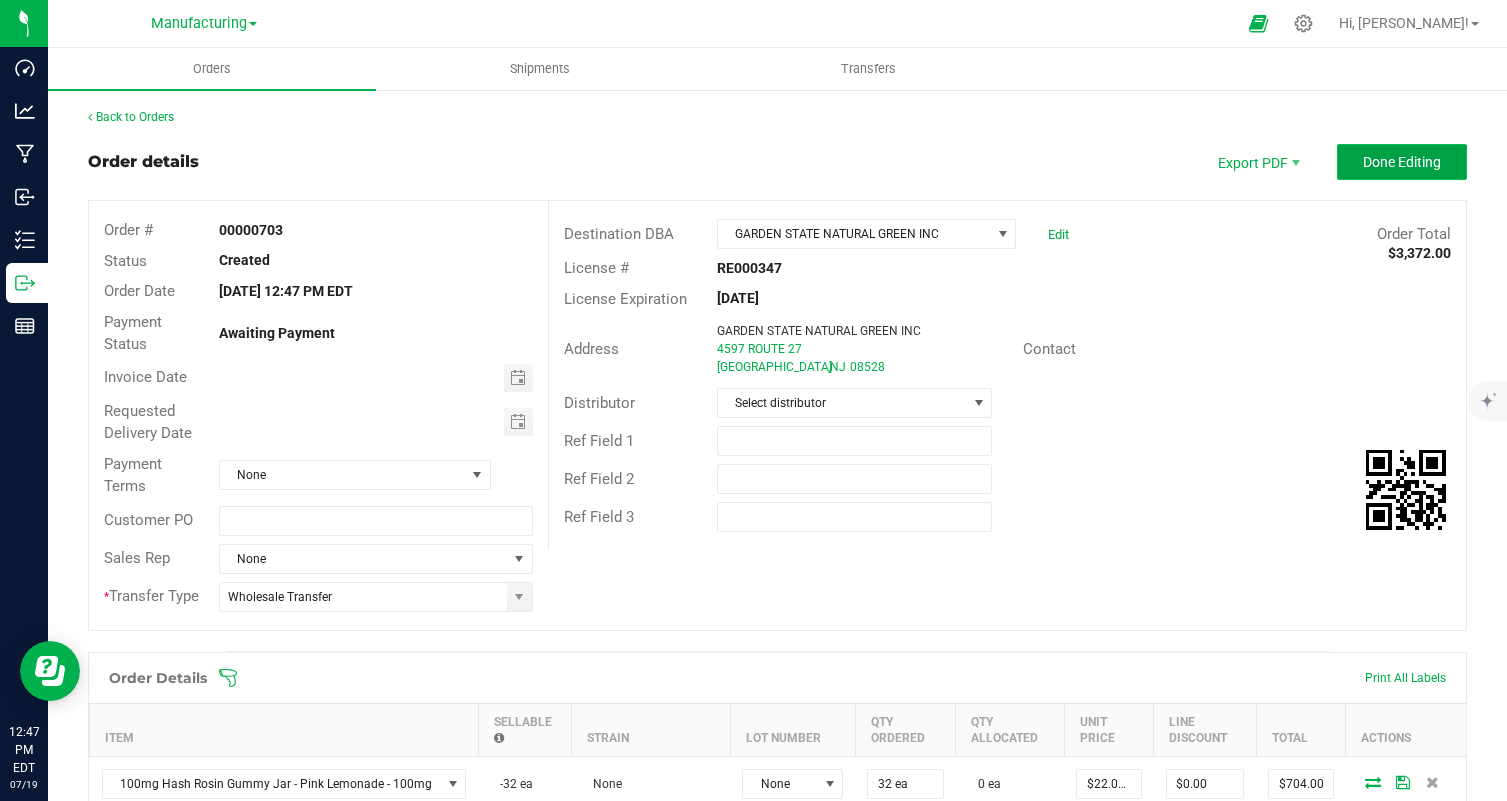 click on "Done Editing" at bounding box center [1402, 162] 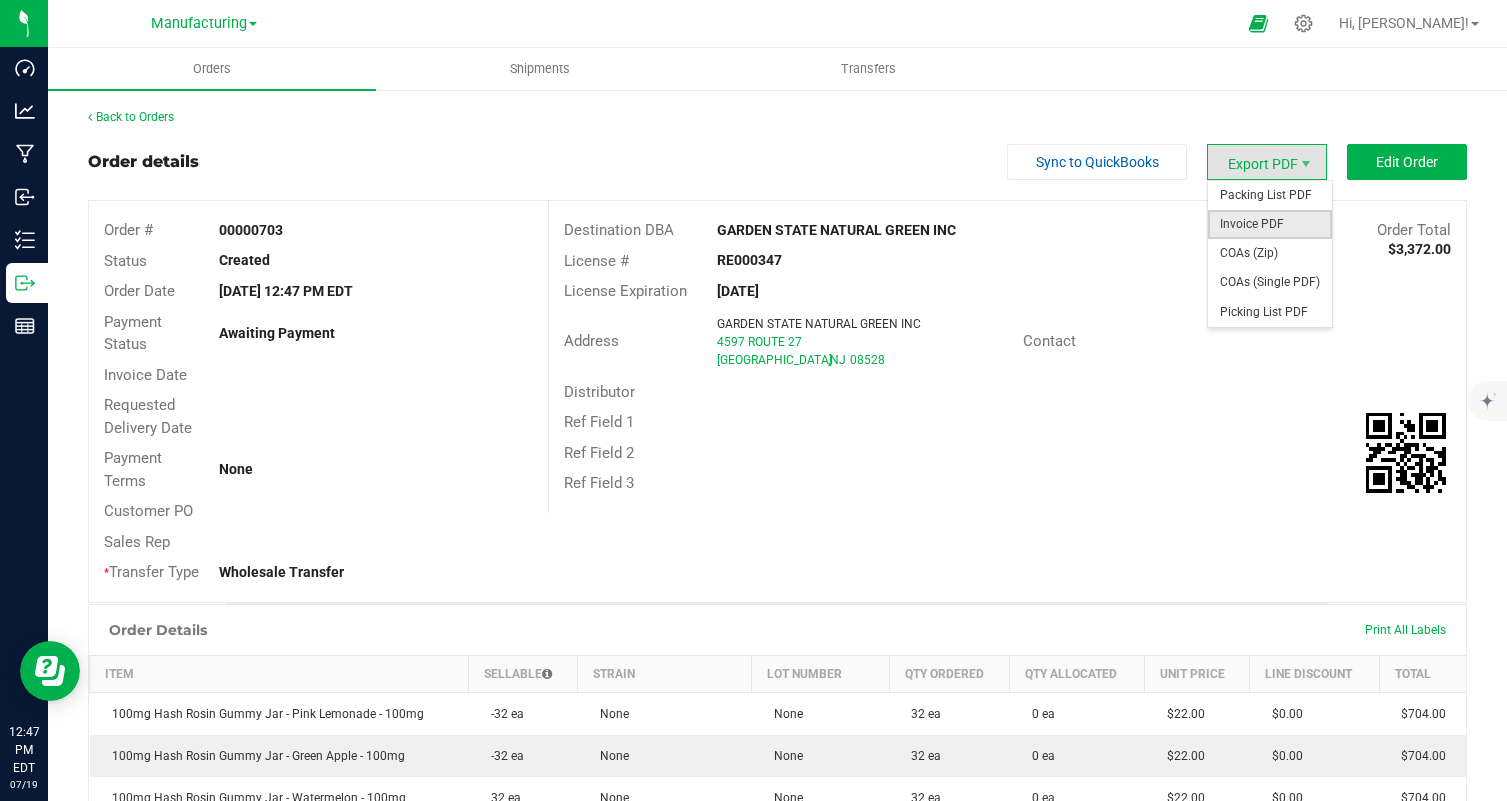 click on "Invoice PDF" at bounding box center [1270, 224] 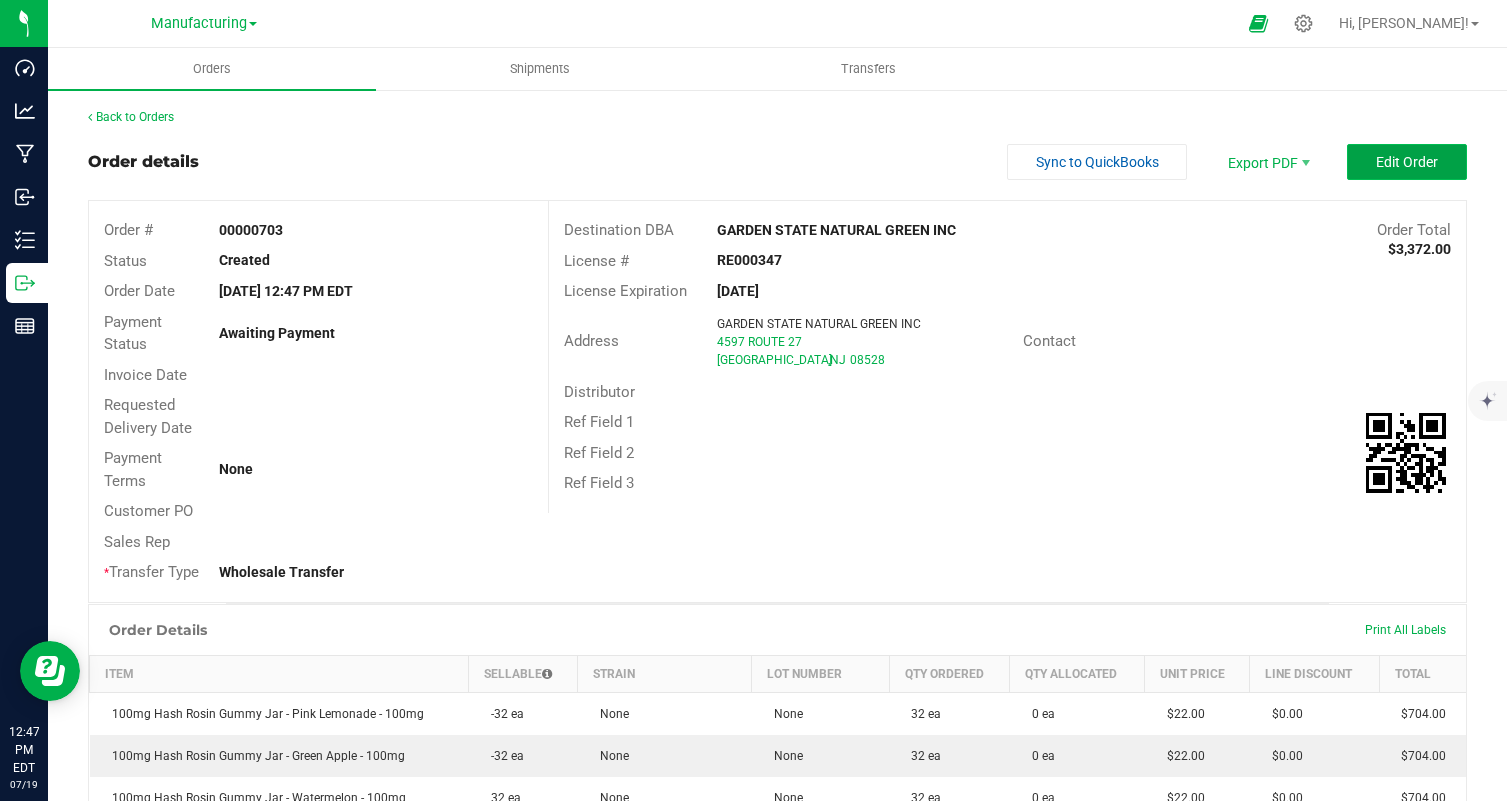 click on "Edit Order" at bounding box center [1407, 162] 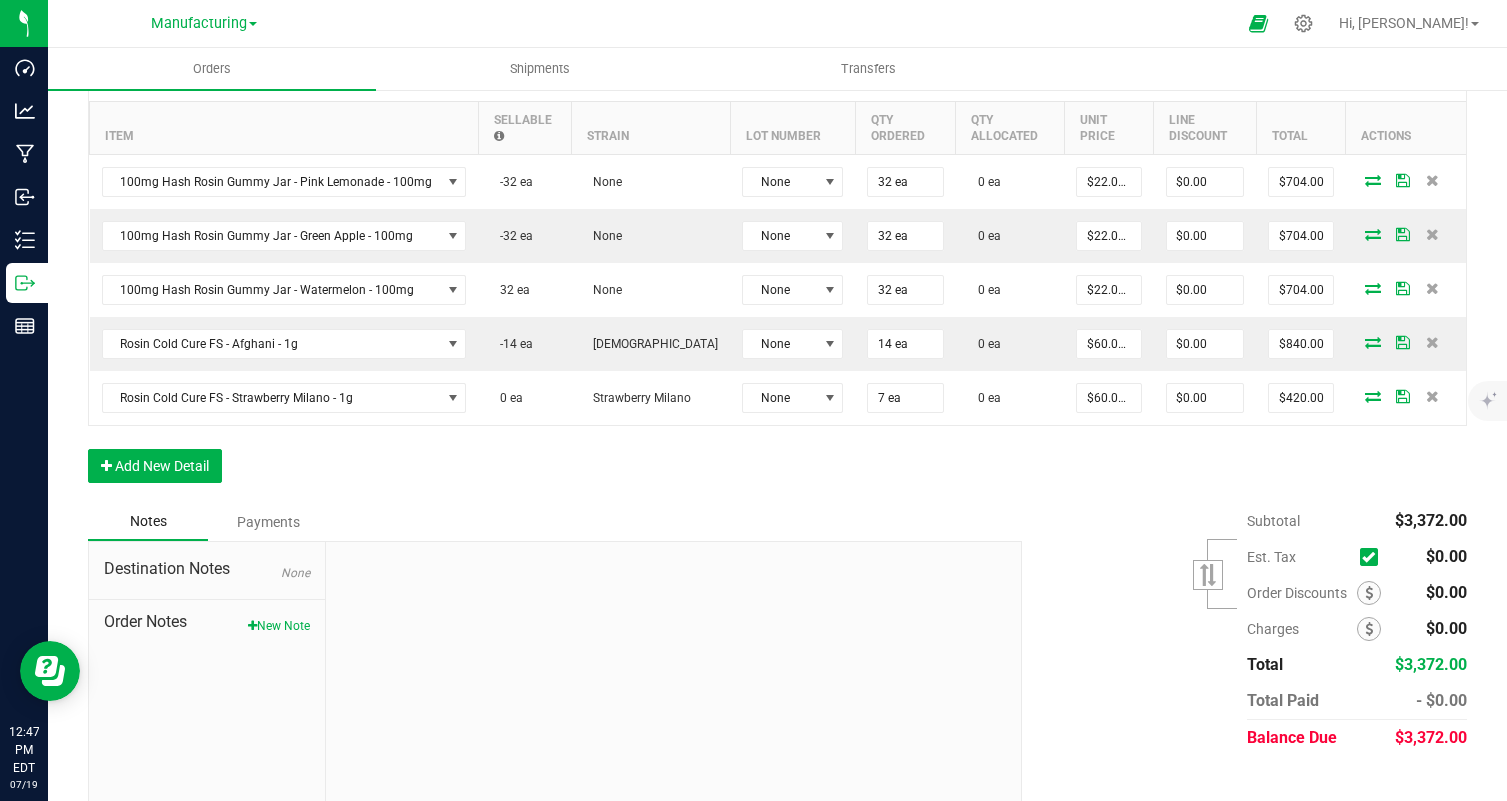 scroll, scrollTop: 618, scrollLeft: 0, axis: vertical 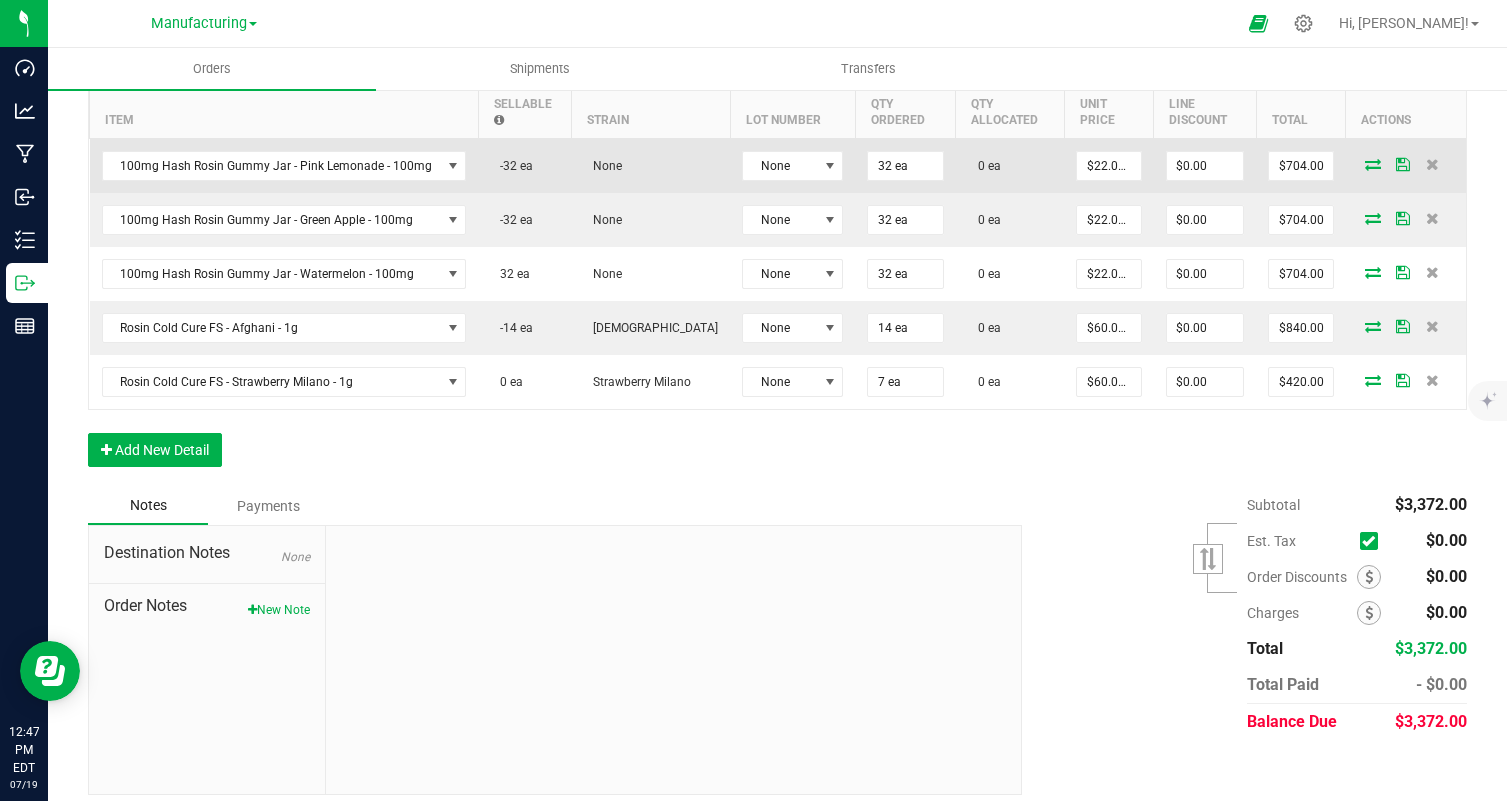 click at bounding box center (1373, 164) 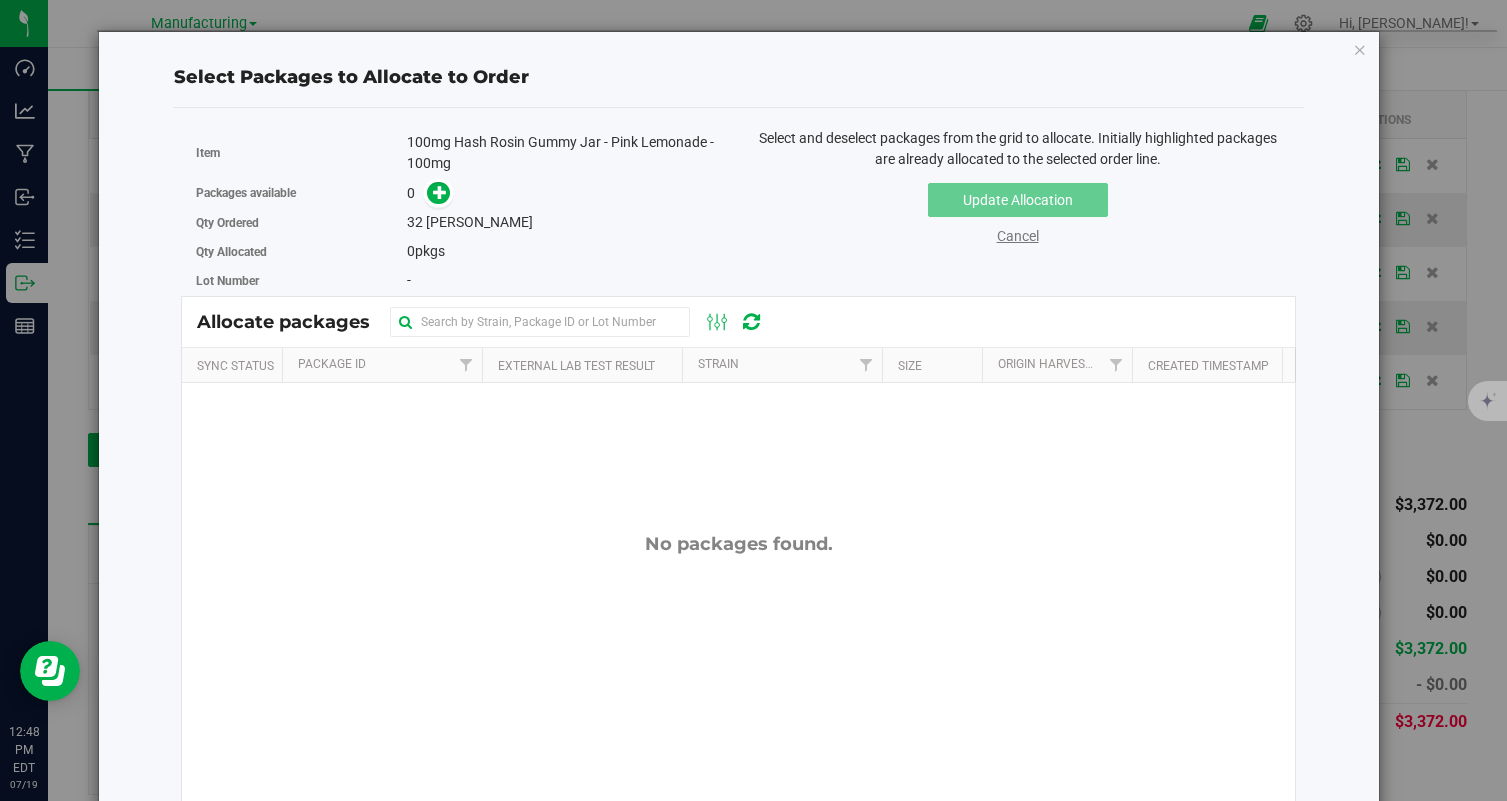 click on "Cancel" at bounding box center (1018, 236) 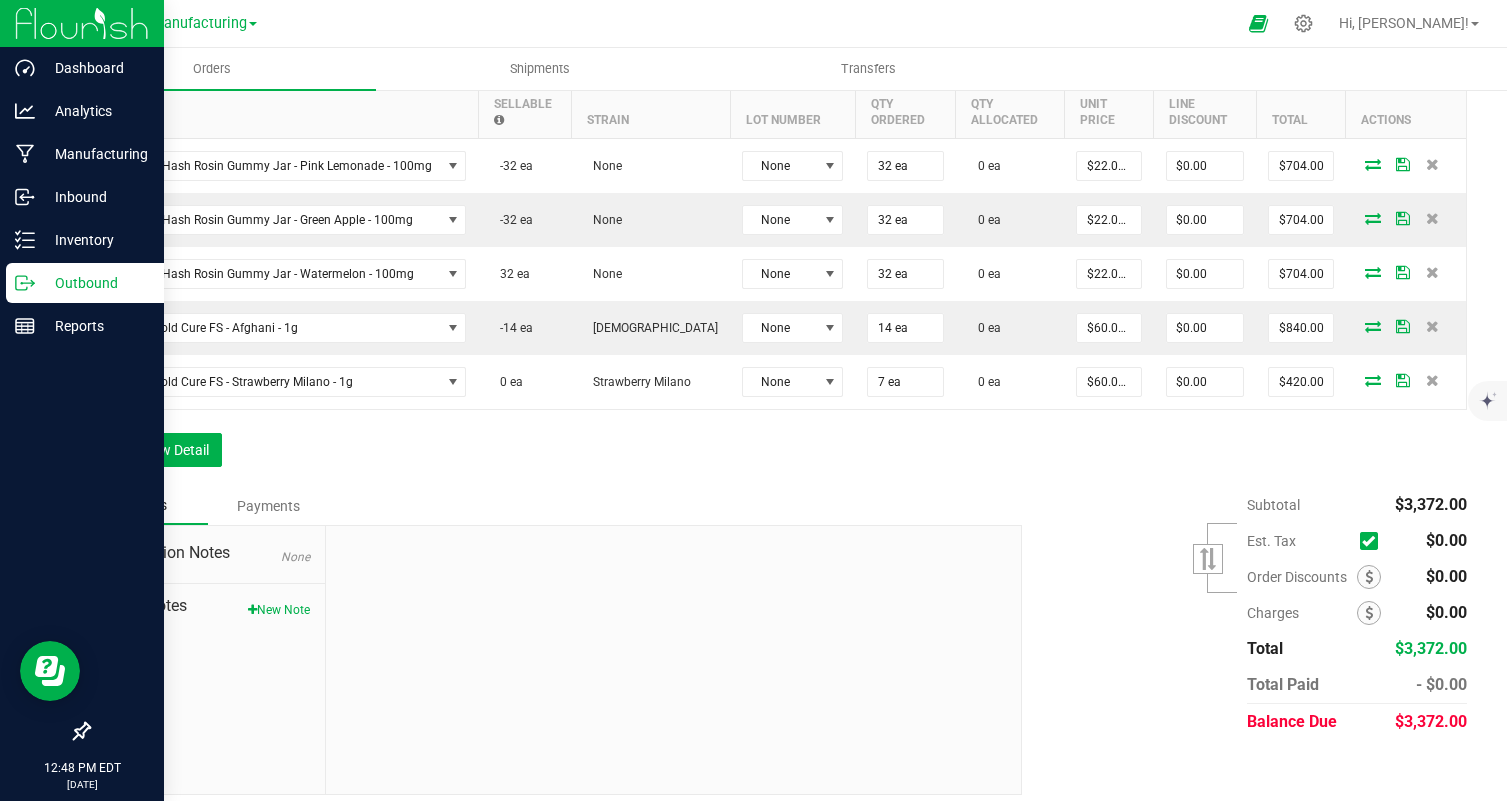 click on "Outbound" at bounding box center [95, 283] 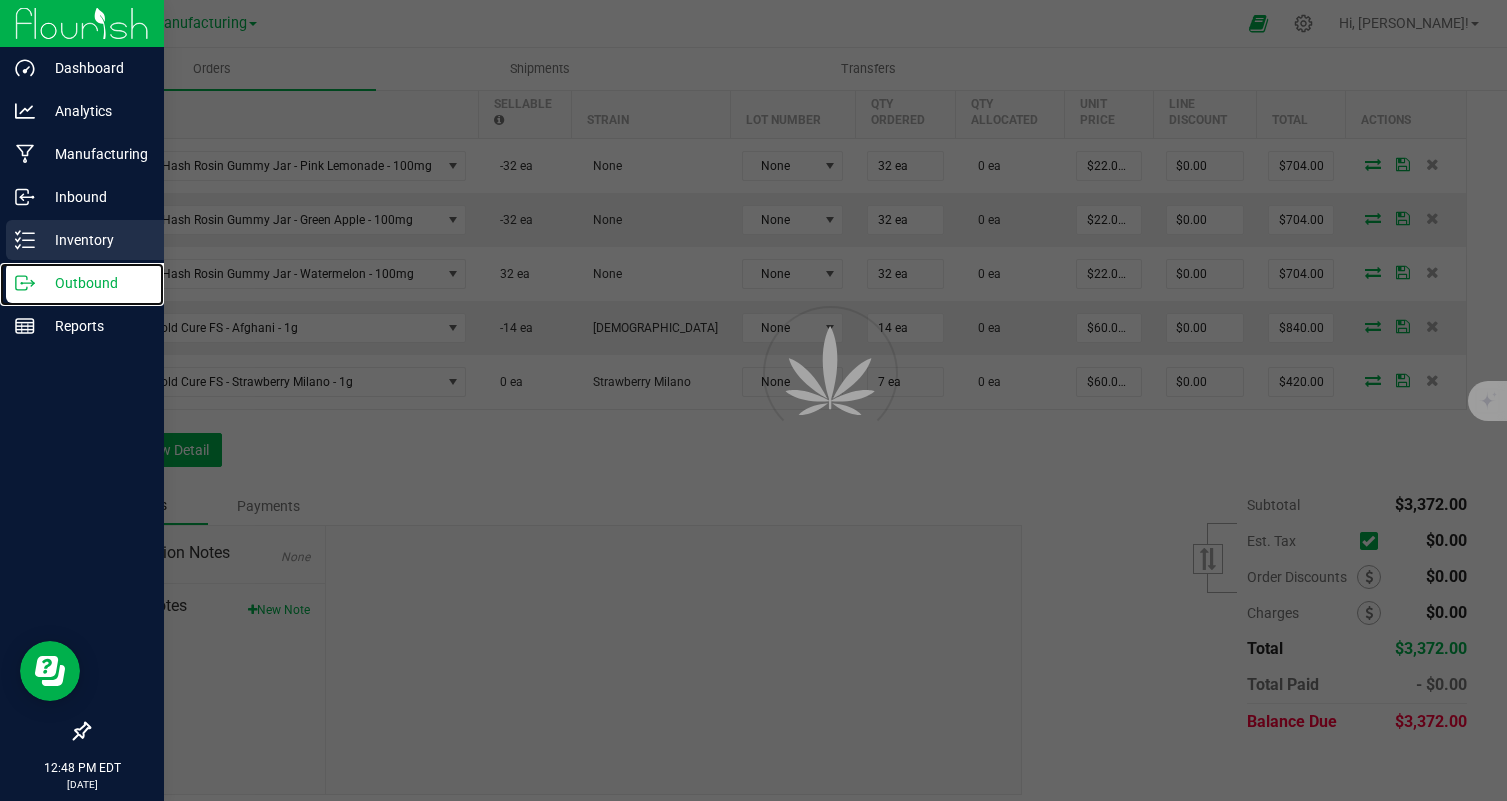 scroll, scrollTop: 0, scrollLeft: 0, axis: both 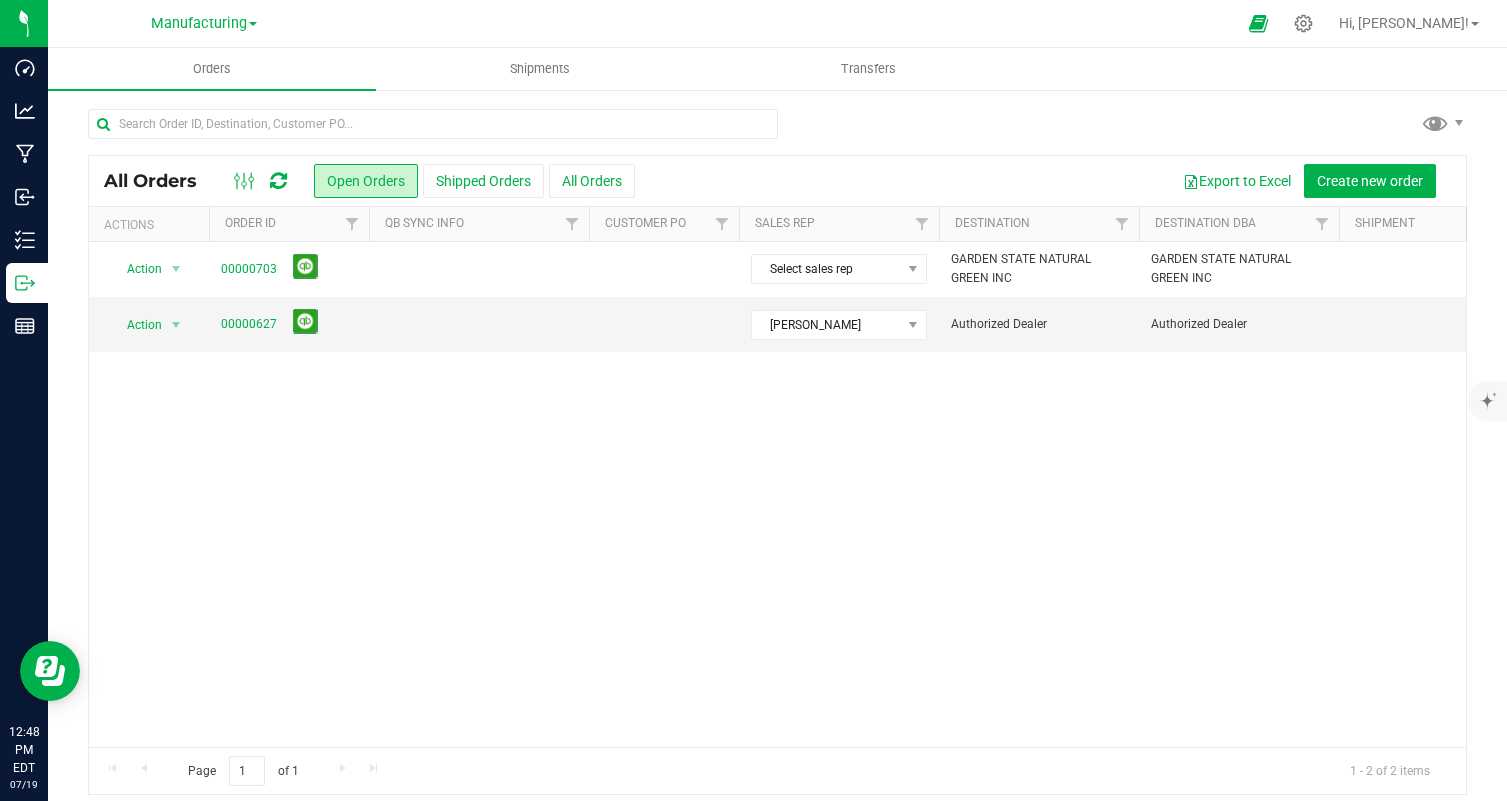 click at bounding box center [433, 132] 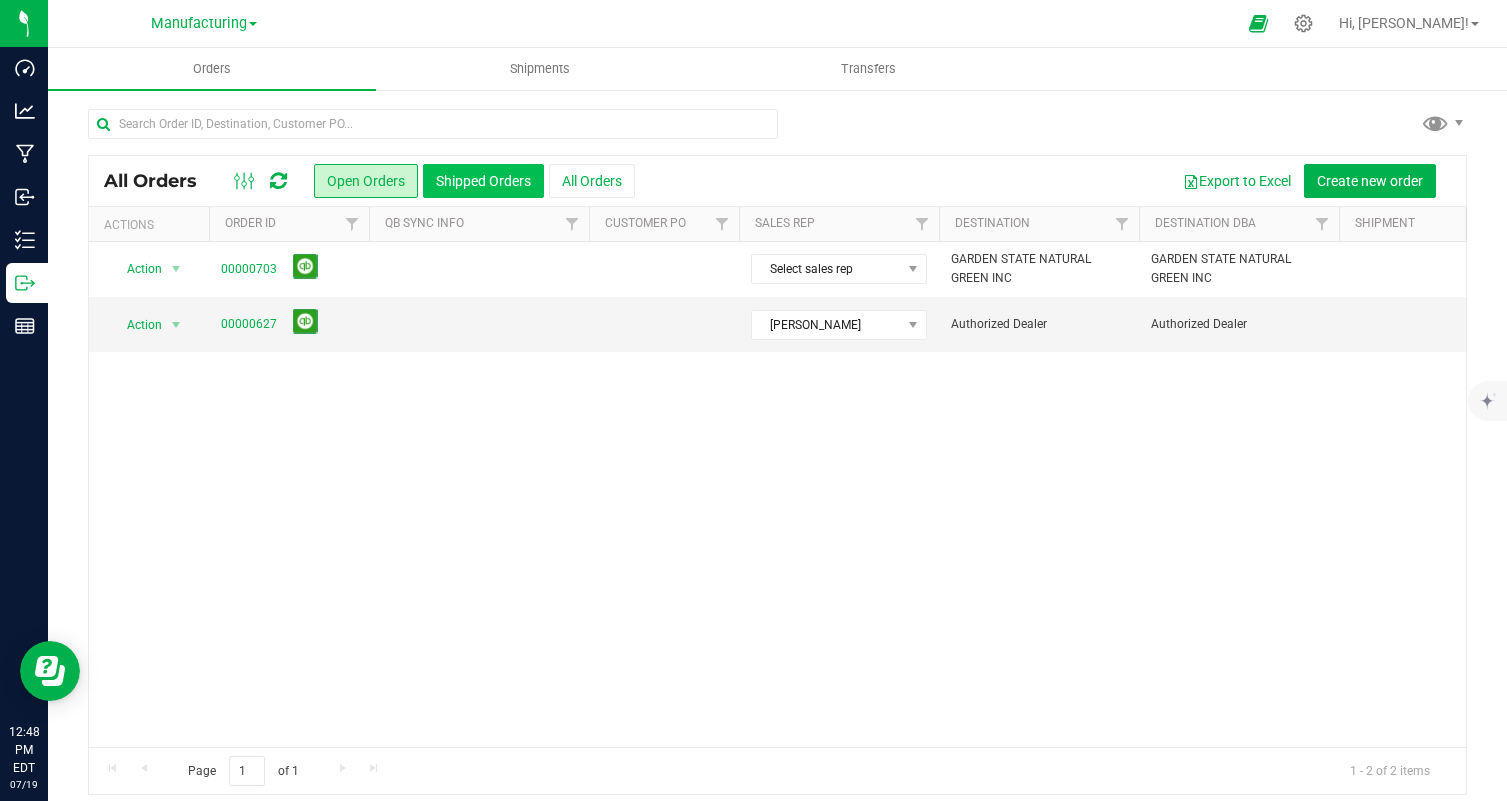 click on "Shipped Orders" at bounding box center [483, 181] 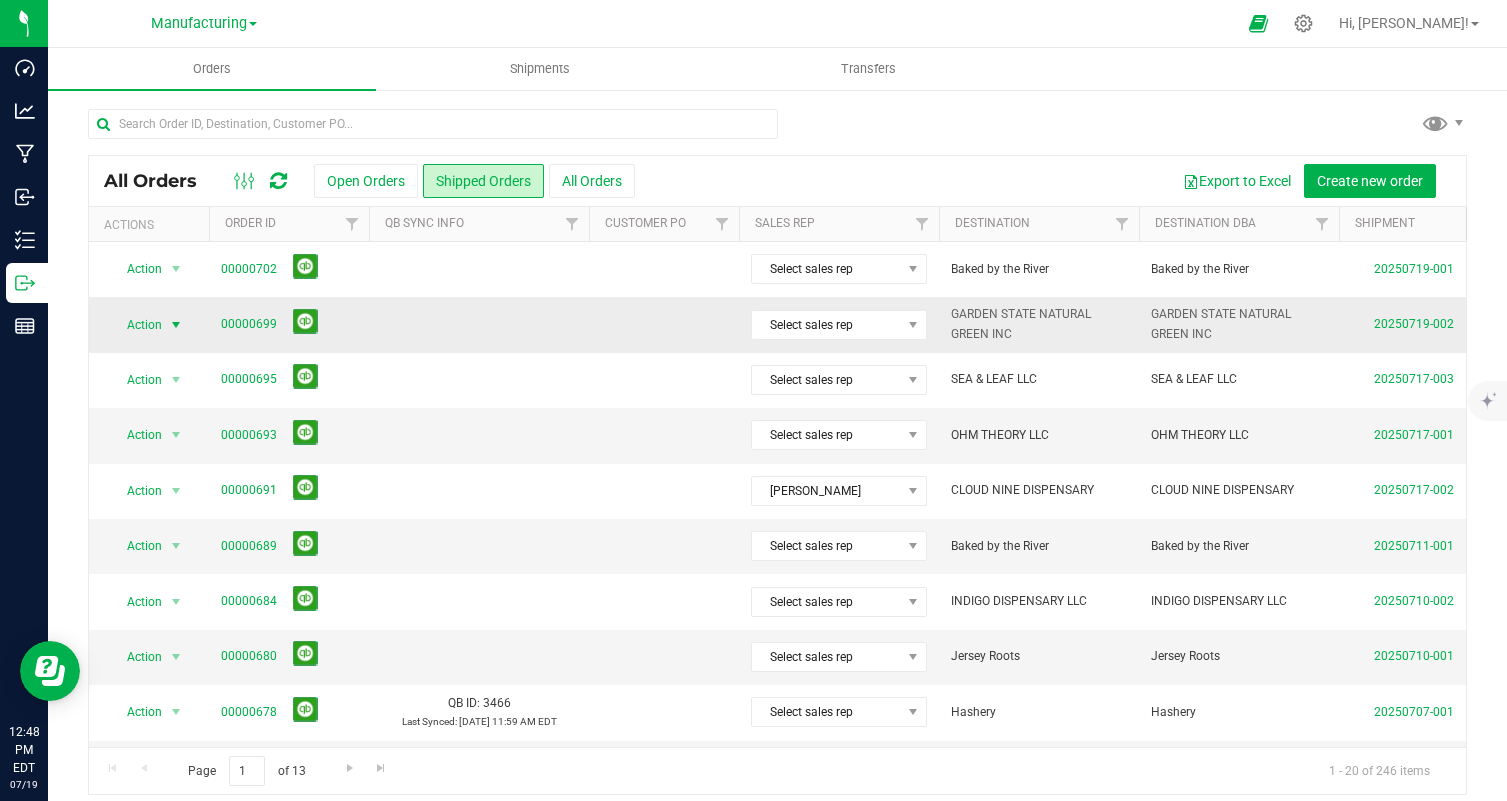 click on "Action" at bounding box center (136, 325) 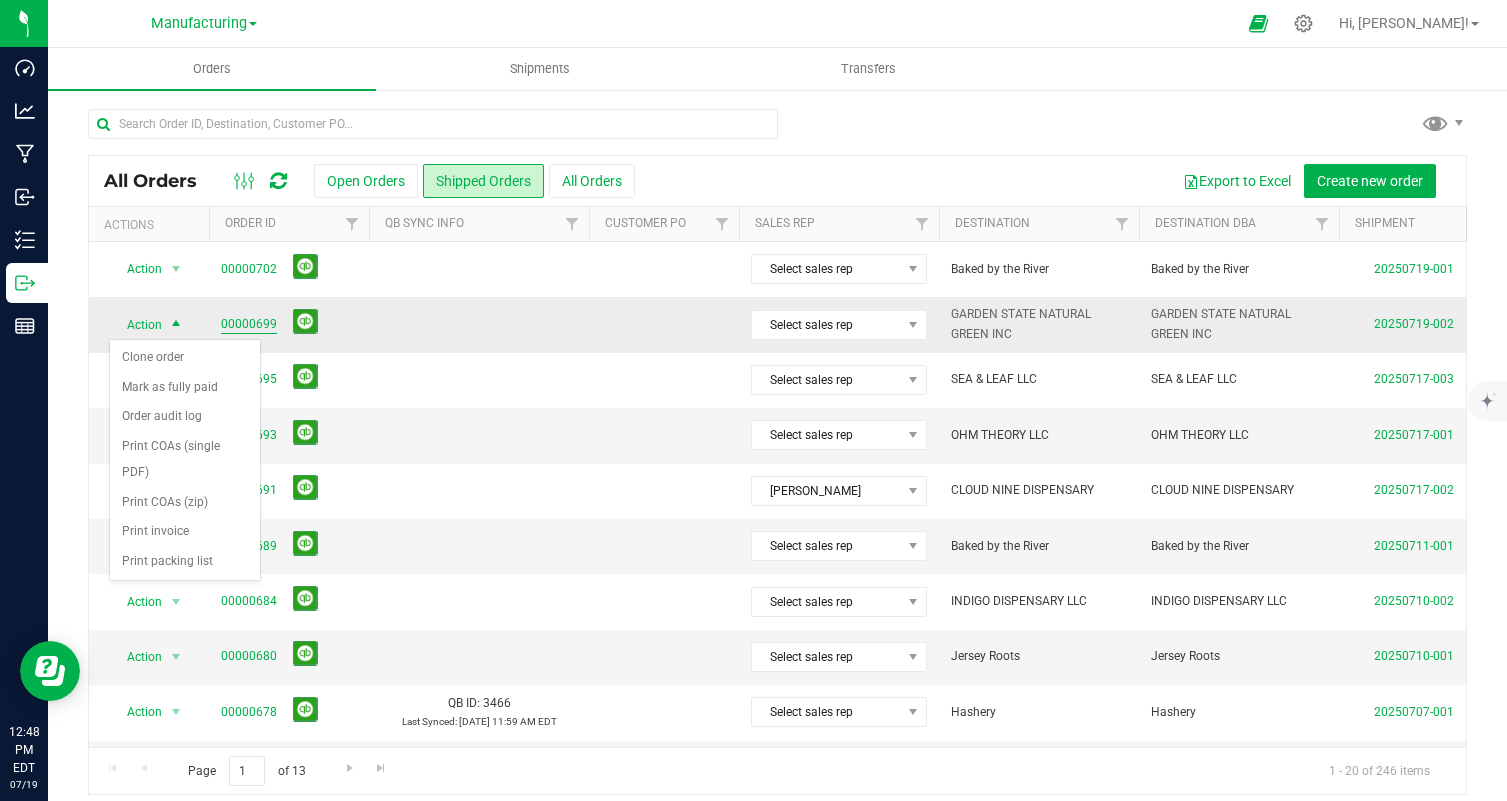 click on "00000699" at bounding box center (249, 324) 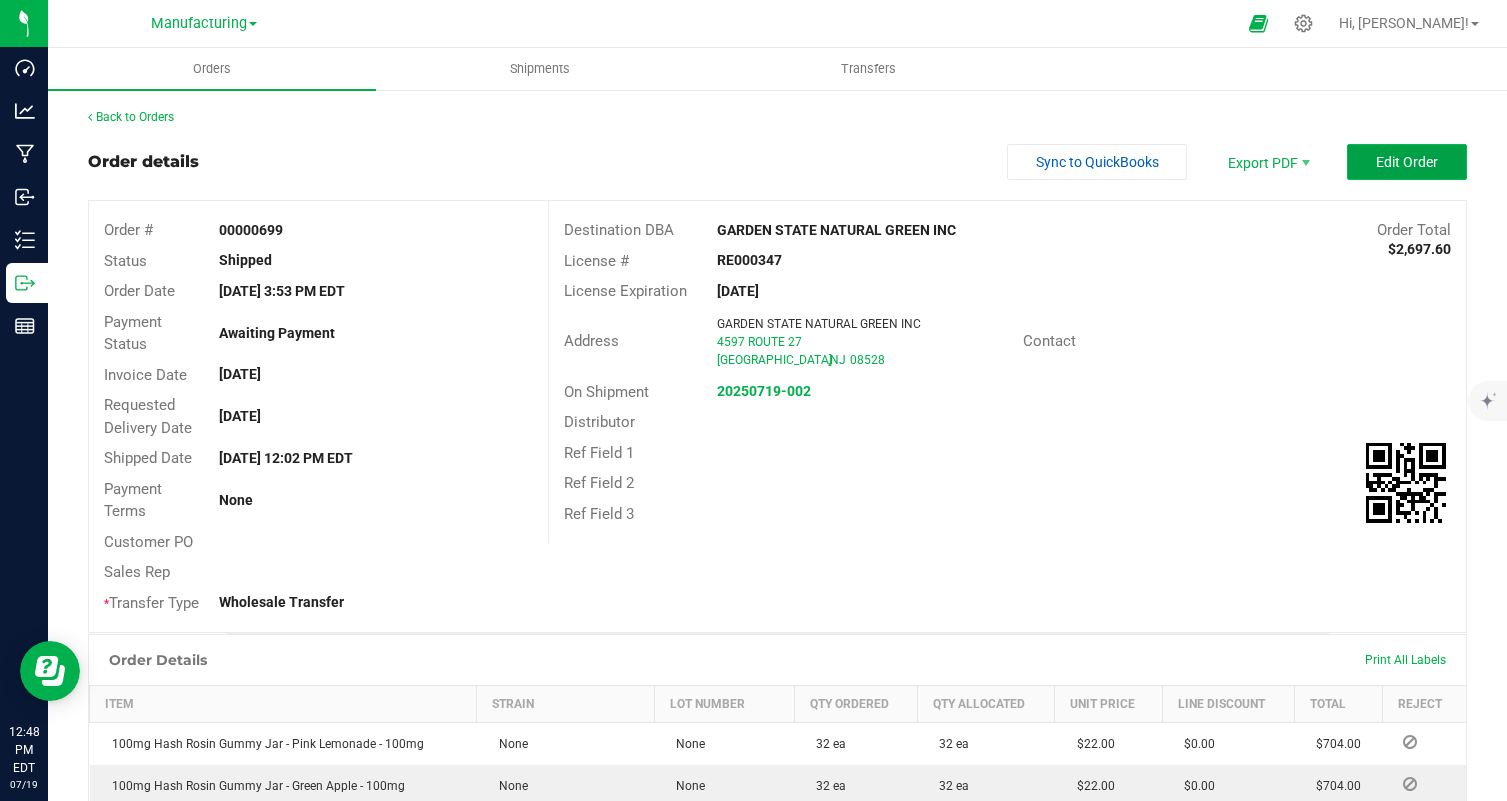 click on "Edit Order" at bounding box center (1407, 162) 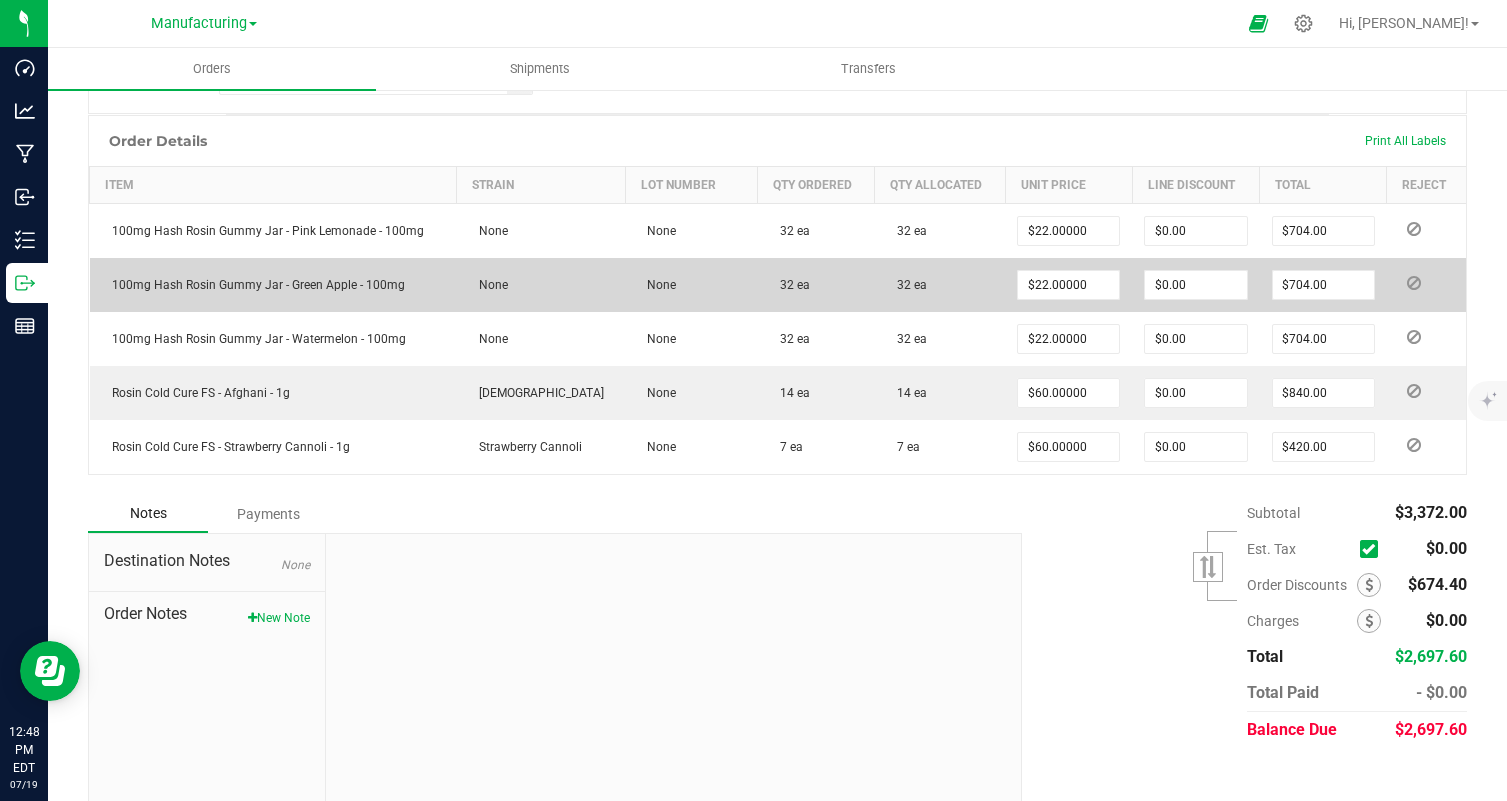 scroll, scrollTop: 553, scrollLeft: 0, axis: vertical 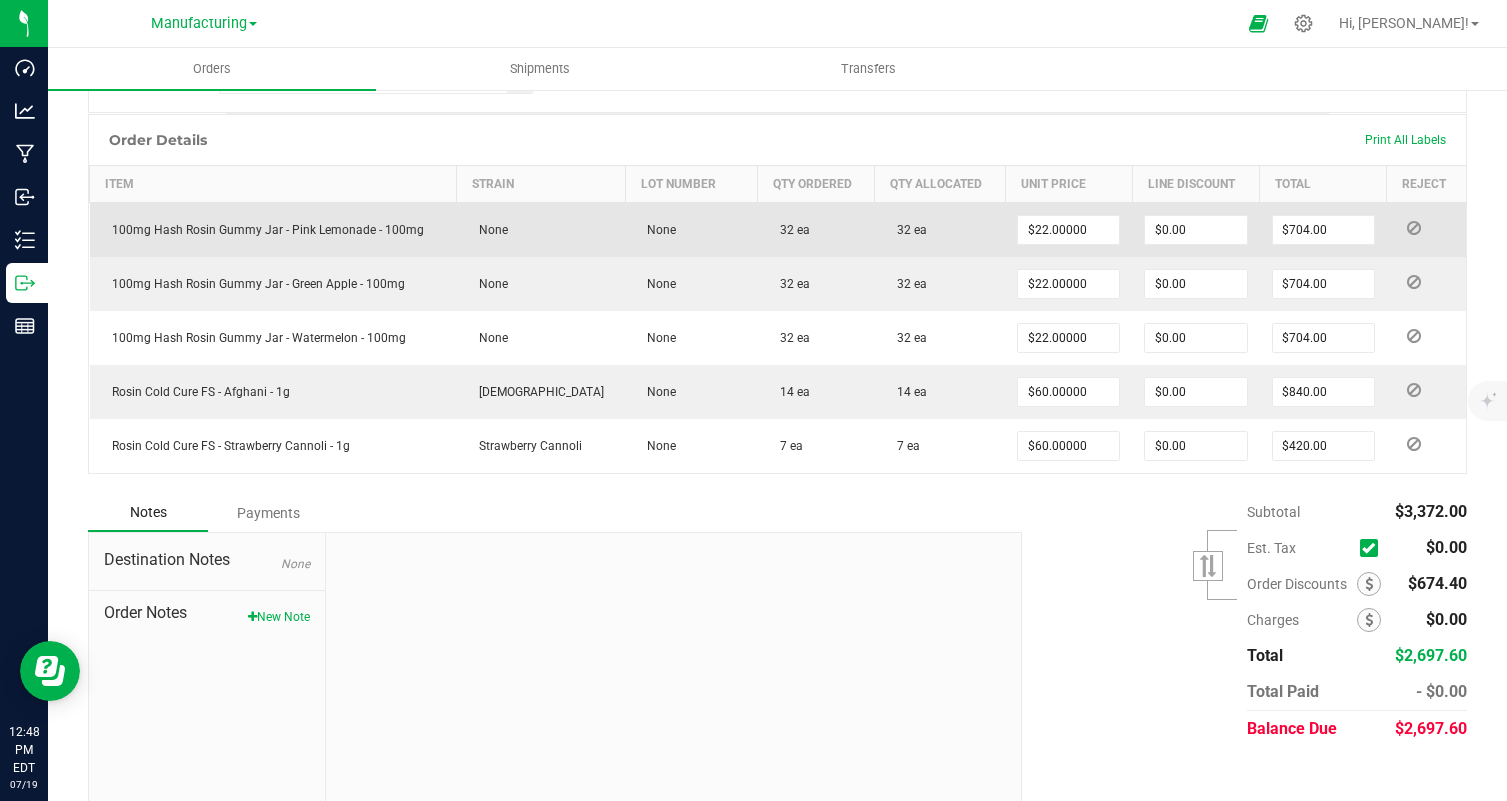 click at bounding box center (1414, 228) 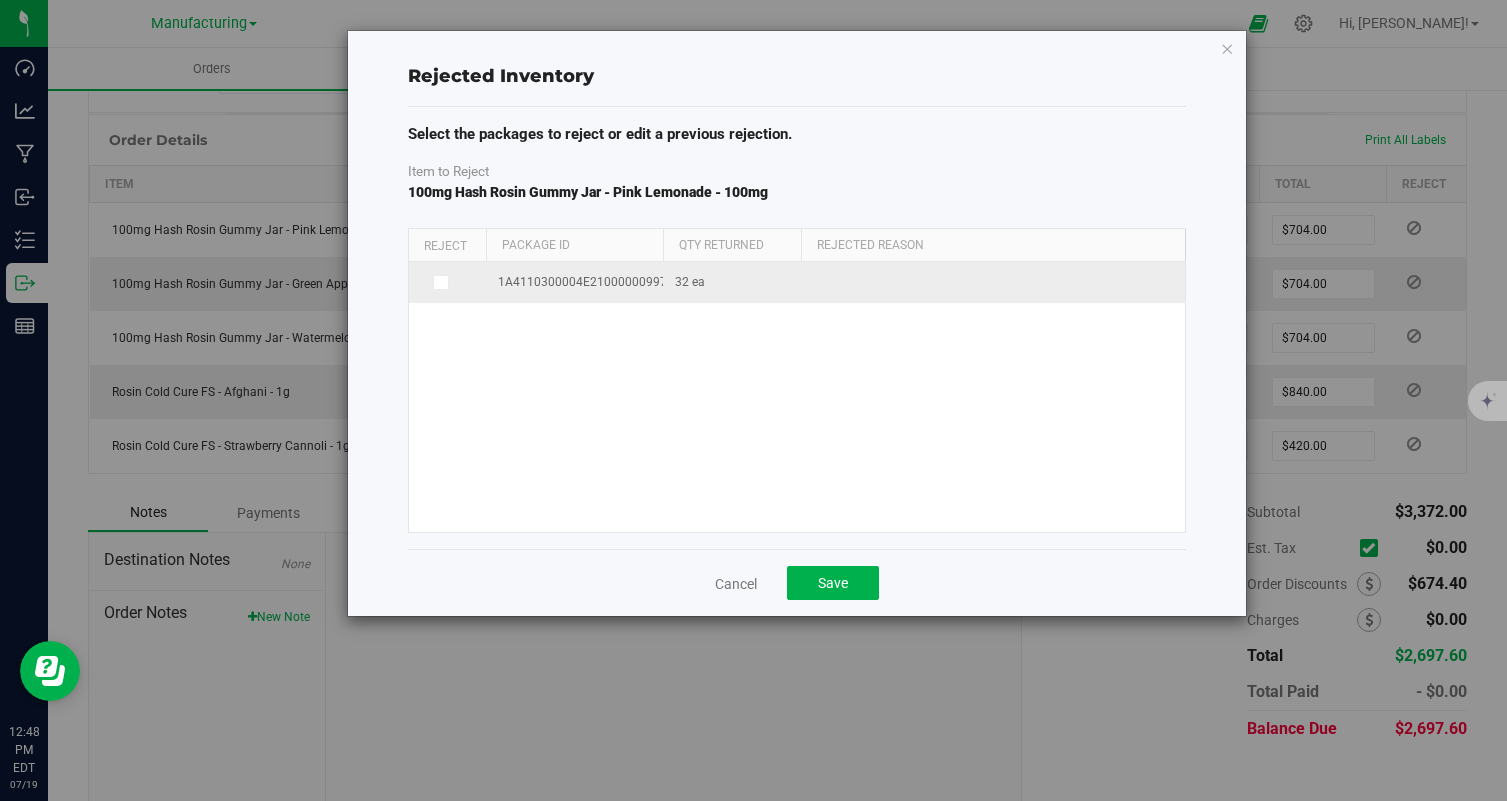 click at bounding box center (441, 283) 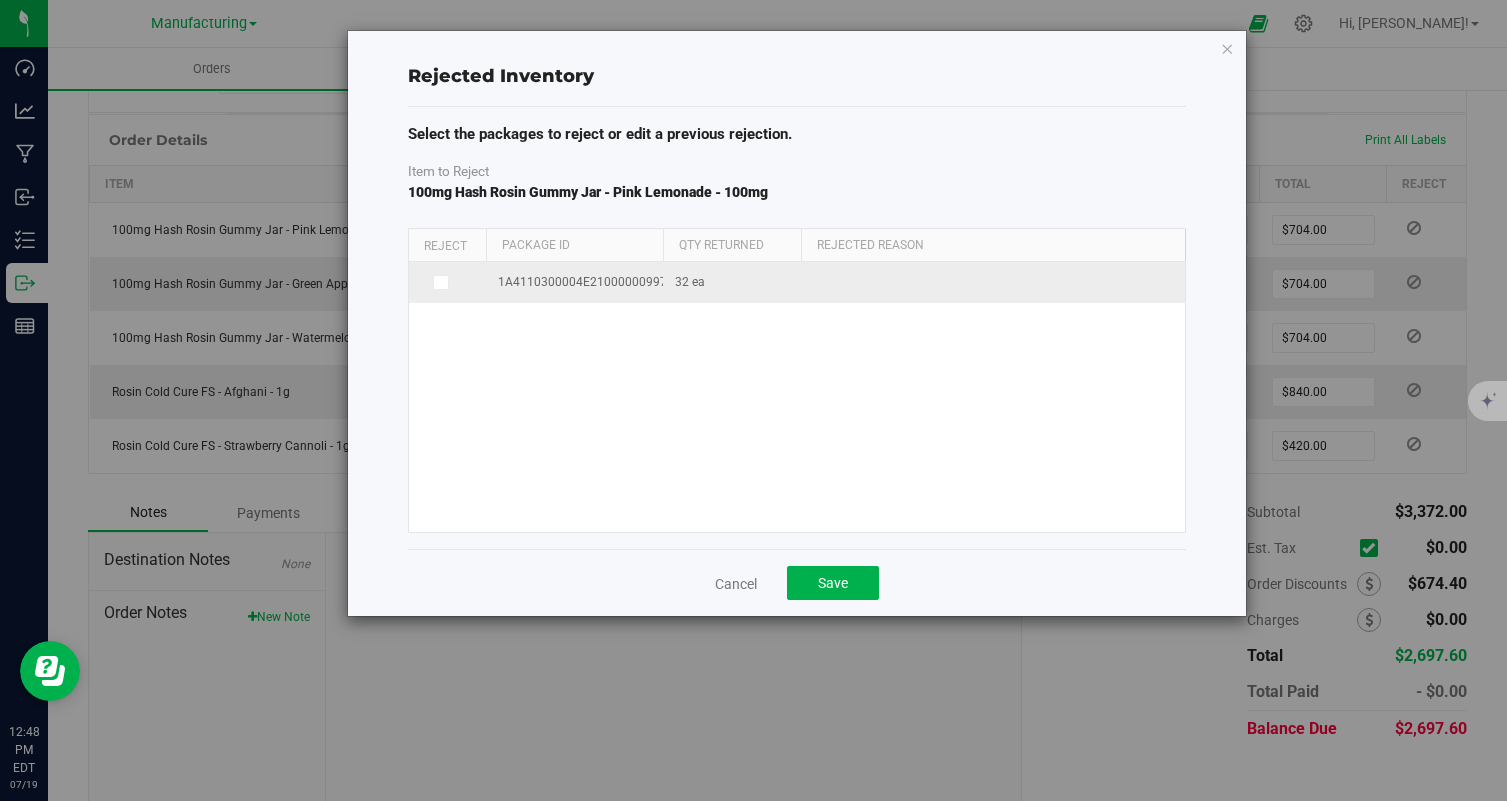 click at bounding box center [0, 0] 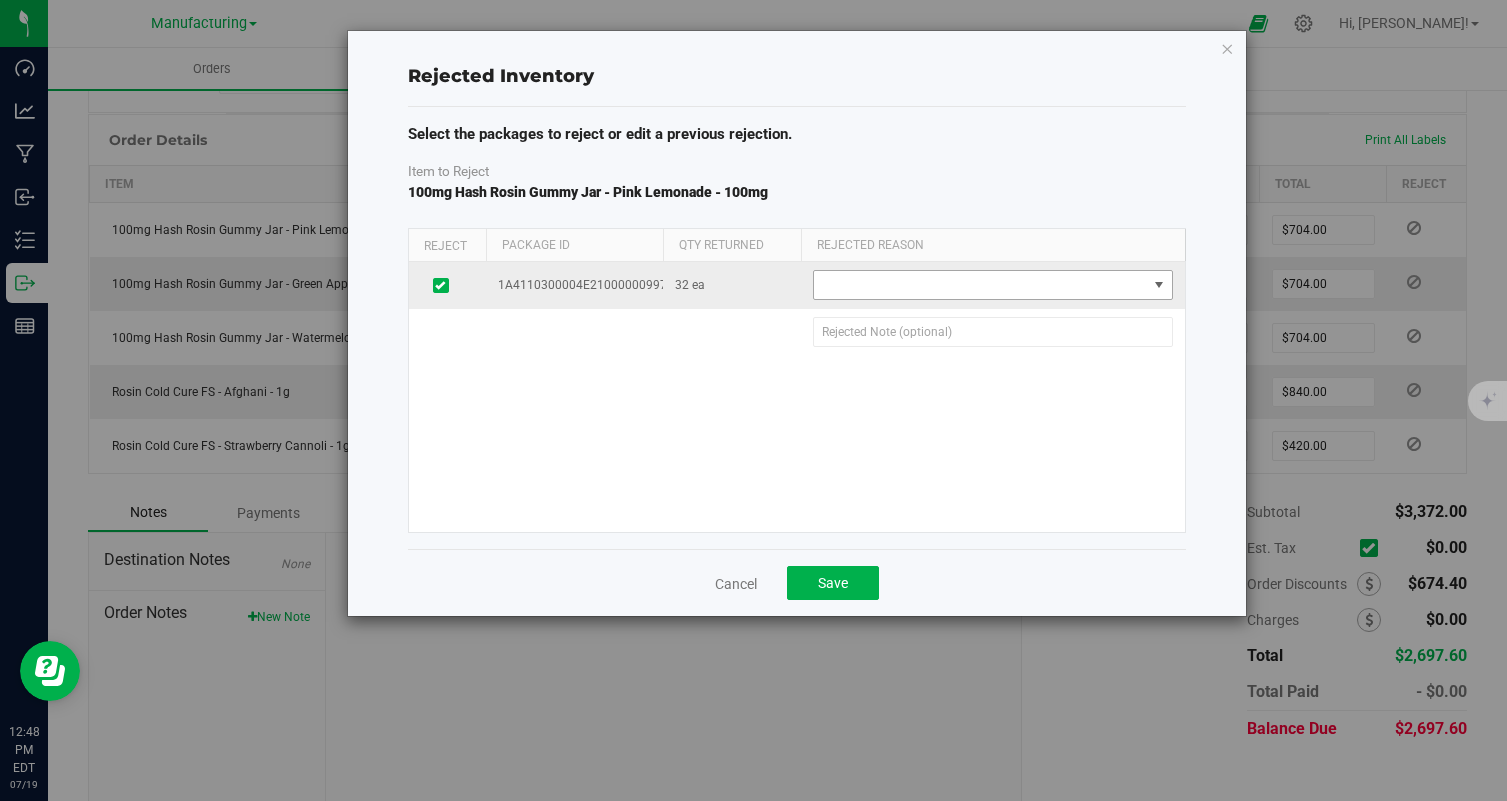 click at bounding box center [980, 285] 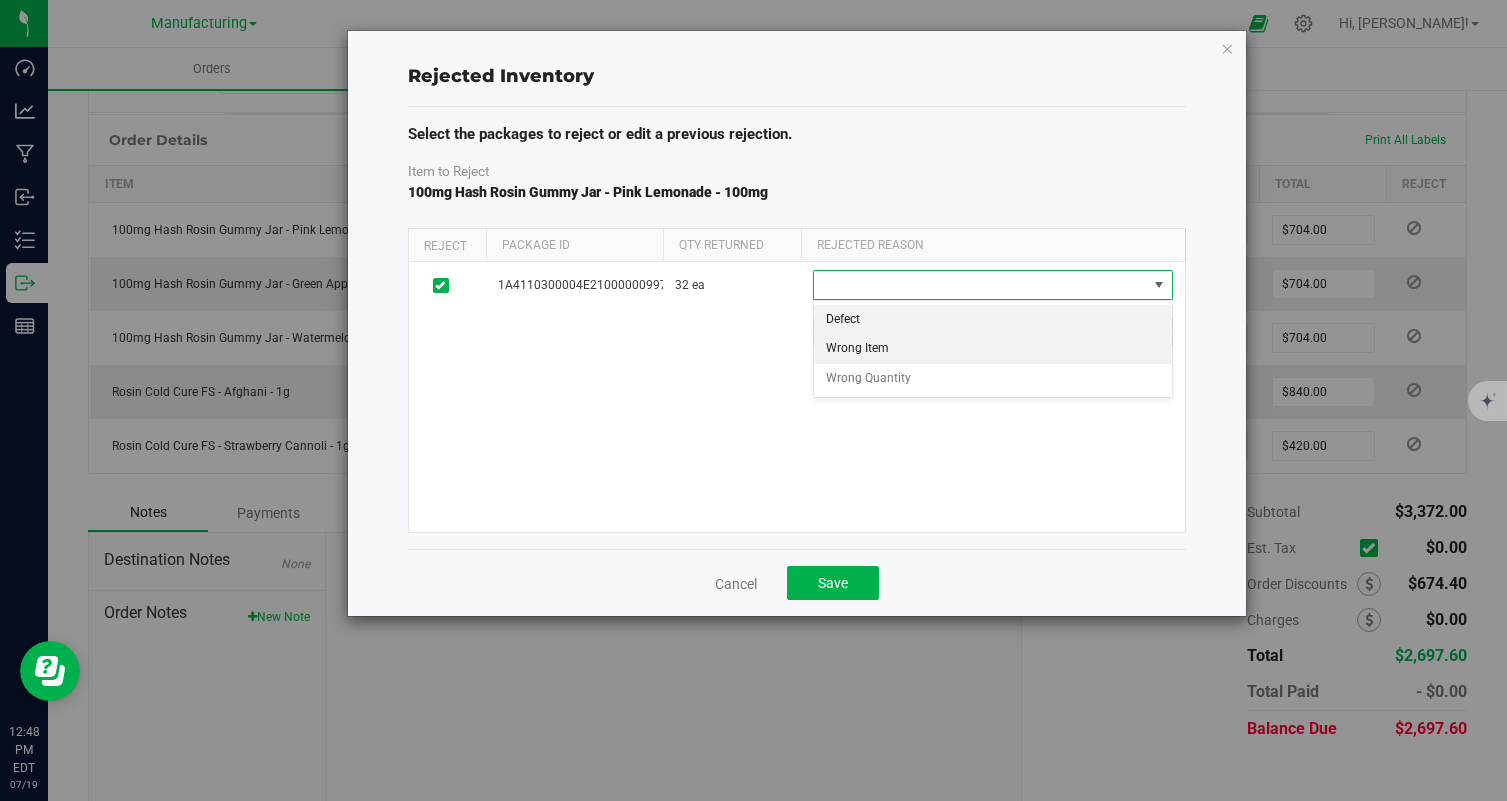 click on "Wrong Item" at bounding box center (993, 349) 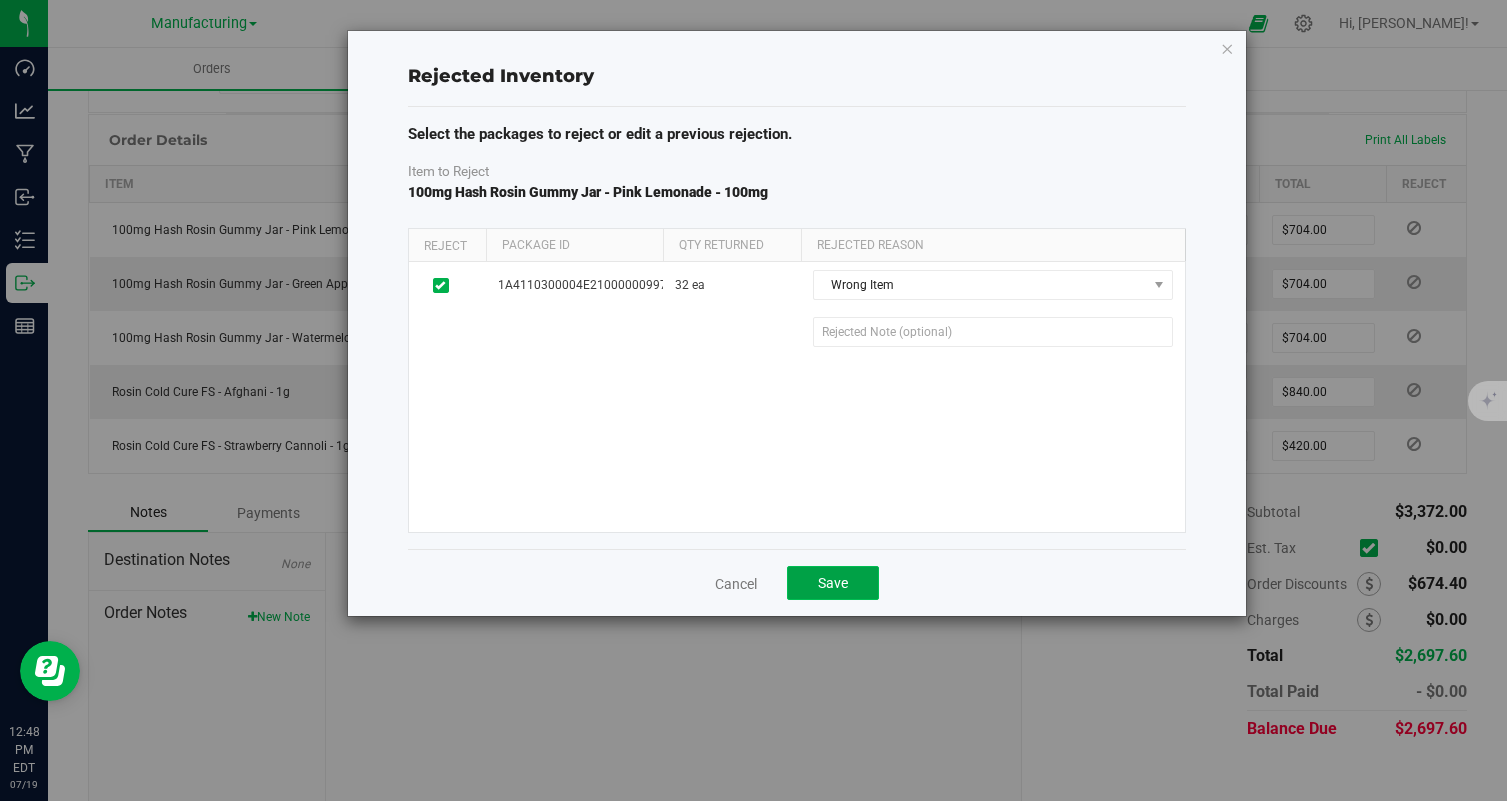 click on "Save" 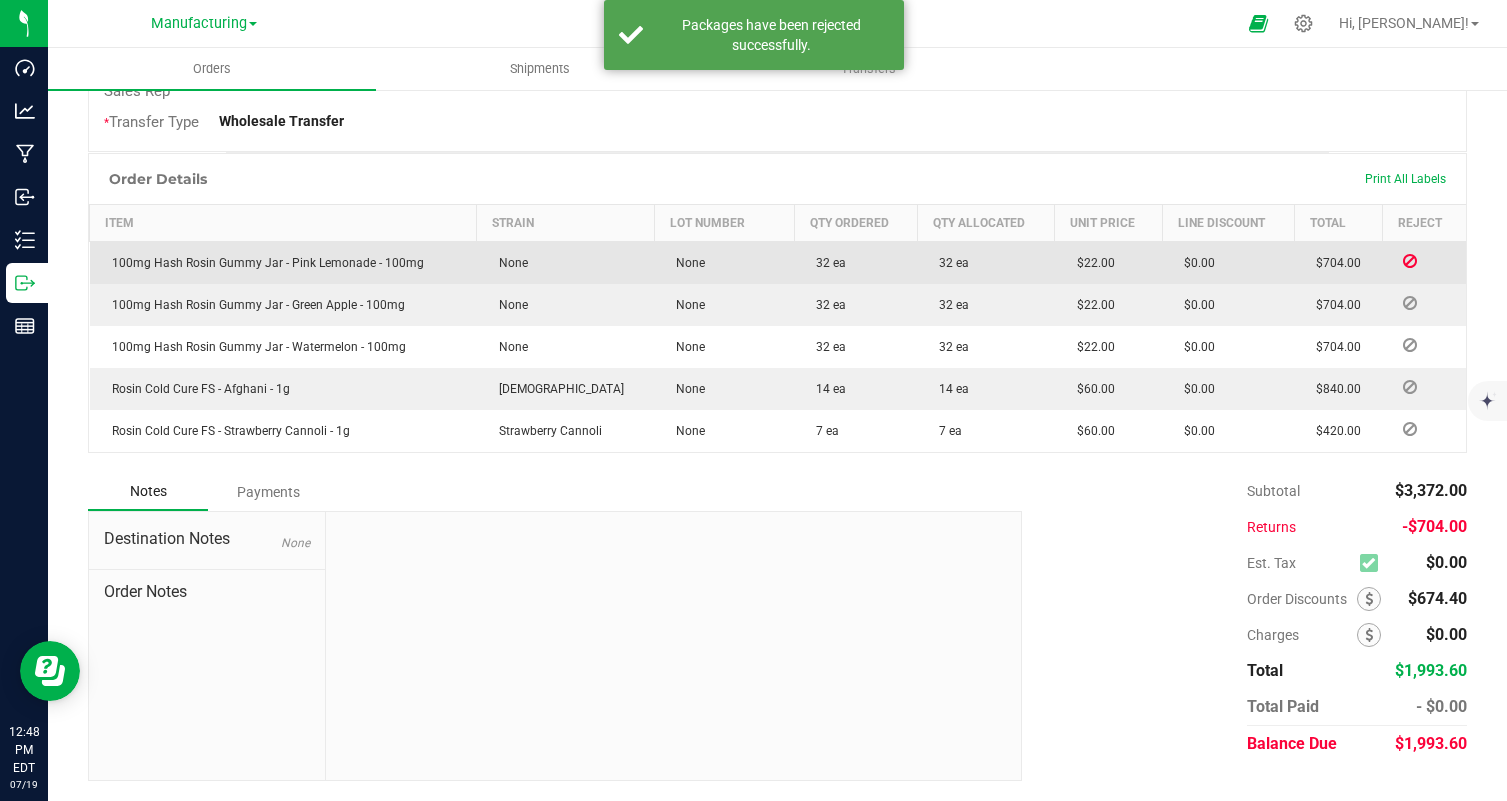scroll, scrollTop: 523, scrollLeft: 0, axis: vertical 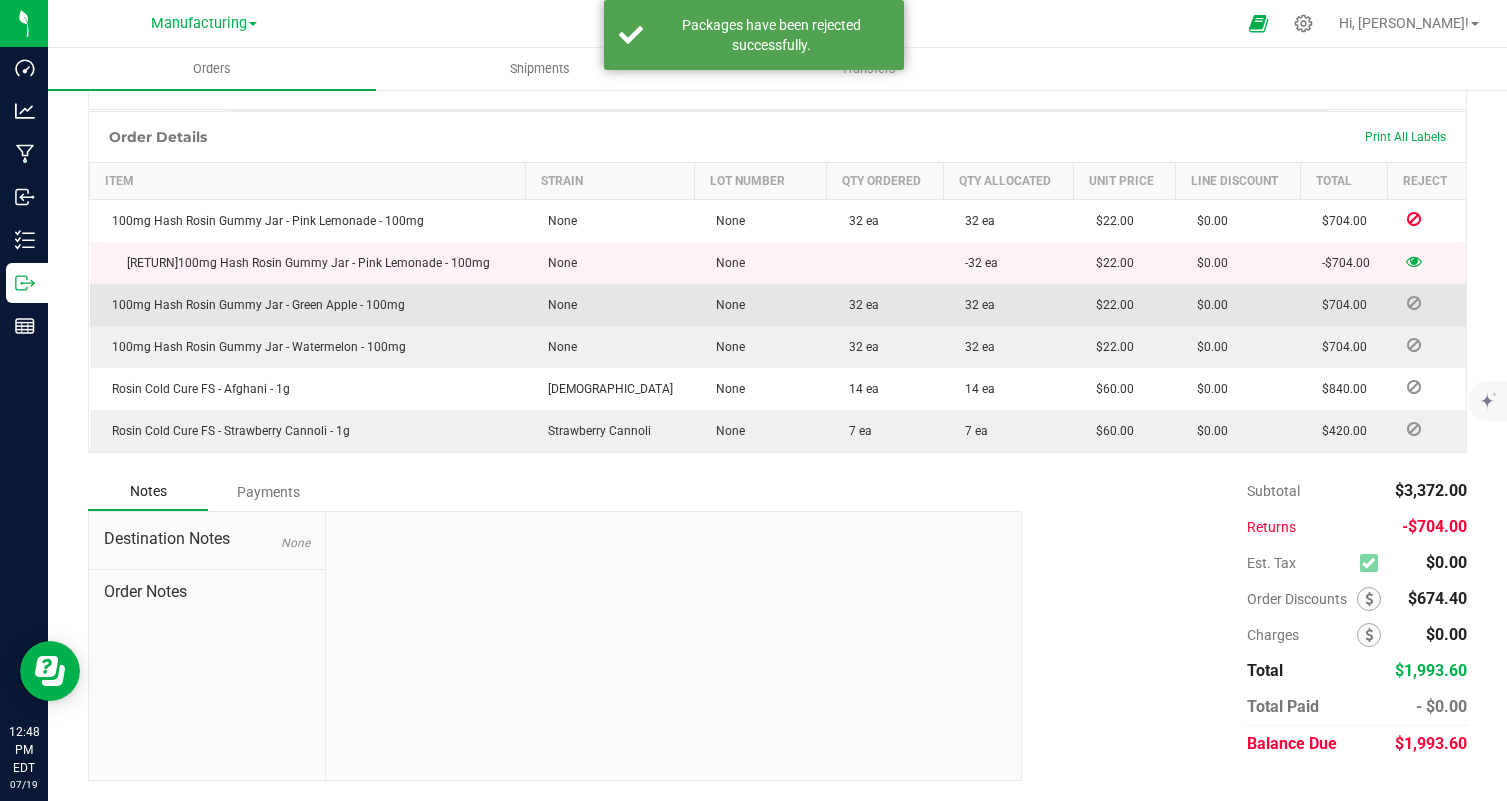 click at bounding box center (1414, 303) 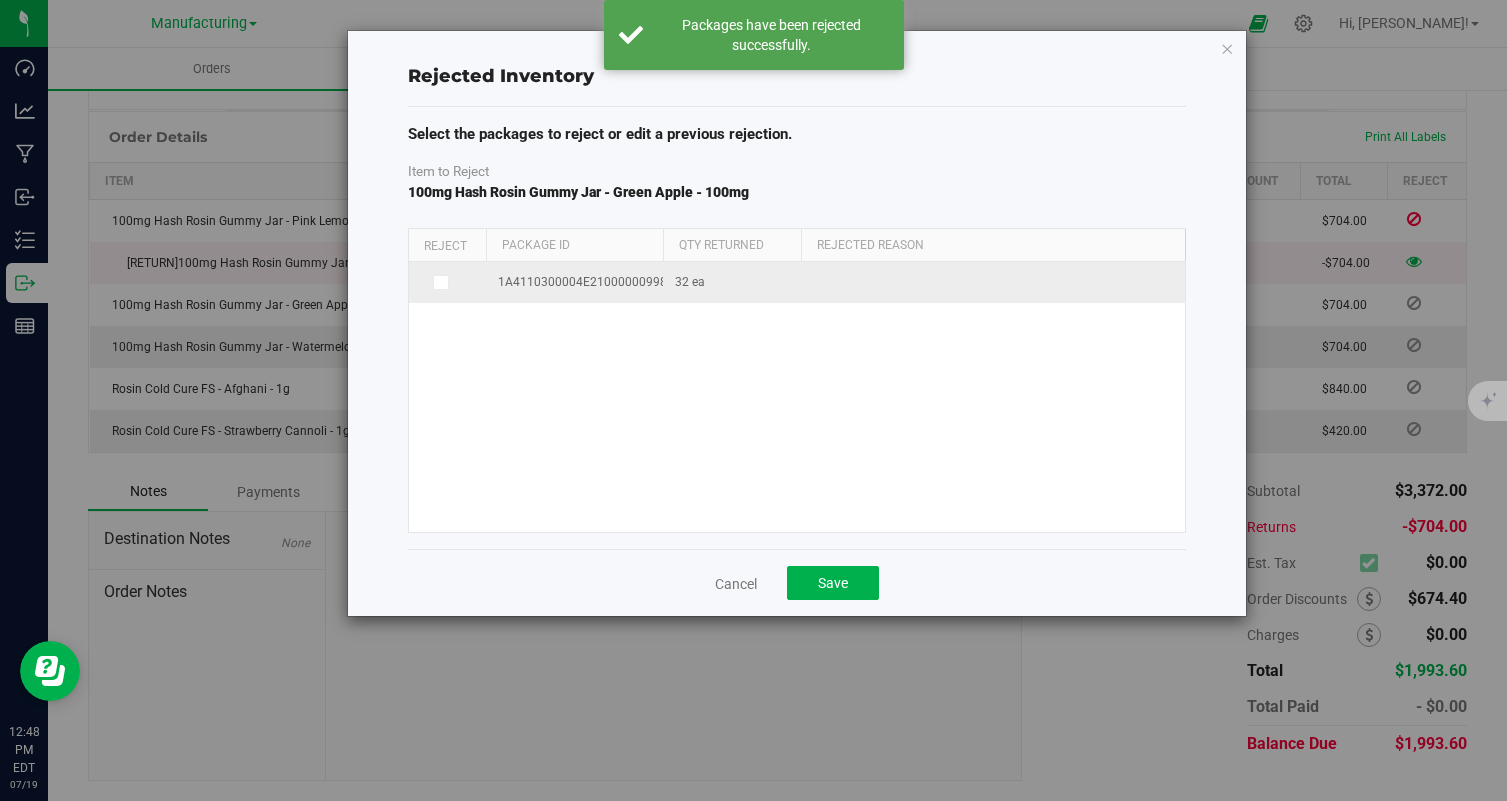 click at bounding box center [440, 282] 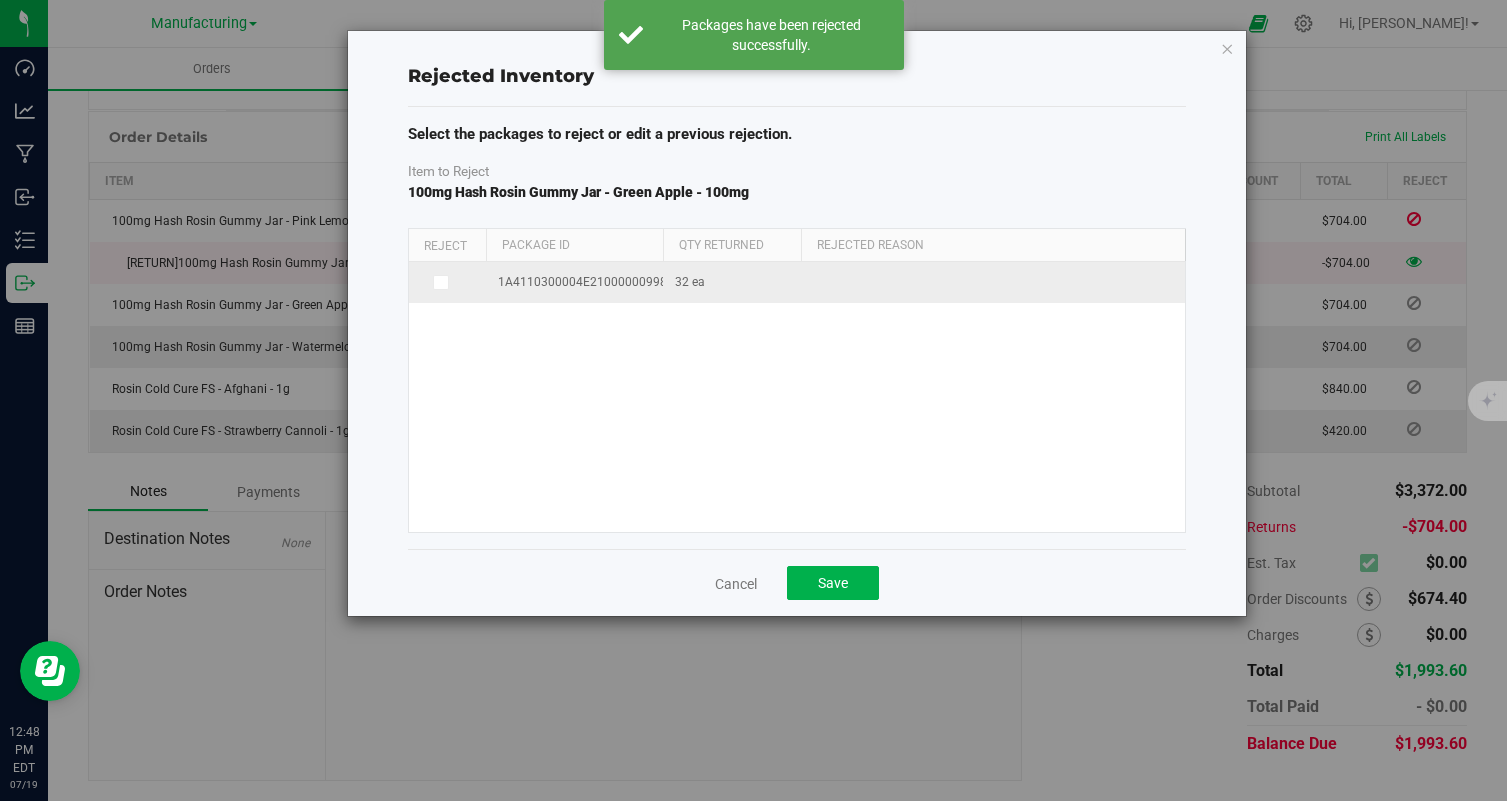 click at bounding box center (0, 0) 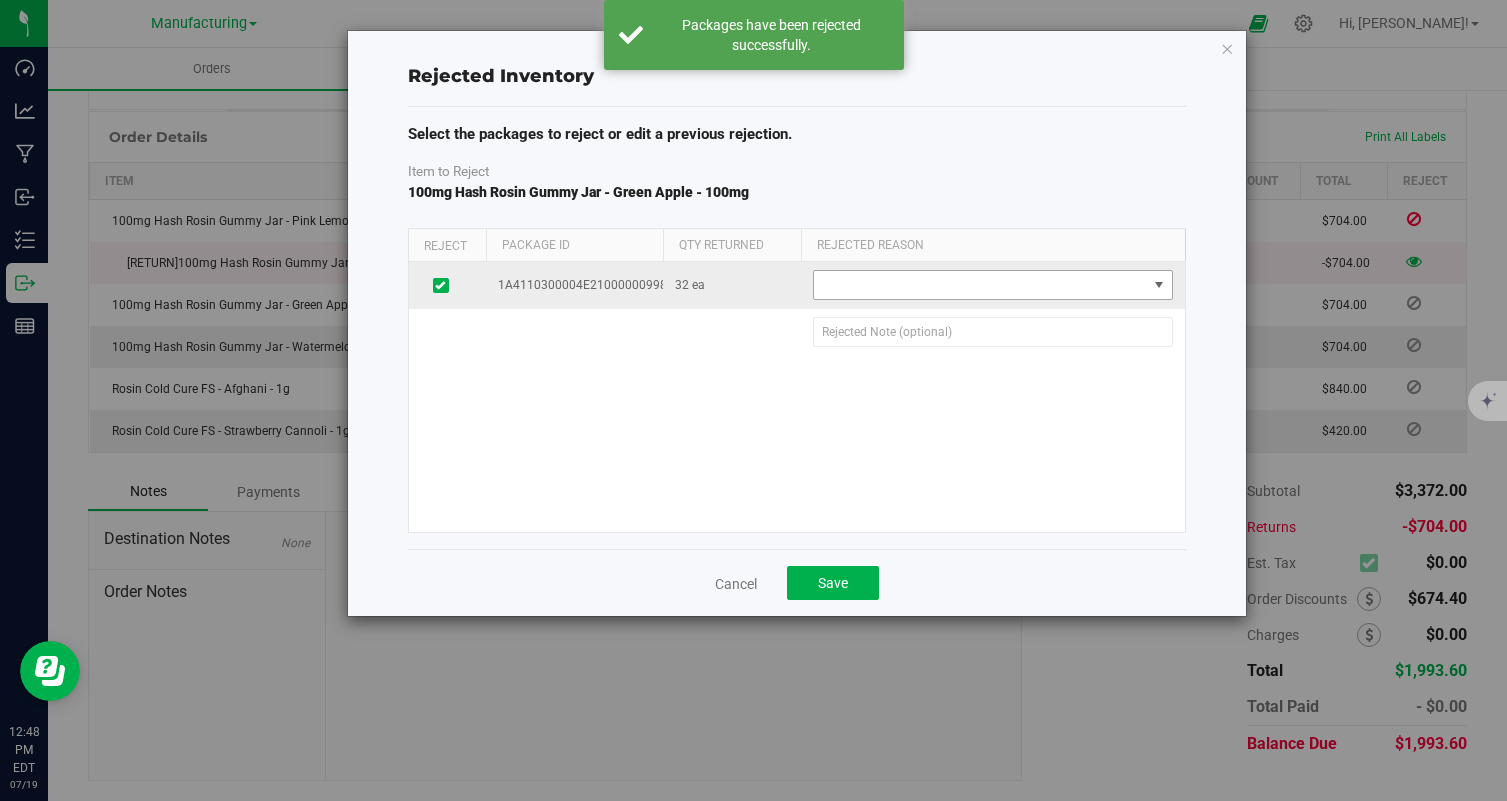 click at bounding box center (980, 285) 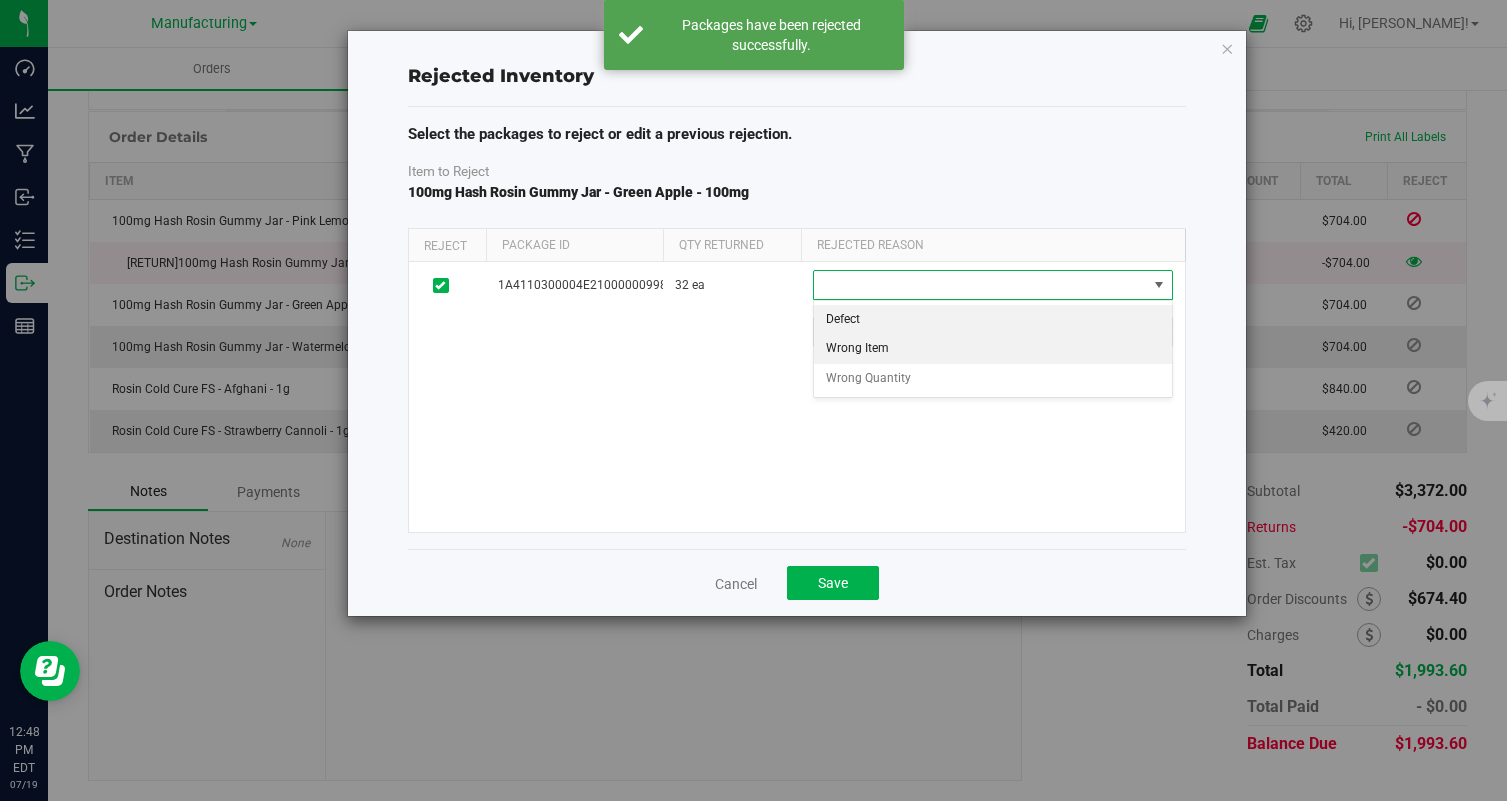 click on "Wrong Item" at bounding box center [993, 349] 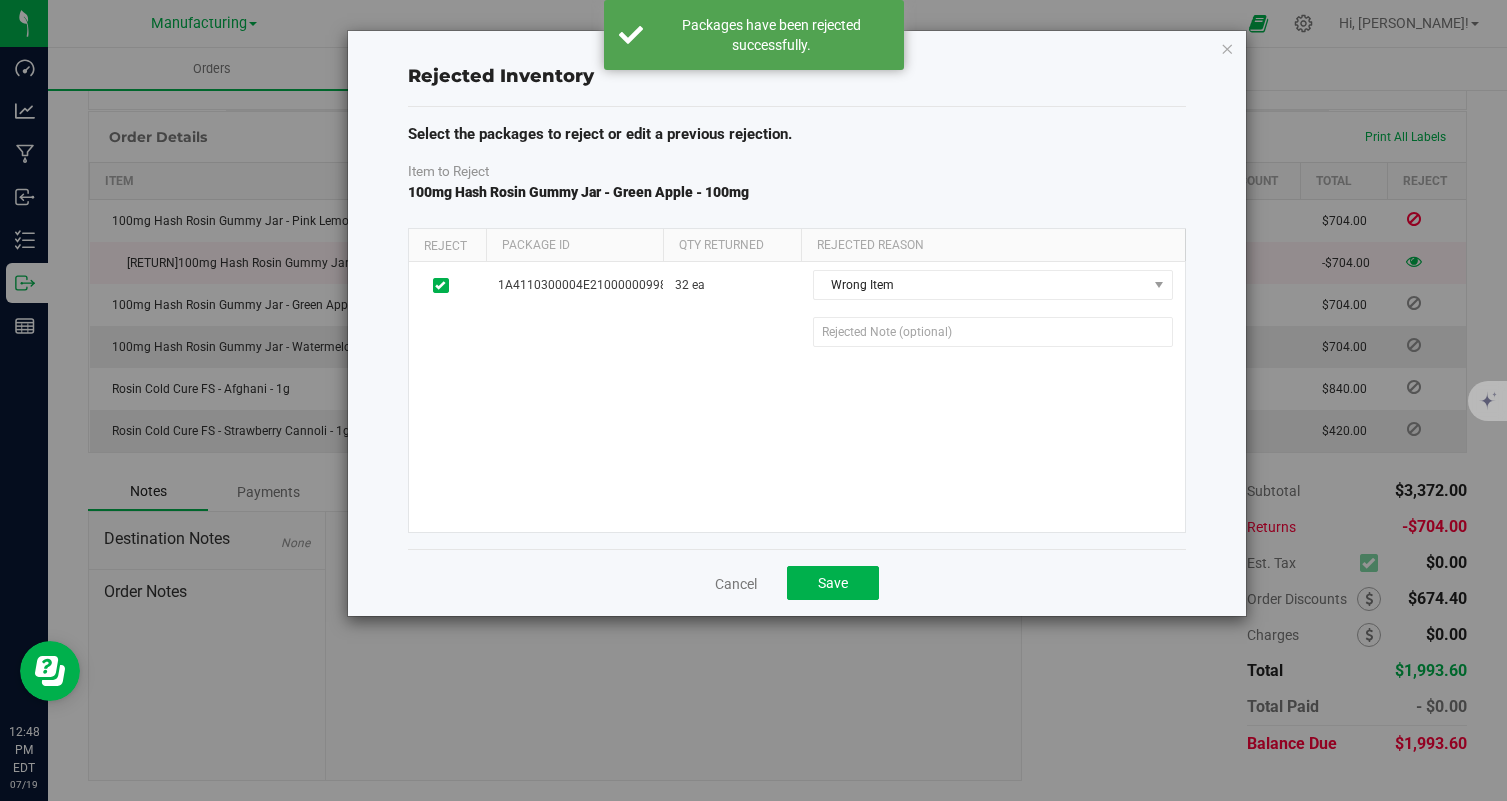 click on "Cancel
Save" at bounding box center (797, 582) 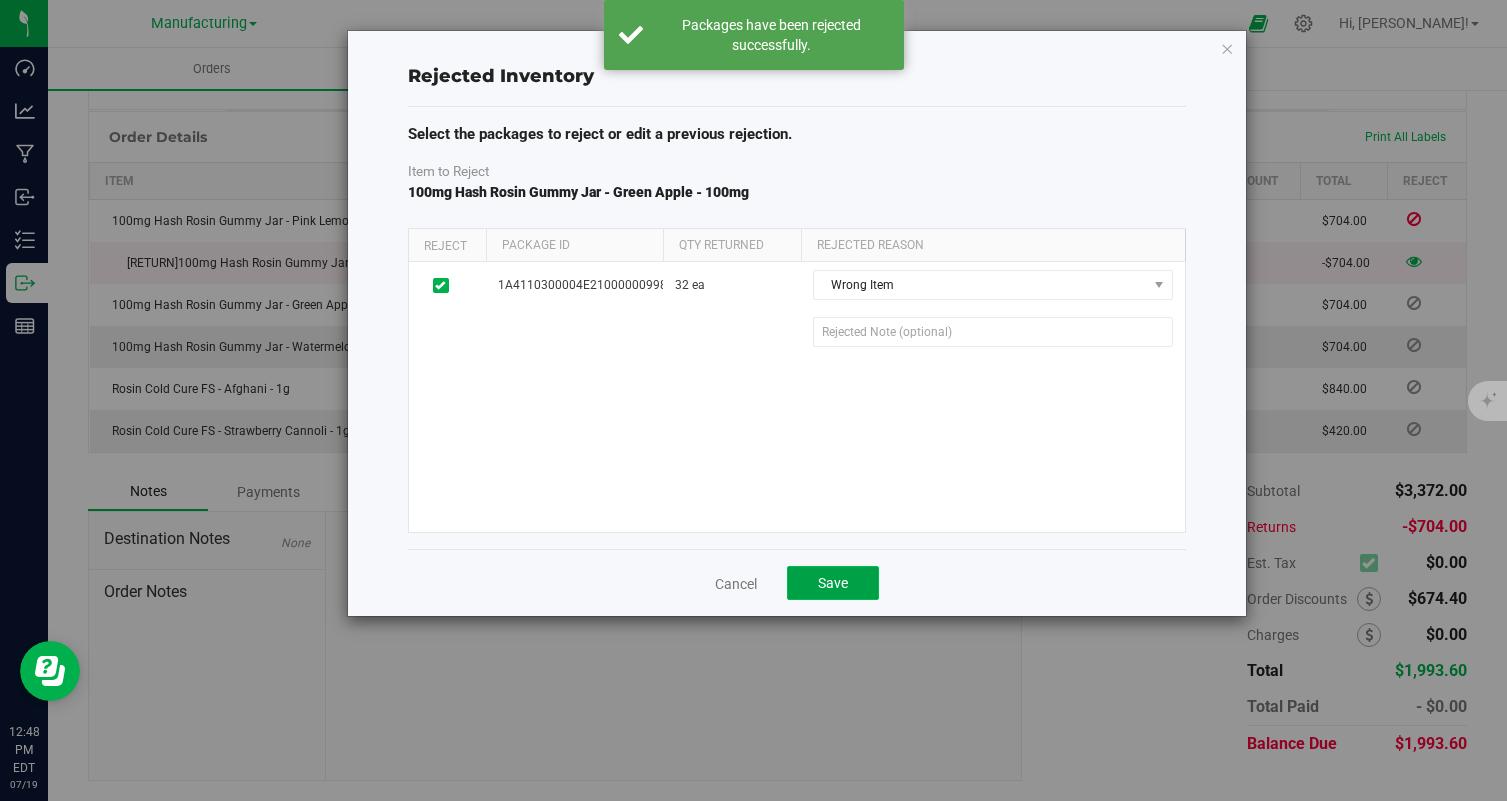 click on "Save" 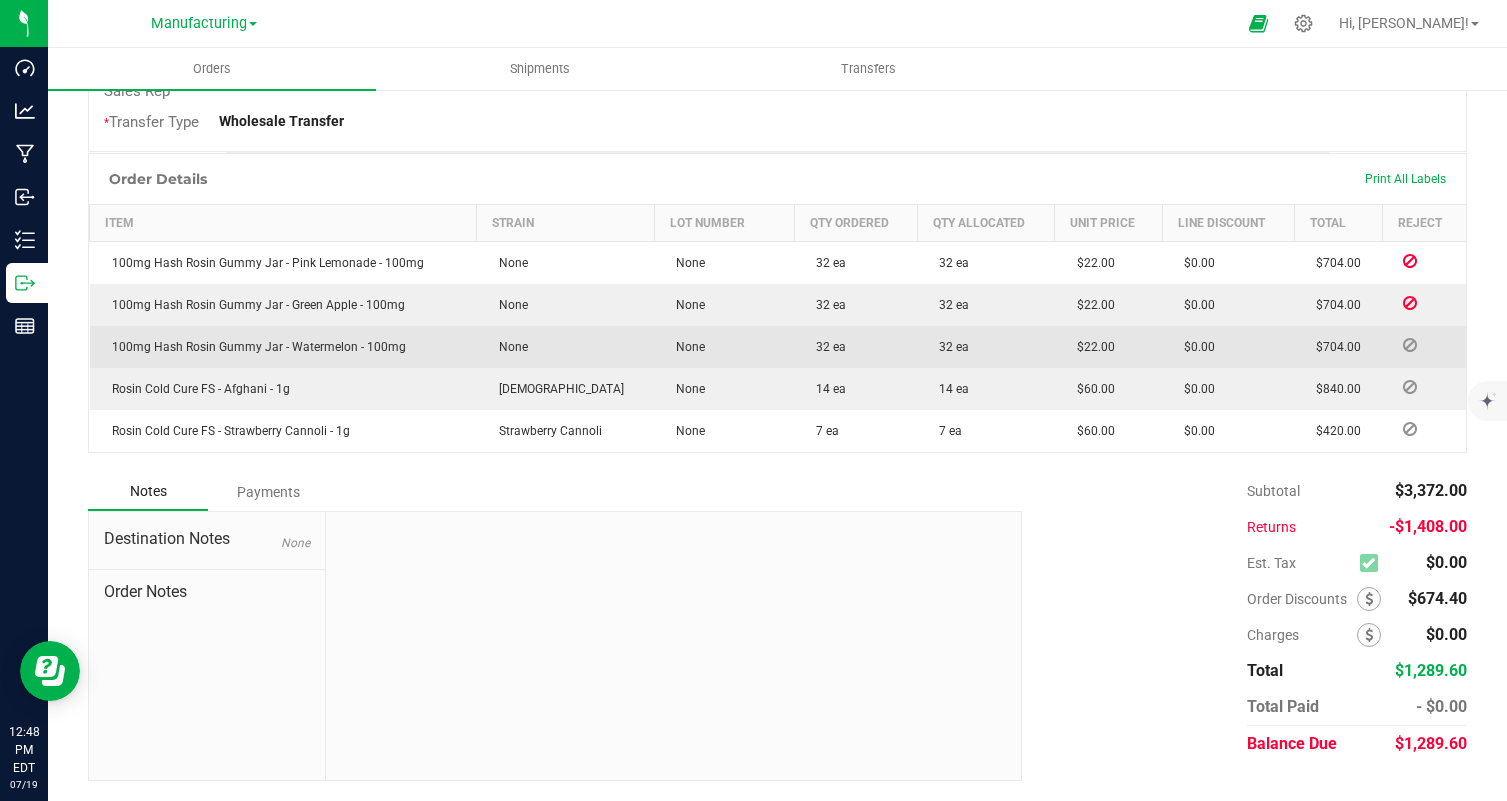 scroll, scrollTop: 553, scrollLeft: 0, axis: vertical 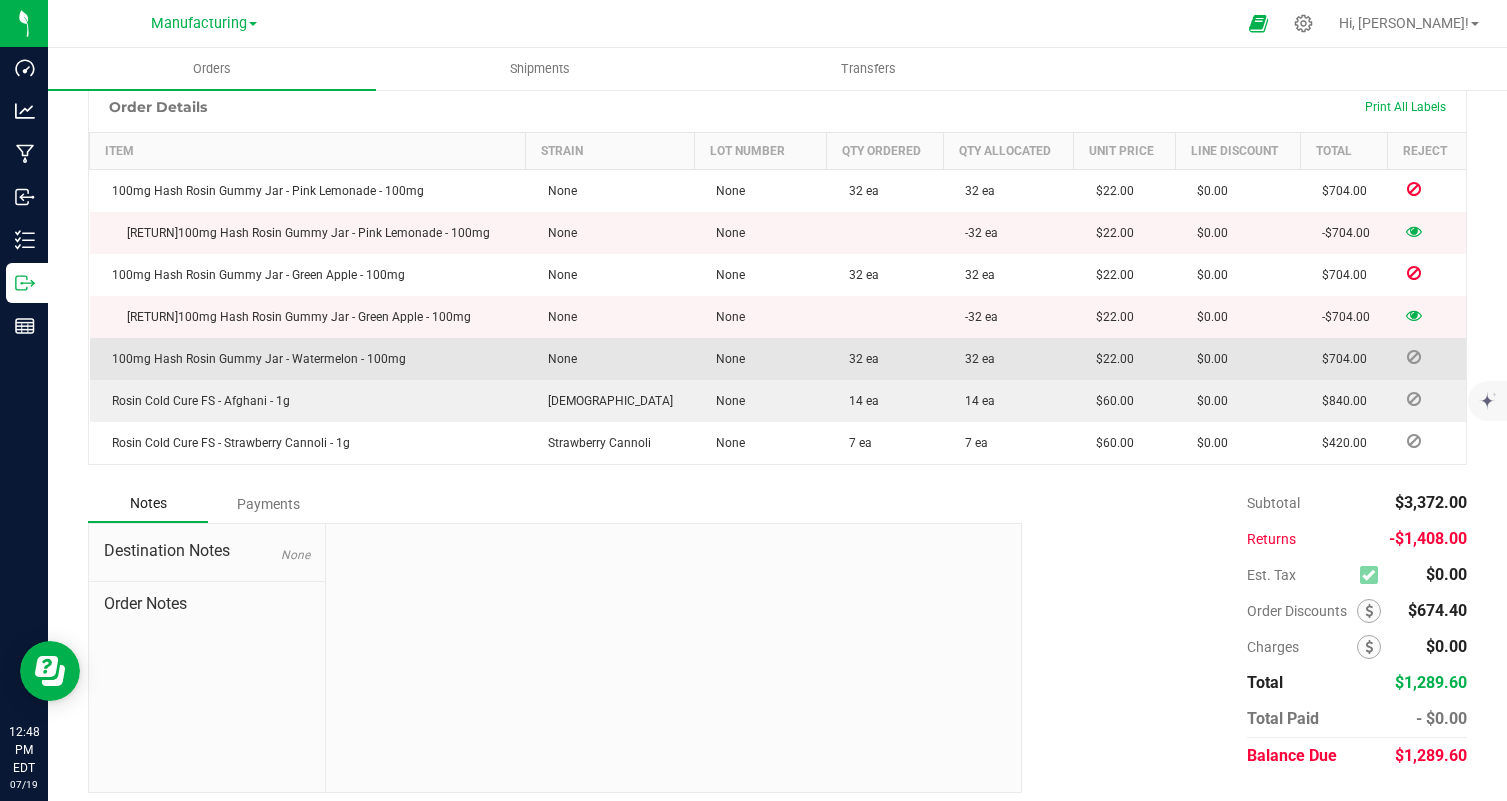 click at bounding box center (1414, 357) 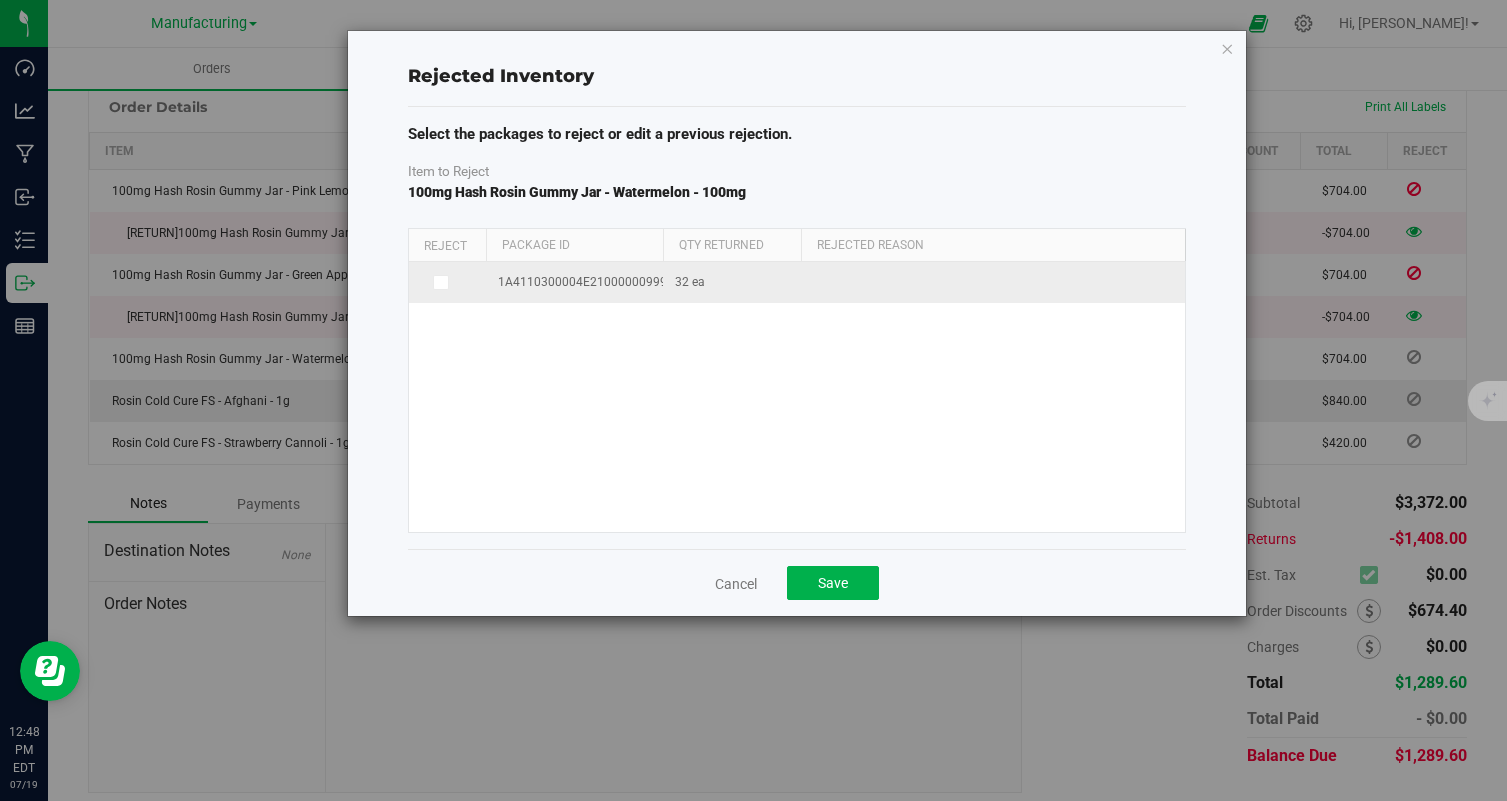 click at bounding box center (447, 283) 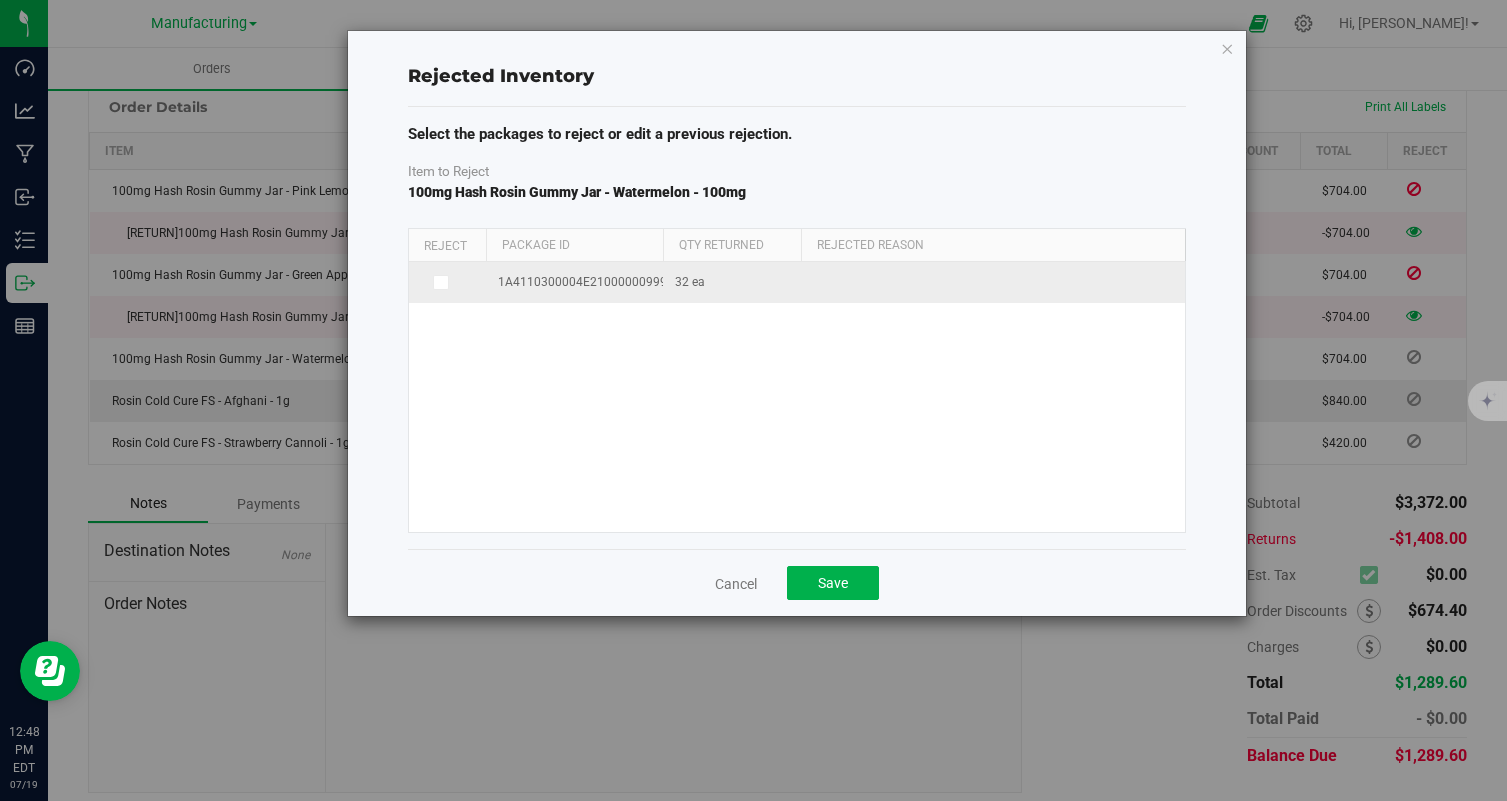 click at bounding box center [0, 0] 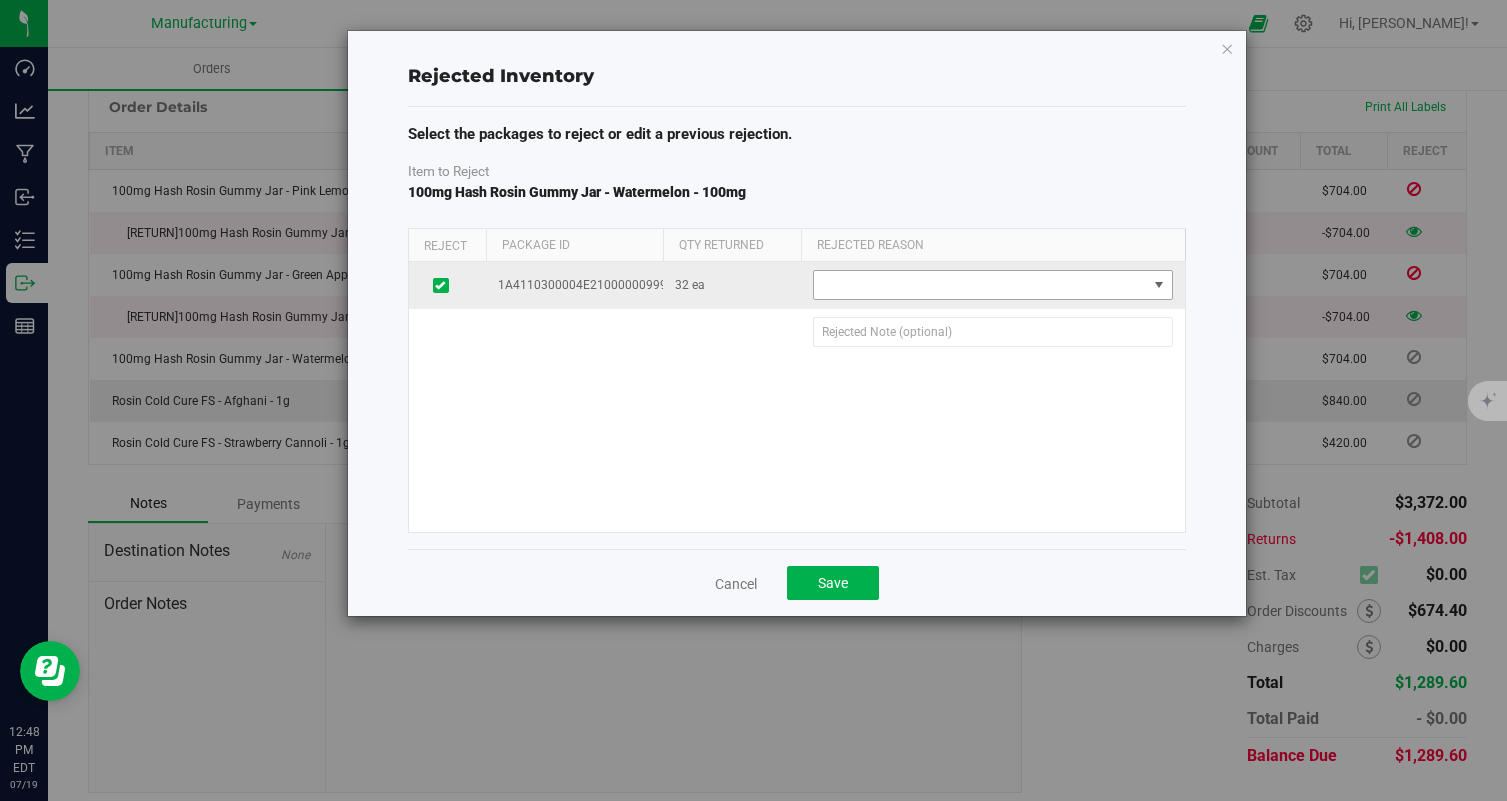 click at bounding box center [980, 285] 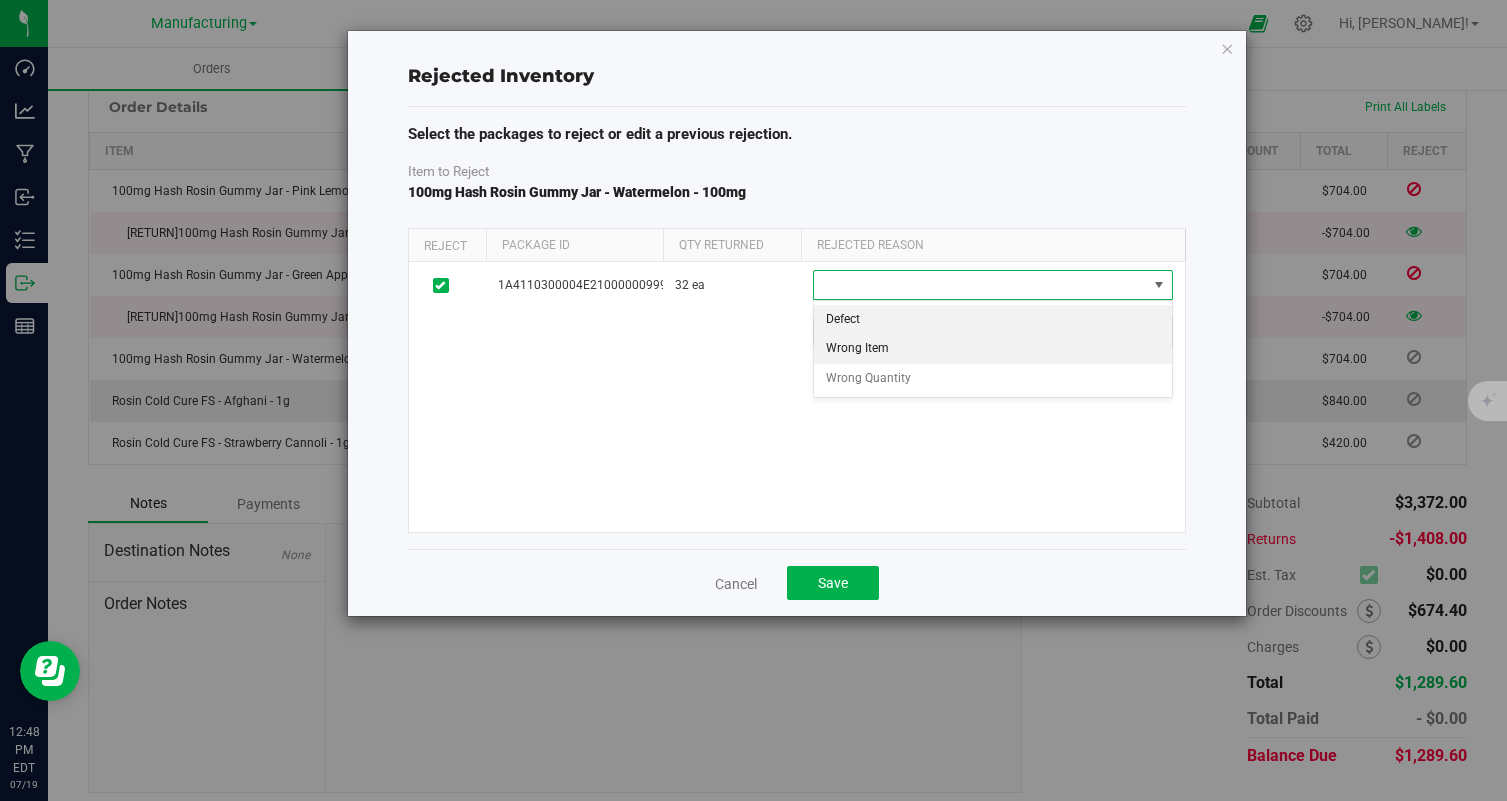 click on "Wrong Item" at bounding box center [993, 349] 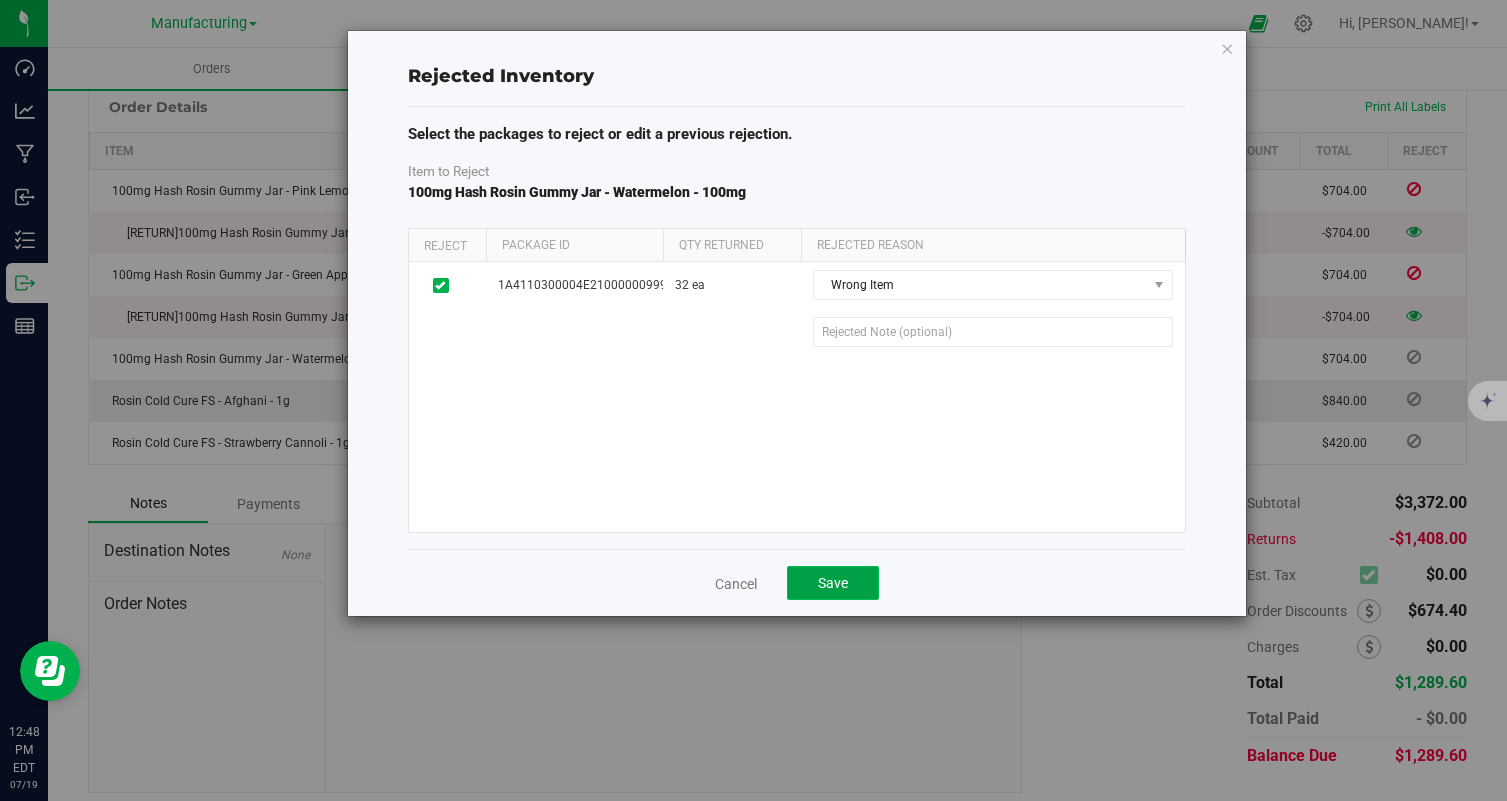 click on "Save" 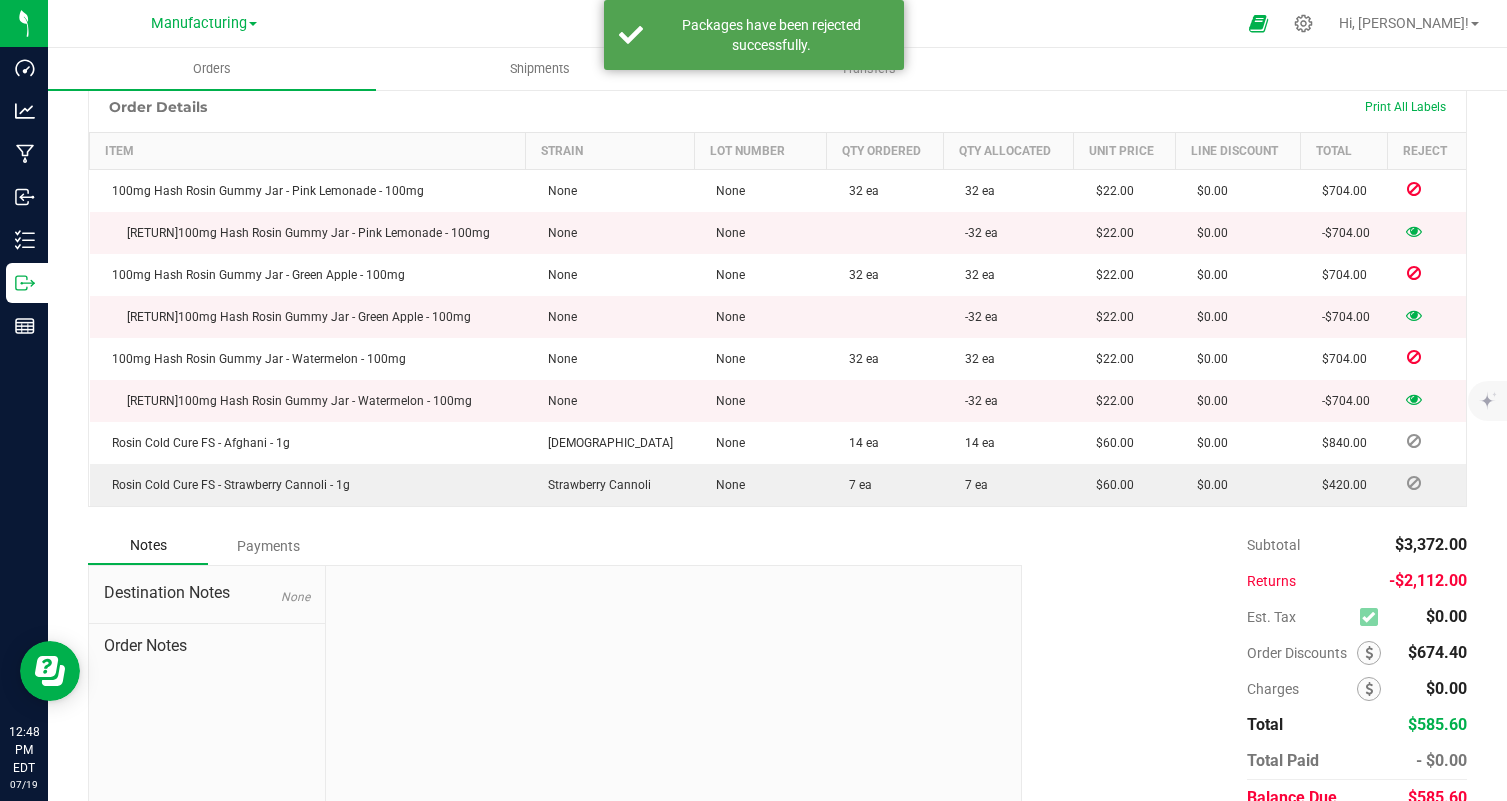 scroll, scrollTop: 553, scrollLeft: 0, axis: vertical 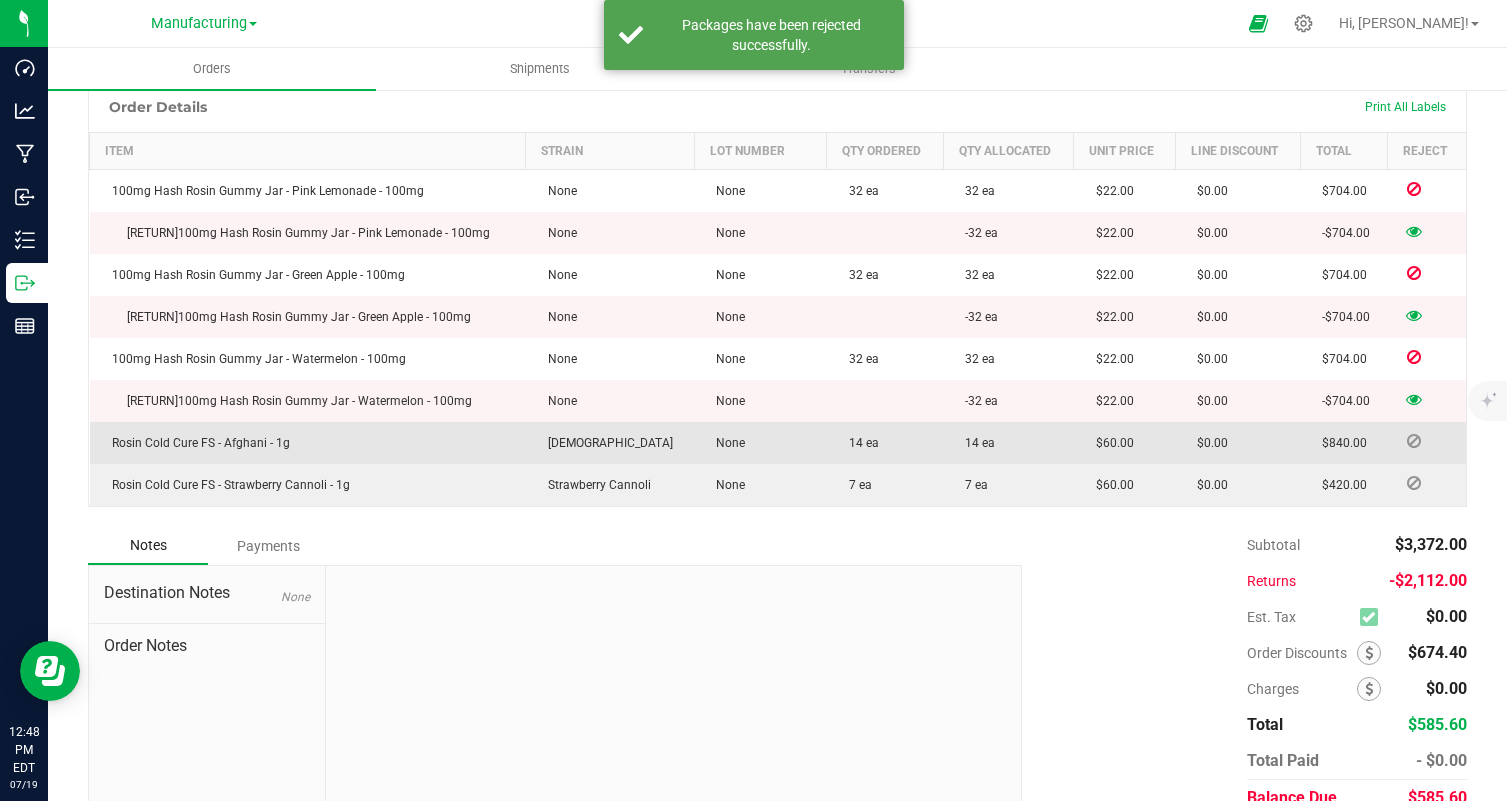 click at bounding box center (1414, 441) 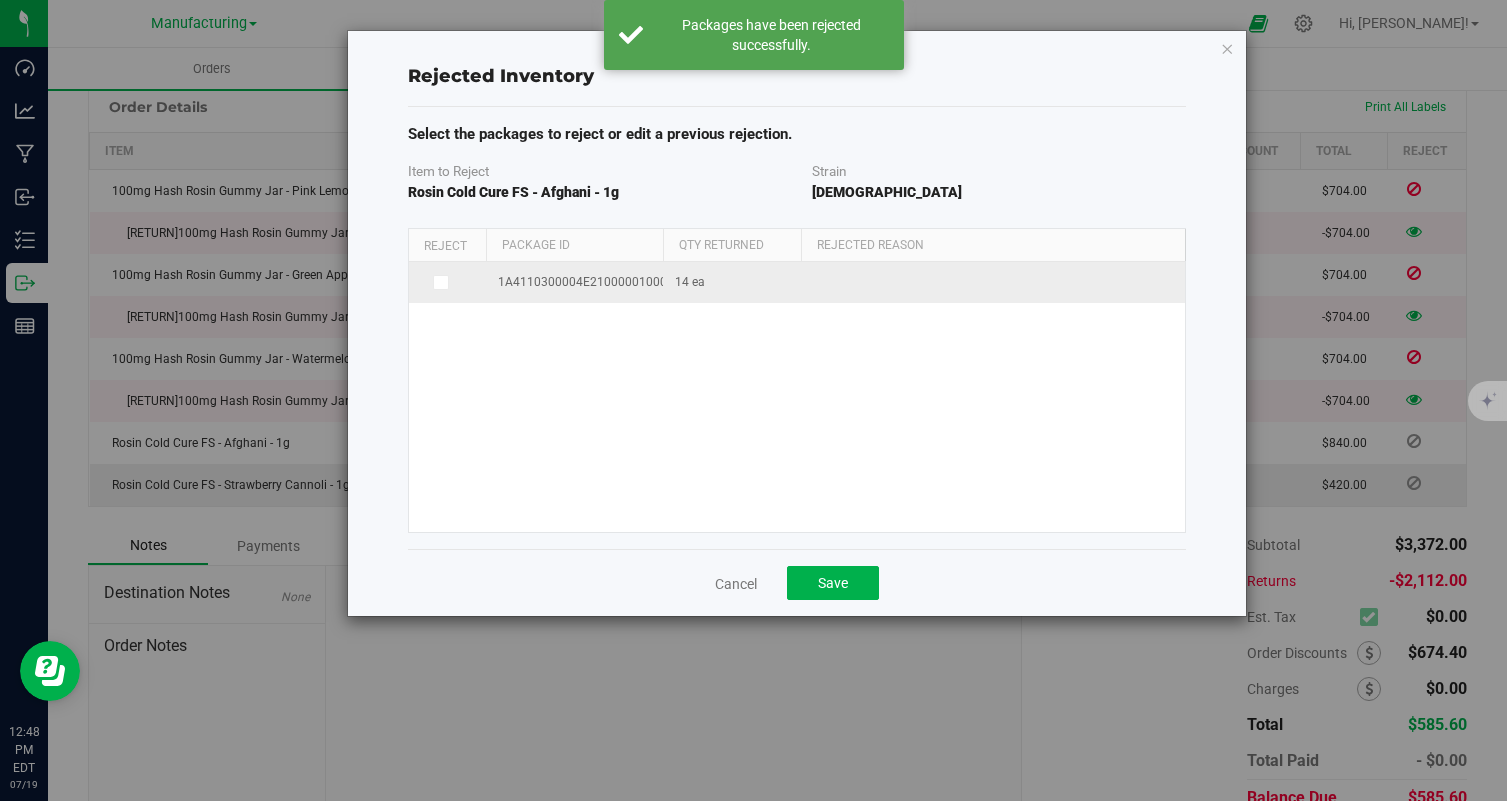 click at bounding box center [447, 283] 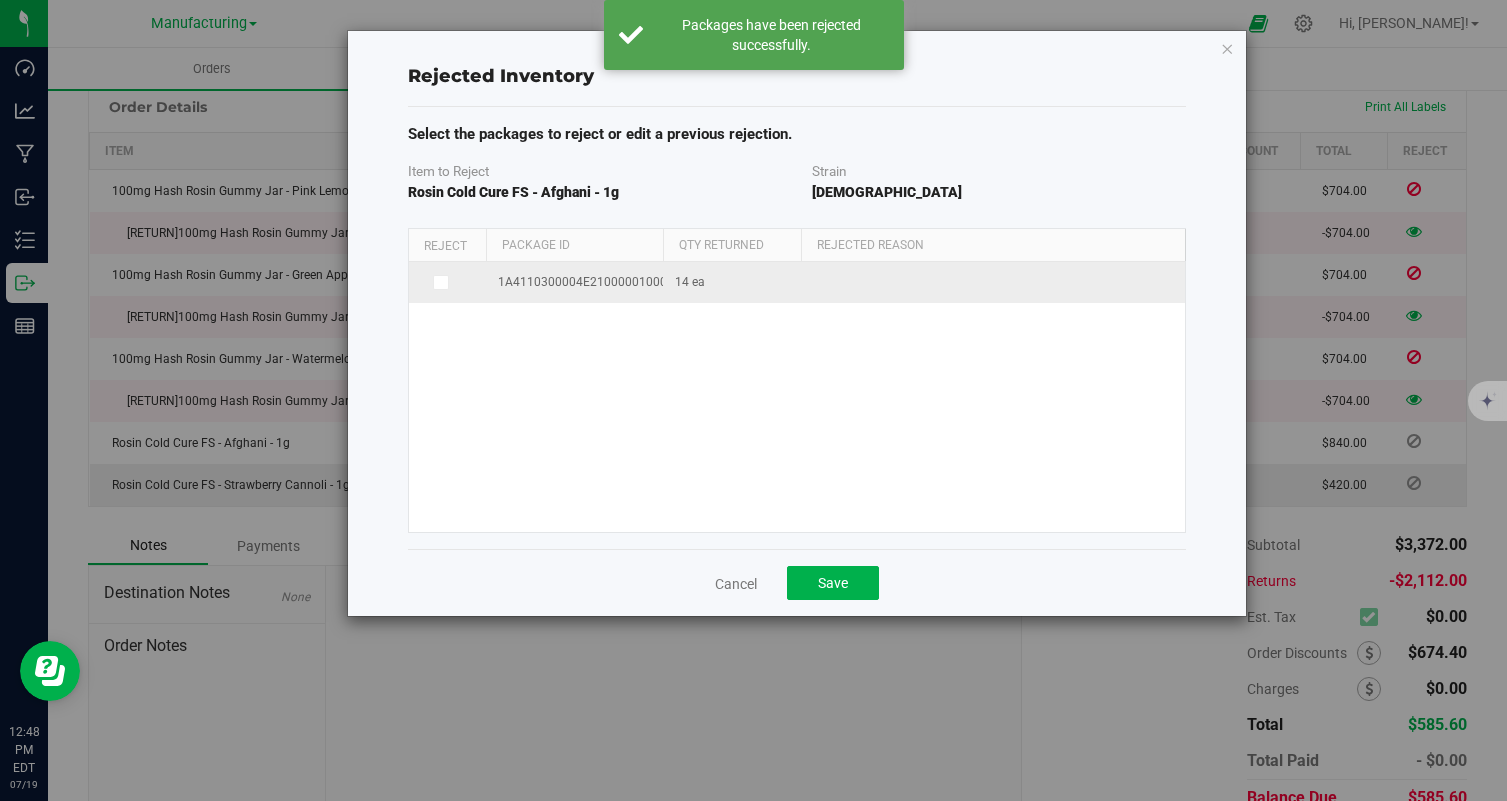 click at bounding box center [0, 0] 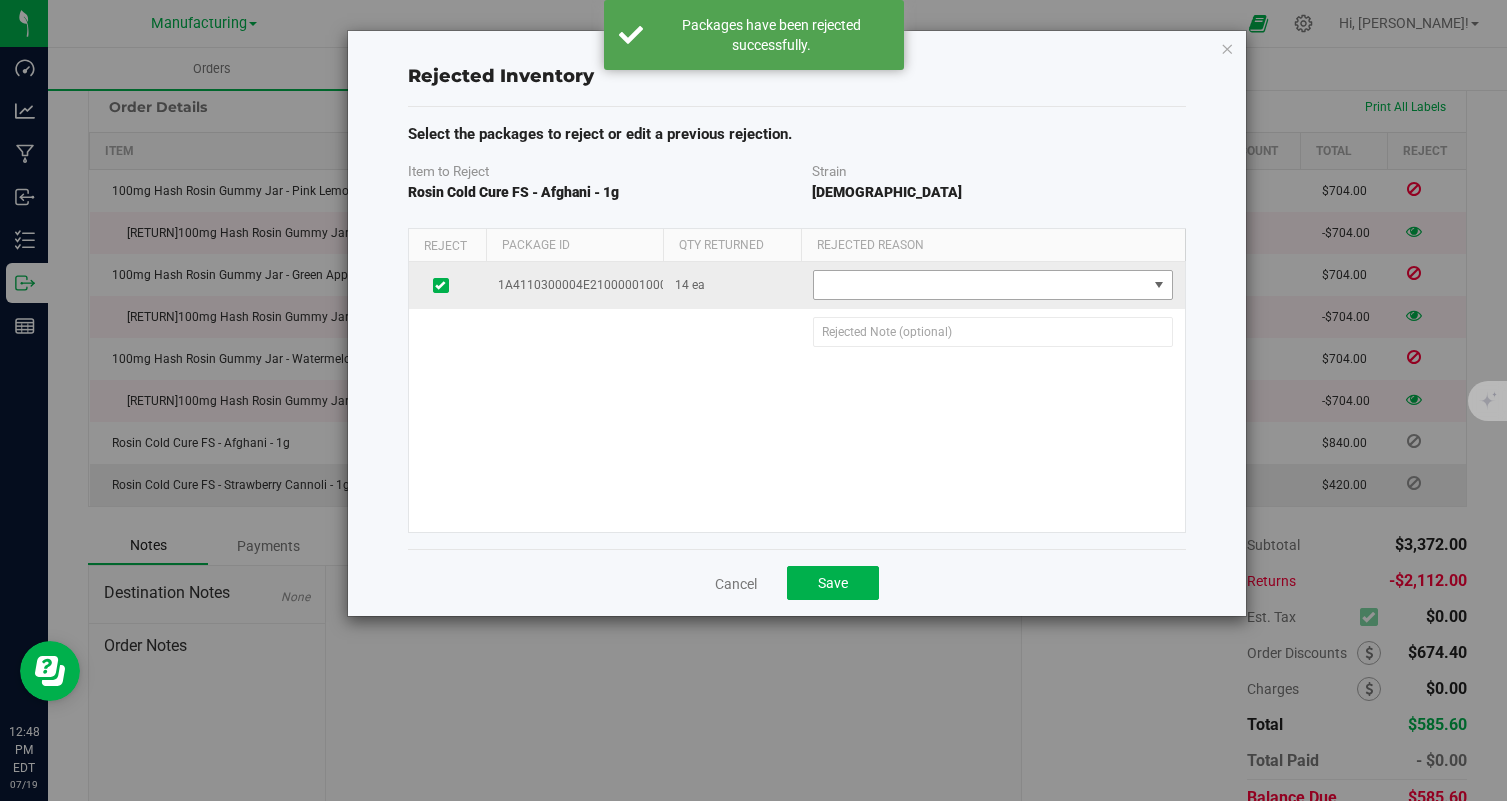 click at bounding box center (980, 285) 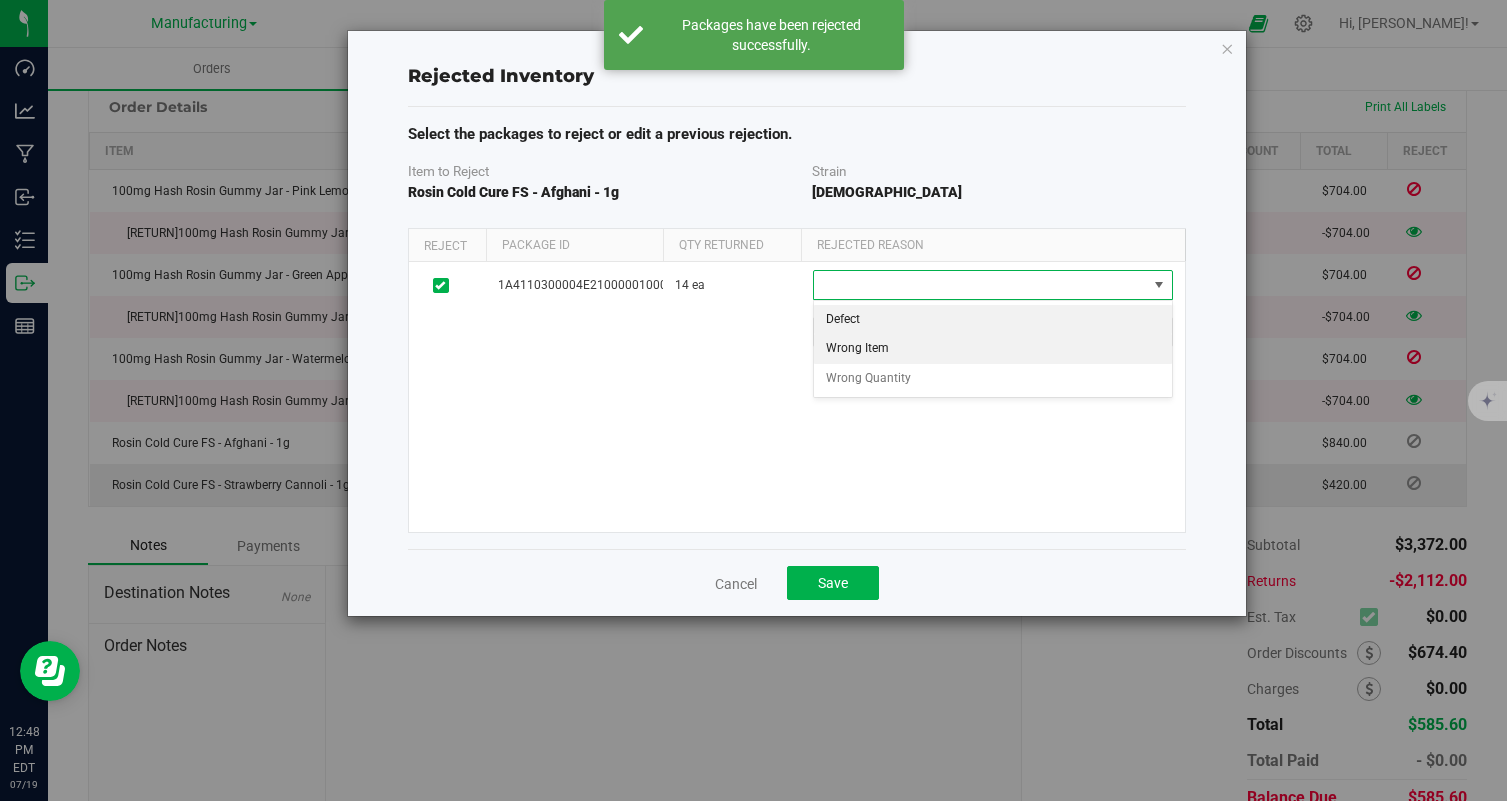 click on "Wrong Item" at bounding box center (993, 349) 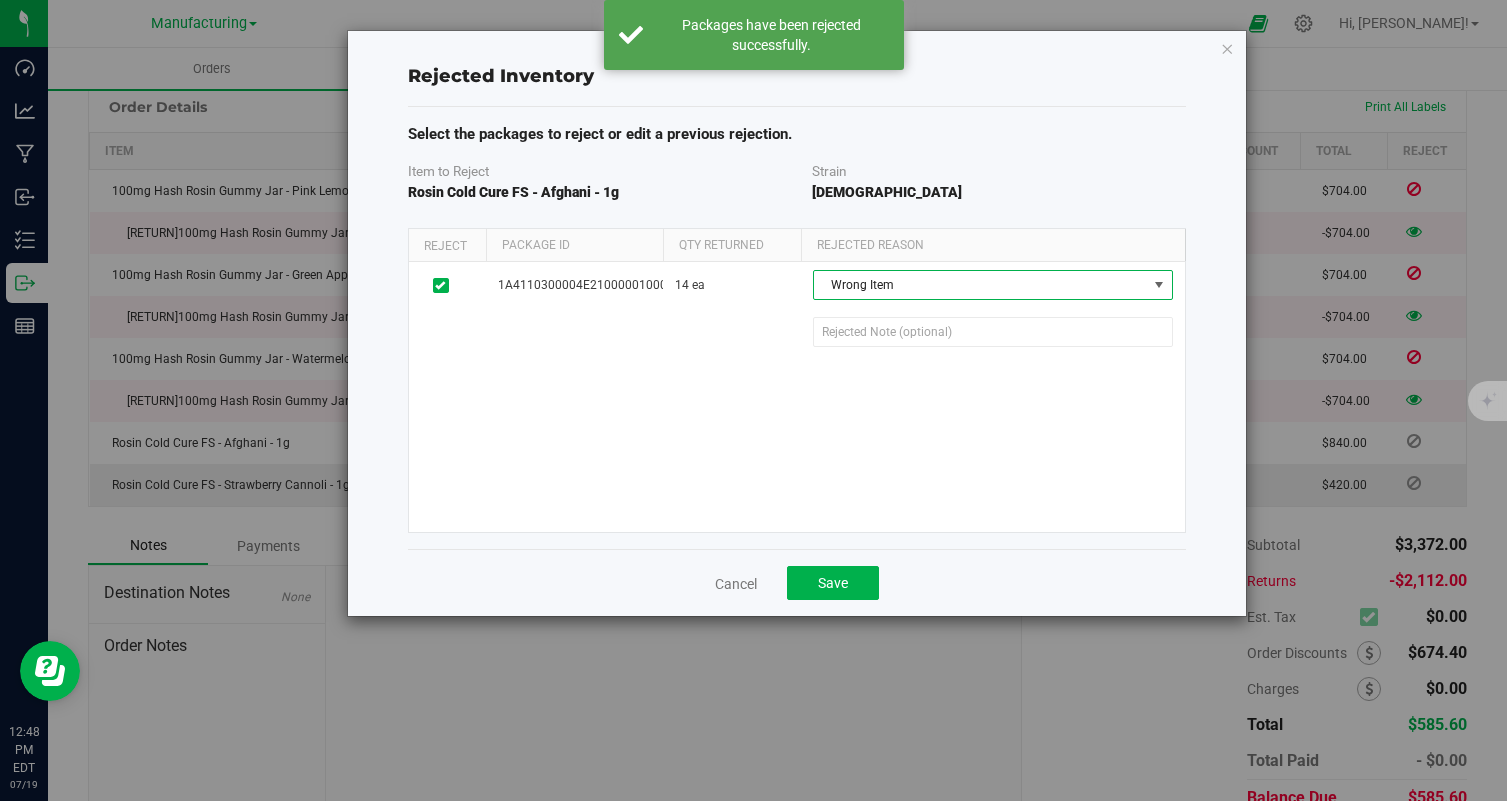 click on "Cancel
Save" at bounding box center [797, 582] 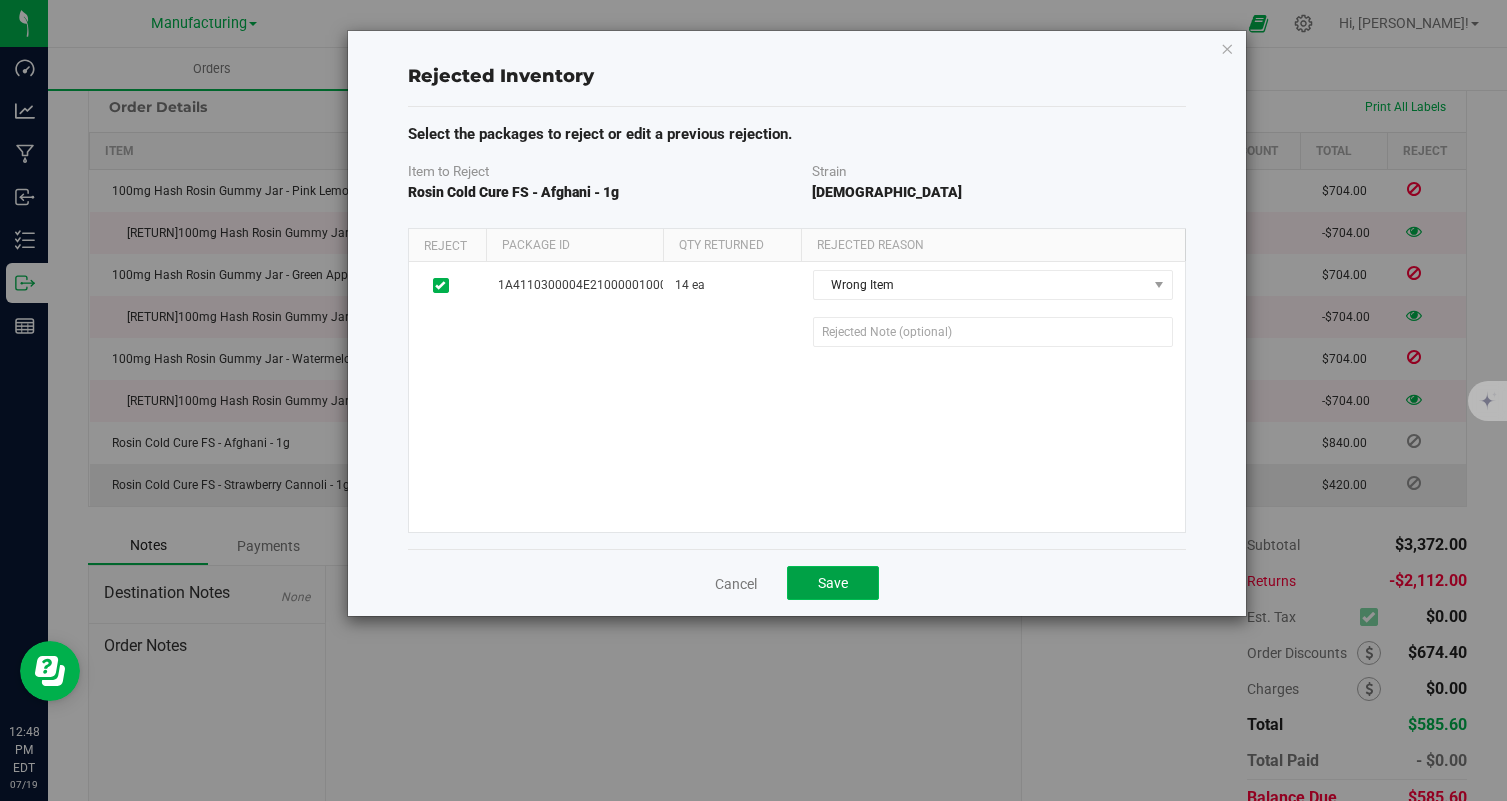 click on "Save" 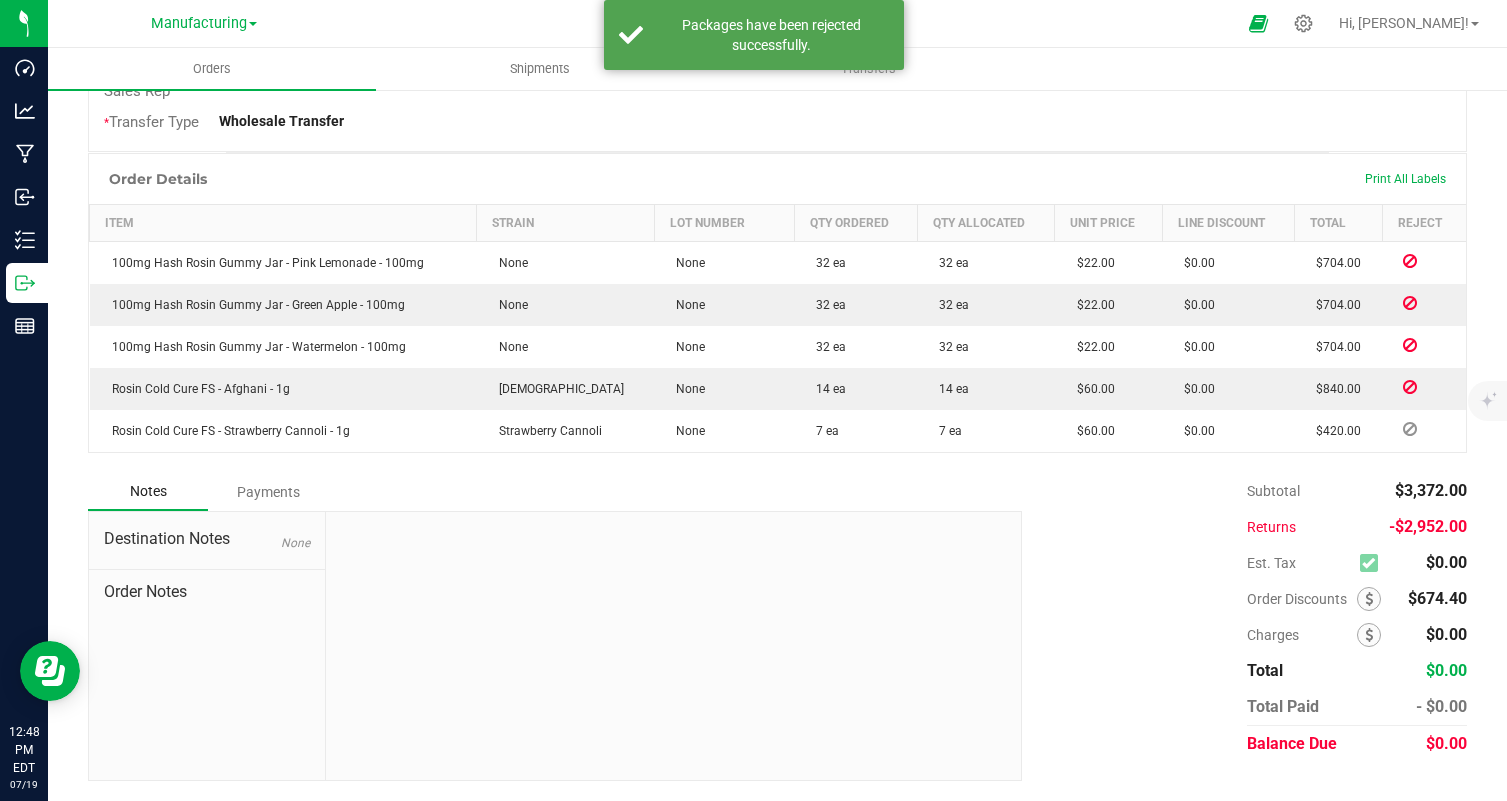 scroll, scrollTop: 553, scrollLeft: 0, axis: vertical 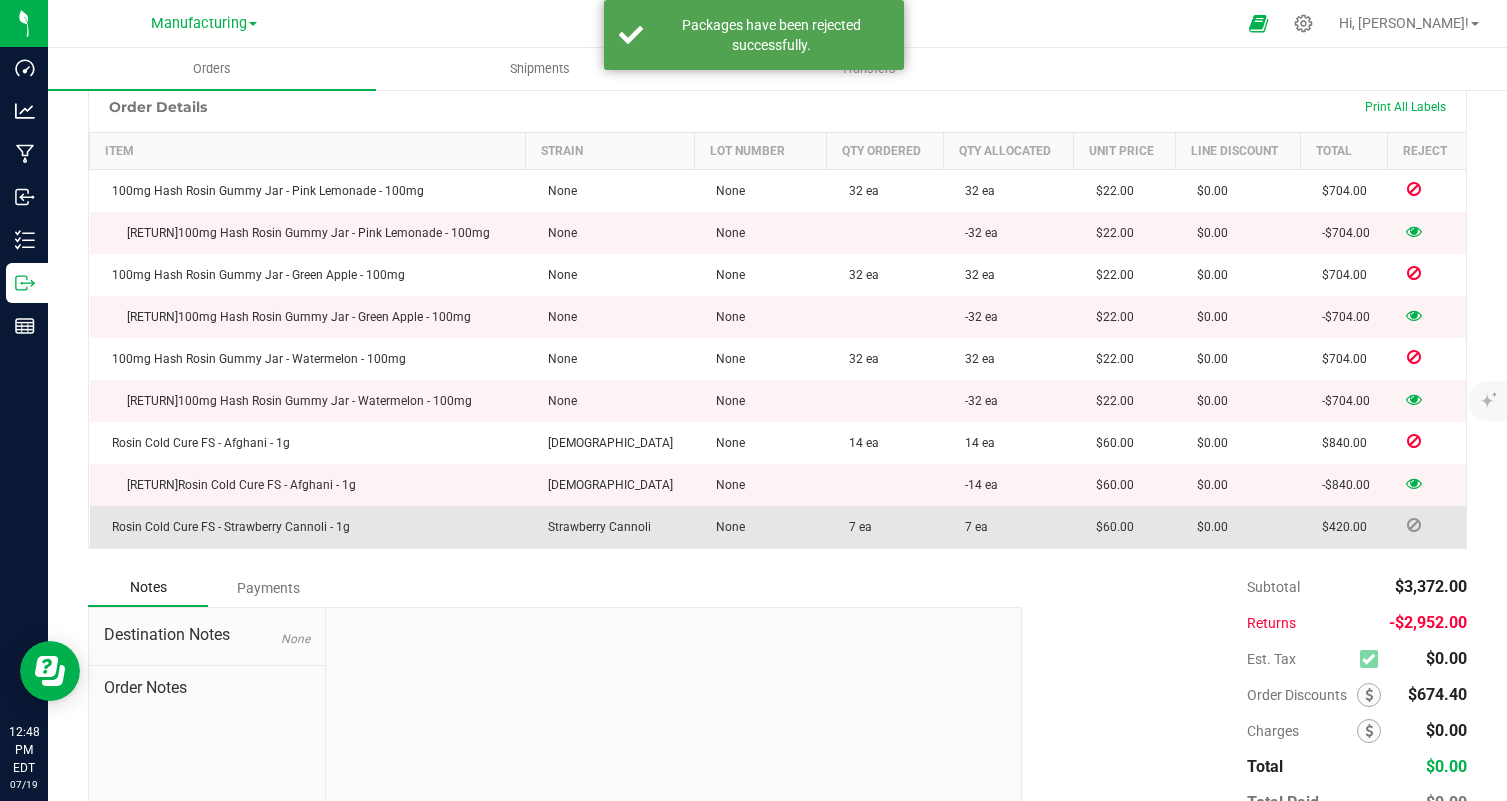 click at bounding box center [1414, 525] 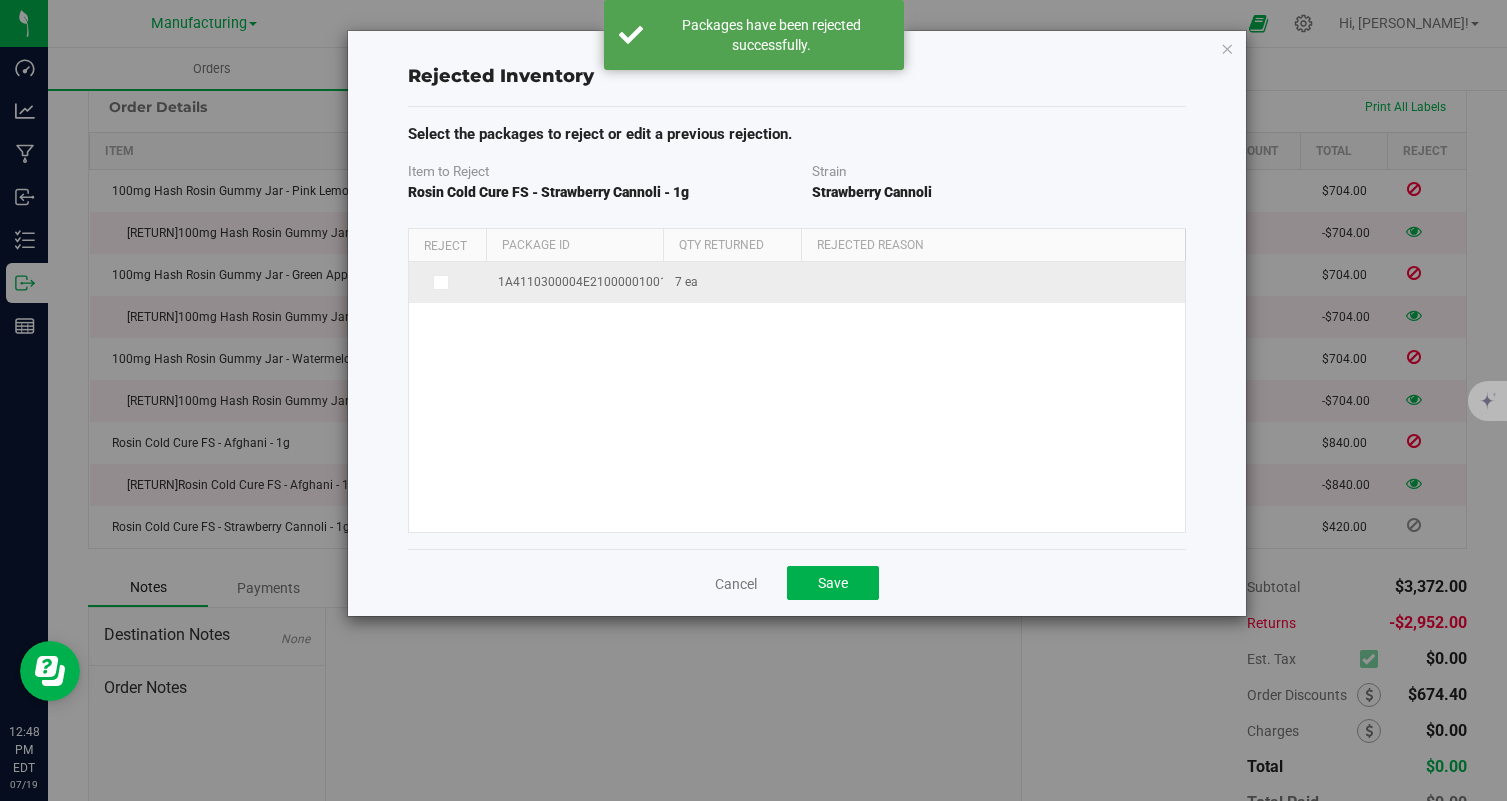 click at bounding box center (441, 283) 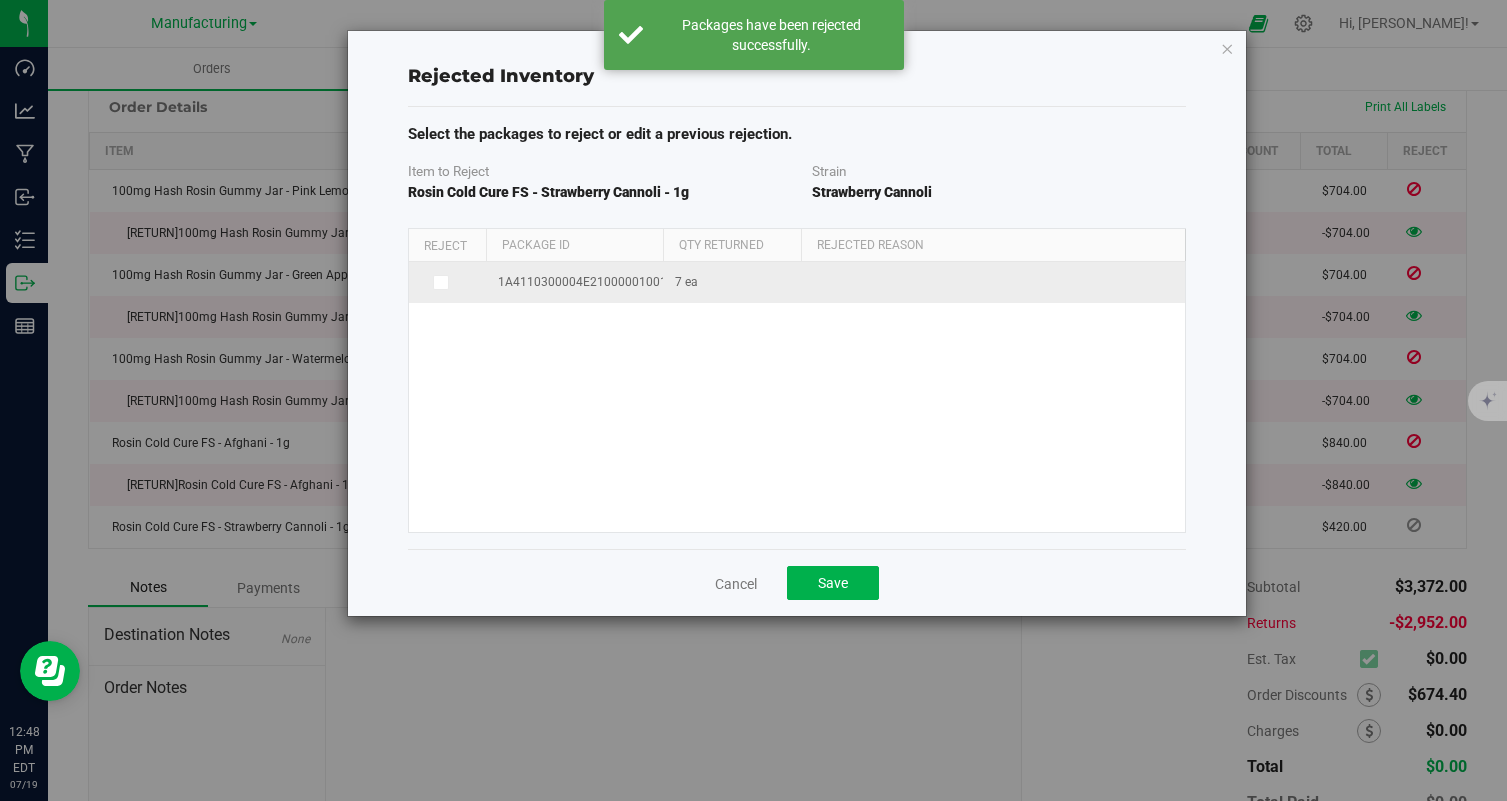 click at bounding box center [0, 0] 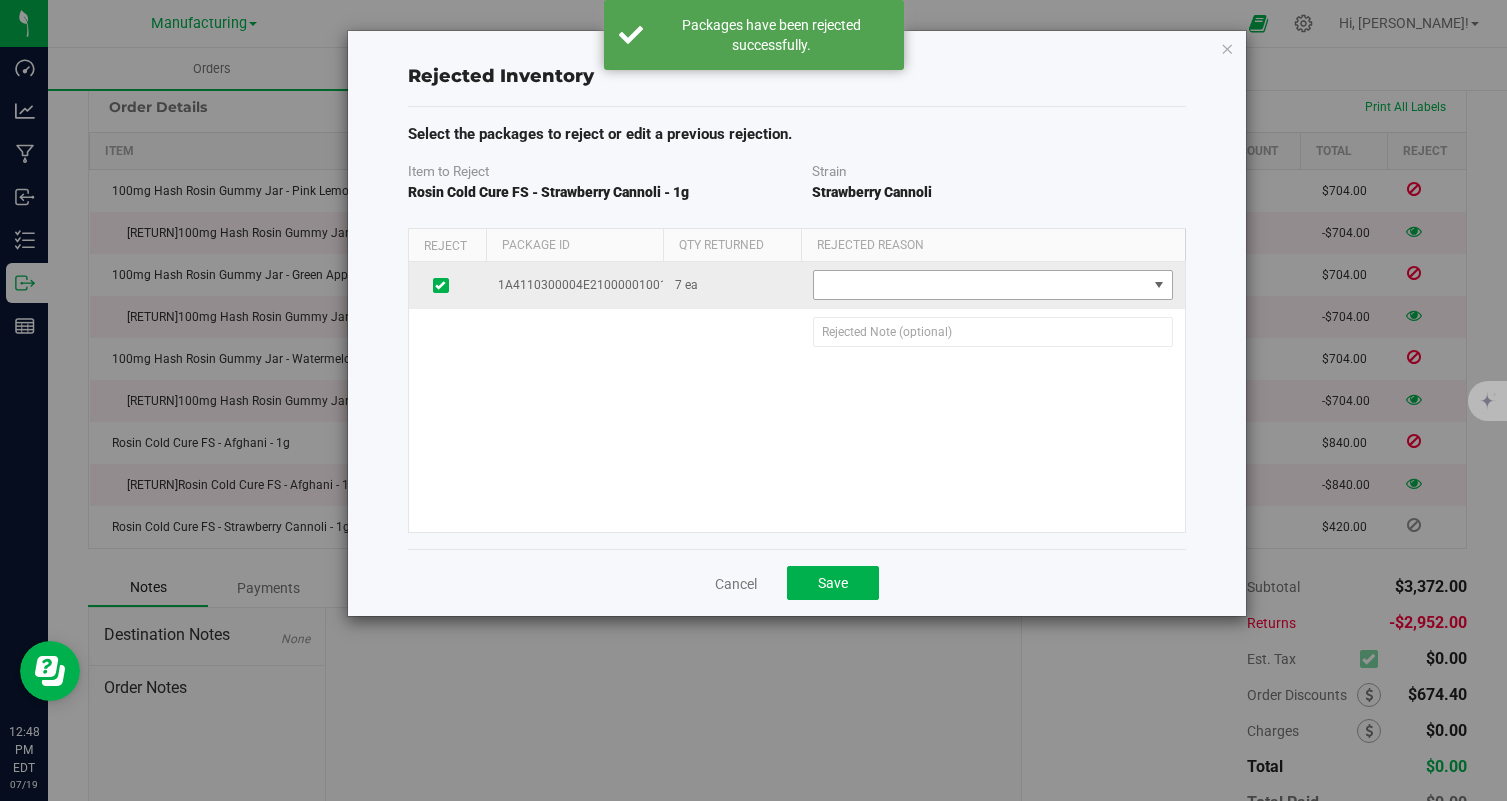 click at bounding box center [980, 285] 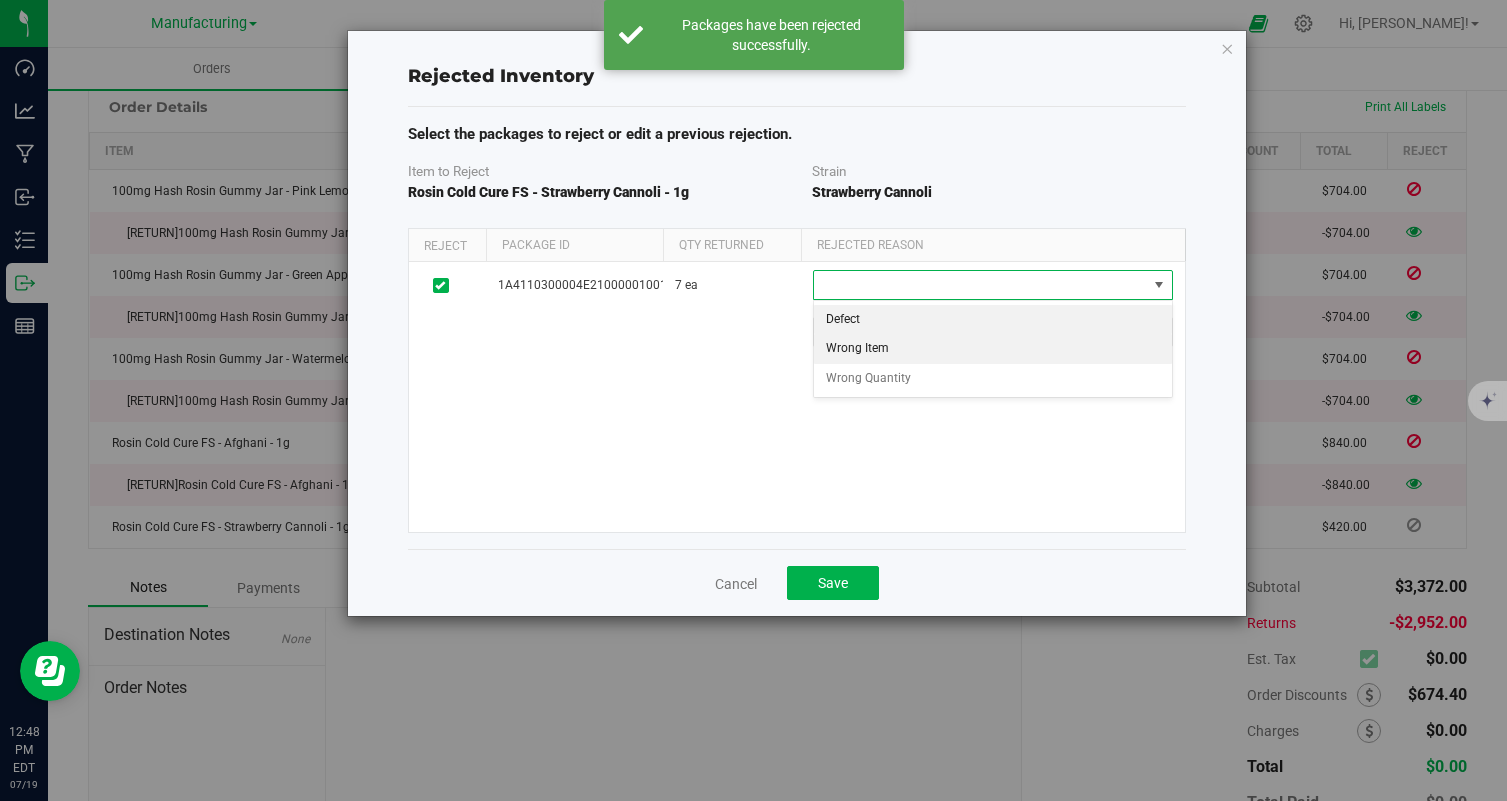 click on "Wrong Item" at bounding box center (993, 349) 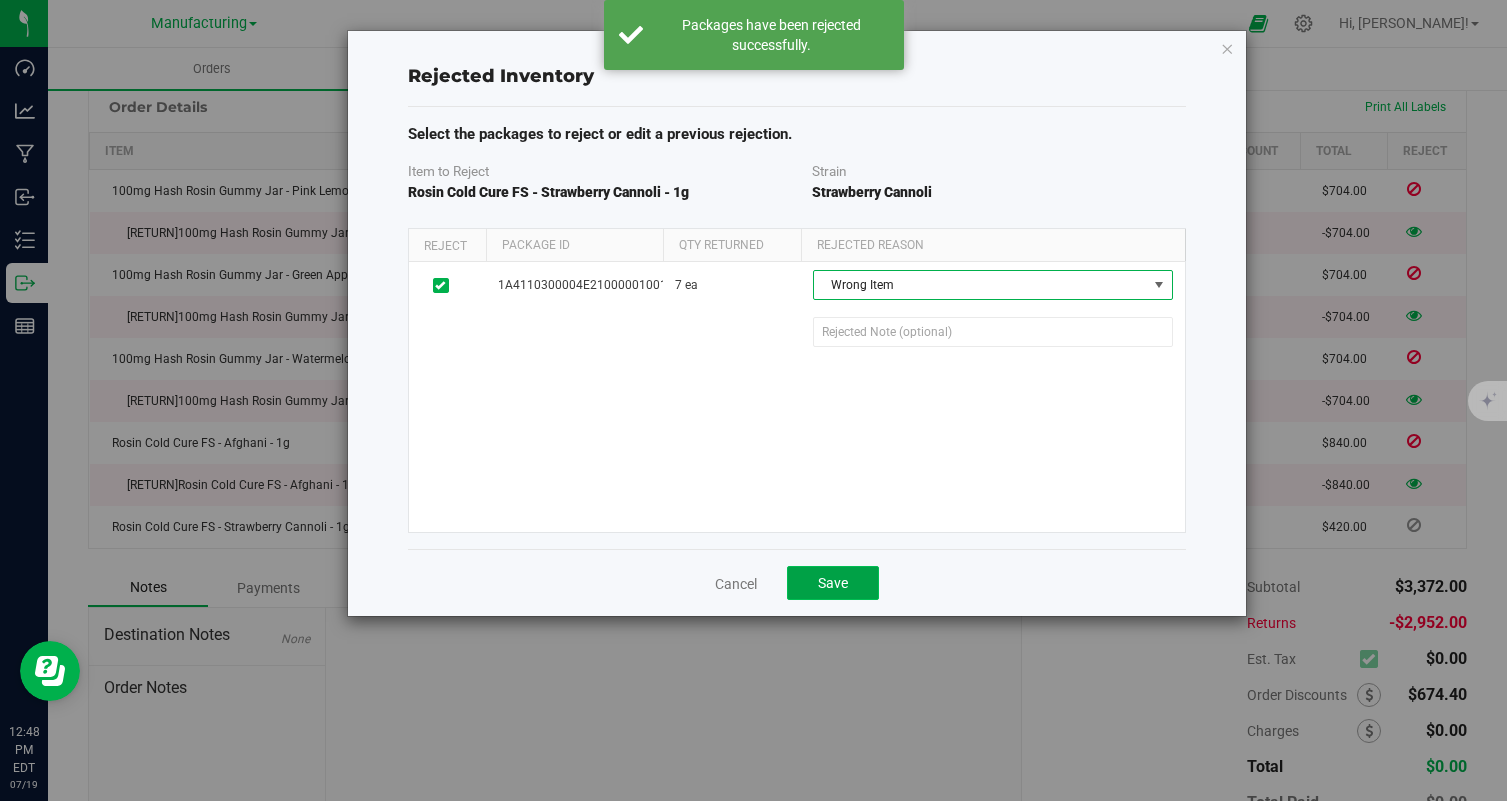 click on "Save" 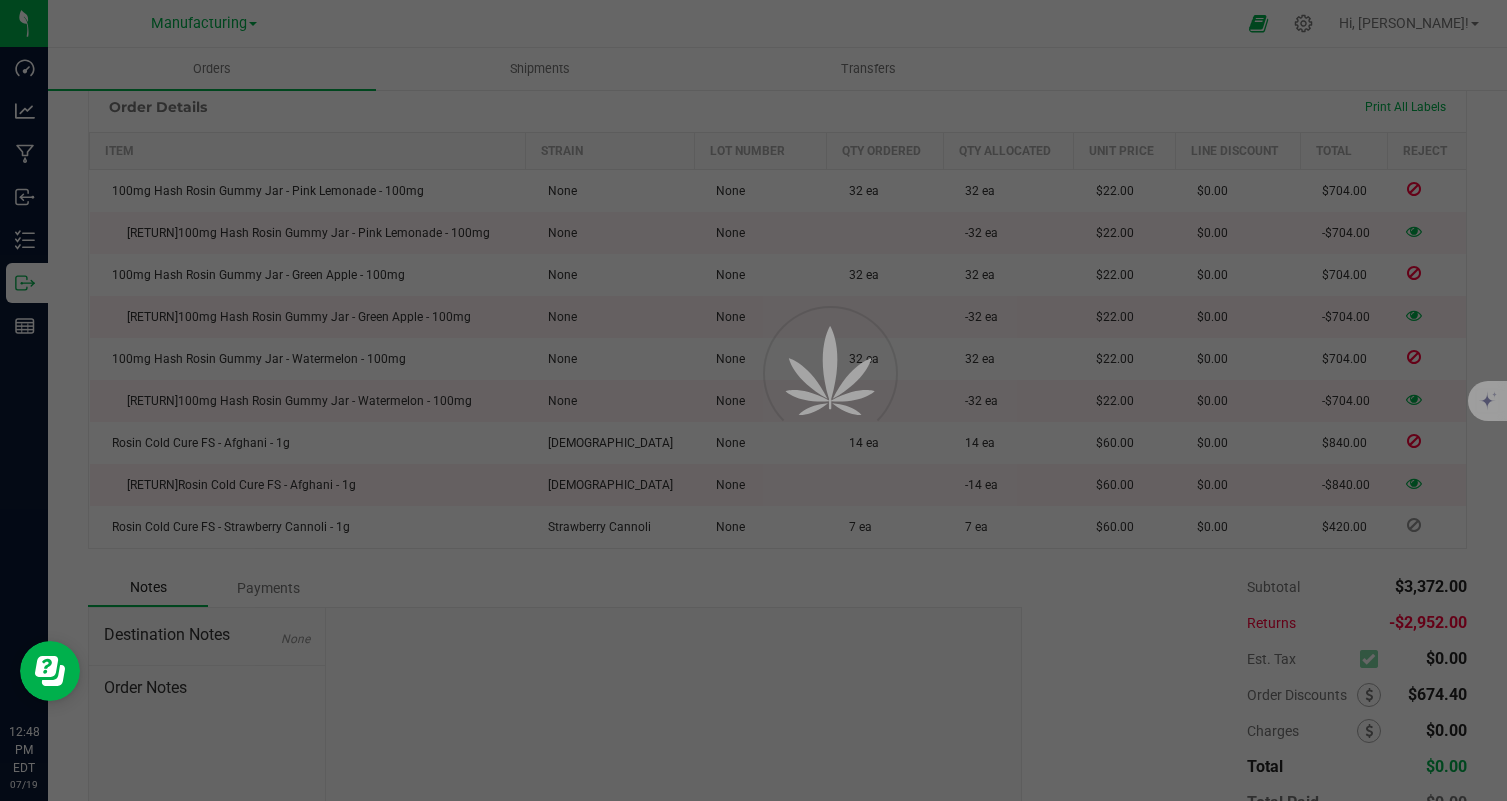 scroll, scrollTop: 553, scrollLeft: 0, axis: vertical 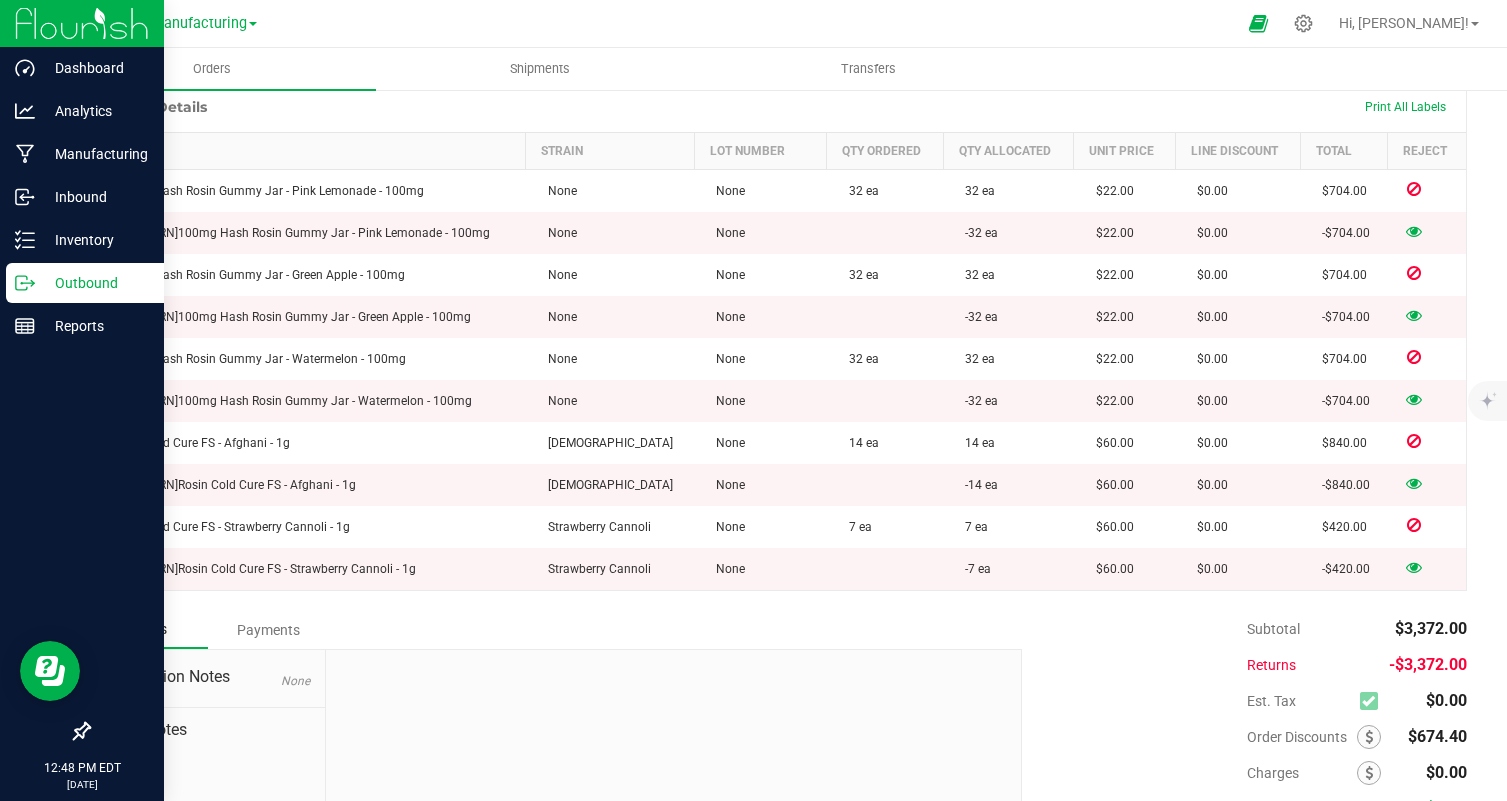 click on "Outbound" at bounding box center [95, 283] 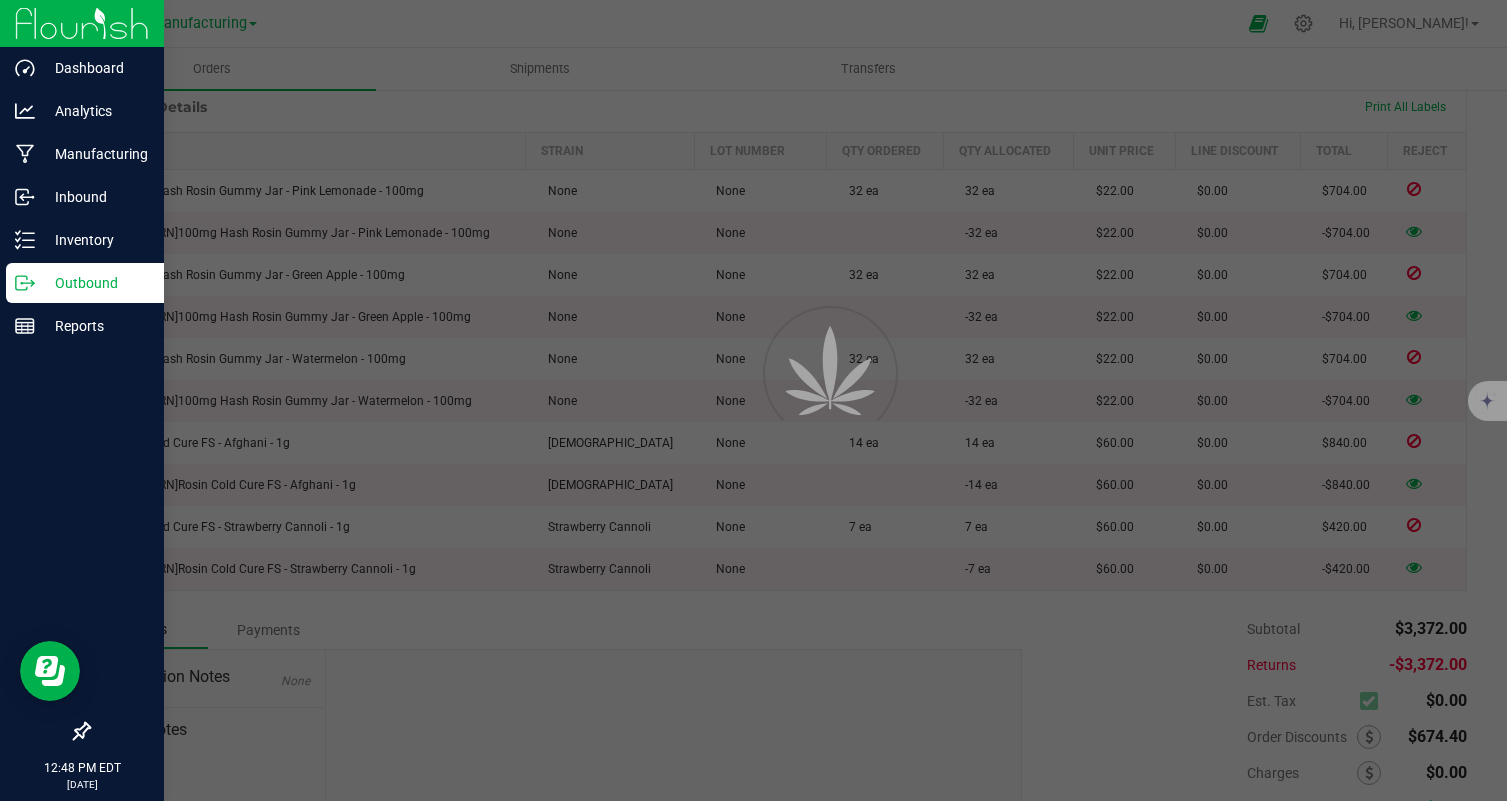 scroll, scrollTop: 0, scrollLeft: 0, axis: both 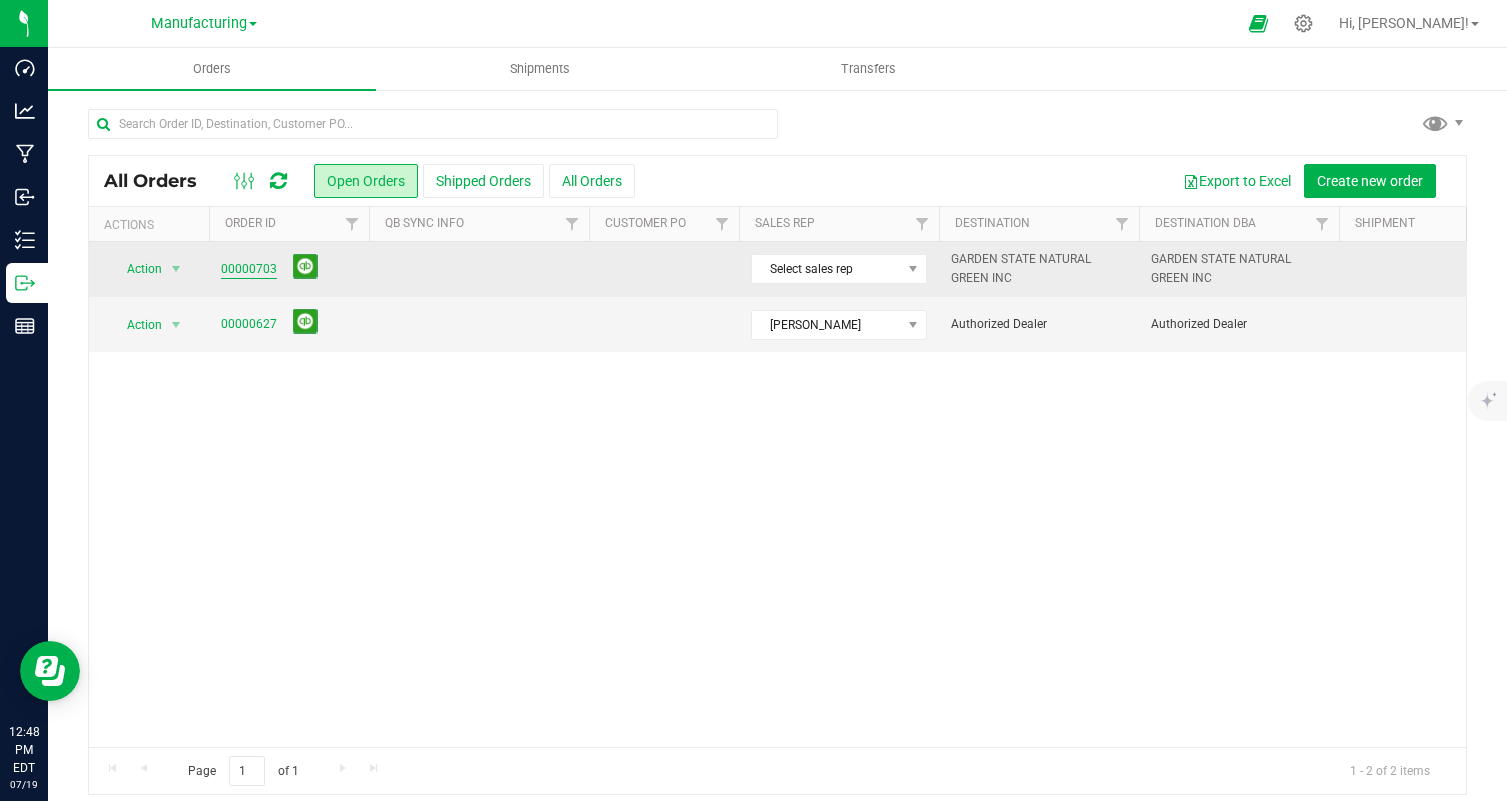 click on "00000703" at bounding box center (249, 269) 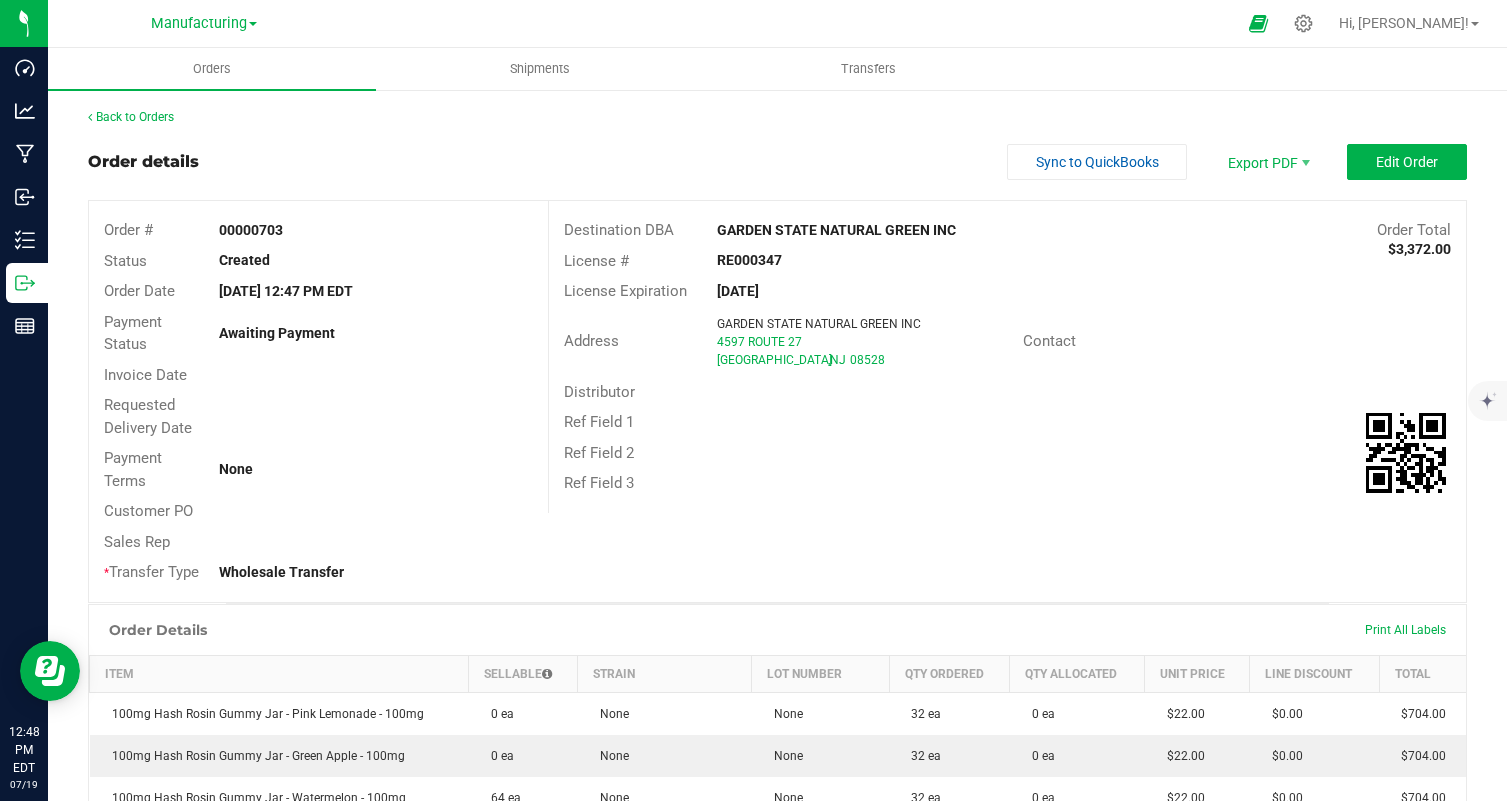 click on "Back to Orders
Order details   Sync to QuickBooks   Export PDF   Edit Order   Order #   00000703   Status   Created   Order Date   [DATE] 12:47 PM EDT   Payment Status   Awaiting Payment   Invoice Date      Requested Delivery Date      Payment Terms   None   Customer PO      Sales Rep      *  Transfer Type   Wholesale Transfer   Destination DBA   GARDEN STATE NATURAL GREEN INC   Order Total   $3,372.00   License #   RE000347   License Expiration   [DATE]   Address  GARDEN STATE NATURAL GREEN INC [STREET_ADDRESS]  Contact   Distributor      [GEOGRAPHIC_DATA] 1      [GEOGRAPHIC_DATA] 2      [GEOGRAPHIC_DATA] 3
Order Details Print All Labels Item  Sellable  Strain  Lot Number  Qty Ordered Qty Allocated Unit Price Line Discount Total  100mg Hash Rosin Gummy Jar - Pink Lemonade - 100mg   0 ea   None   None   32 ea   0 ea   $22.00   $0.00   $704.00" at bounding box center [777, 670] 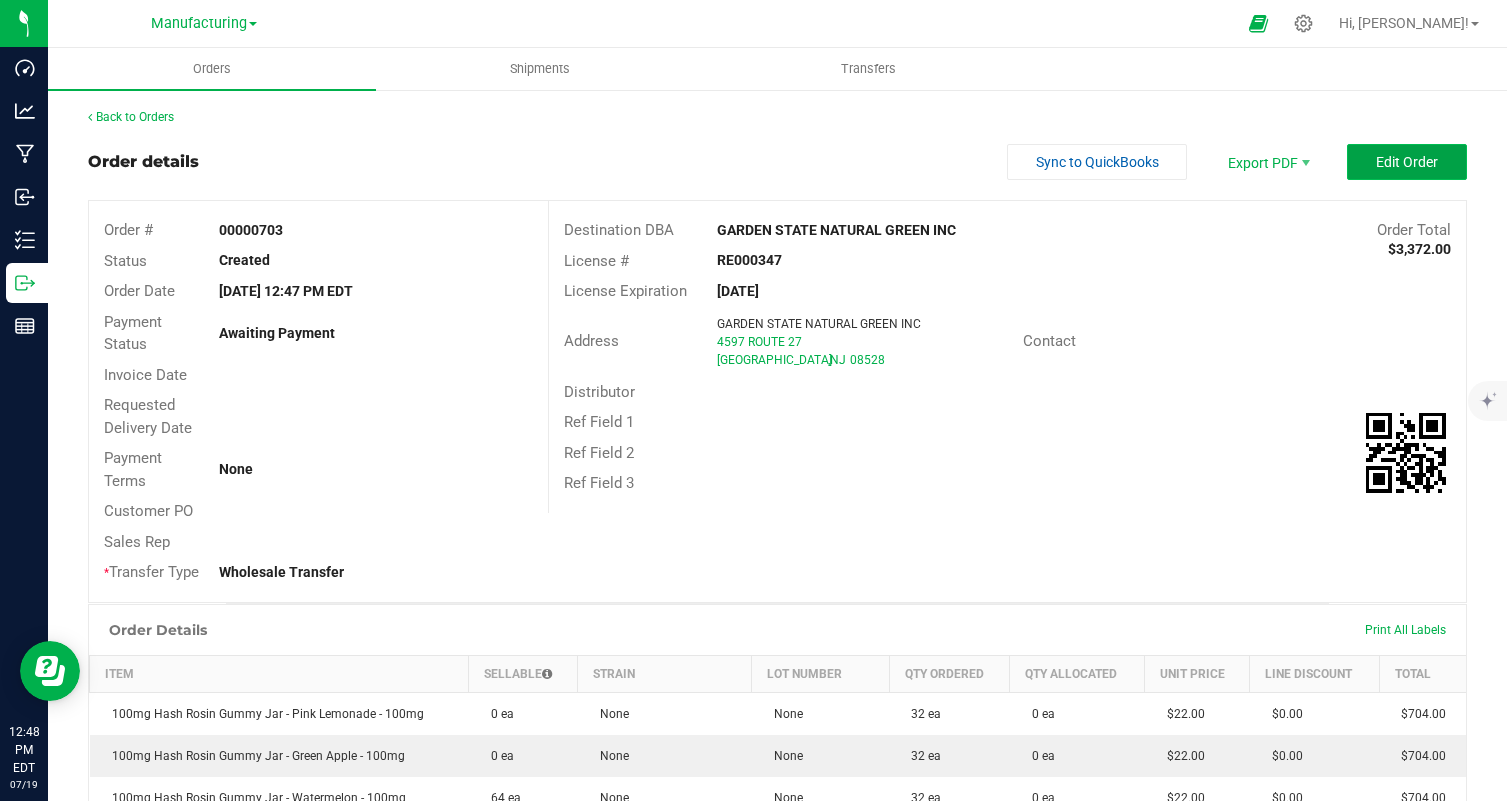 click on "Edit Order" at bounding box center [1407, 162] 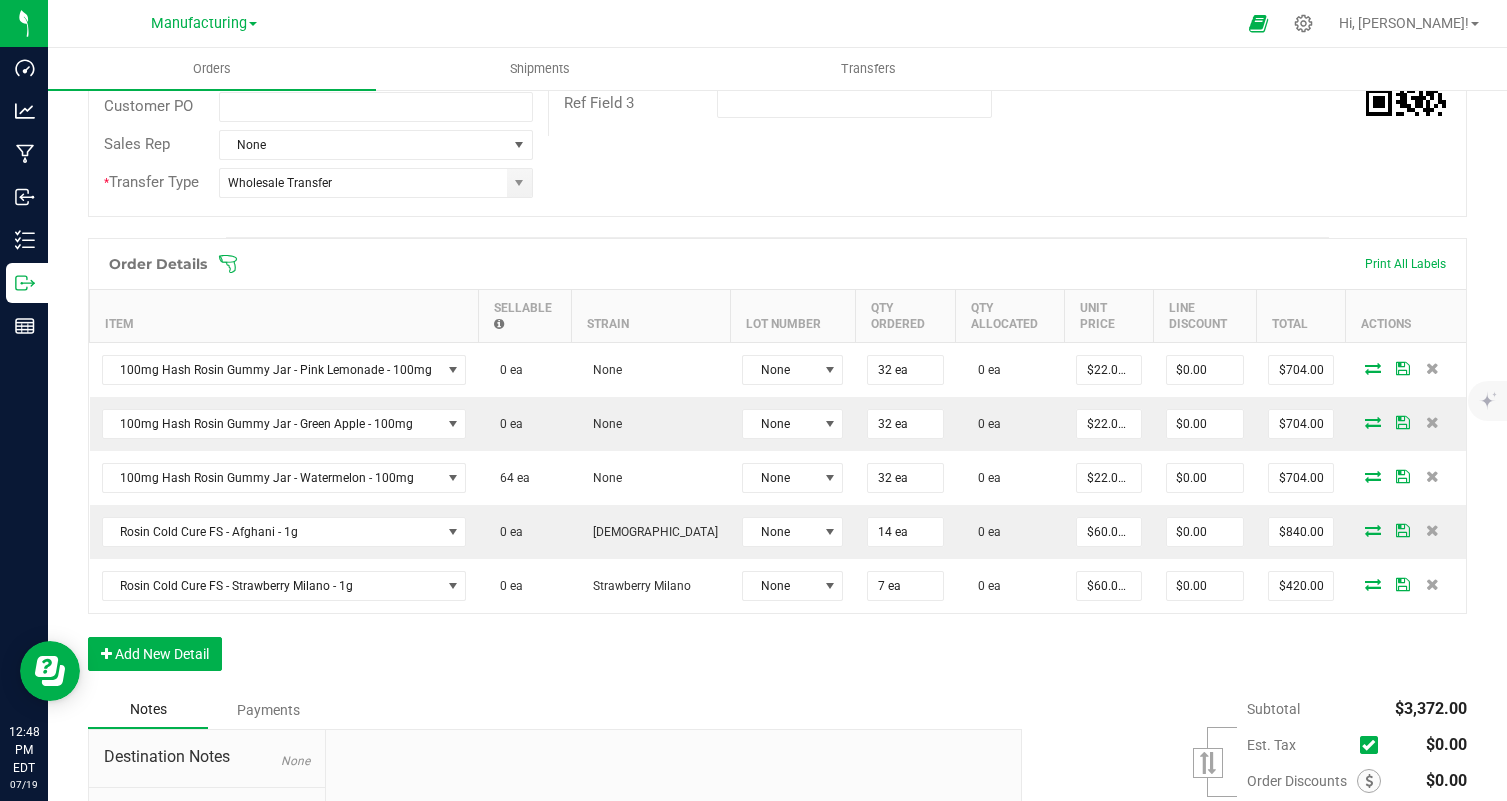 scroll, scrollTop: 413, scrollLeft: 0, axis: vertical 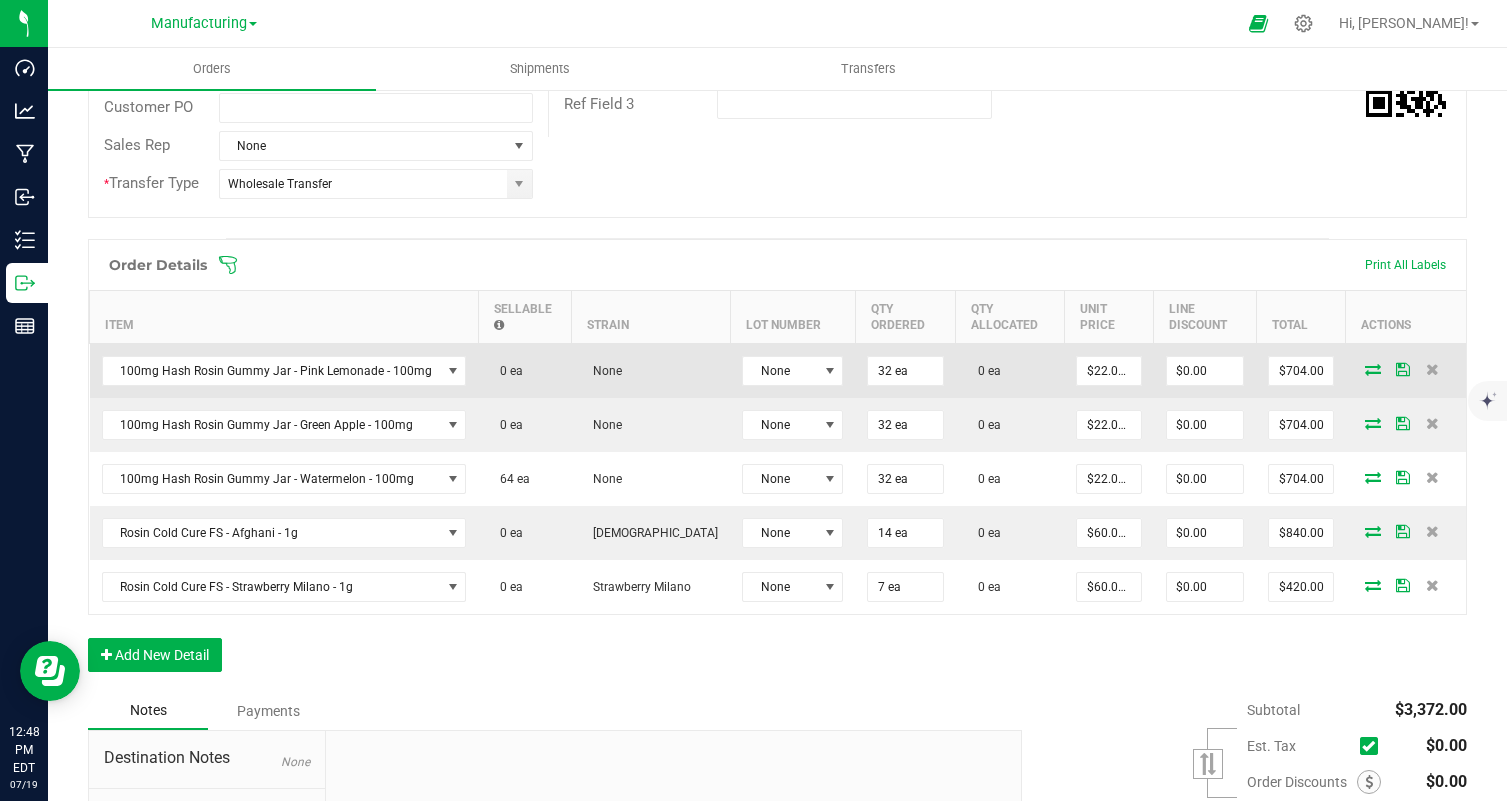 click at bounding box center (1373, 369) 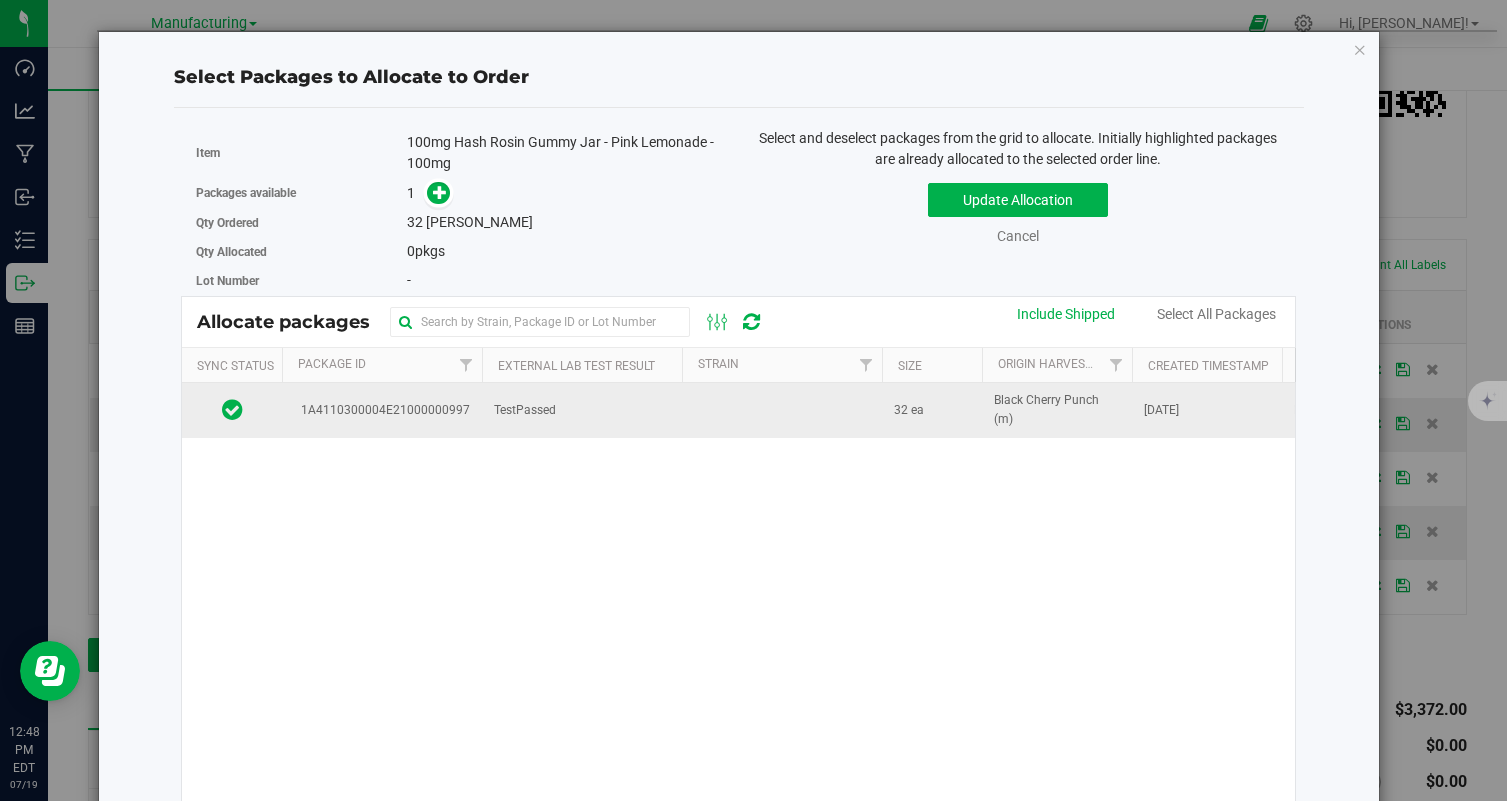 click at bounding box center [782, 410] 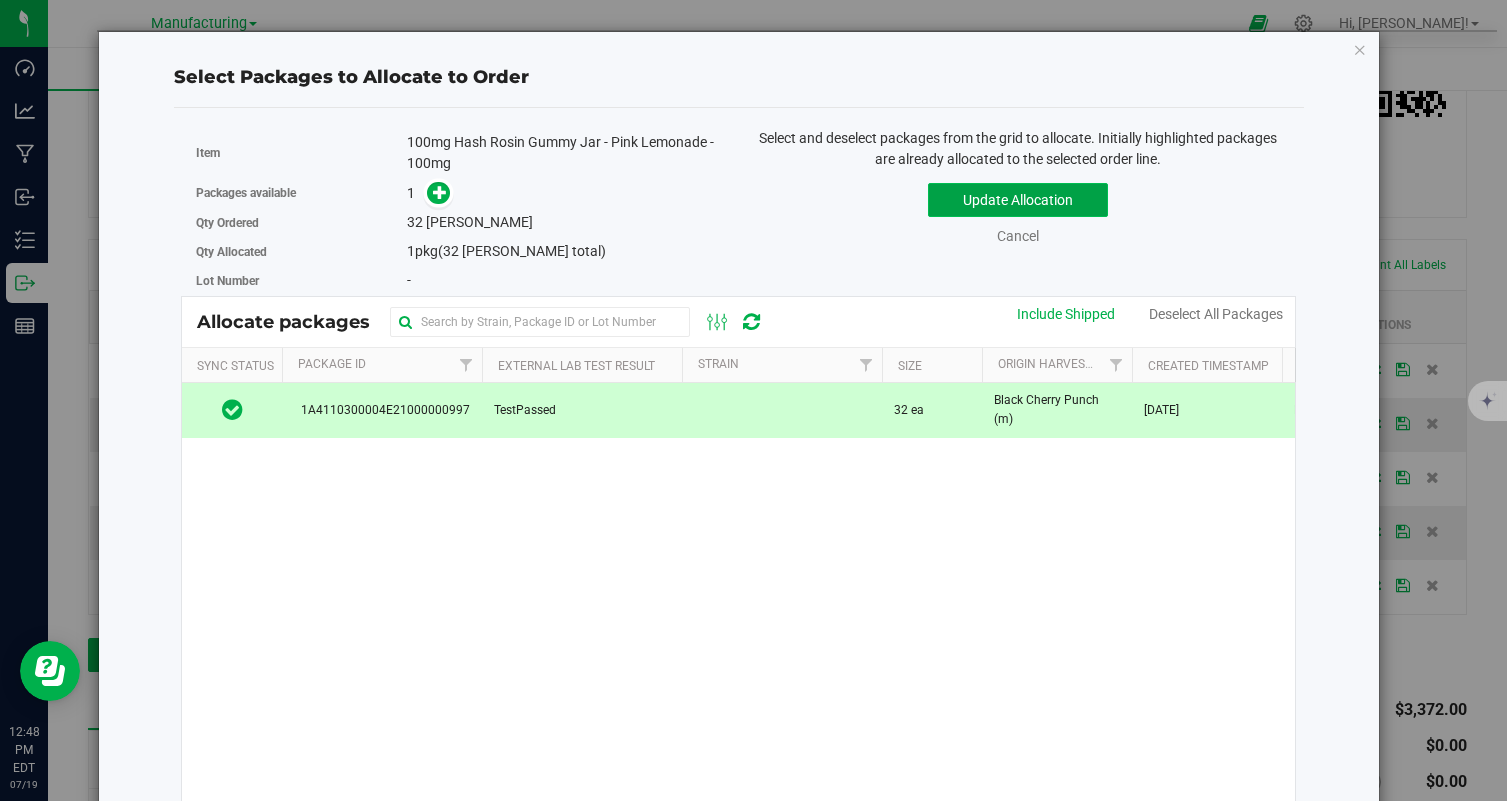 click on "Update Allocation" at bounding box center (1018, 200) 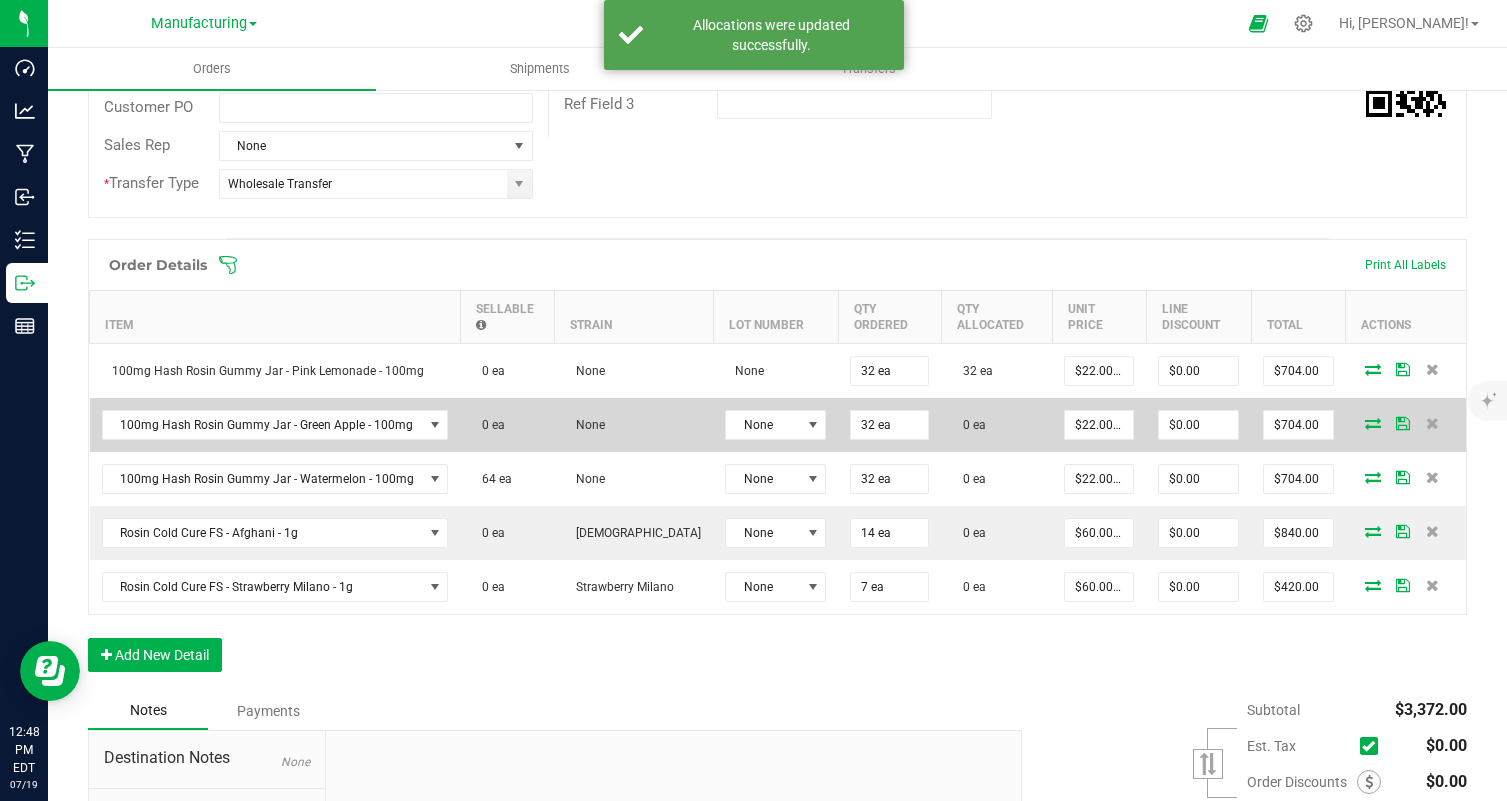 click at bounding box center (1373, 423) 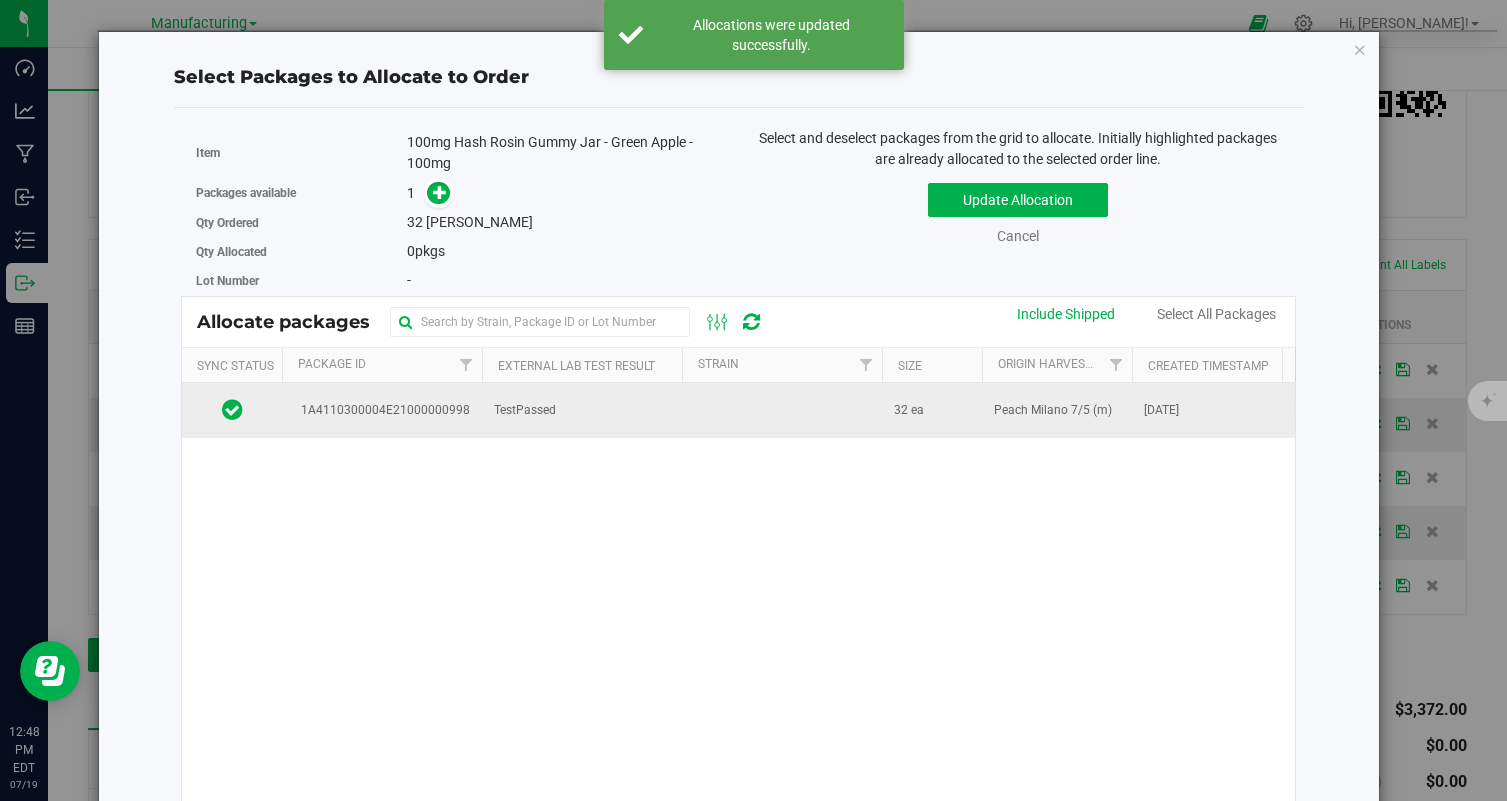 click on "TestPassed" at bounding box center (525, 410) 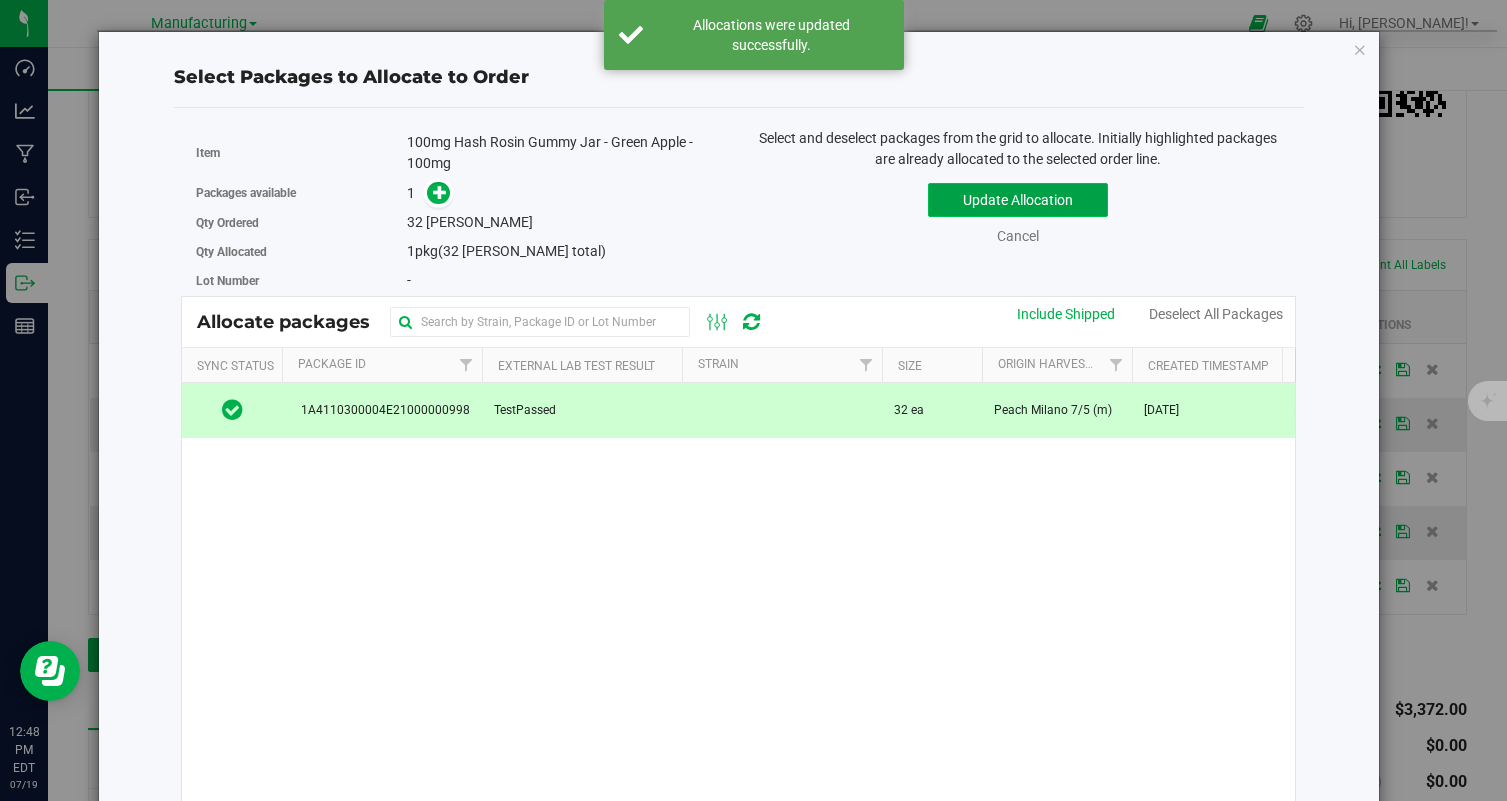 click on "Update Allocation" at bounding box center (1018, 200) 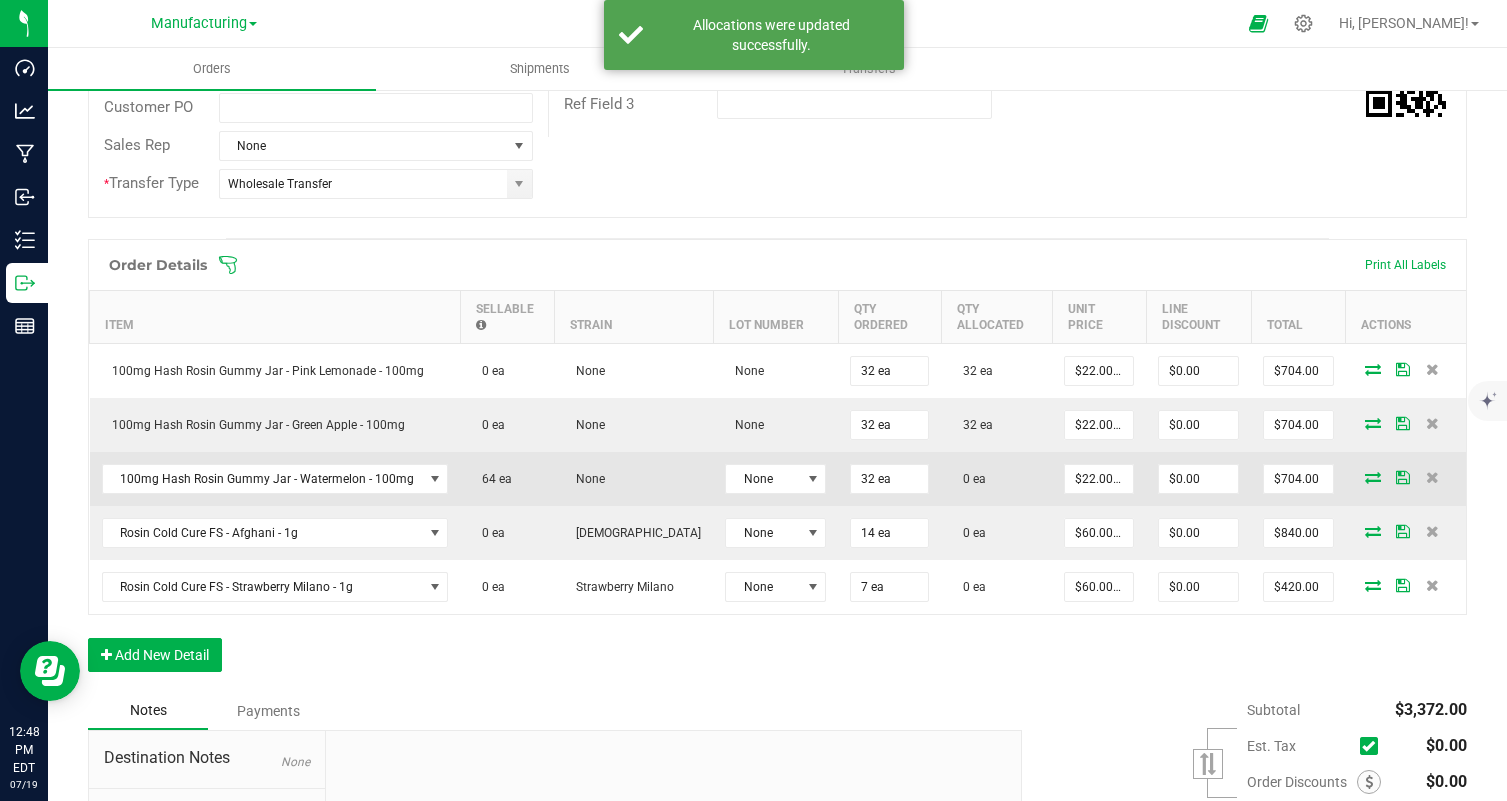 click at bounding box center [1373, 477] 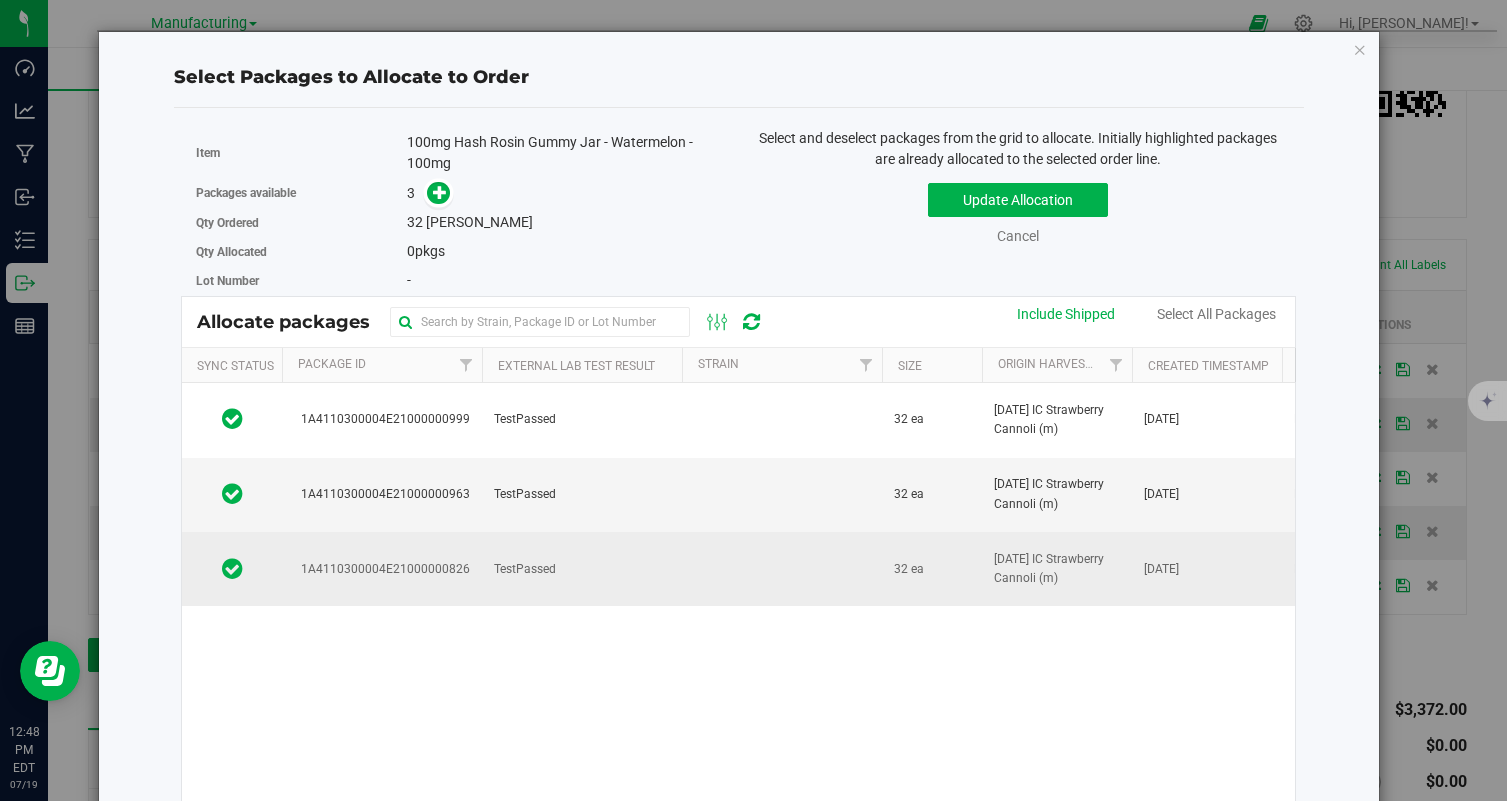 click on "TestPassed" at bounding box center (582, 569) 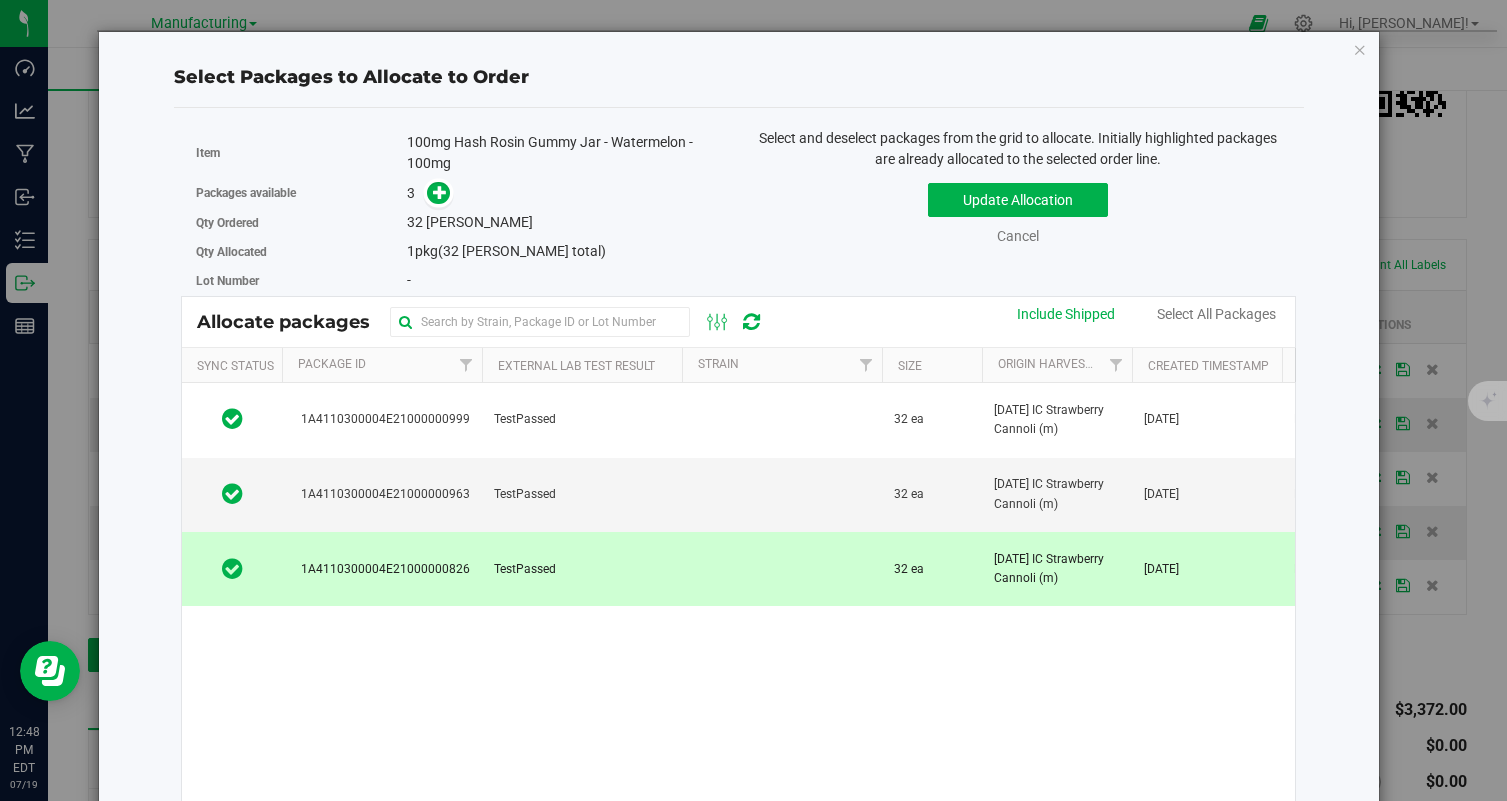 click on "TestPassed" at bounding box center (582, 569) 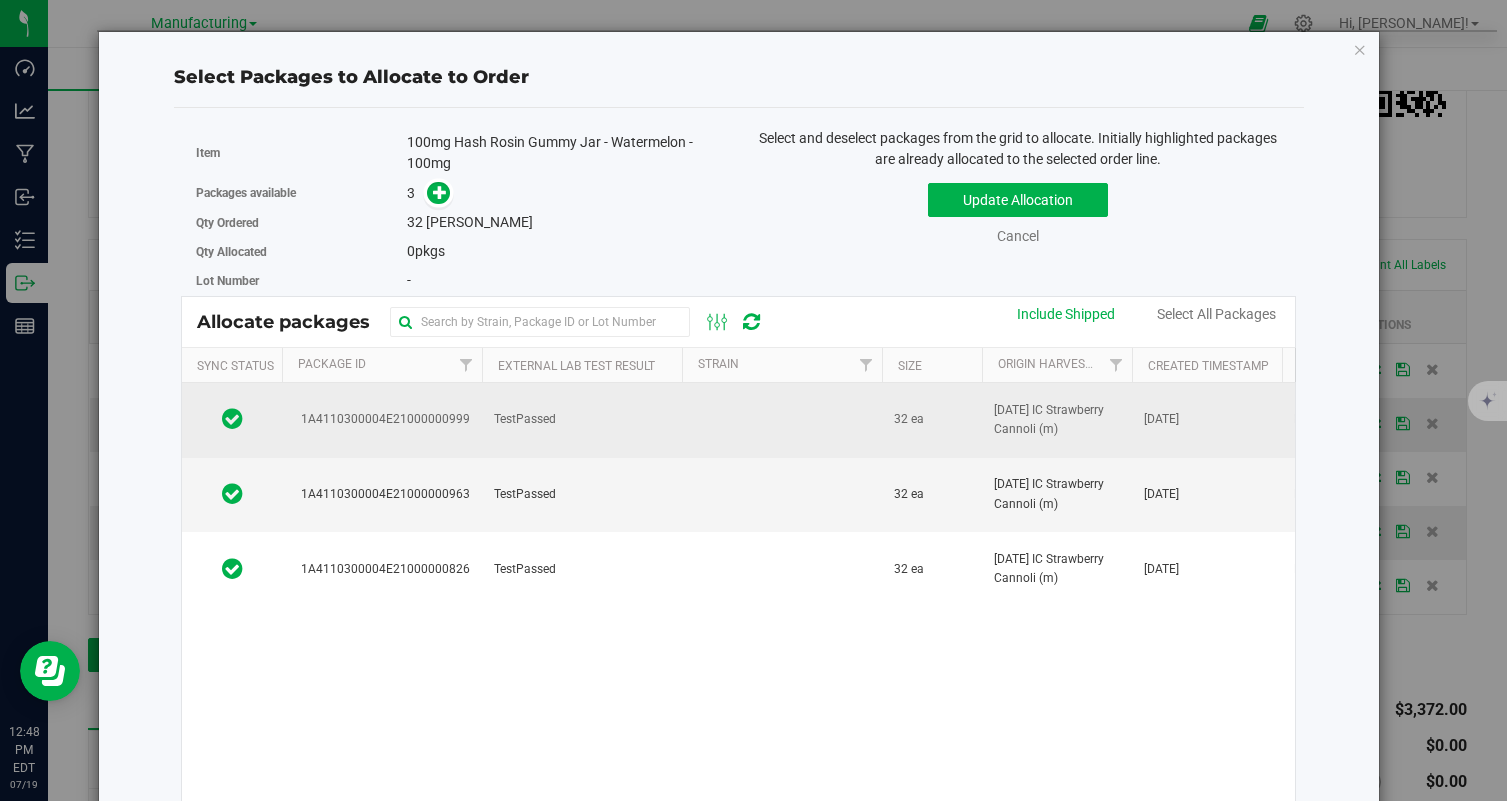 click on "TestPassed" at bounding box center [582, 420] 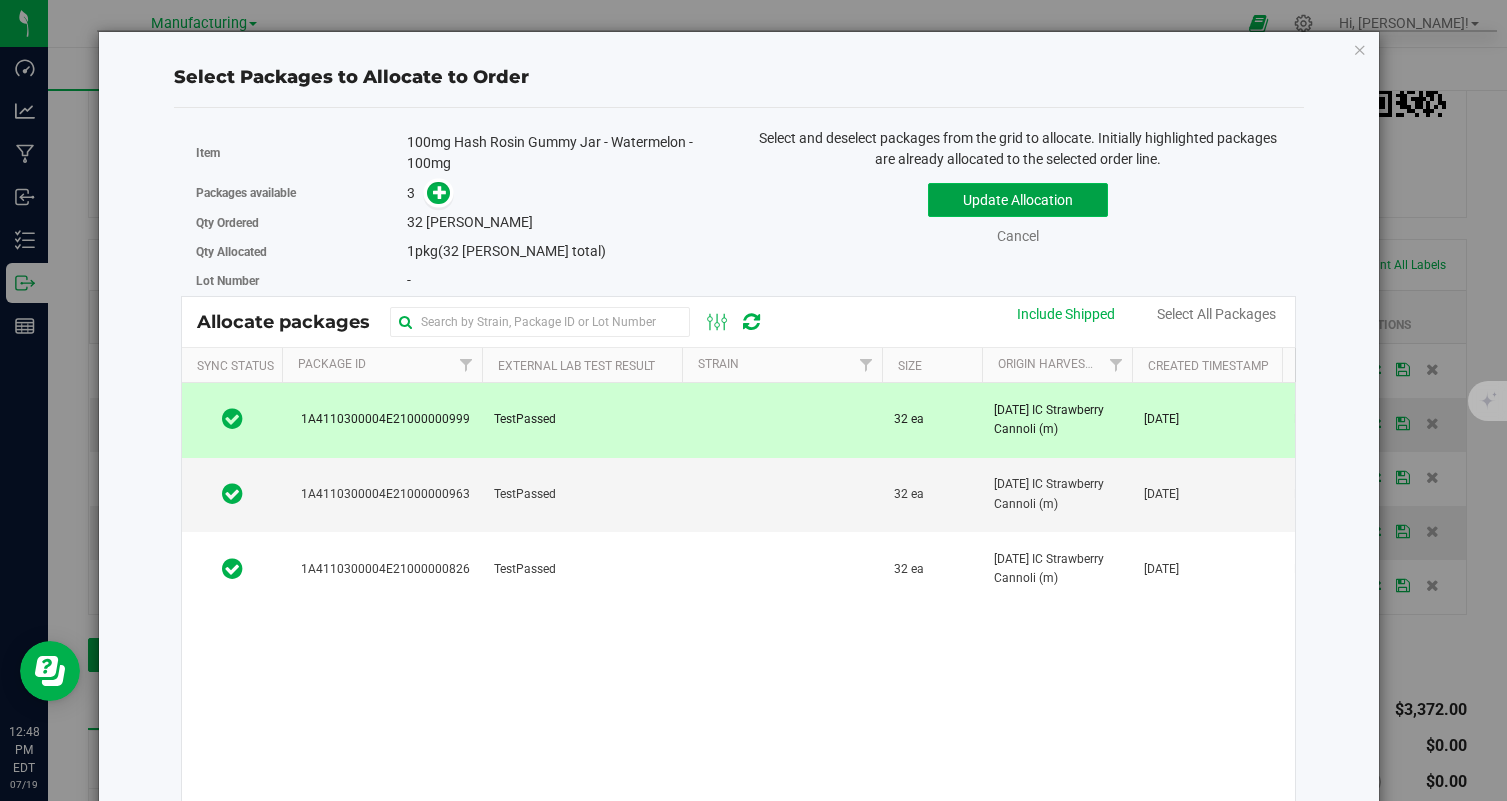 click on "Update Allocation" at bounding box center (1018, 200) 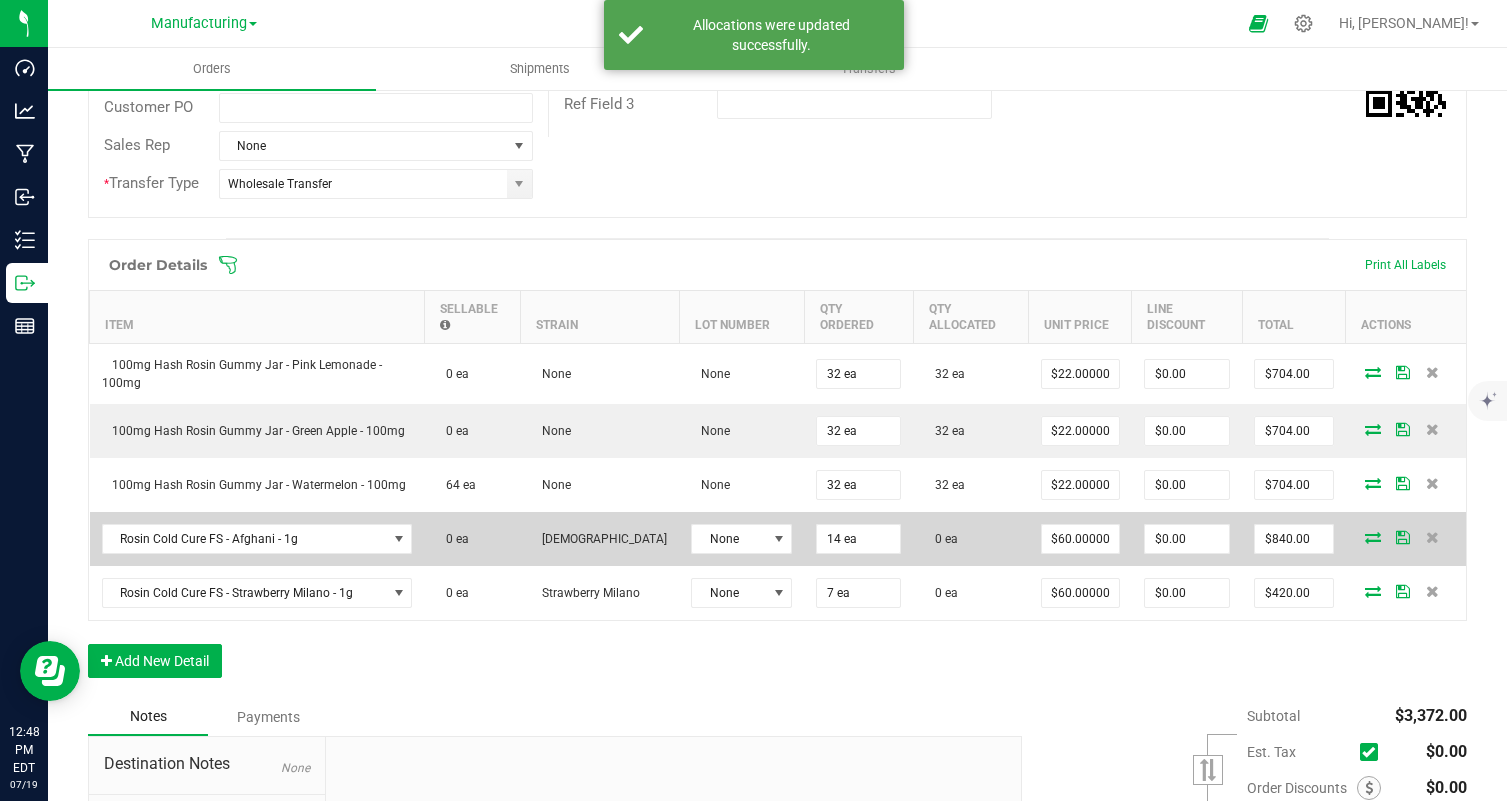 click at bounding box center (1373, 537) 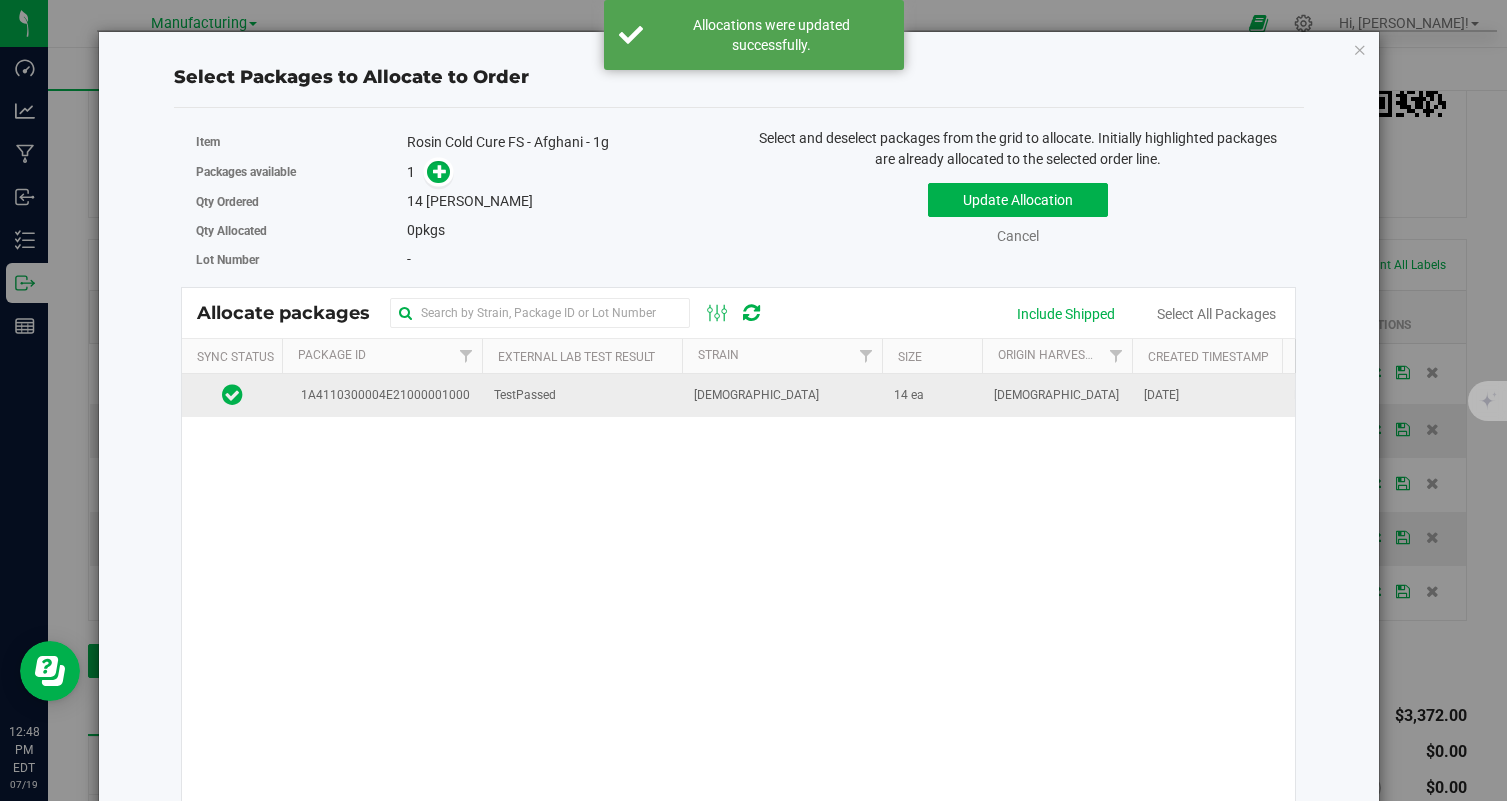 click on "[DEMOGRAPHIC_DATA]" at bounding box center (756, 395) 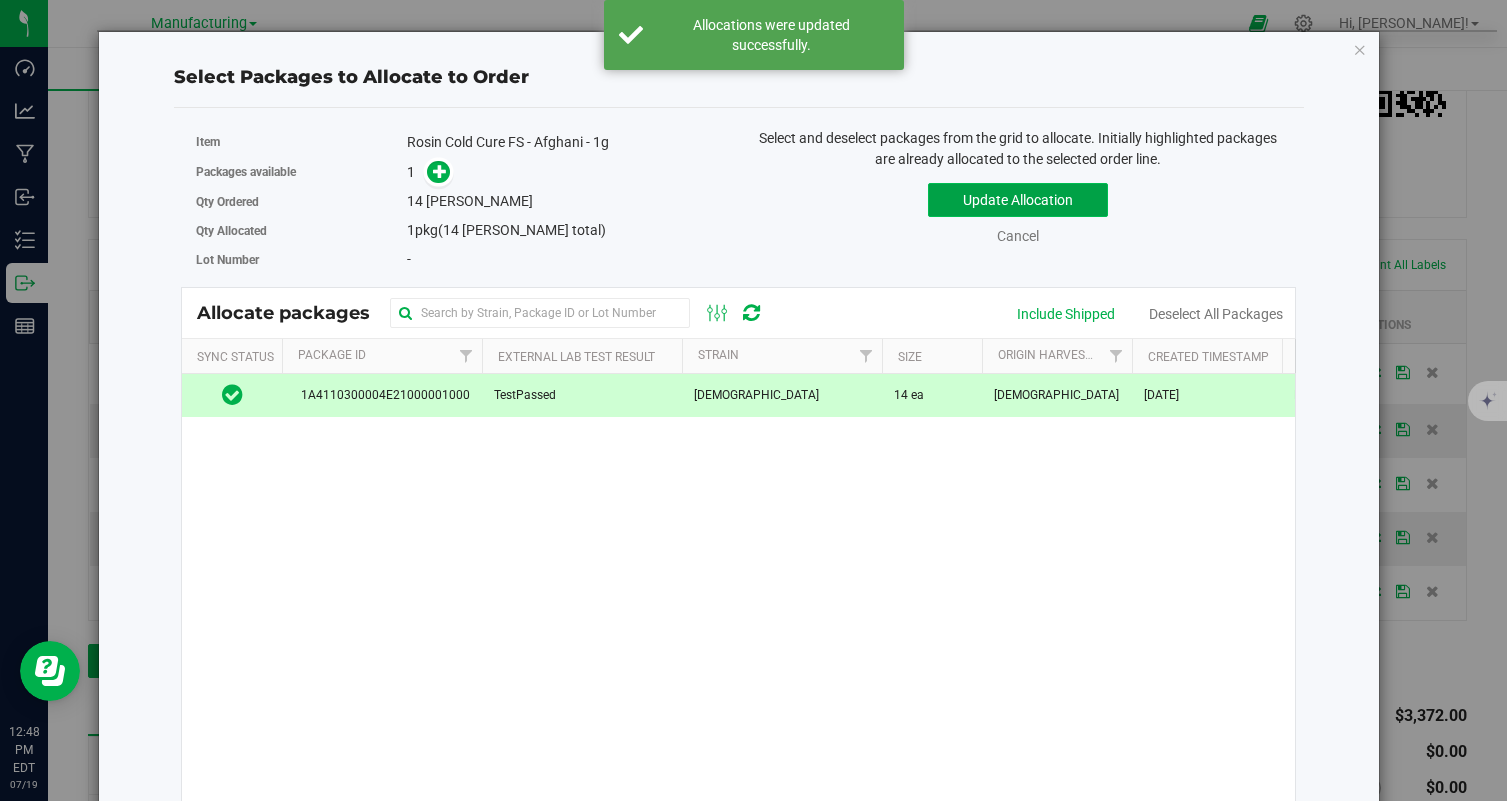 click on "Update Allocation" at bounding box center [1018, 200] 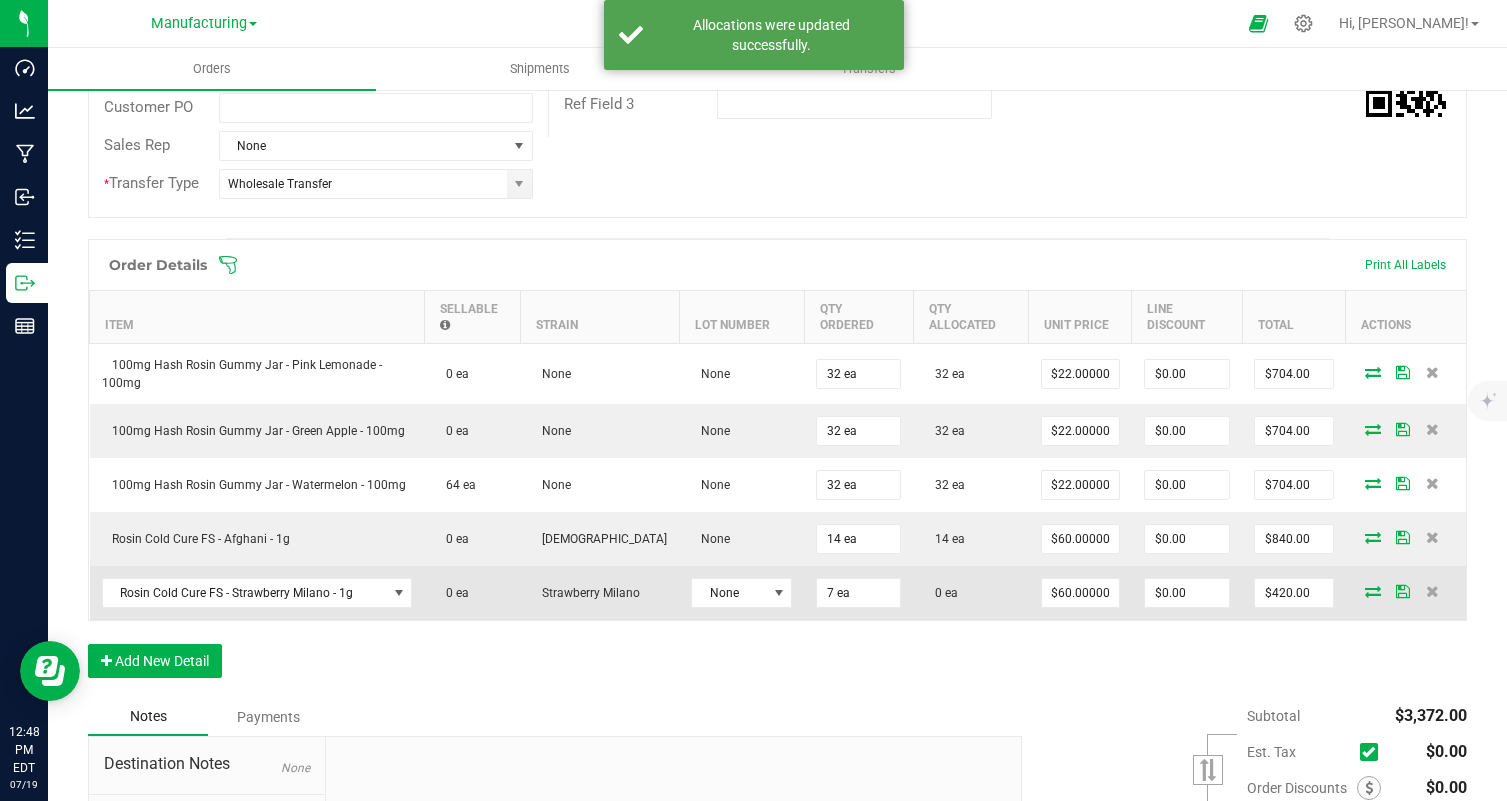 click at bounding box center (1373, 591) 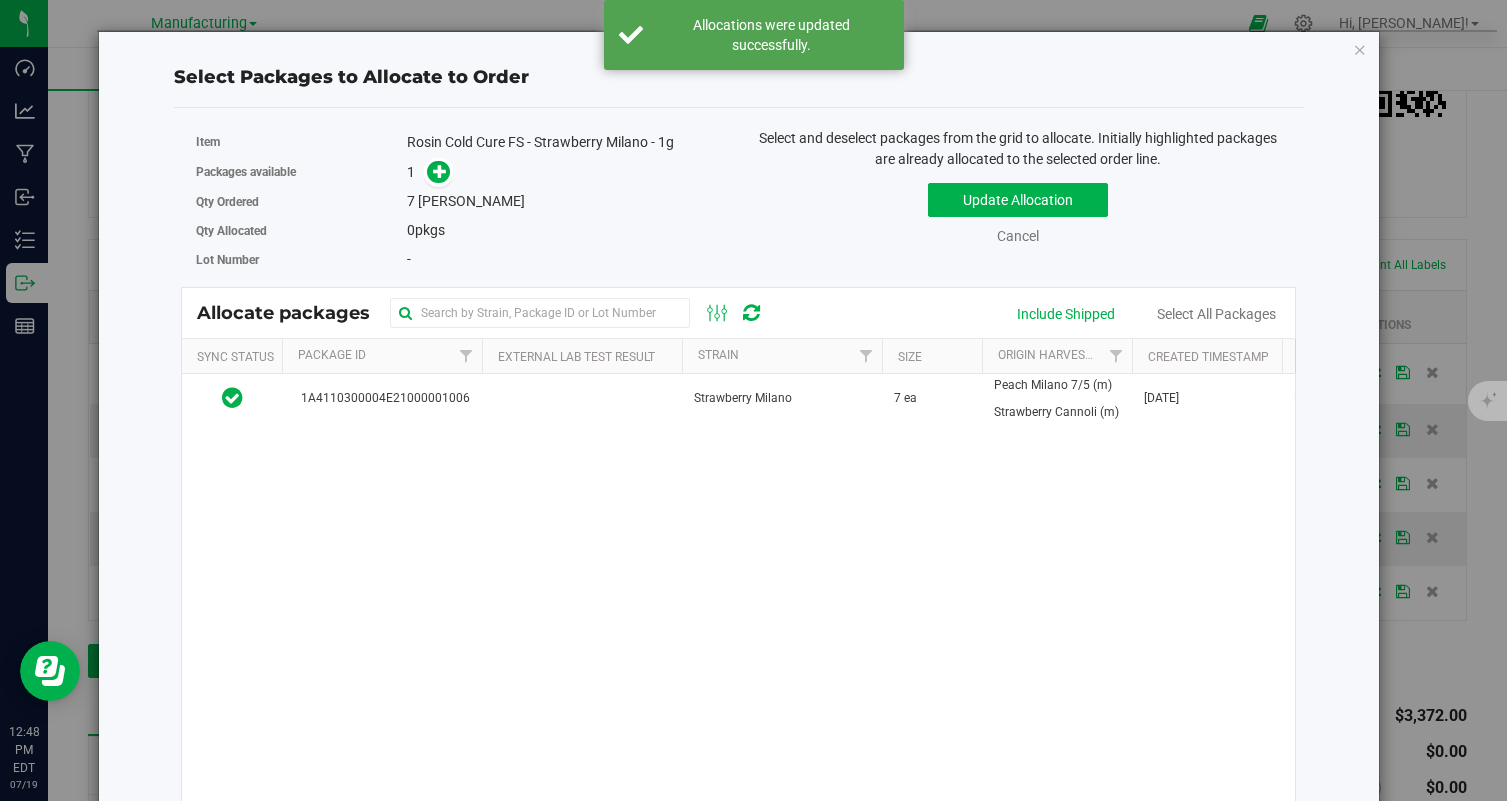 click at bounding box center [582, 399] 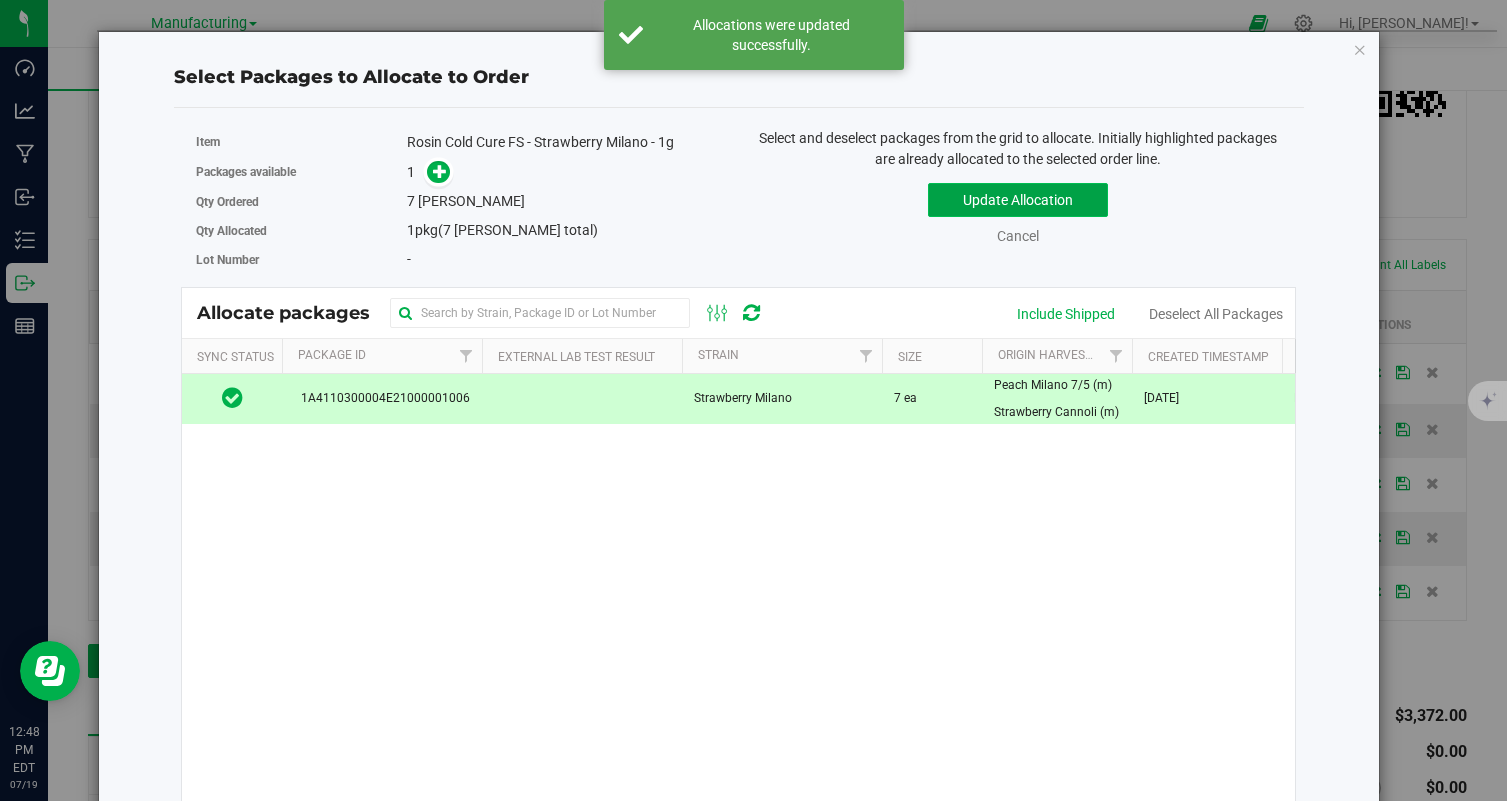 click on "Update Allocation" at bounding box center (1018, 200) 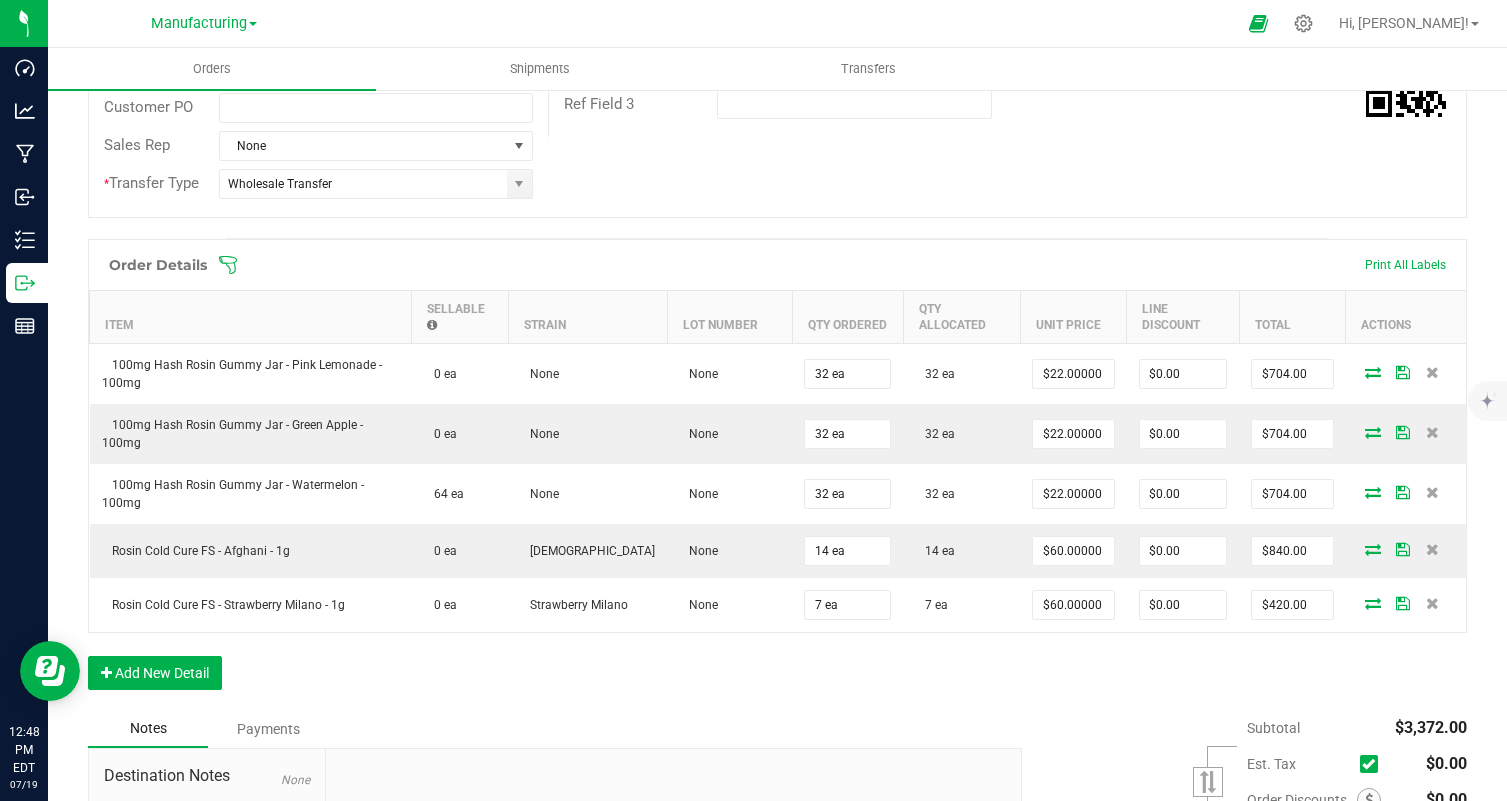 scroll, scrollTop: 0, scrollLeft: 0, axis: both 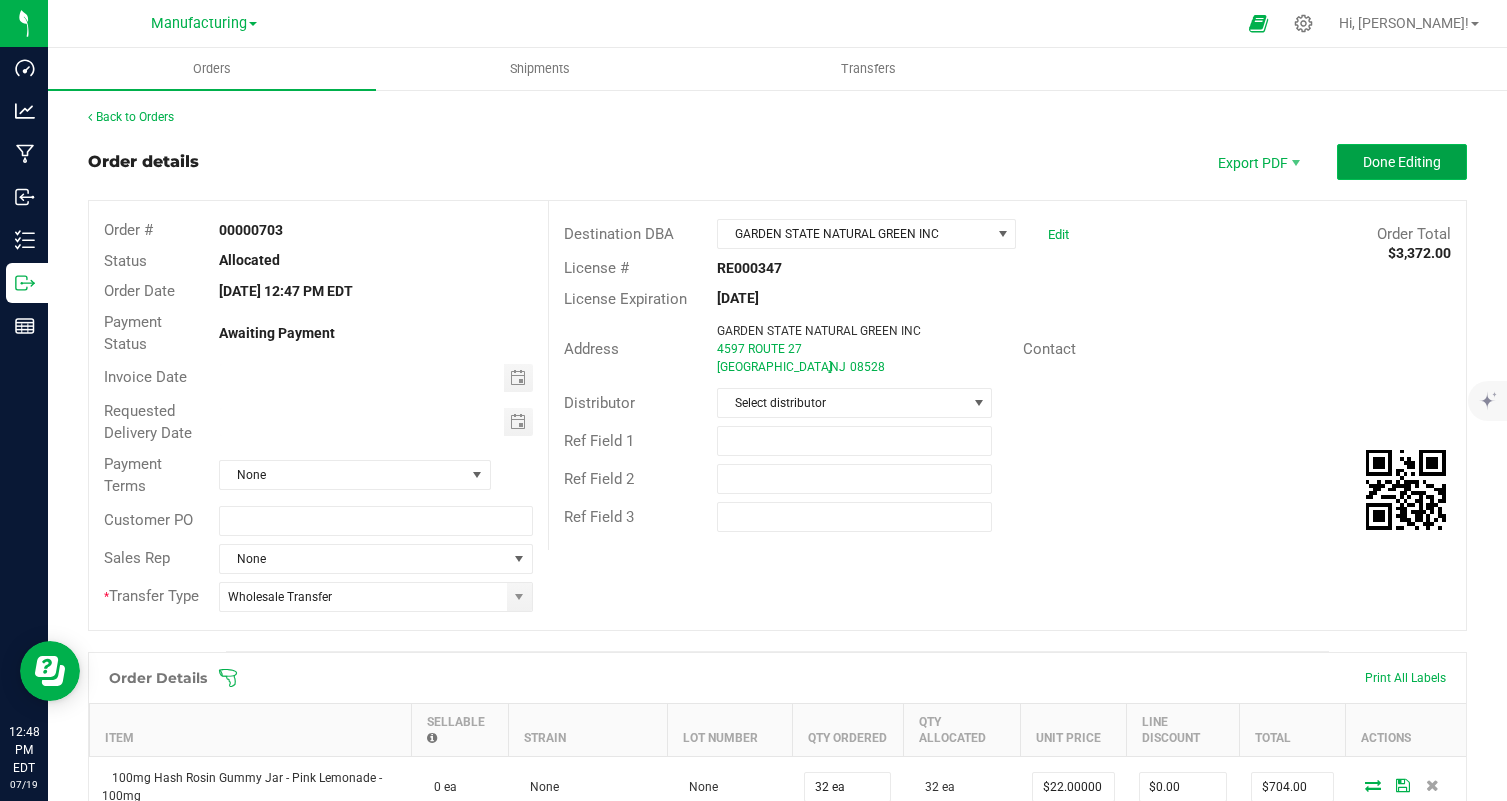 click on "Done Editing" at bounding box center (1402, 162) 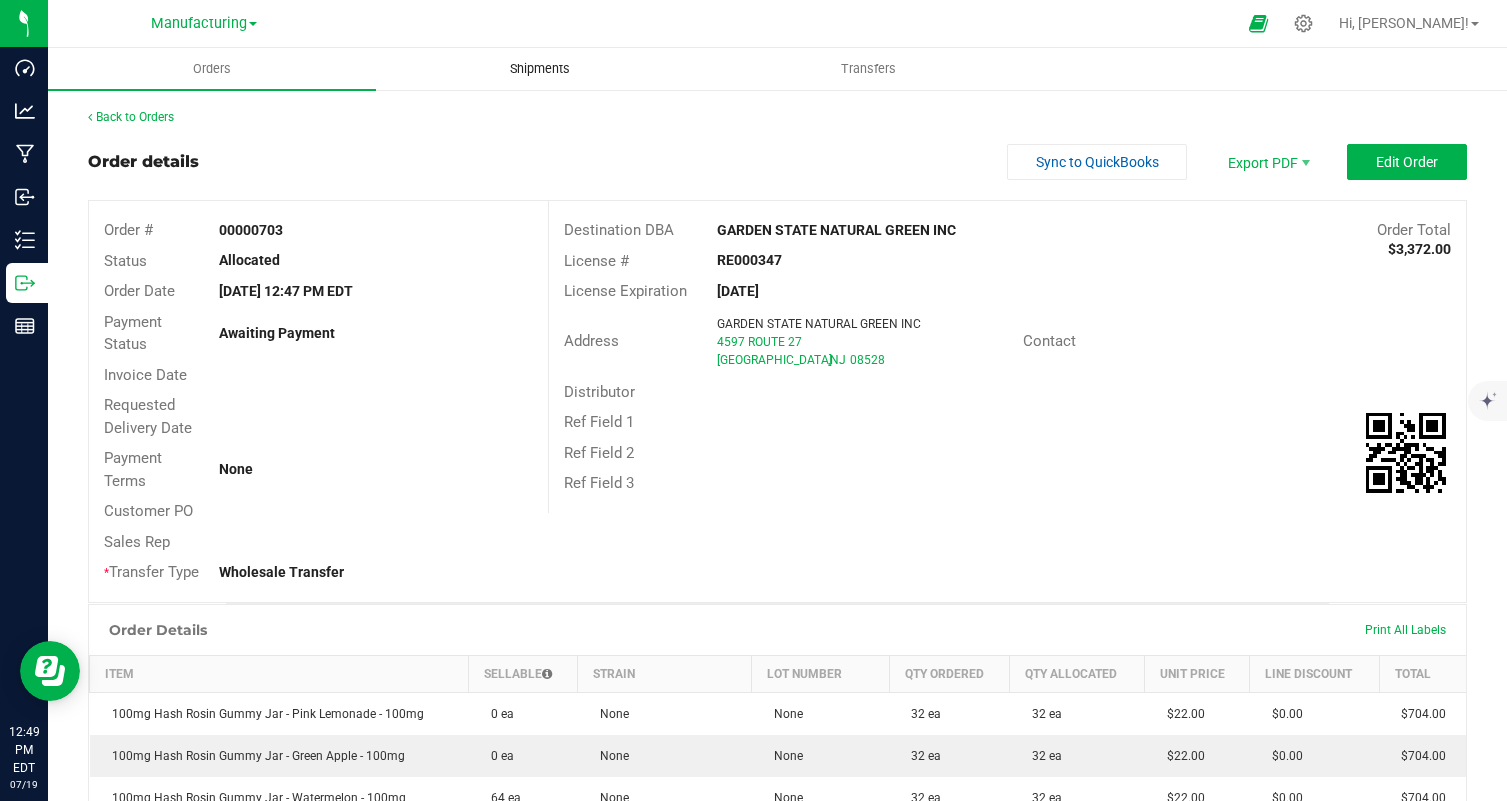 click on "Shipments" at bounding box center [540, 69] 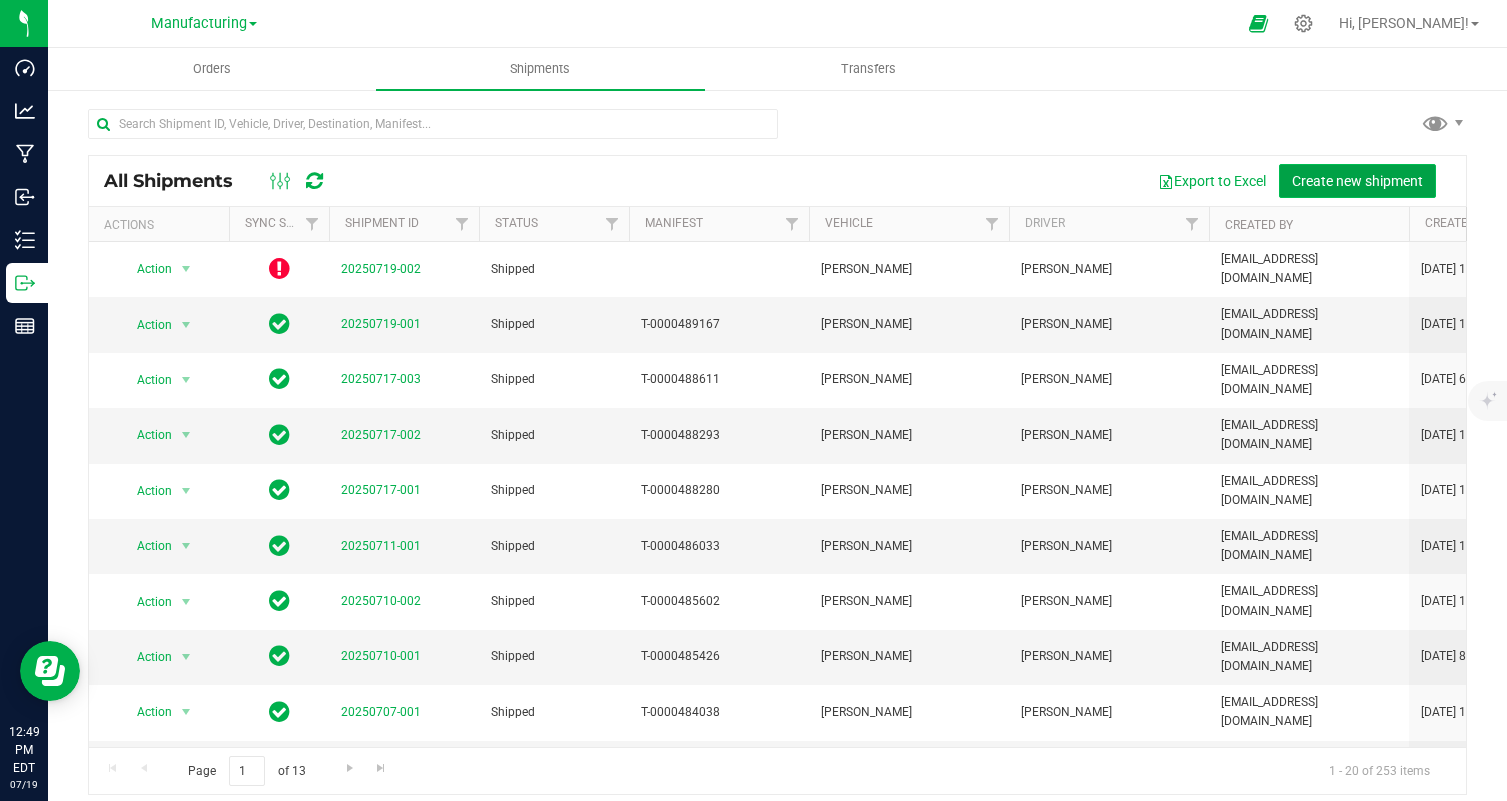 click on "Create new shipment" at bounding box center [1357, 181] 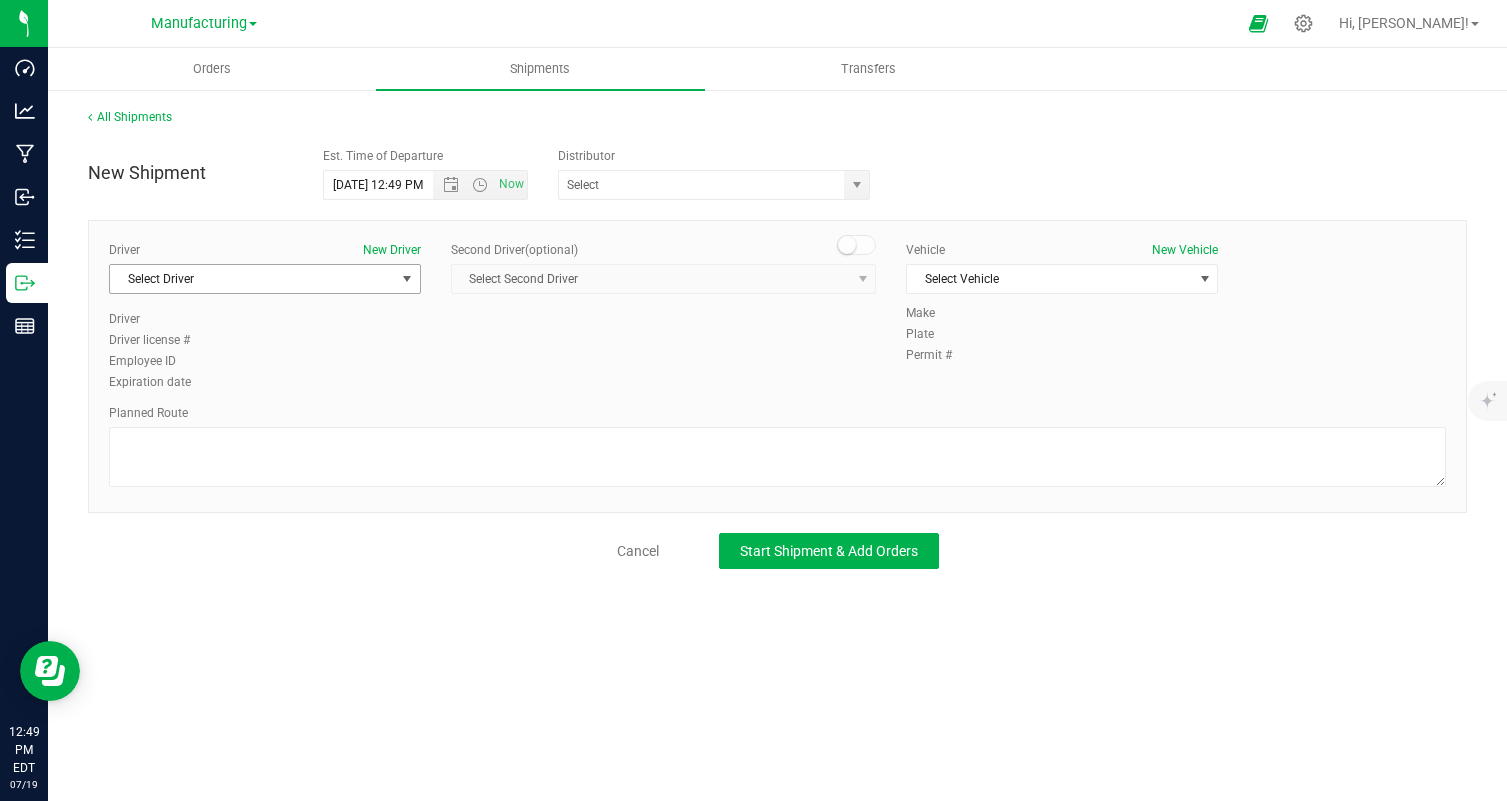 click on "Select Driver" at bounding box center [252, 279] 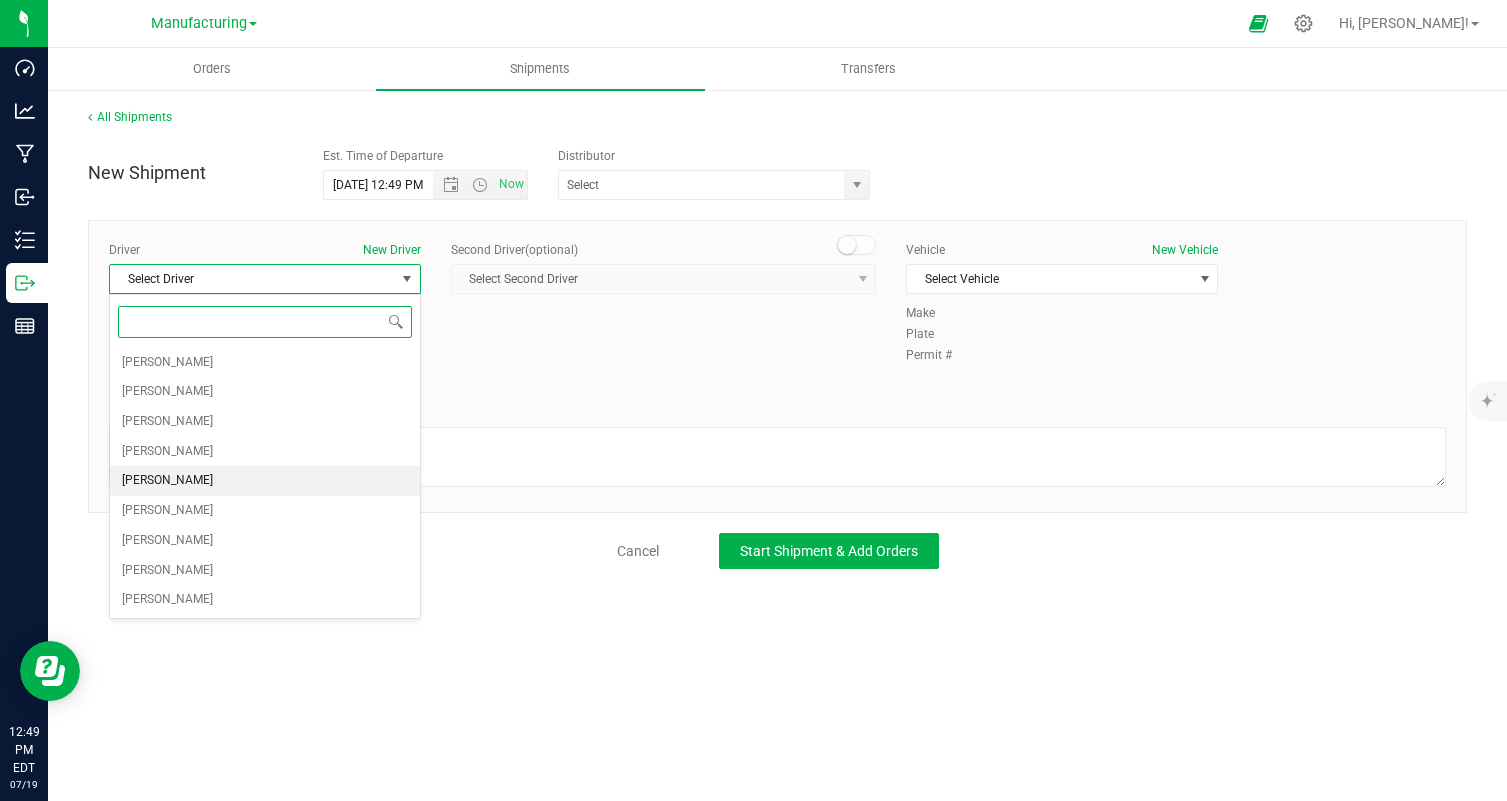 click on "[PERSON_NAME]" at bounding box center (167, 481) 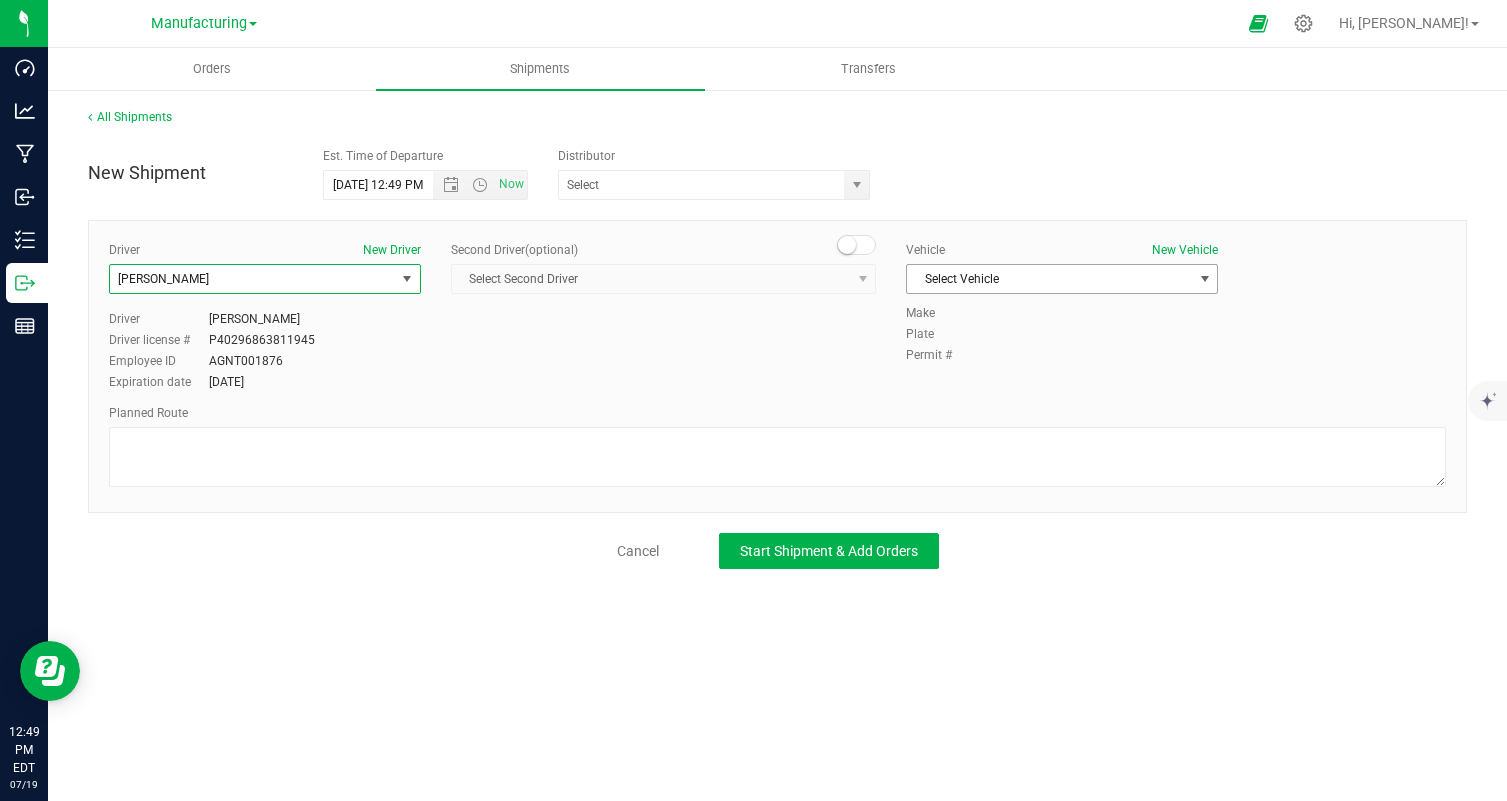 click on "Select Vehicle" at bounding box center (1049, 279) 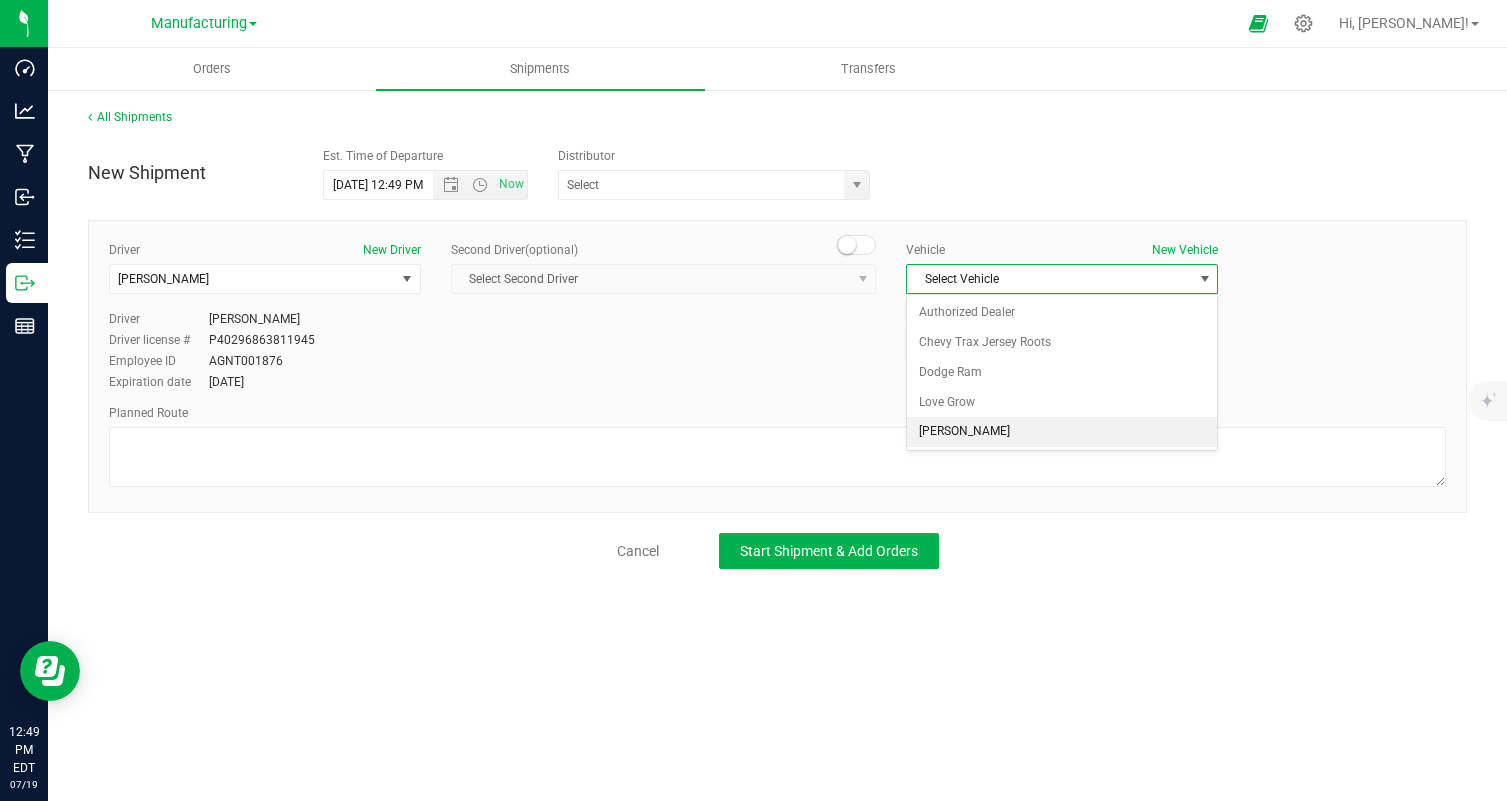 click on "[PERSON_NAME]" at bounding box center [1062, 432] 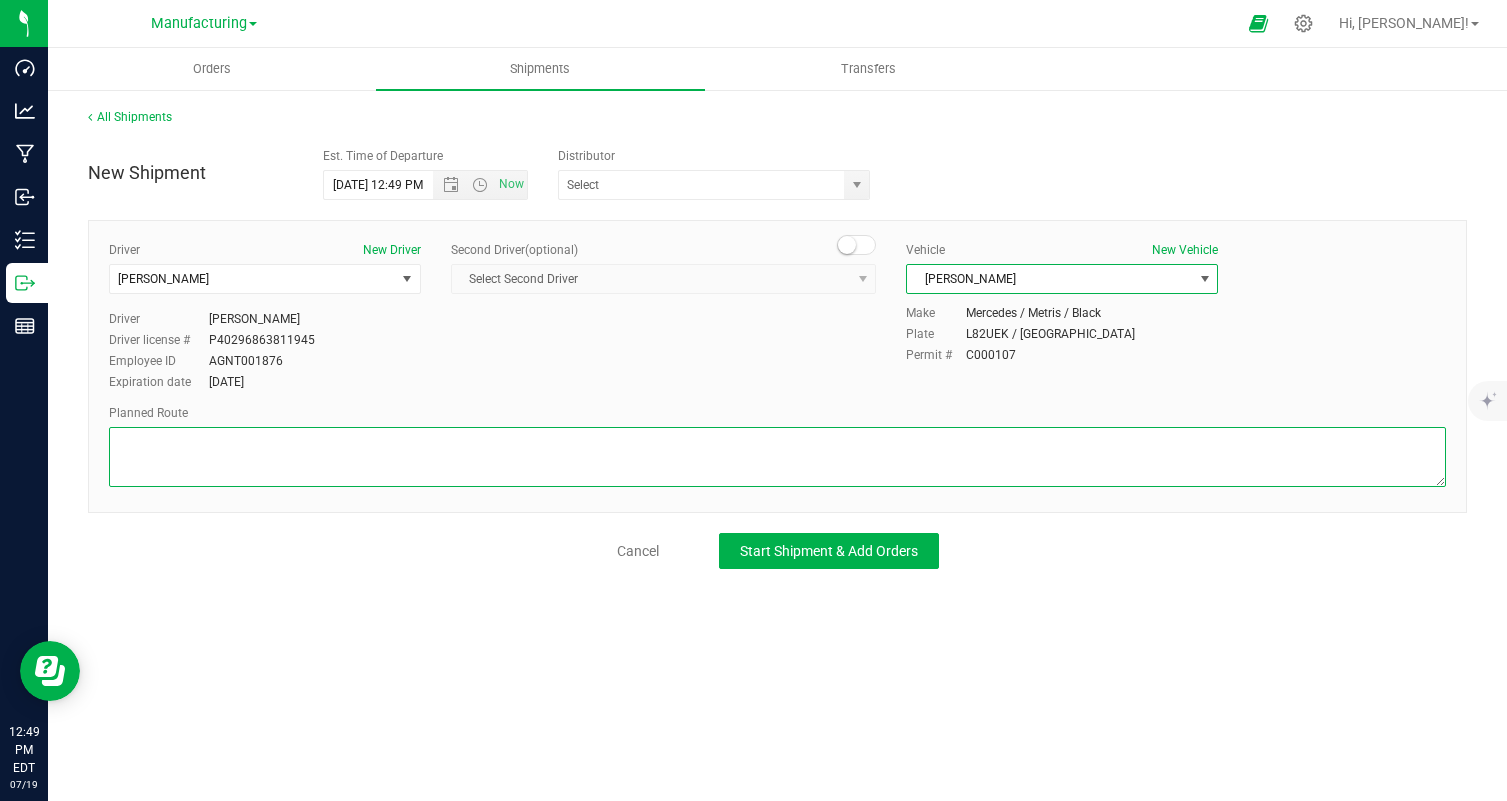click at bounding box center (777, 457) 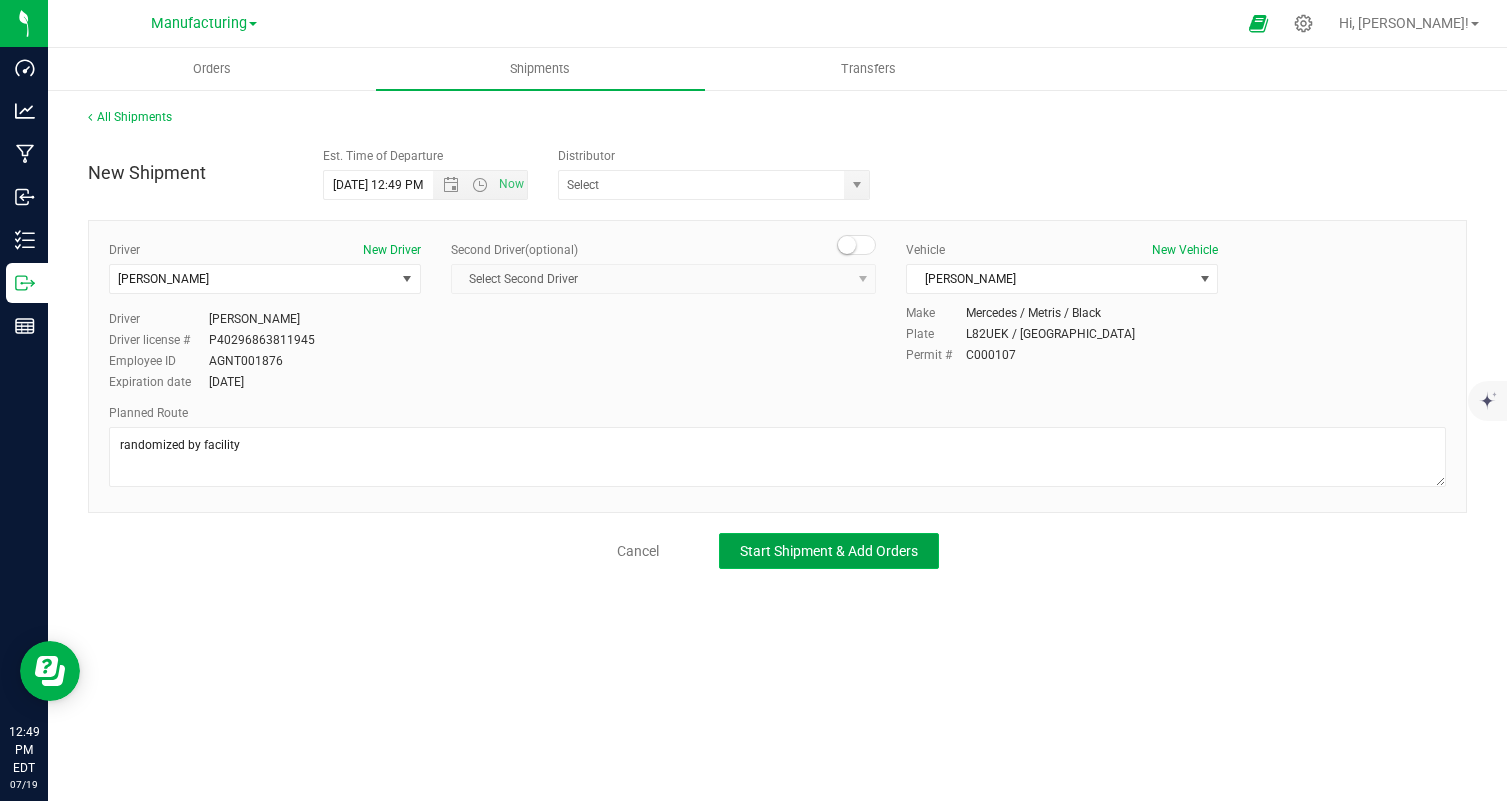 click on "Start Shipment & Add Orders" 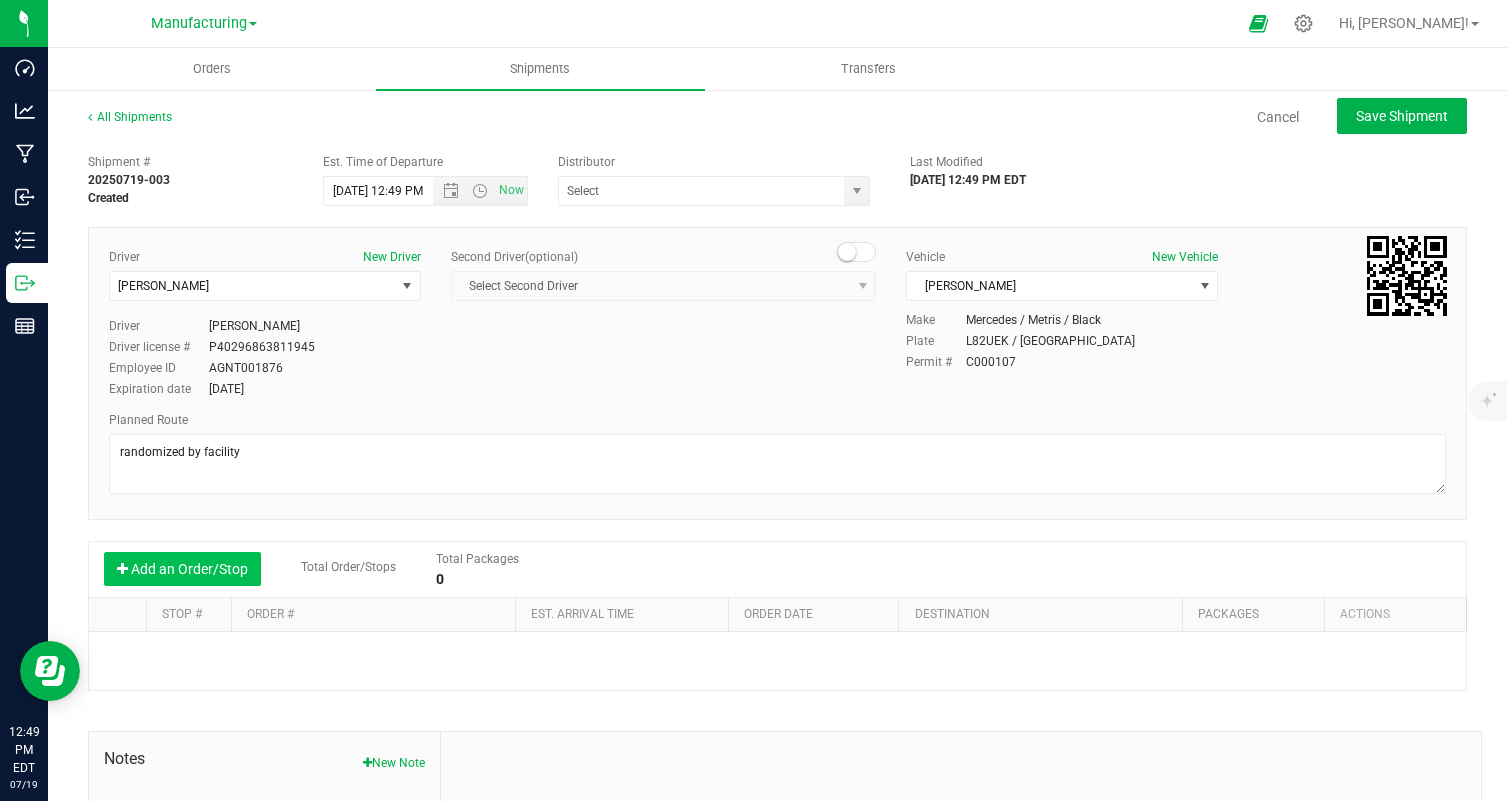 click on "Add an Order/Stop" at bounding box center [182, 569] 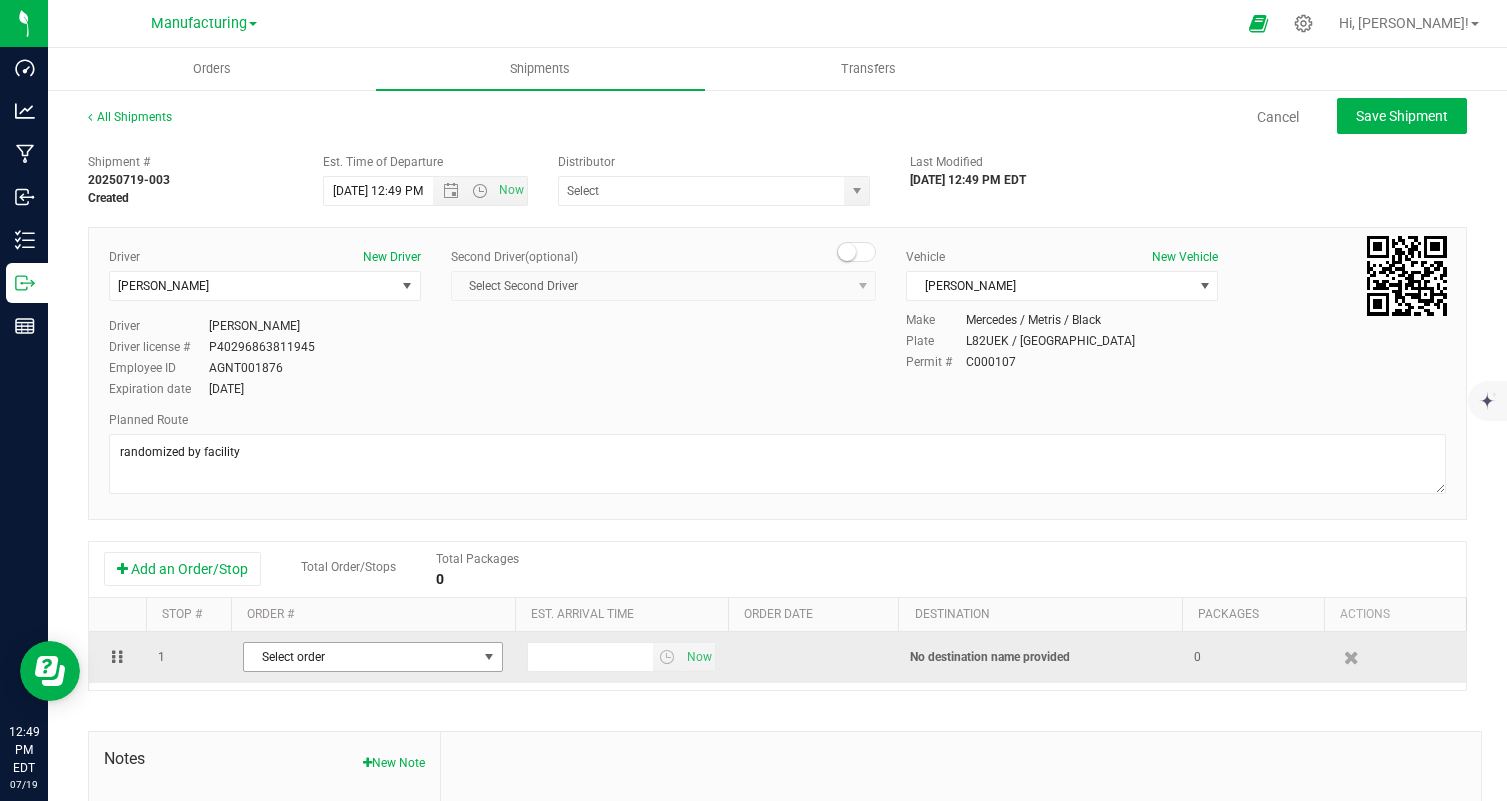 click on "Select order" at bounding box center [360, 657] 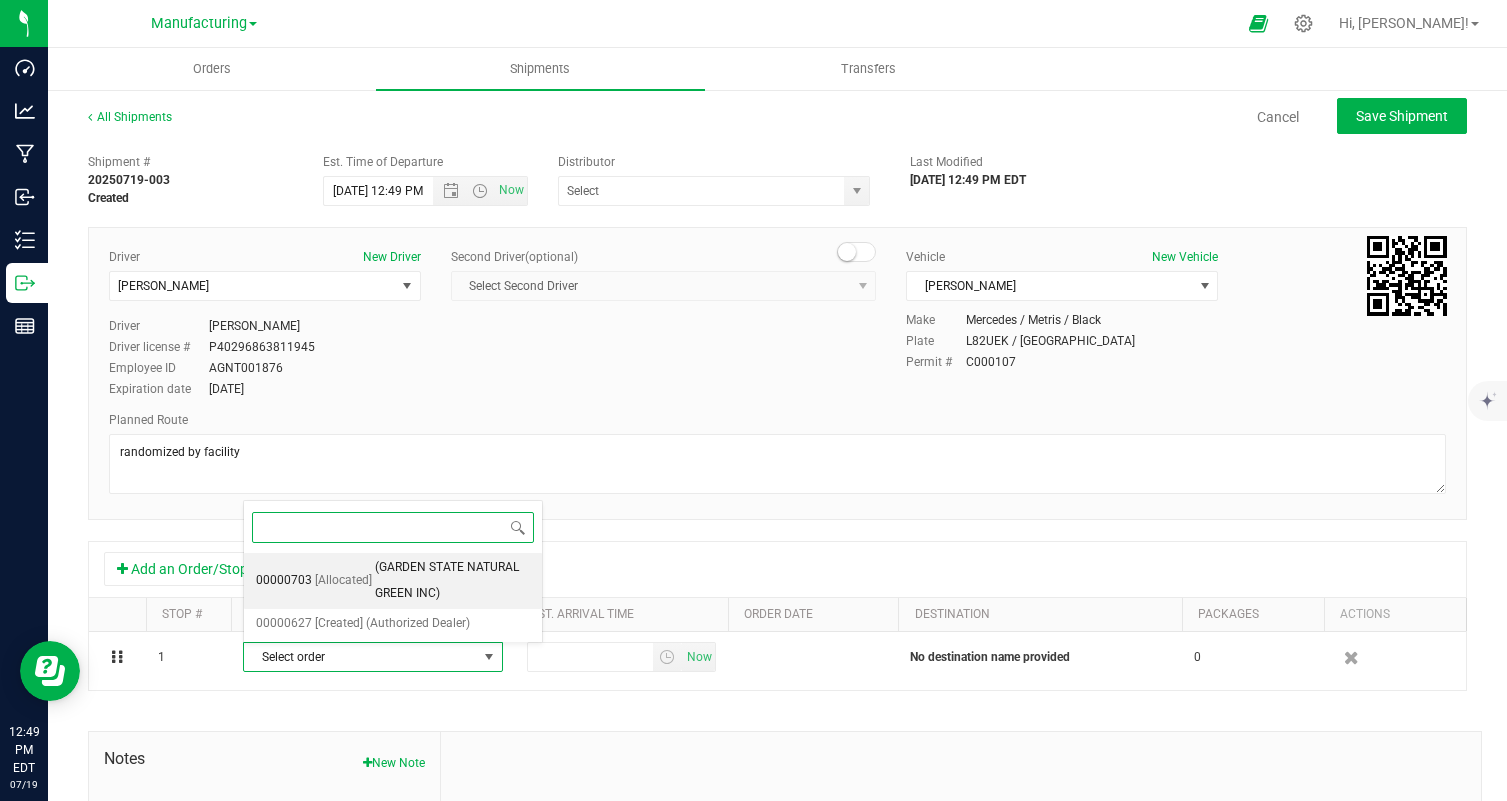 click on "(GARDEN STATE NATURAL GREEN INC)" at bounding box center [452, 580] 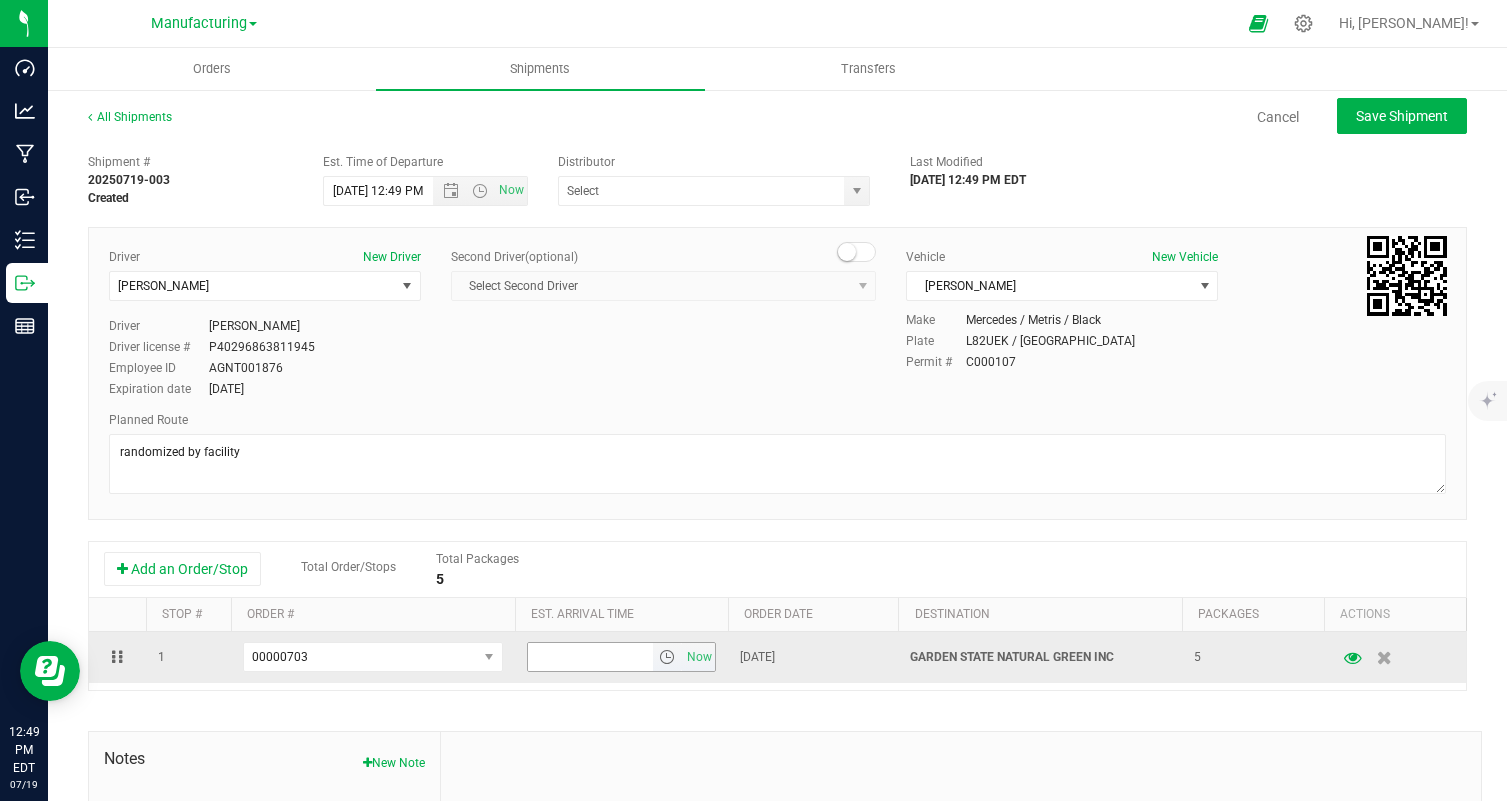 click at bounding box center (590, 657) 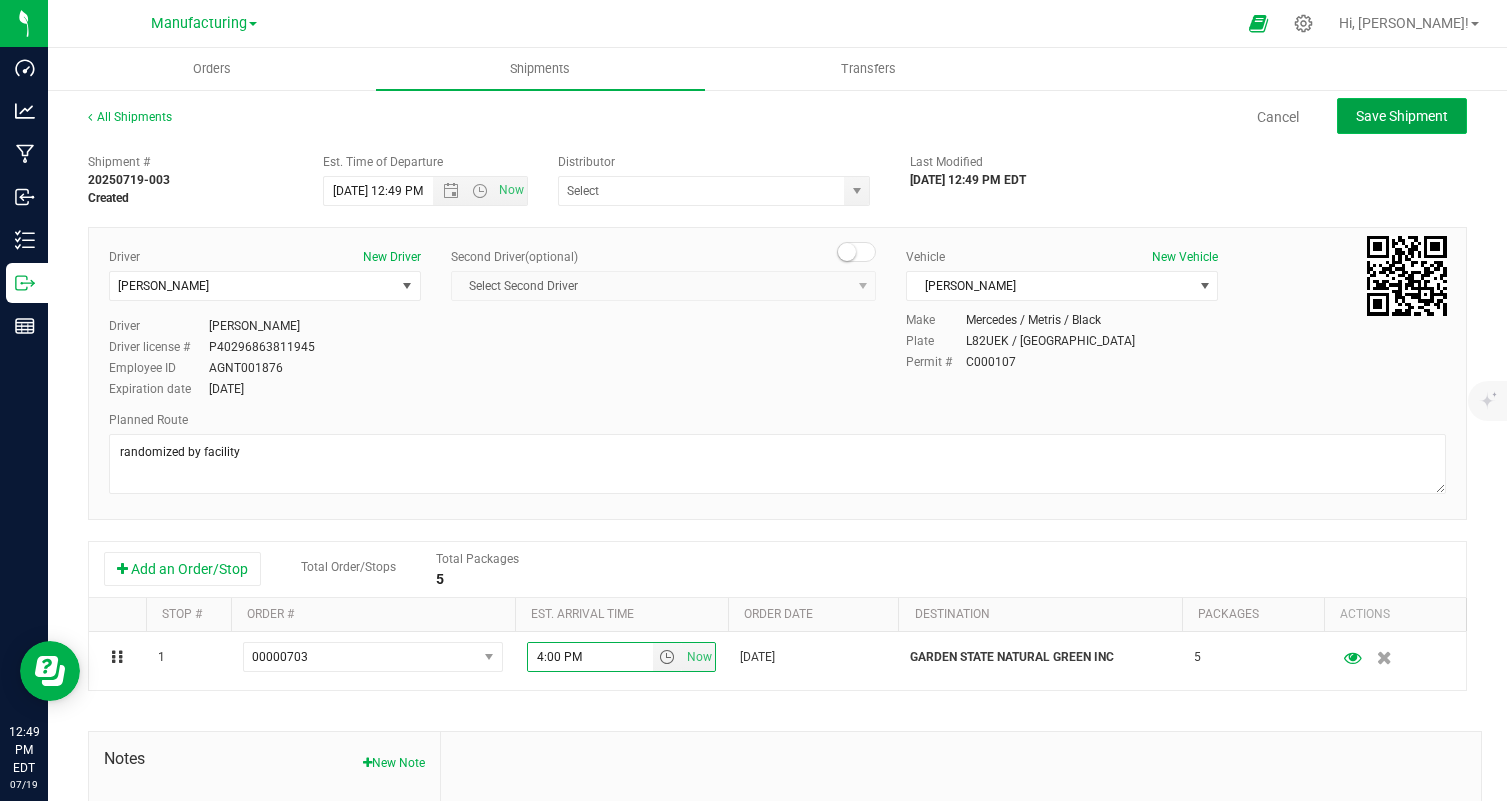 click on "Save Shipment" 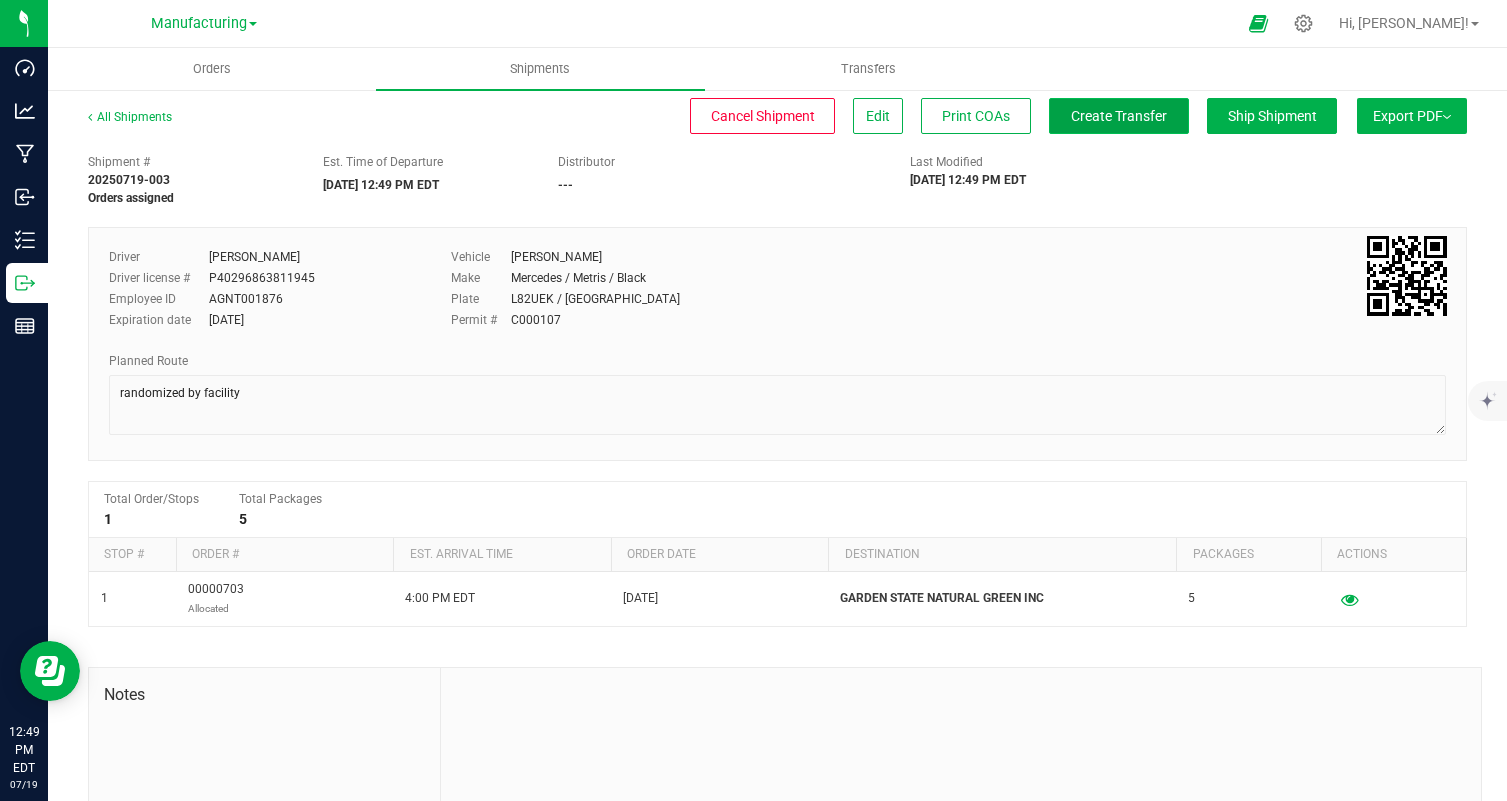 click on "Create Transfer" at bounding box center (1119, 116) 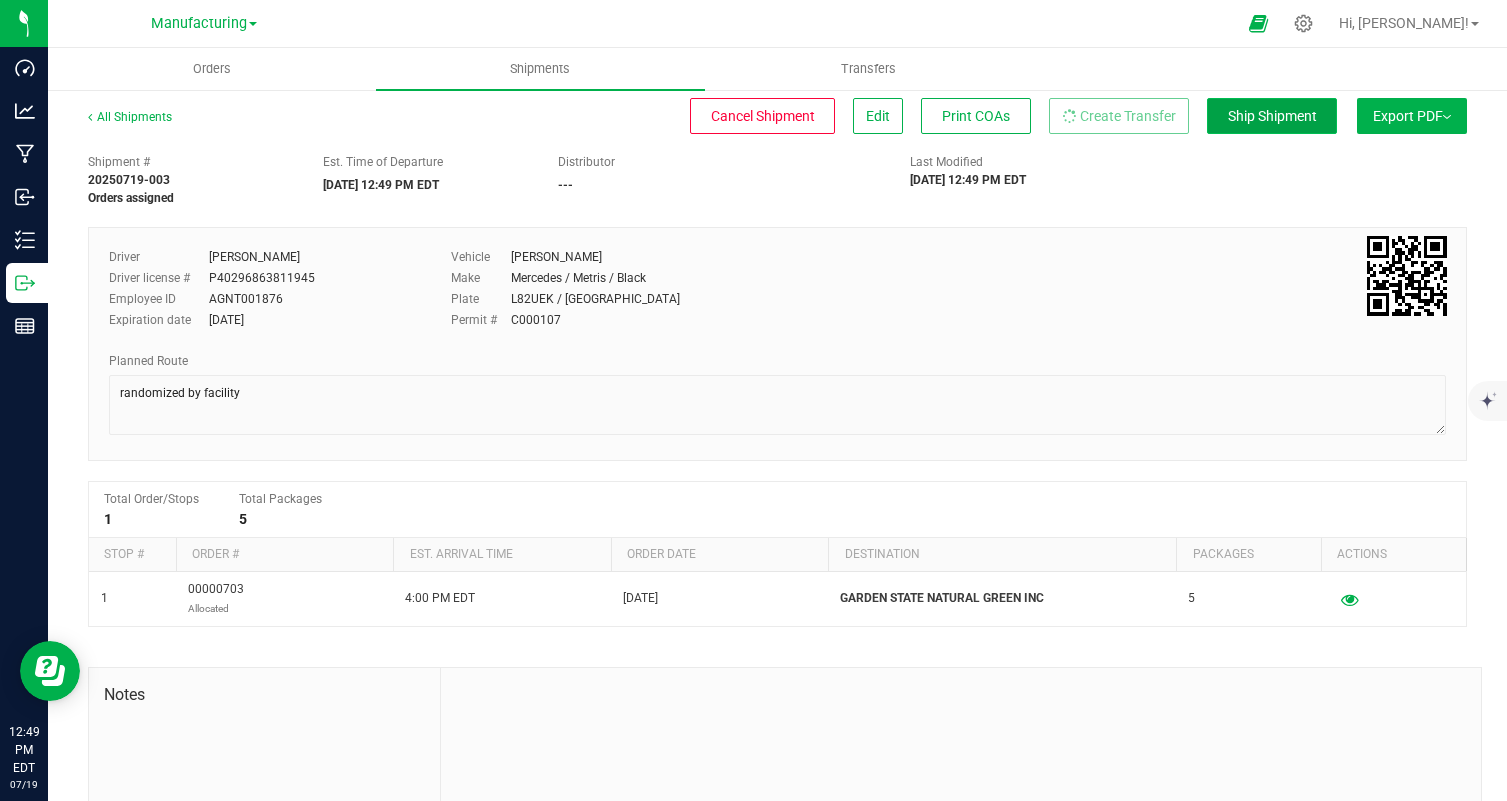 click on "Ship Shipment" at bounding box center (1272, 116) 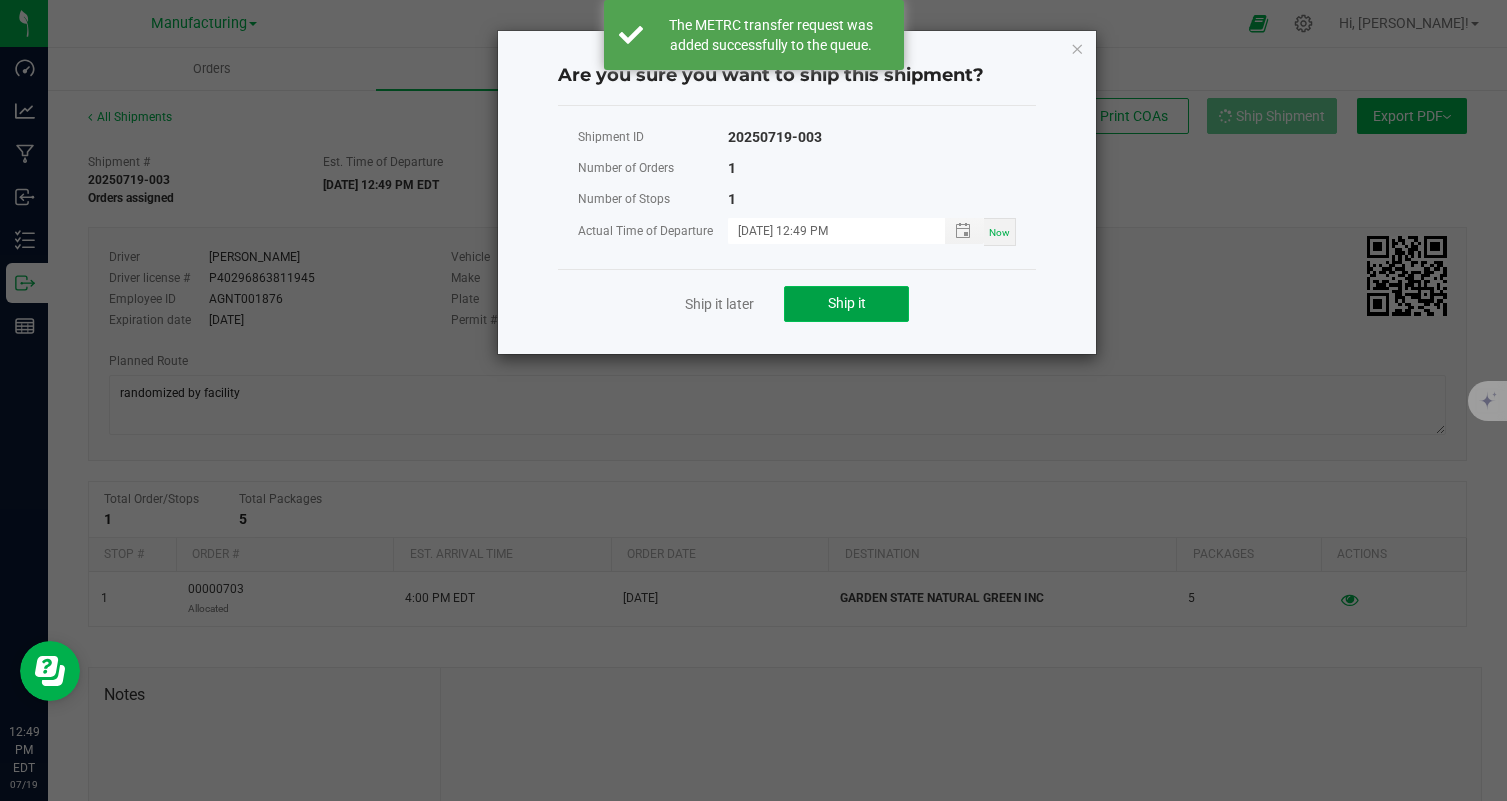 click on "Ship it" 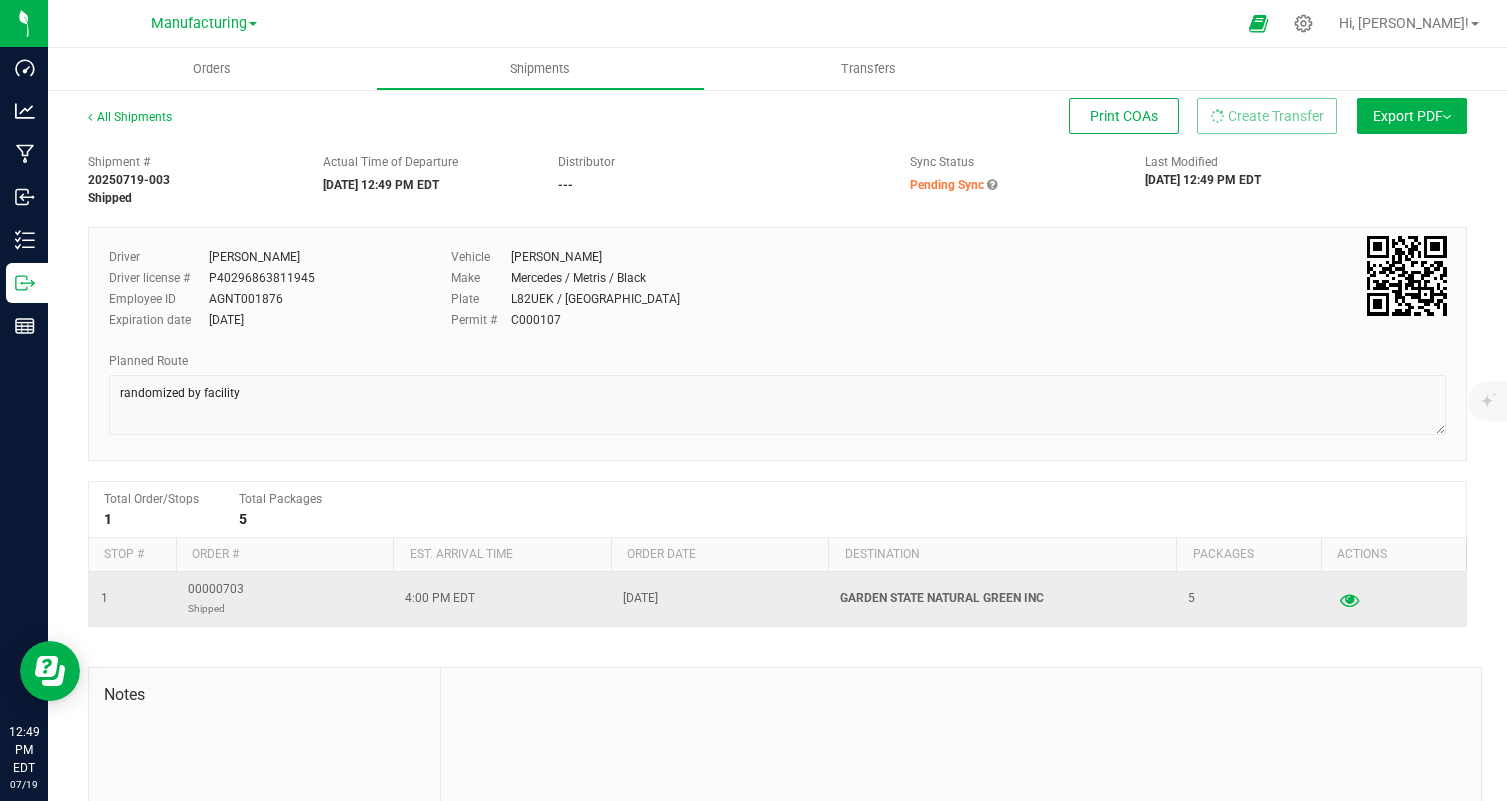 click at bounding box center [1349, 599] 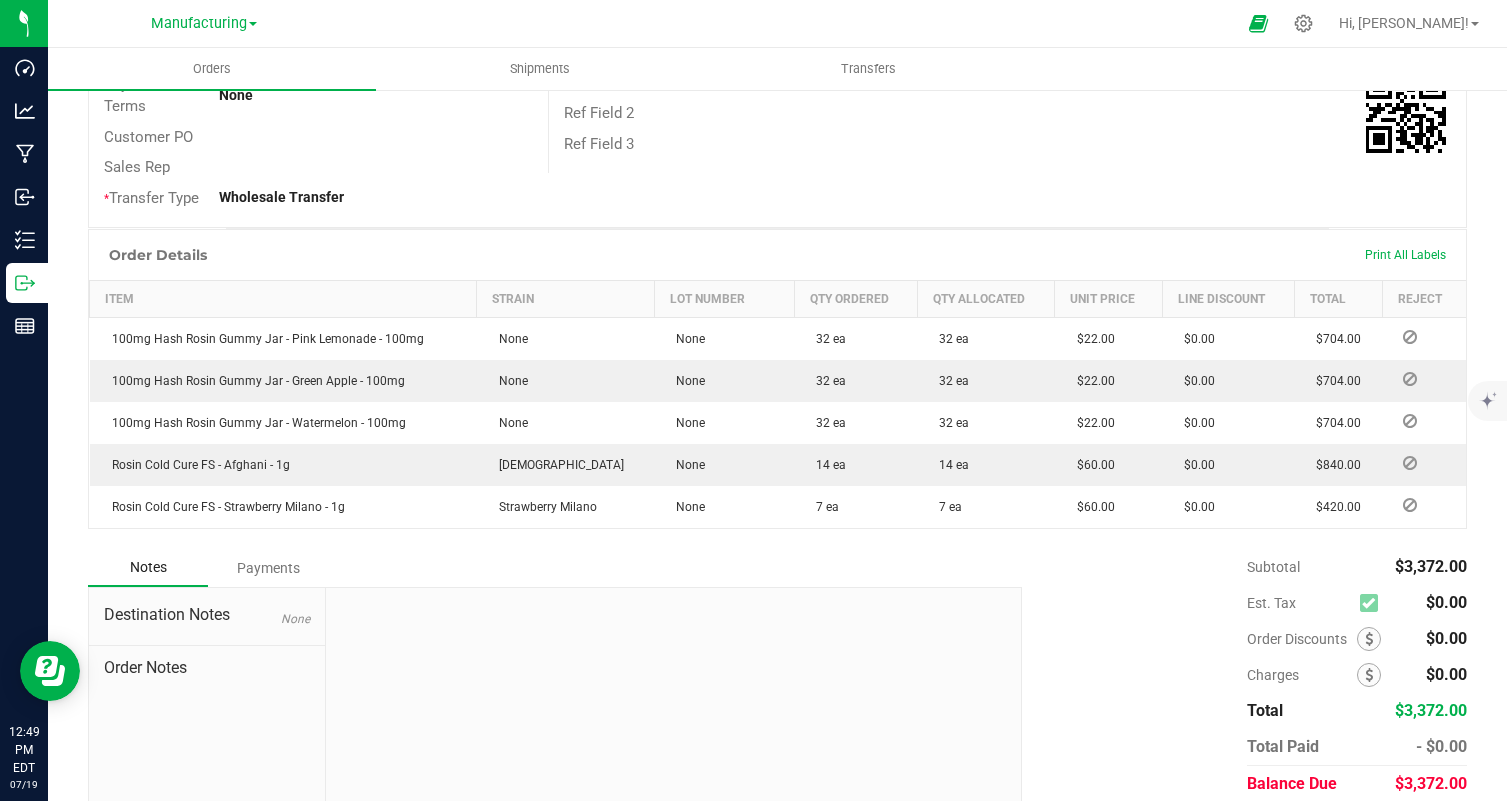 scroll, scrollTop: 0, scrollLeft: 0, axis: both 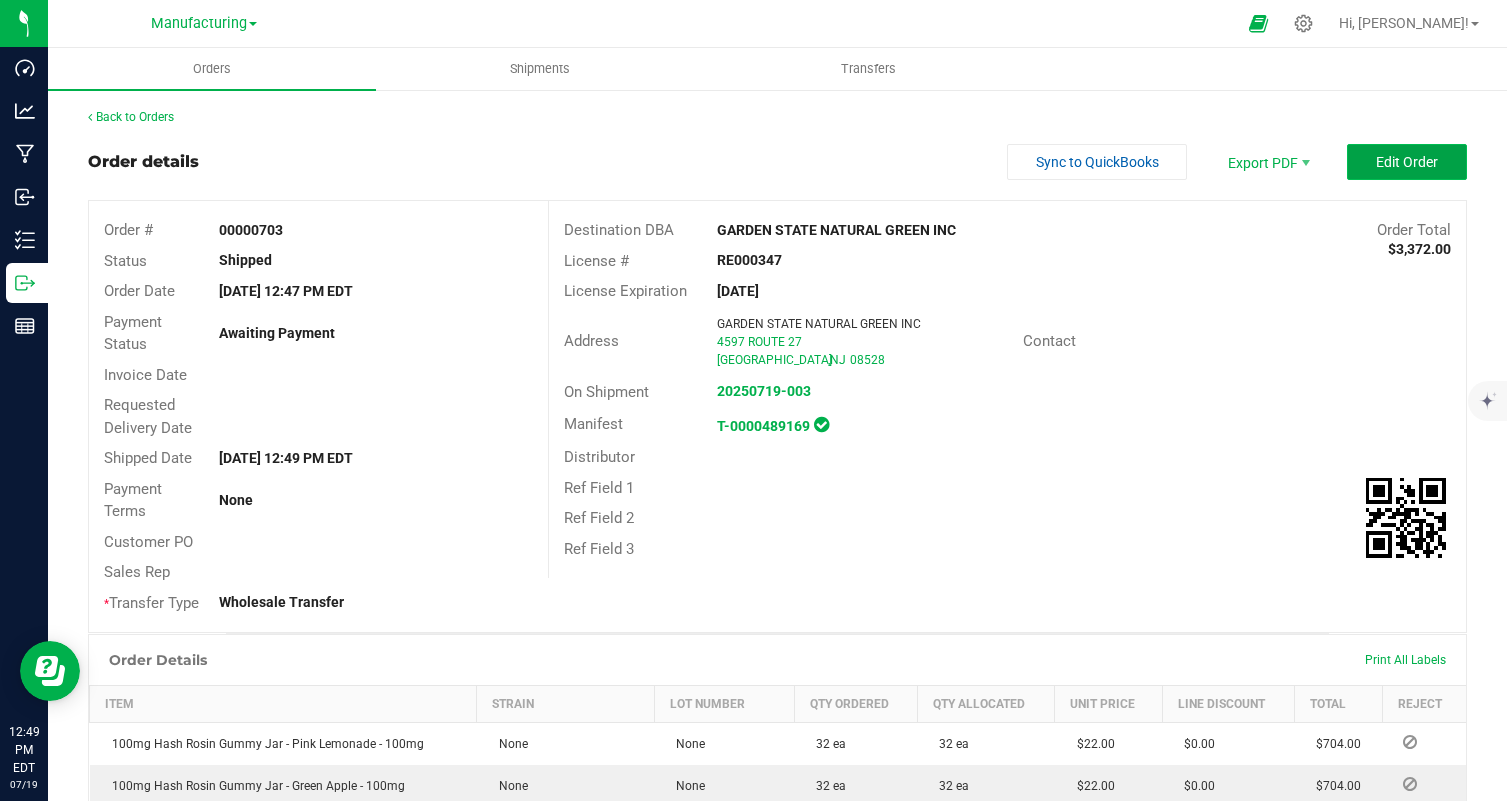 click on "Edit Order" at bounding box center (1407, 162) 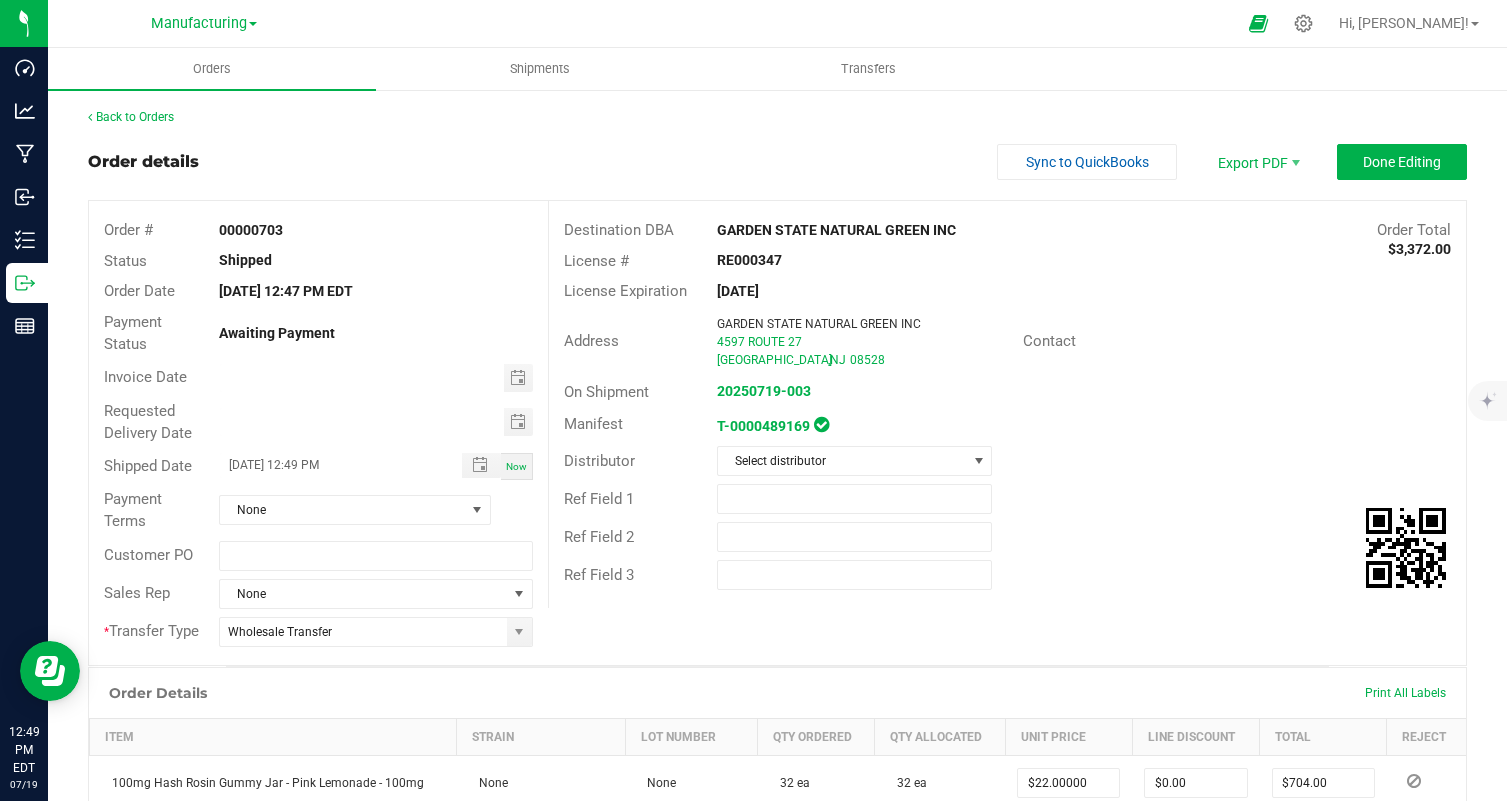 scroll, scrollTop: 573, scrollLeft: 0, axis: vertical 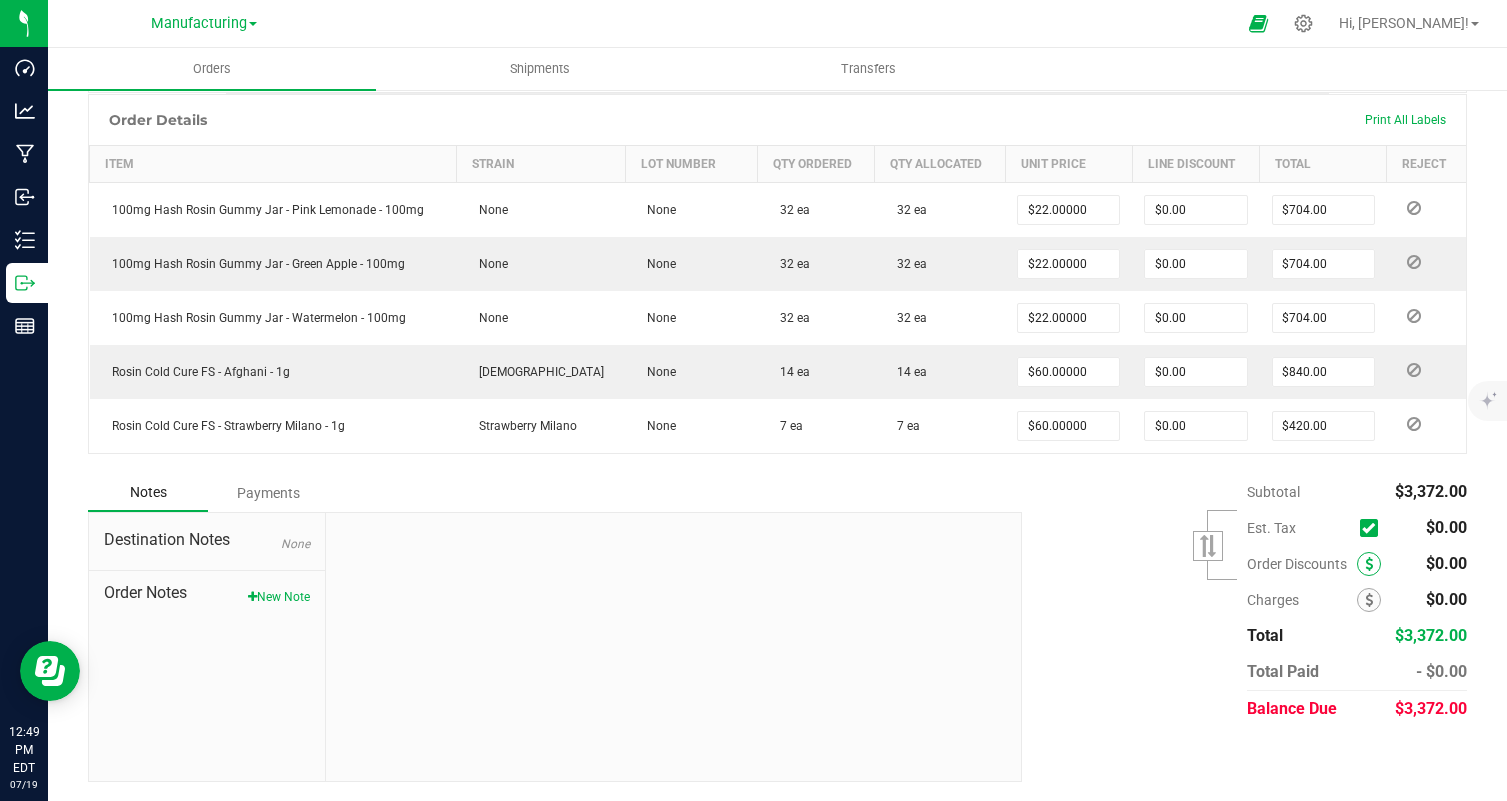 click at bounding box center [1369, 564] 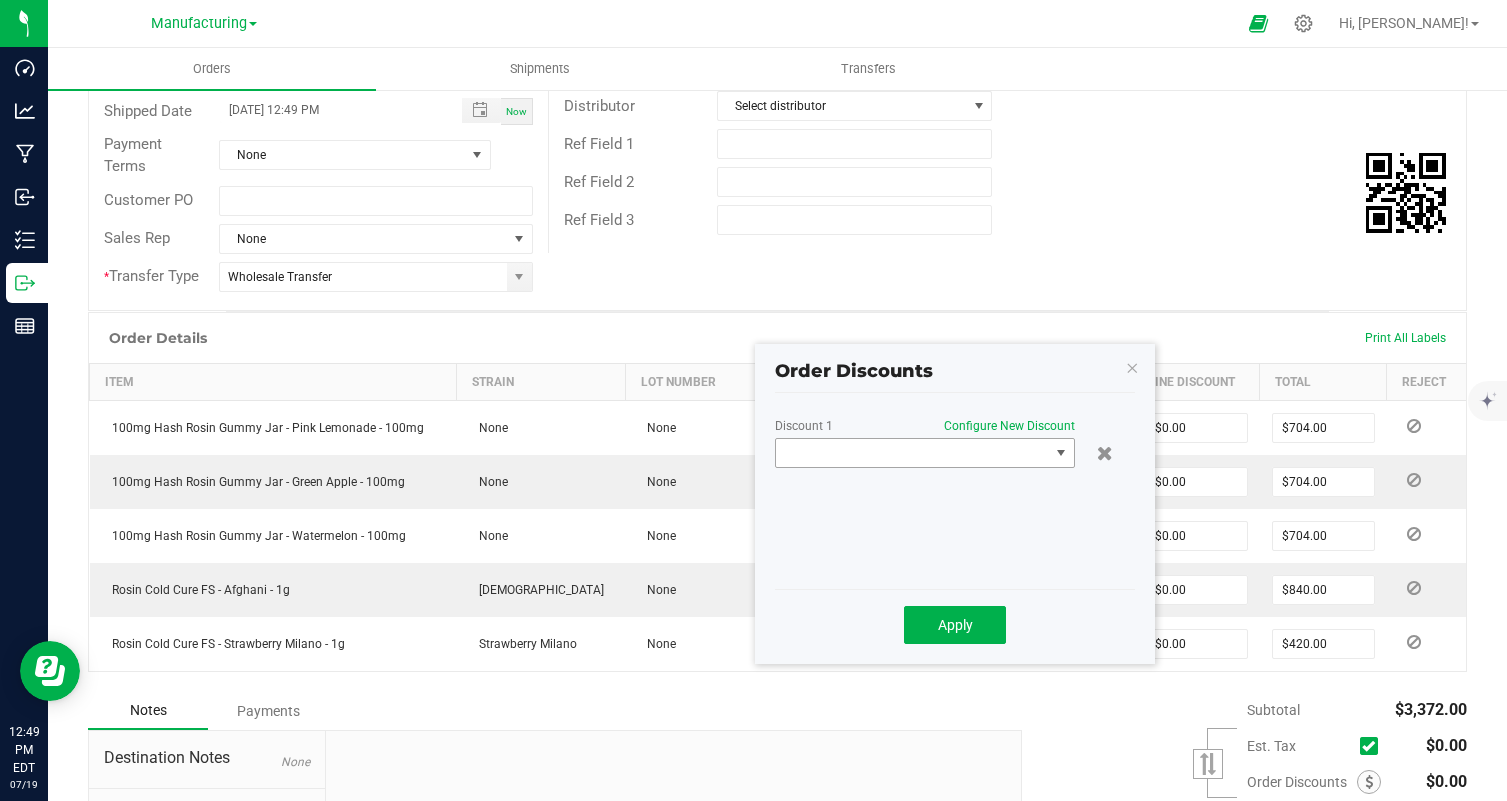 scroll, scrollTop: 356, scrollLeft: 0, axis: vertical 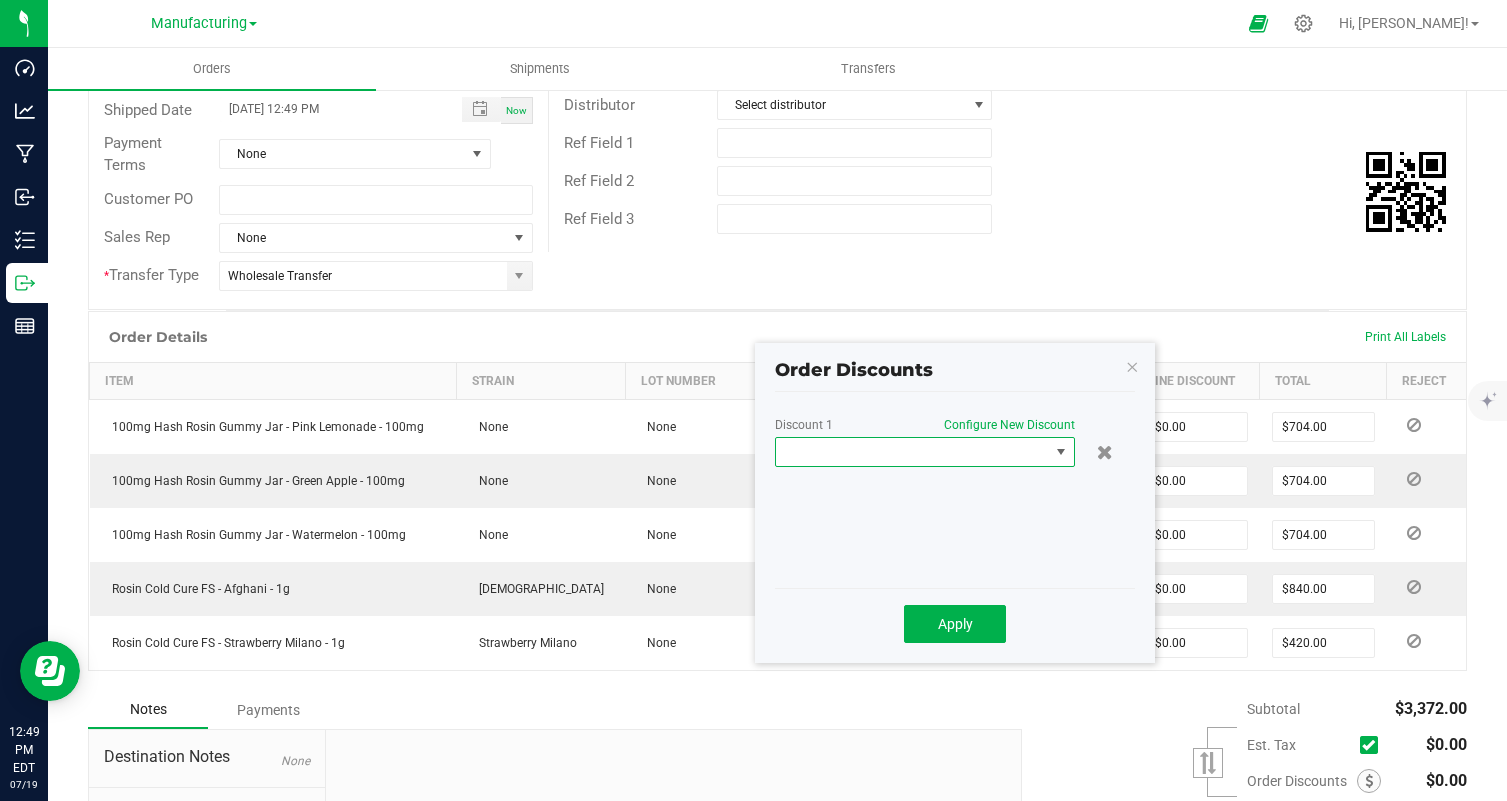 click at bounding box center (912, 452) 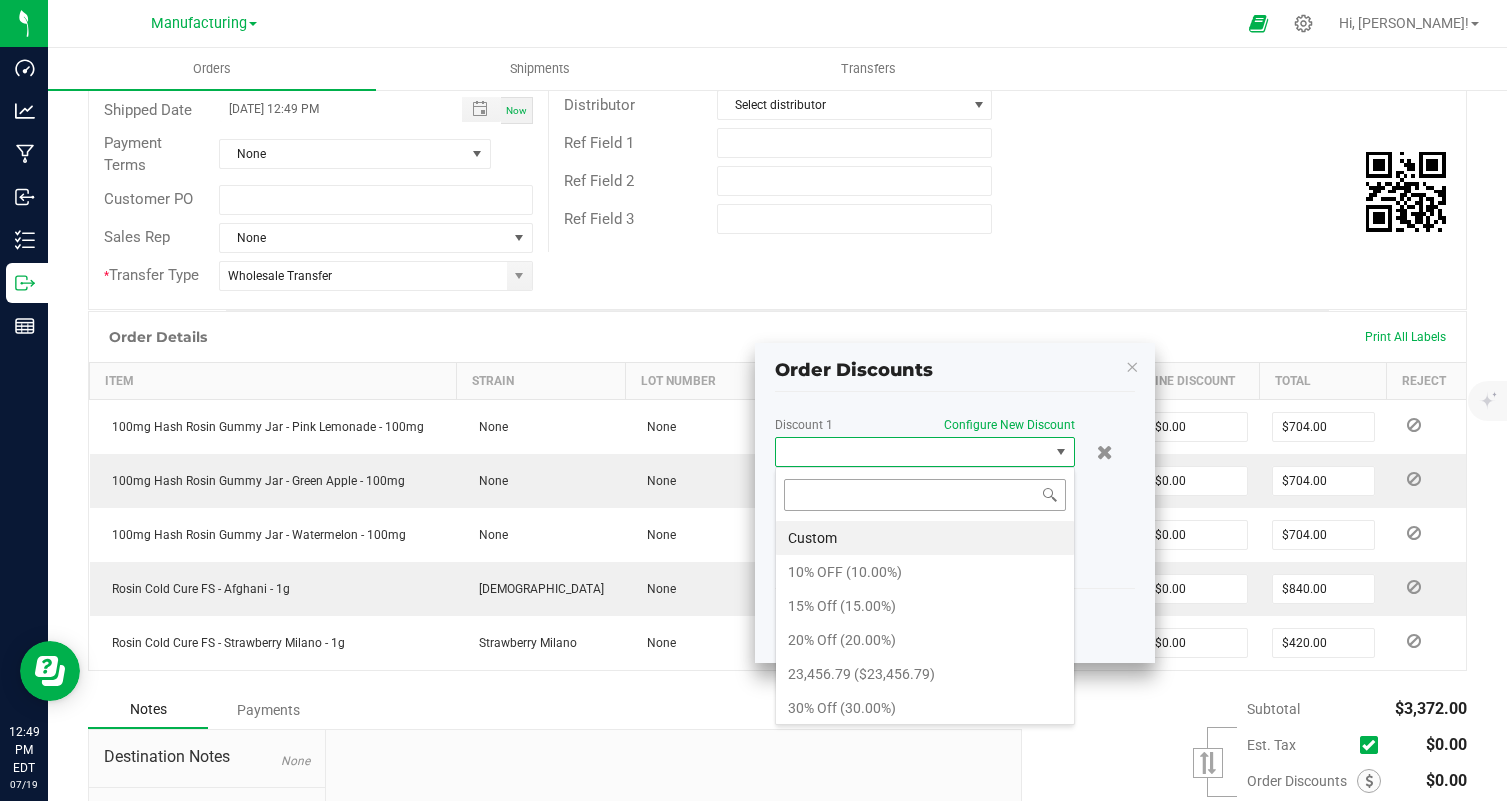 scroll, scrollTop: 99970, scrollLeft: 99700, axis: both 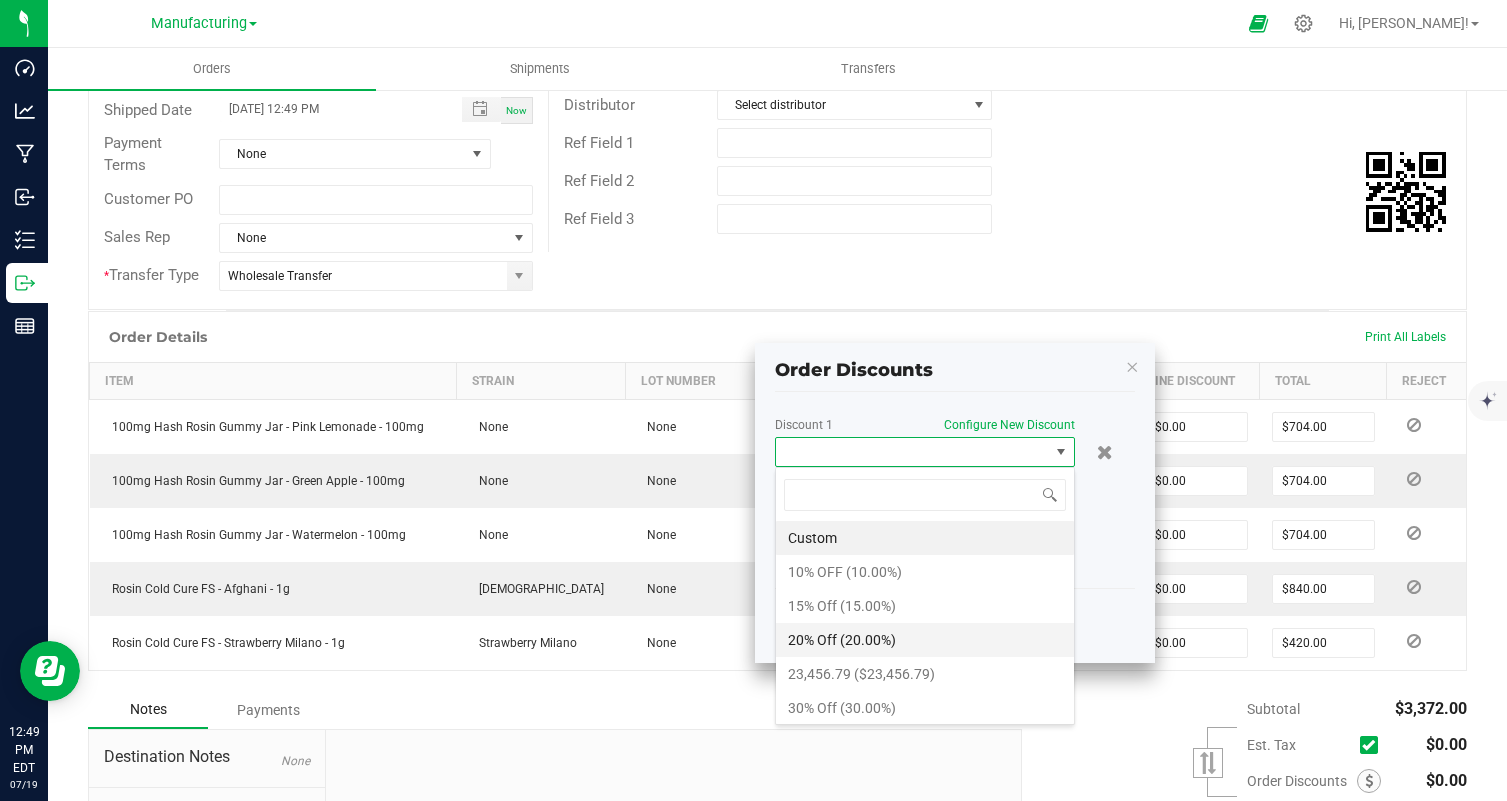 click on "20% Off (20.00%)" at bounding box center [925, 640] 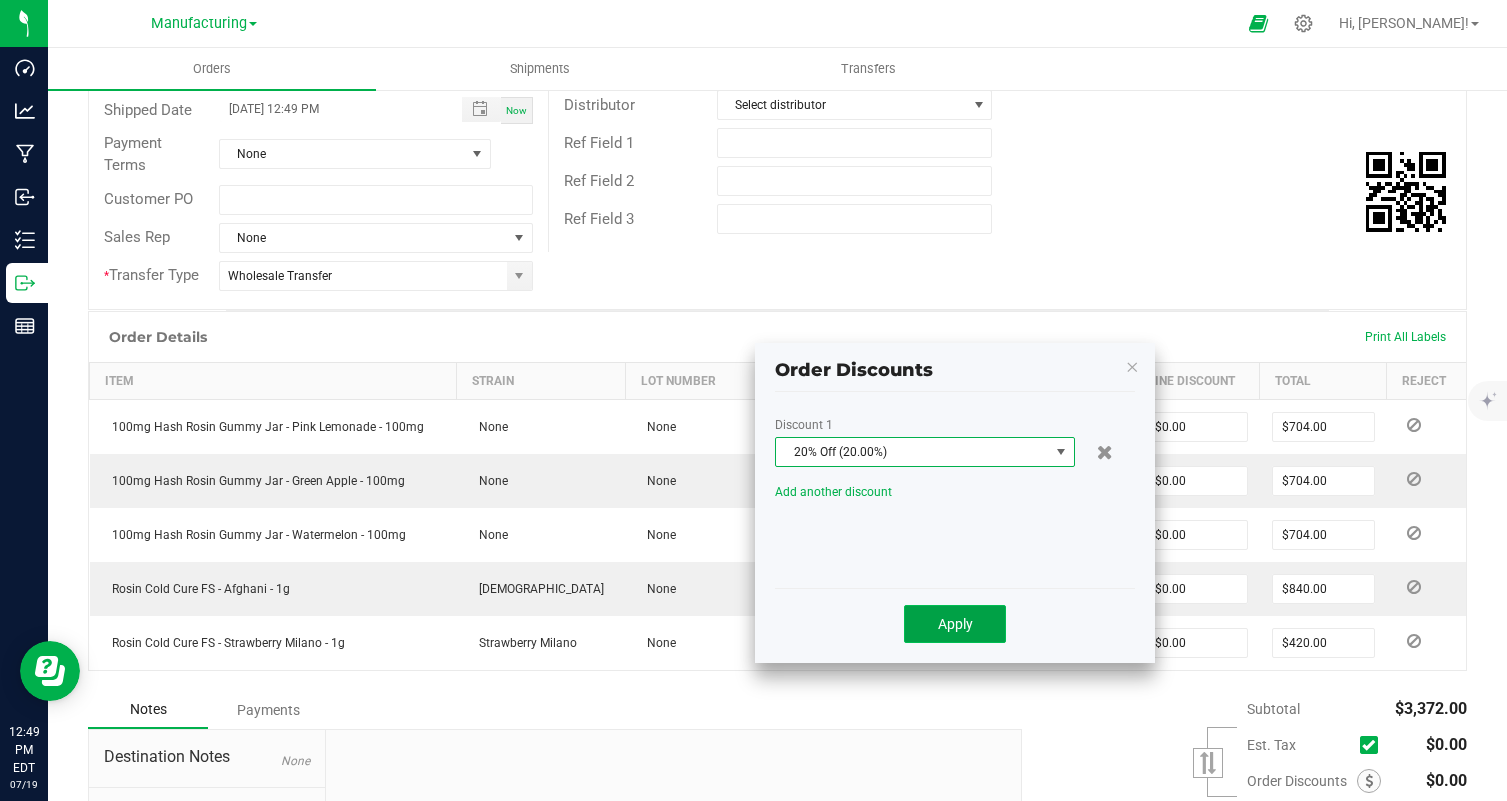 click on "Apply" at bounding box center [955, 624] 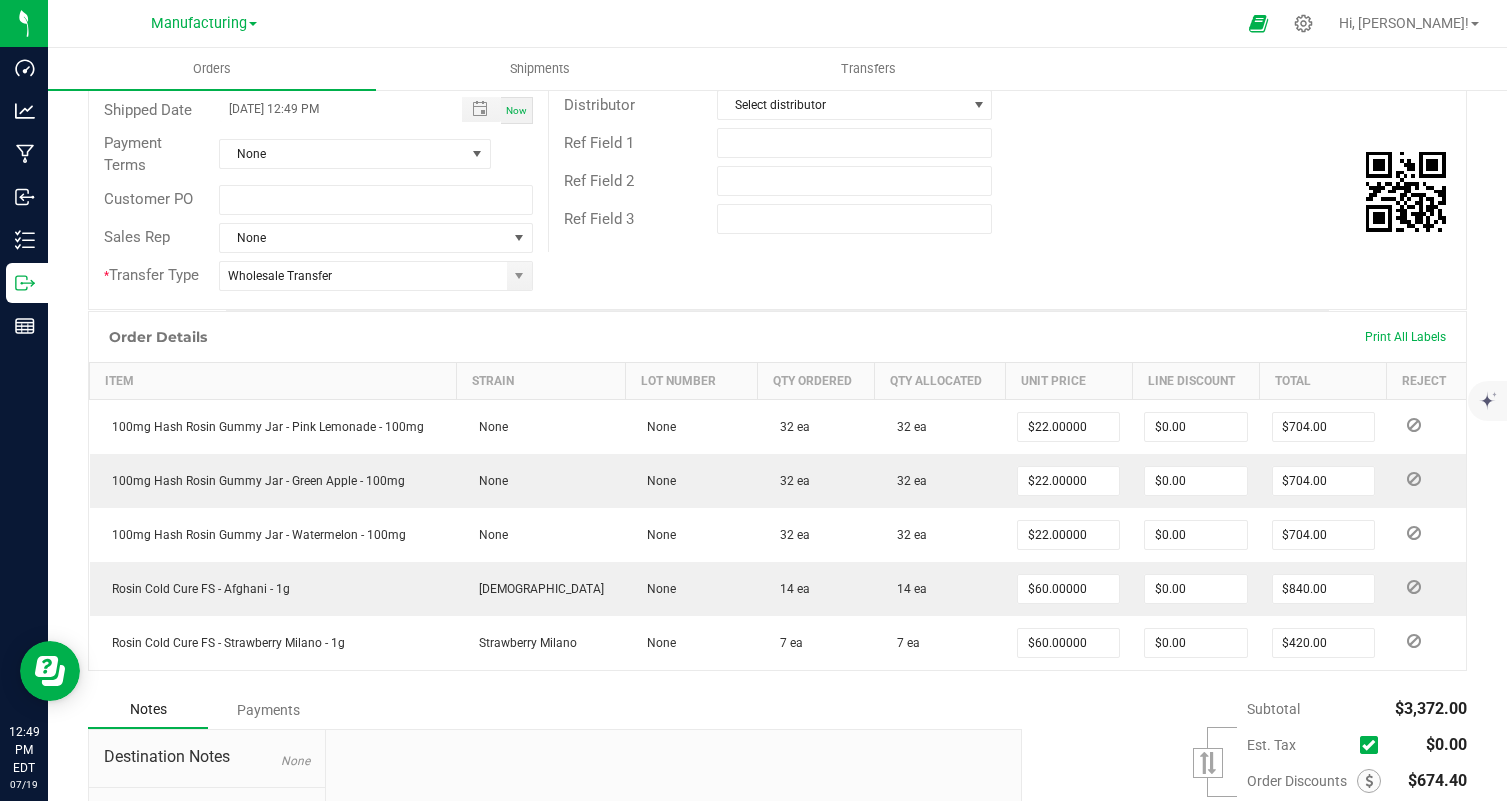 scroll, scrollTop: 0, scrollLeft: 0, axis: both 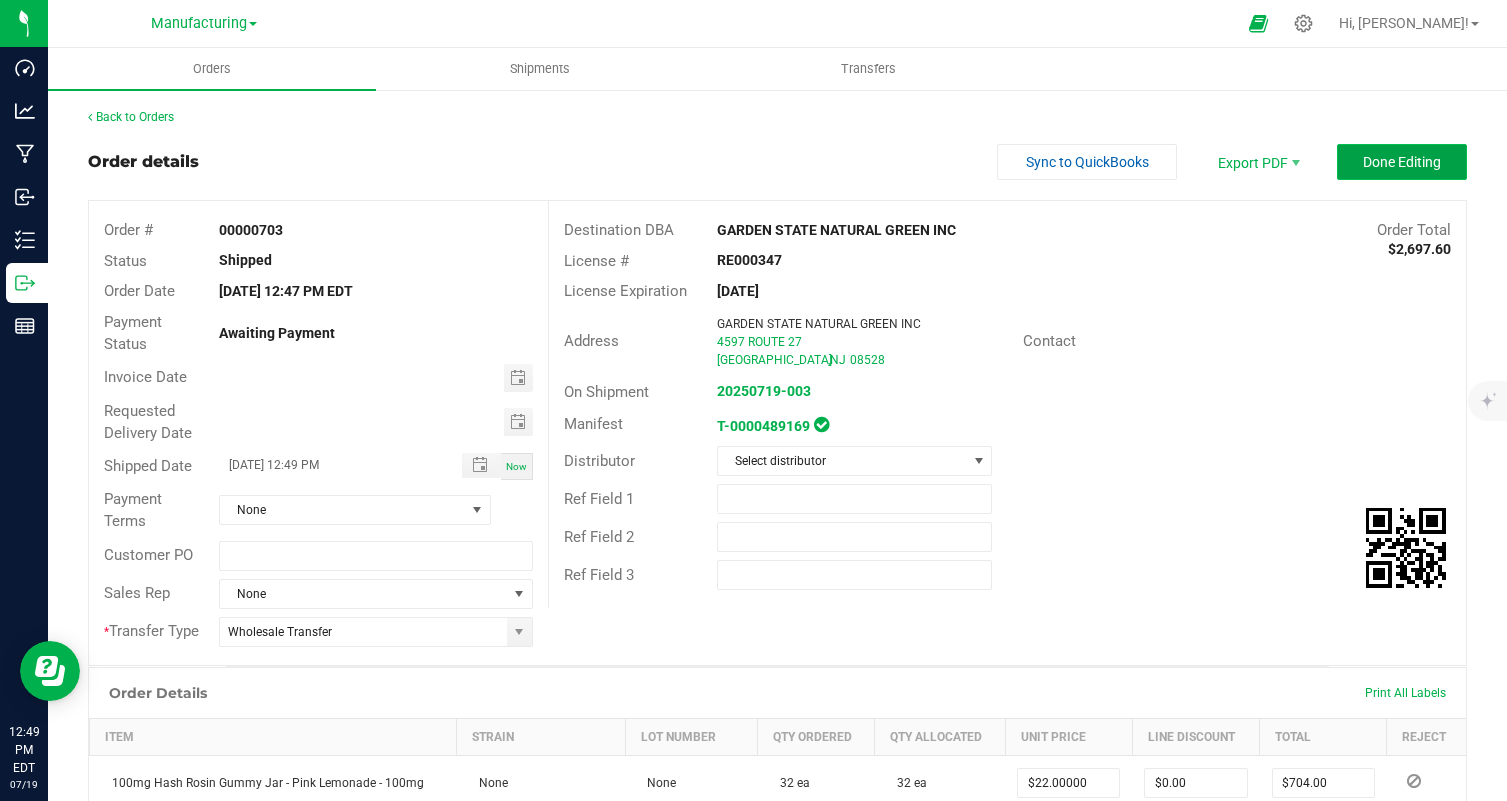click on "Done Editing" at bounding box center (1402, 162) 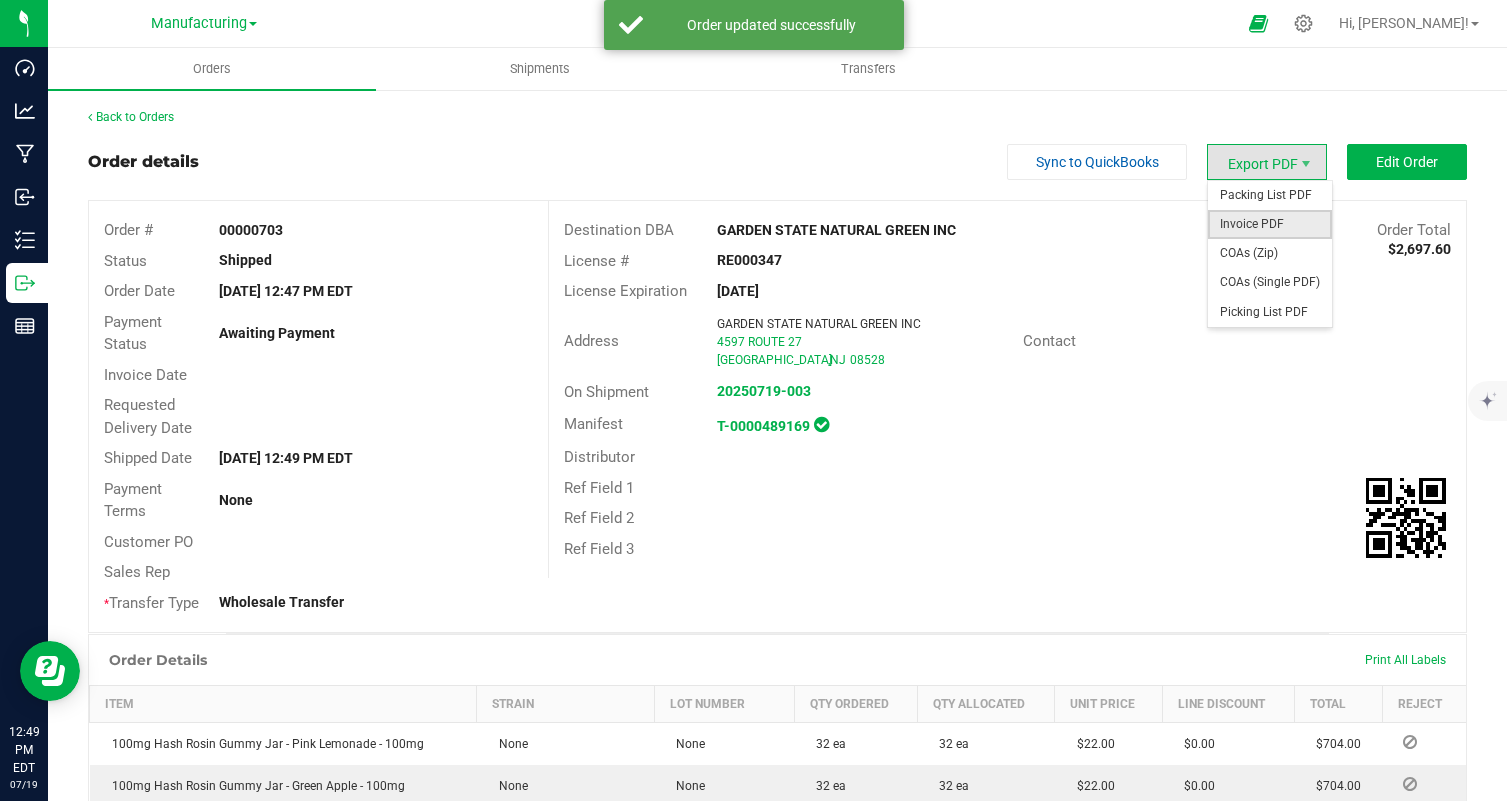 click on "Invoice PDF" at bounding box center (1270, 224) 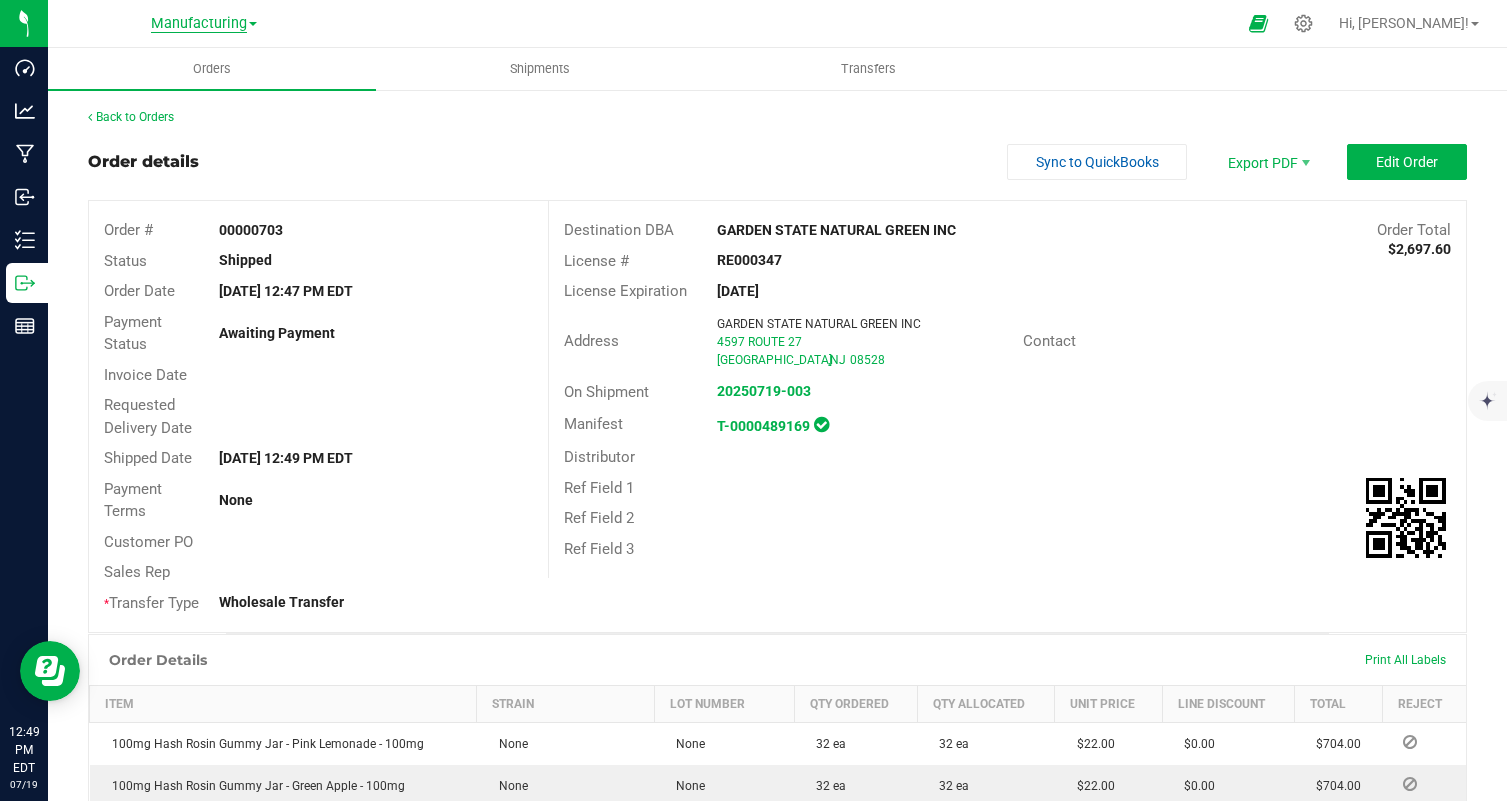 click on "Manufacturing" at bounding box center (199, 24) 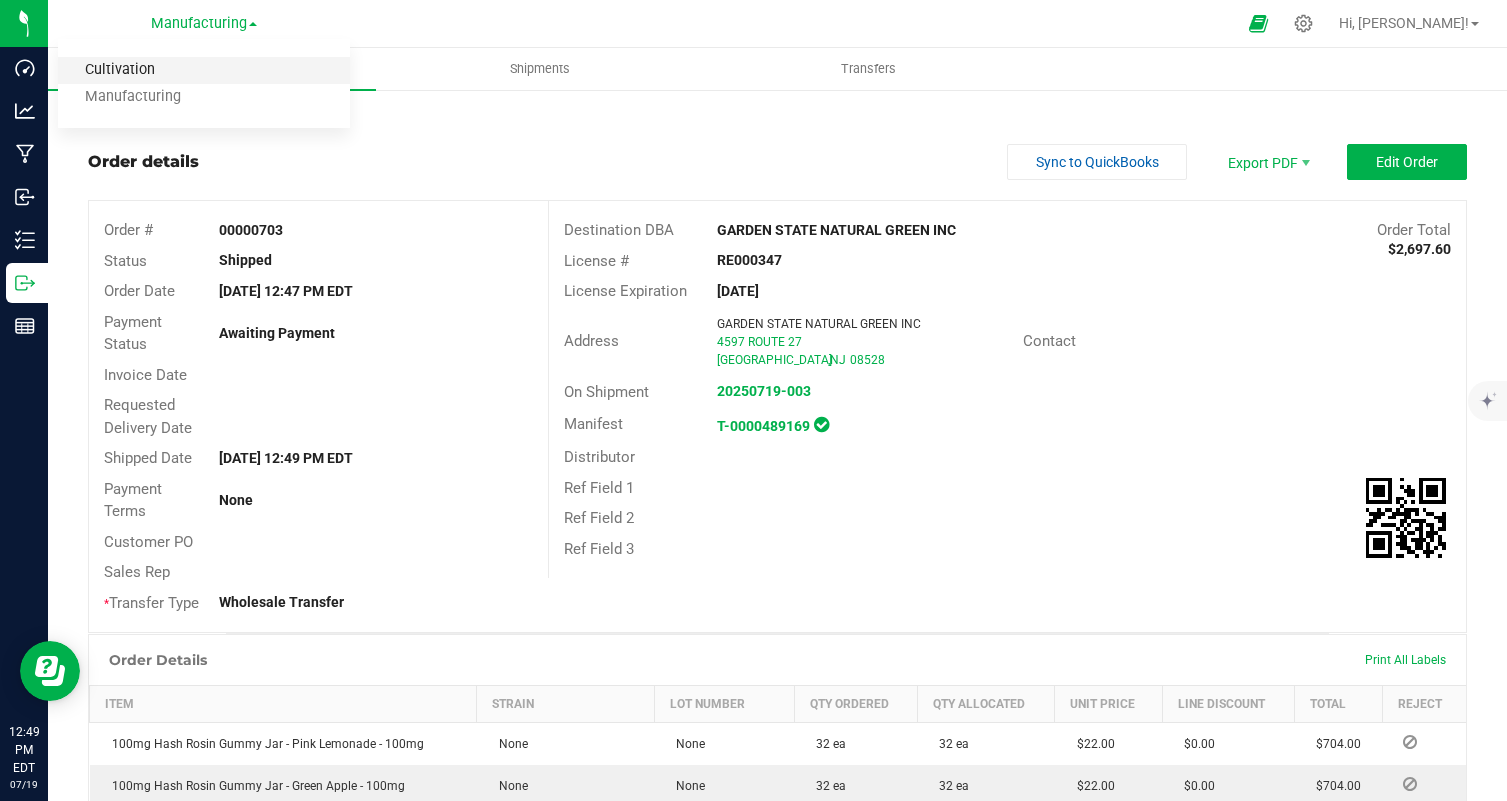 click on "Cultivation" at bounding box center (204, 70) 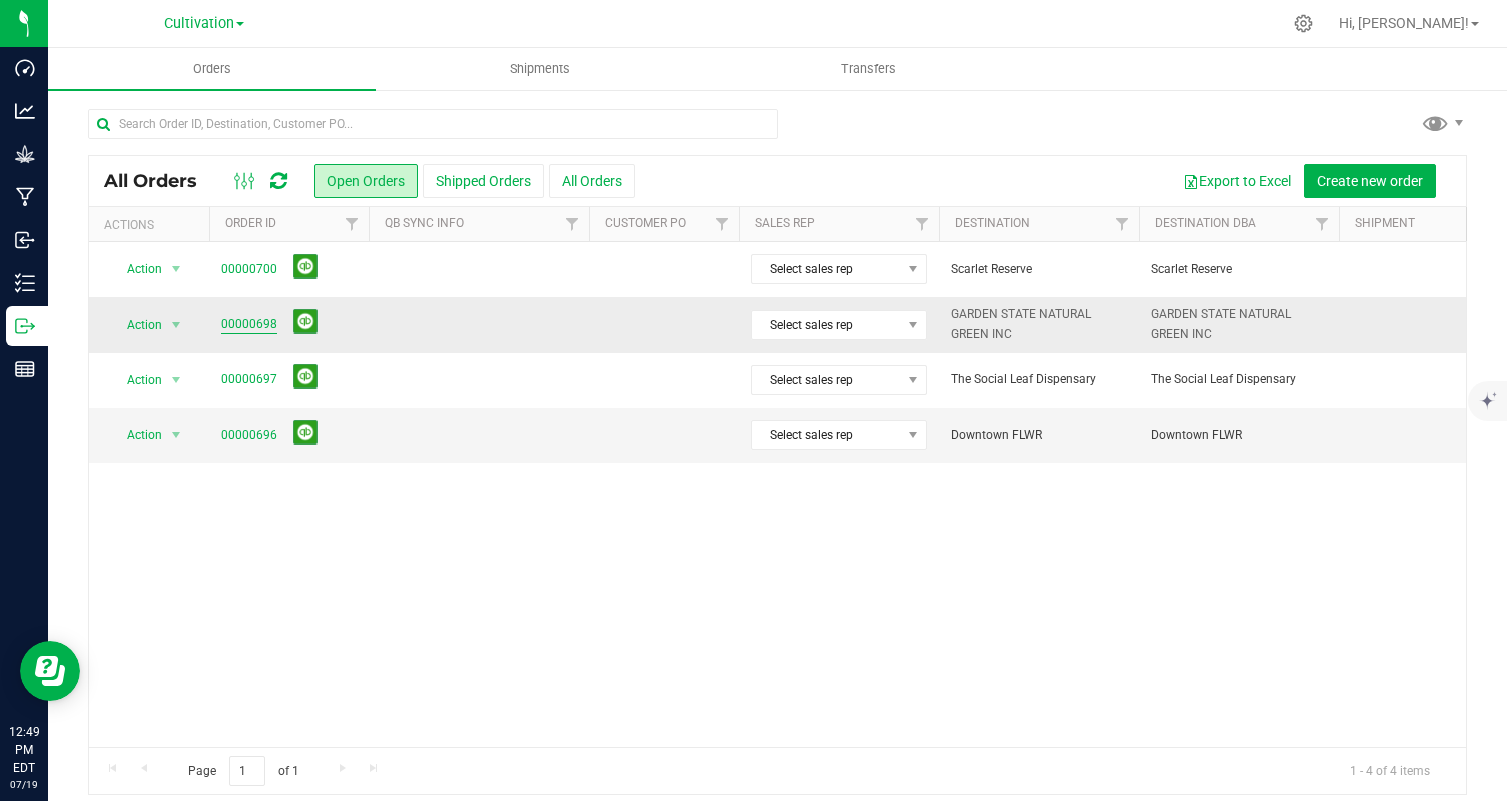 click on "00000698" at bounding box center (249, 324) 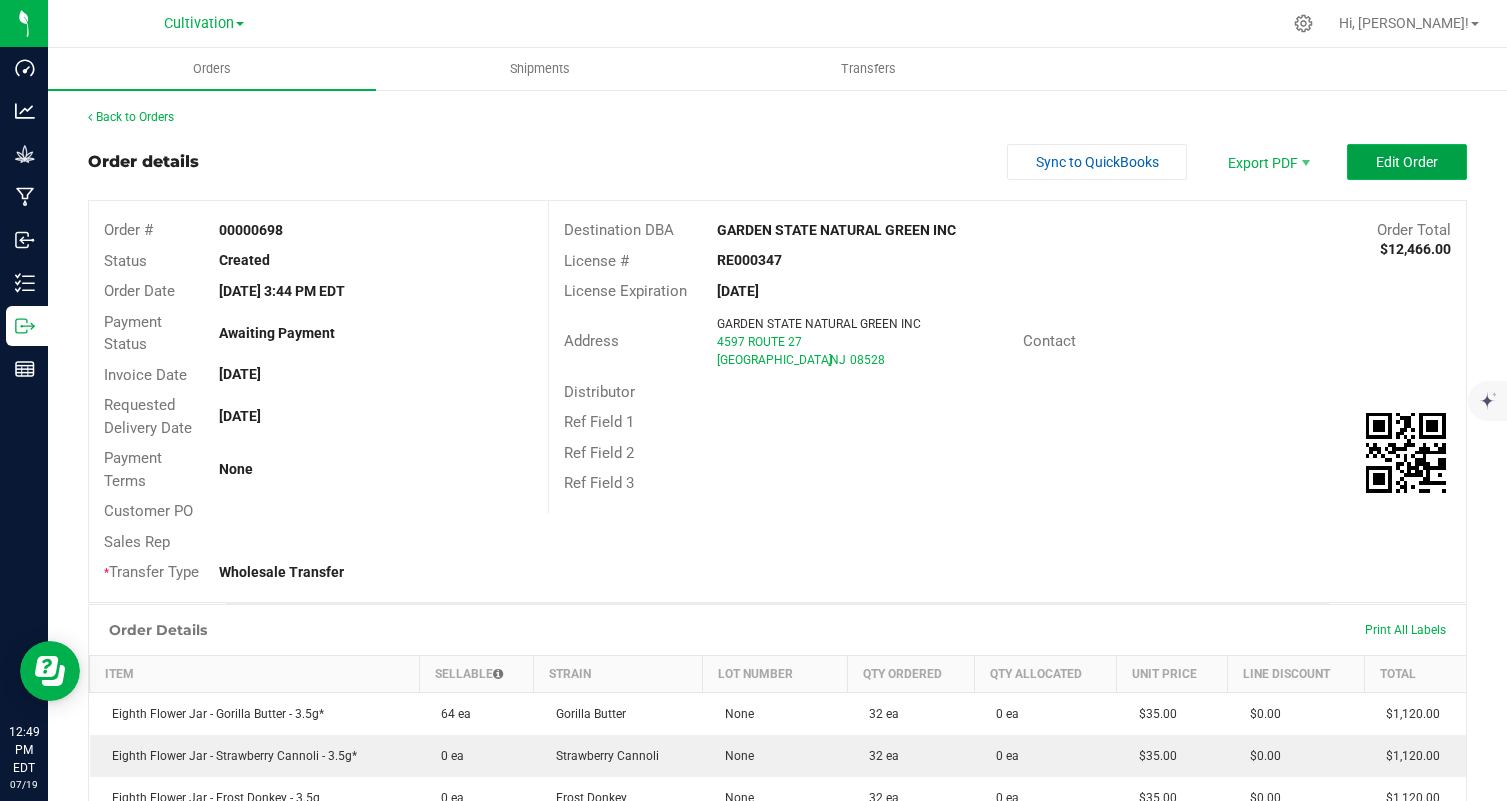 click on "Edit Order" at bounding box center [1407, 162] 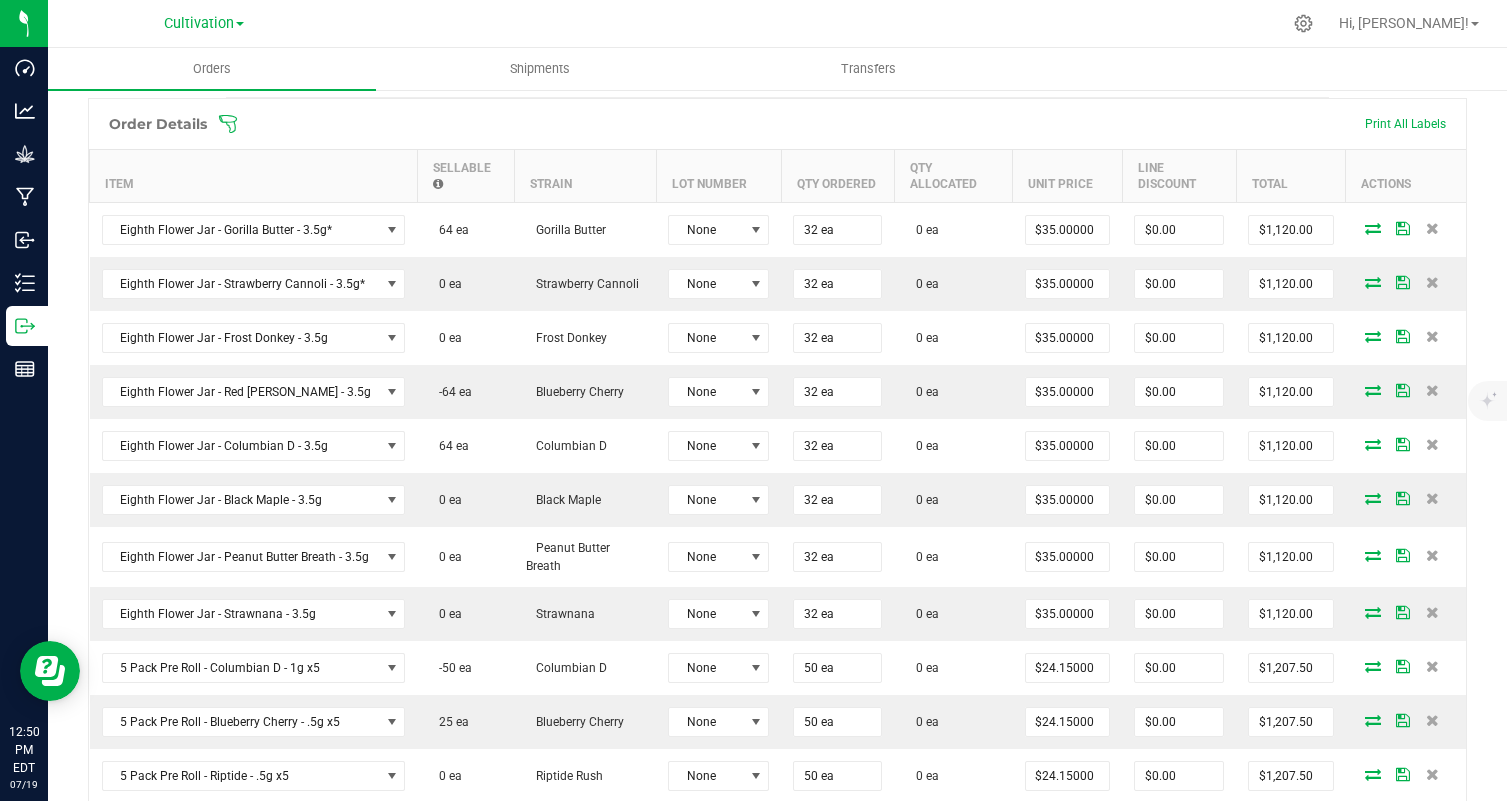 scroll, scrollTop: 552, scrollLeft: 0, axis: vertical 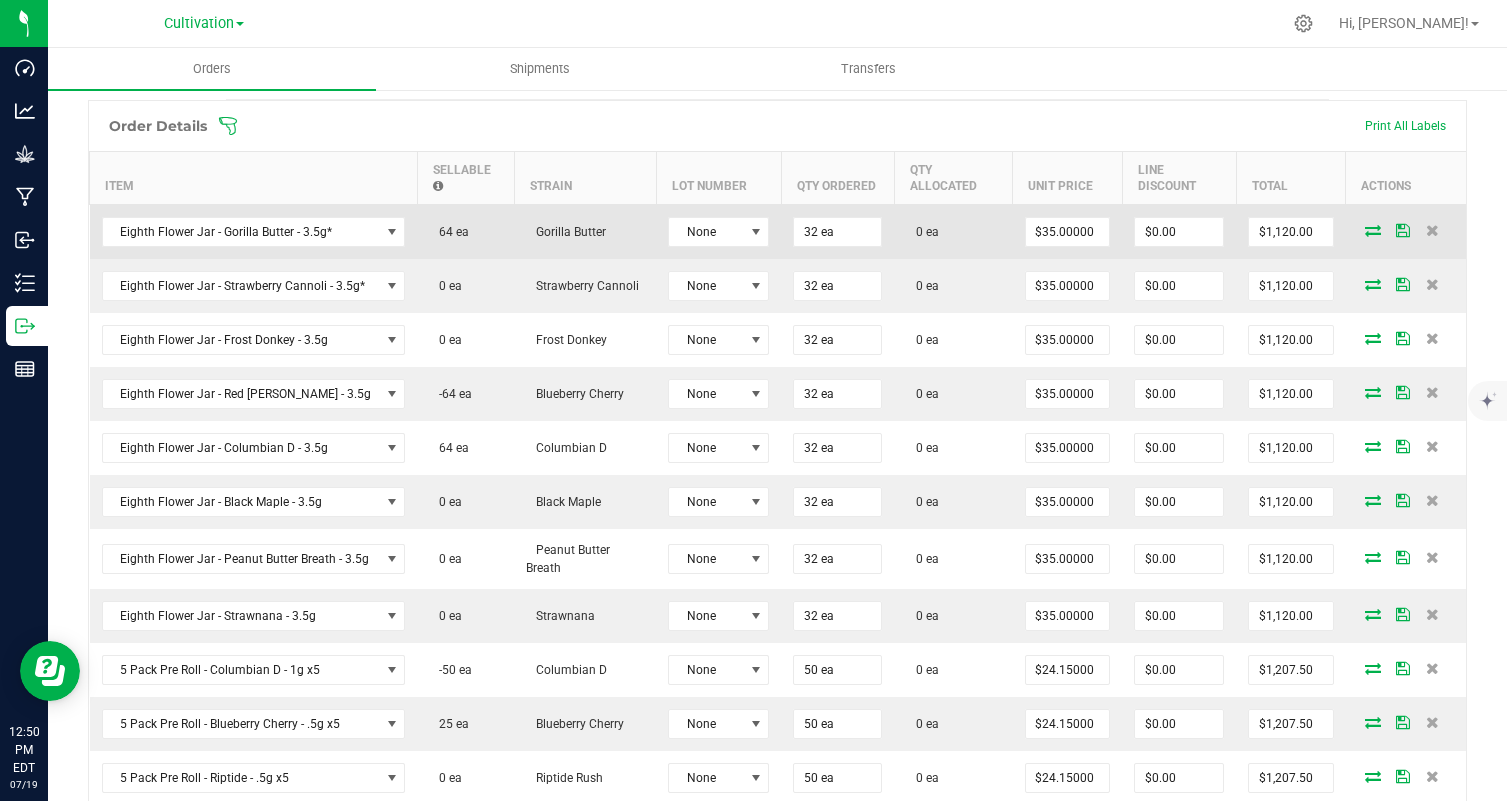 click at bounding box center (1373, 230) 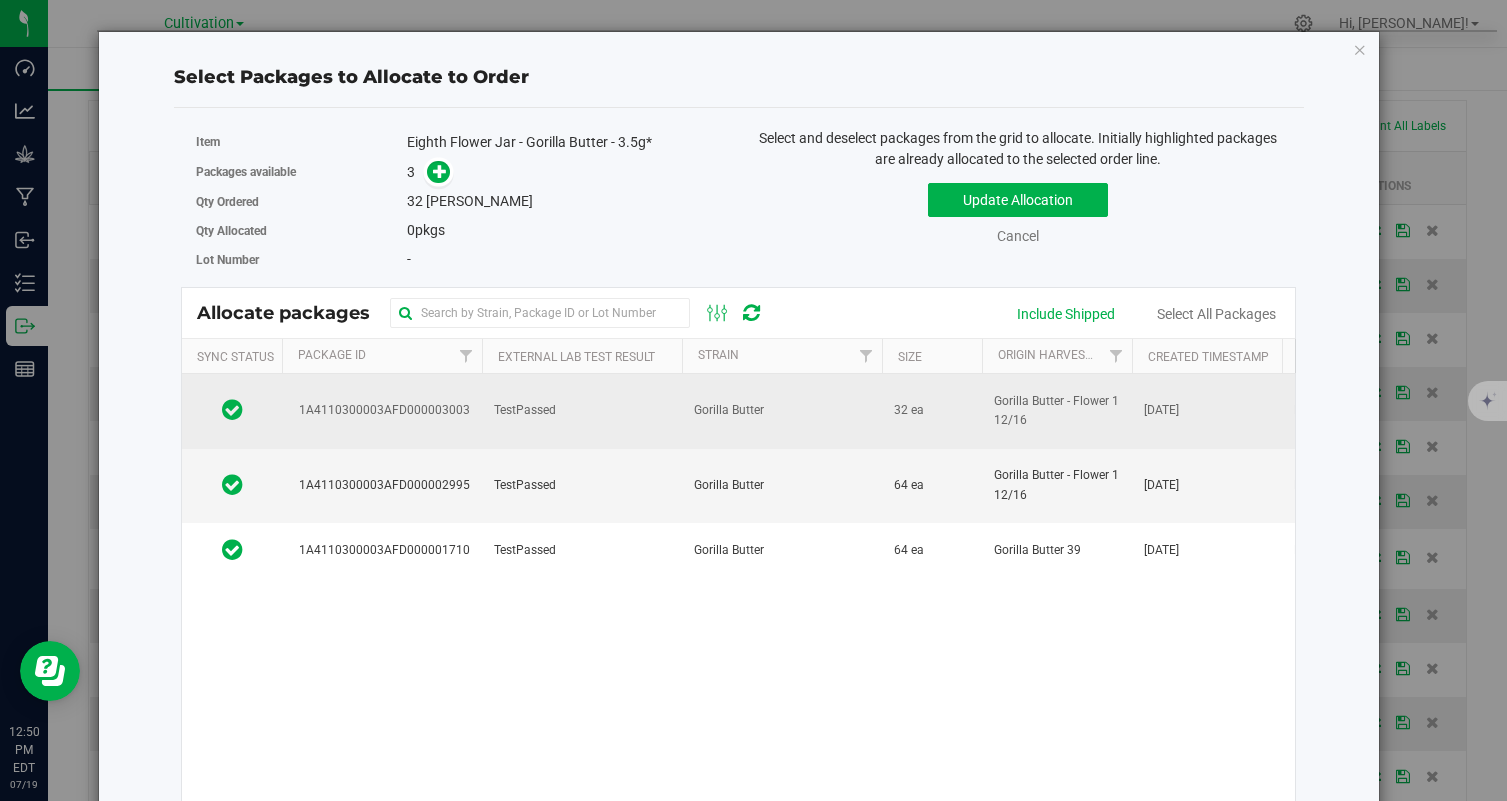 click on "TestPassed" at bounding box center (582, 411) 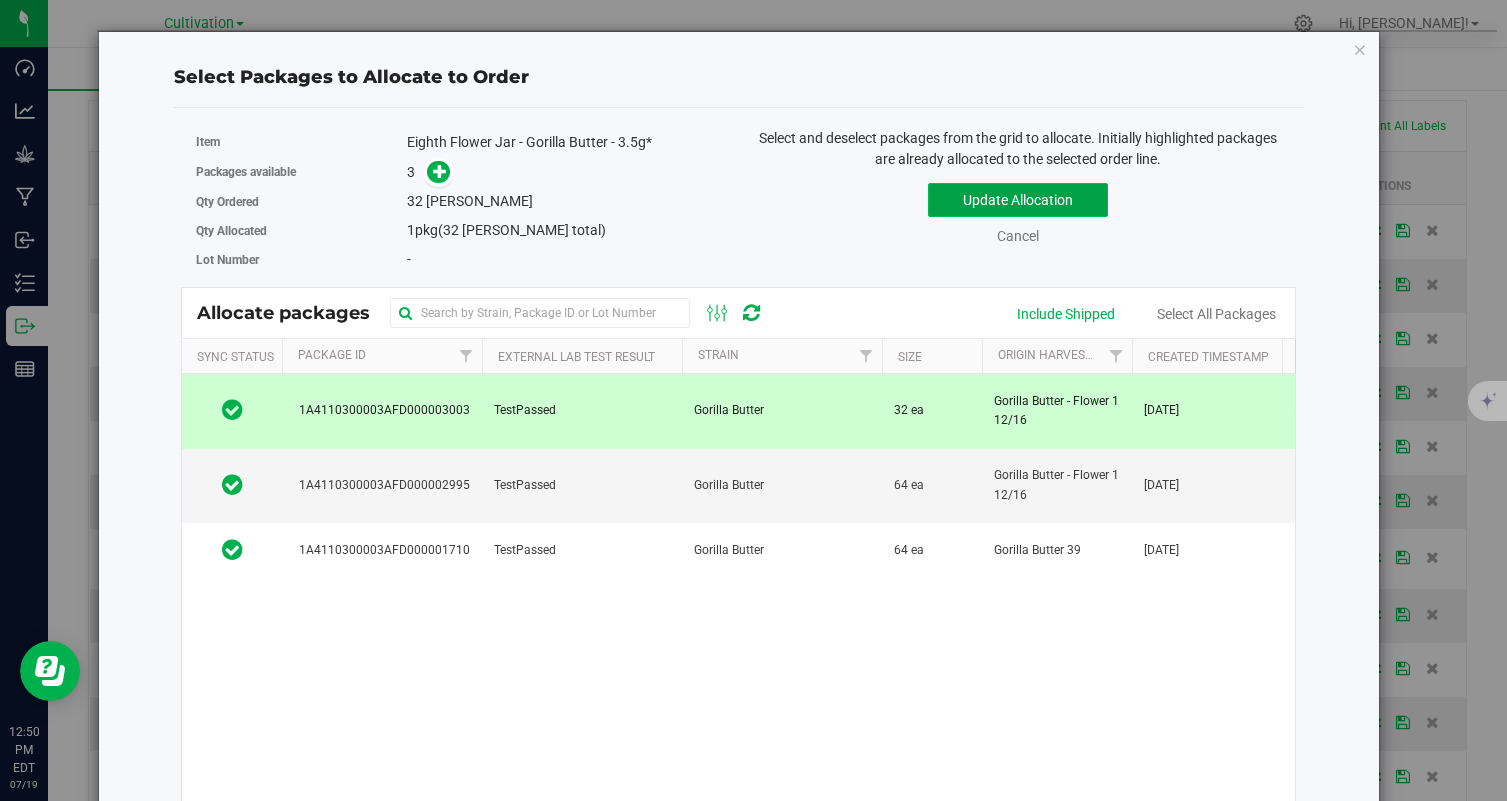 click on "Update Allocation" at bounding box center [1018, 200] 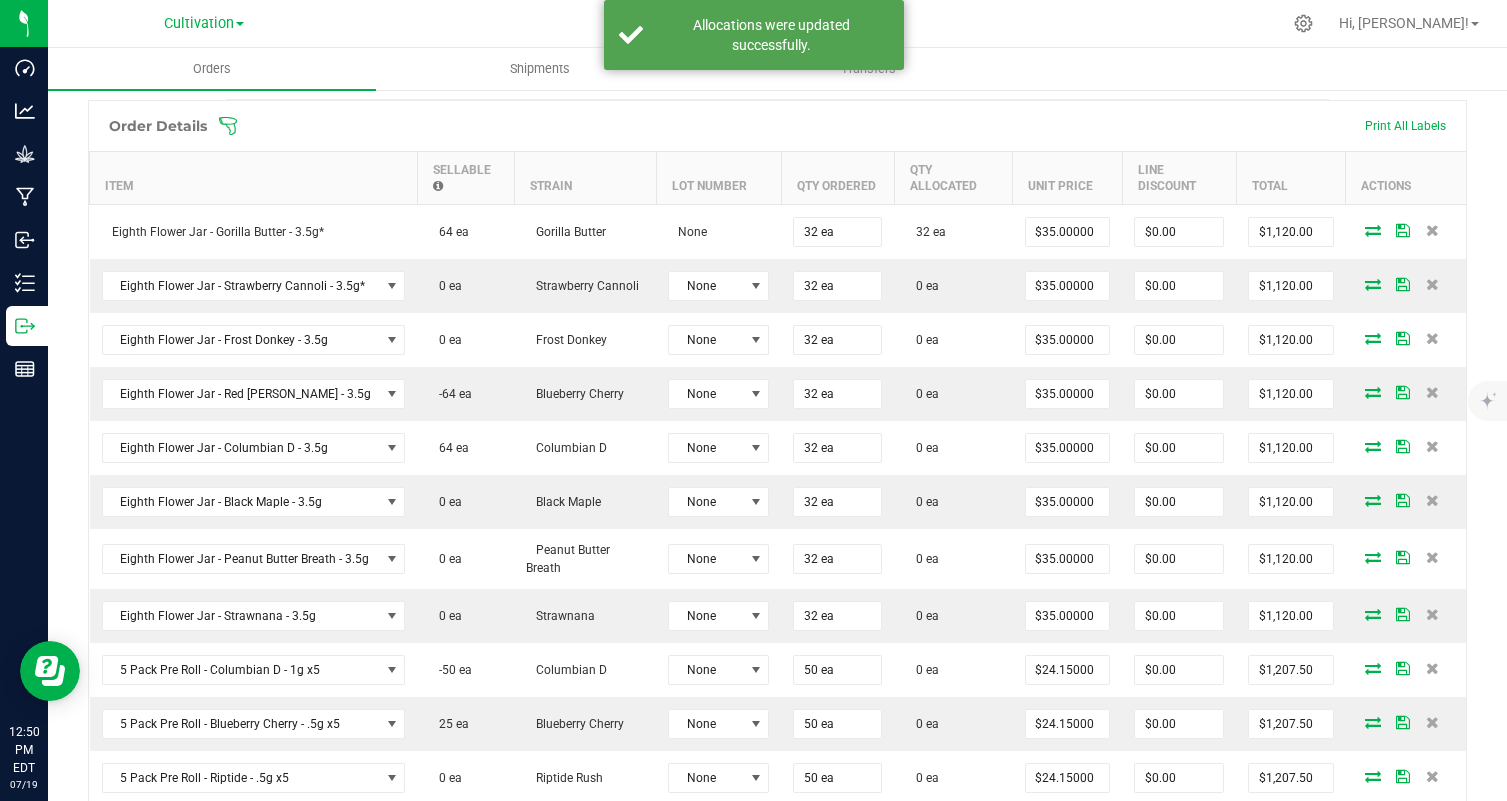click at bounding box center (1373, 284) 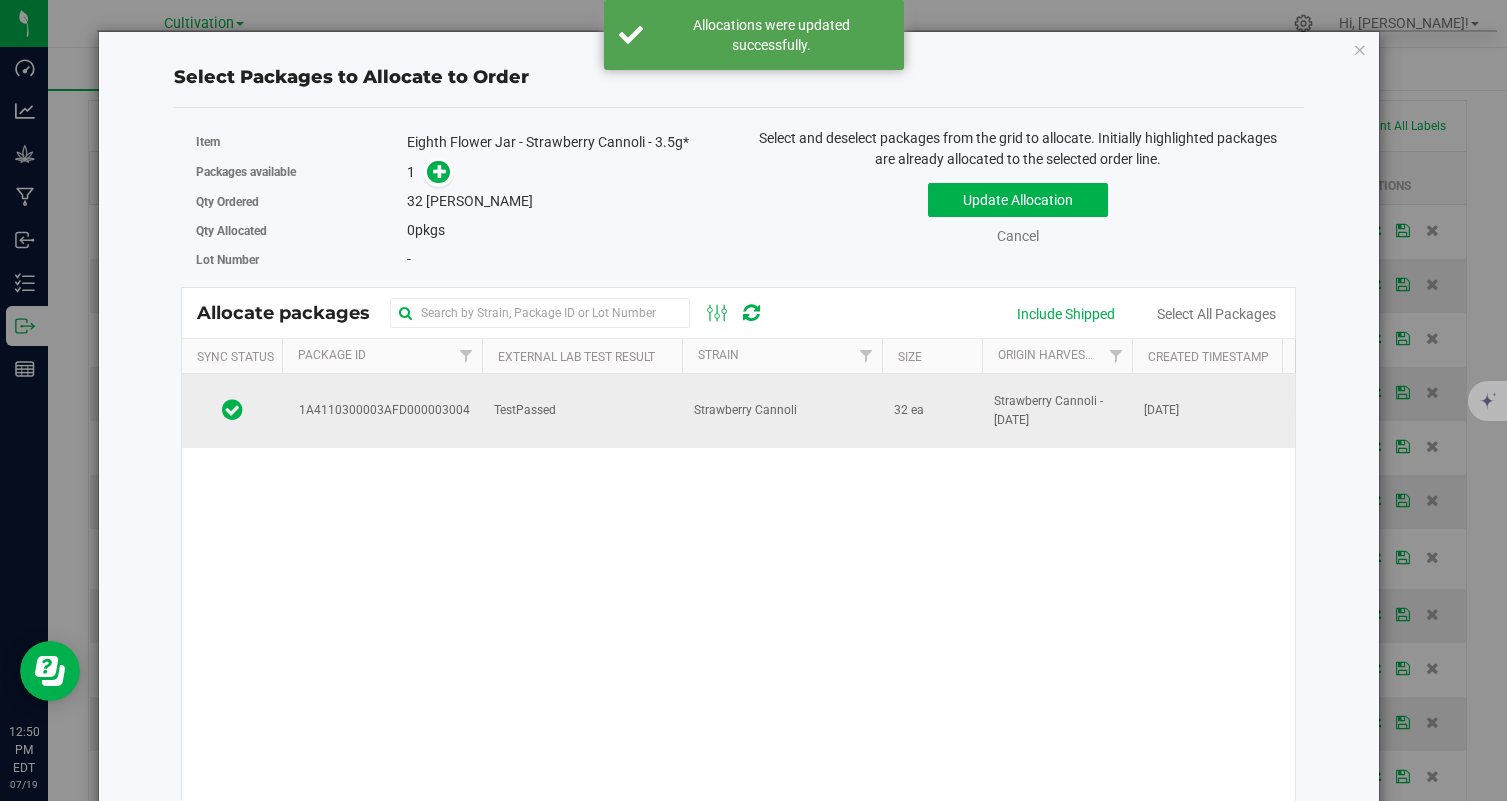 click on "Strawberry Cannoli" at bounding box center [782, 411] 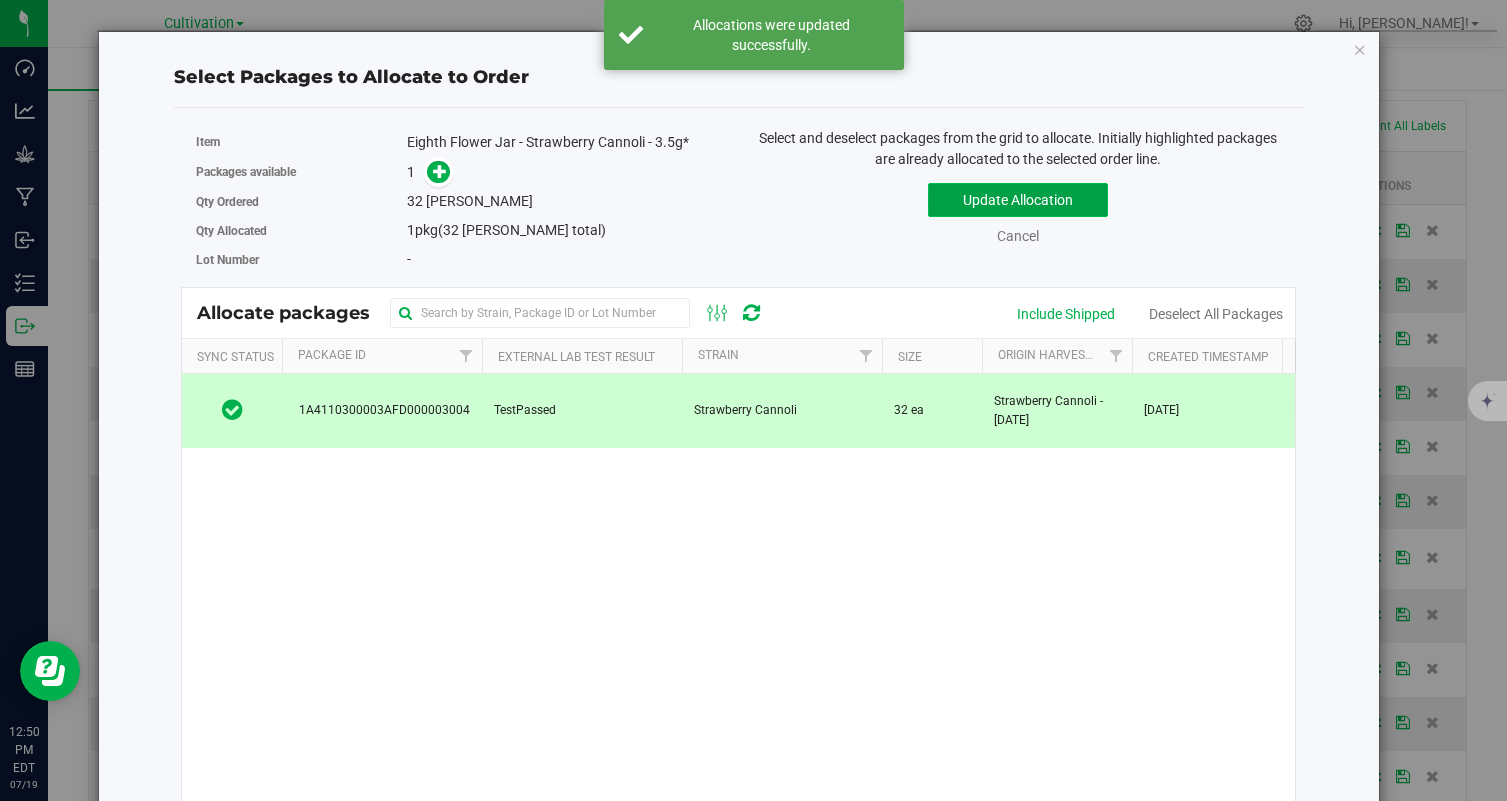 click on "Update Allocation" at bounding box center [1018, 200] 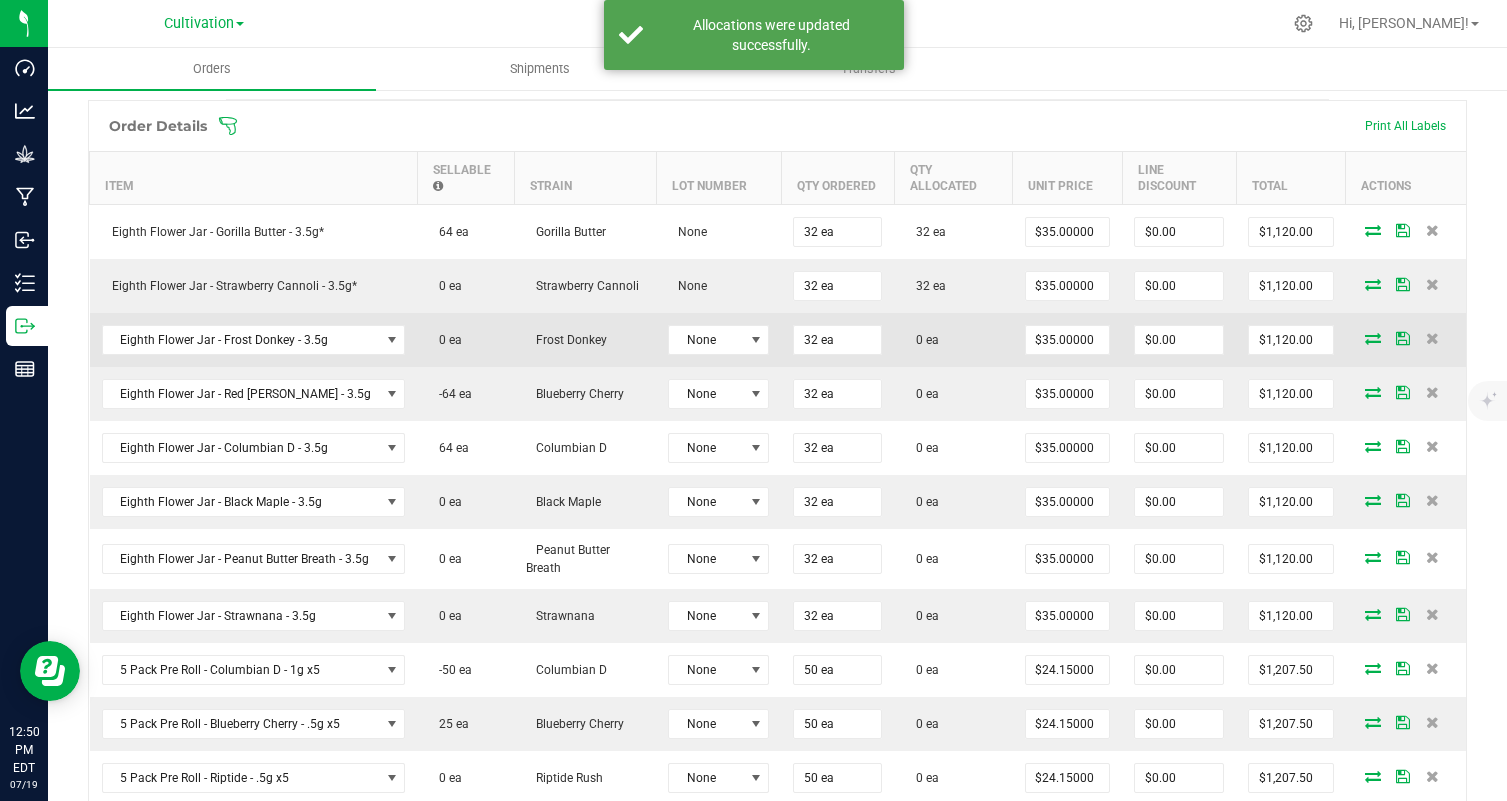 click at bounding box center [1373, 338] 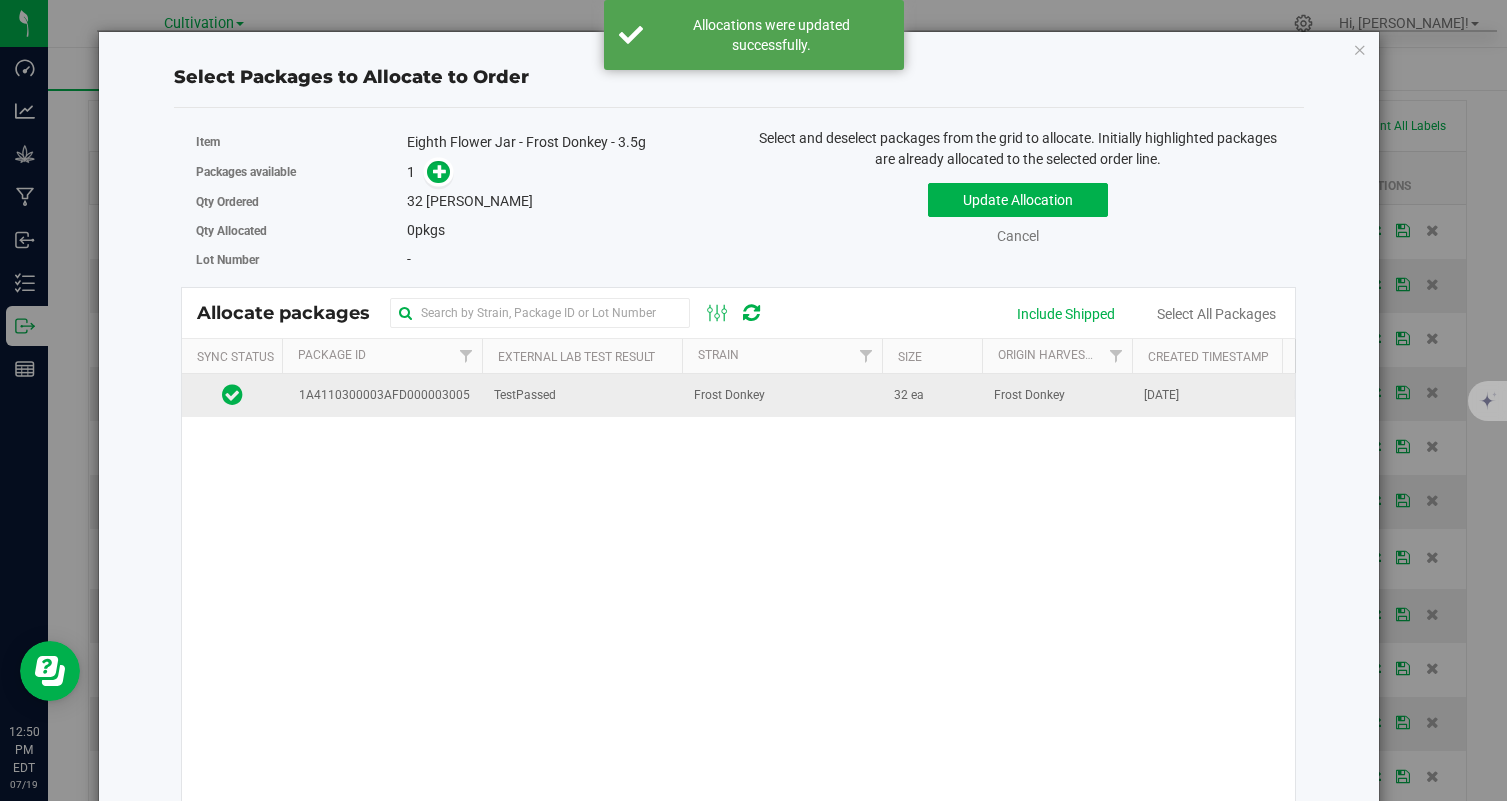 click on "32 ea" at bounding box center (932, 395) 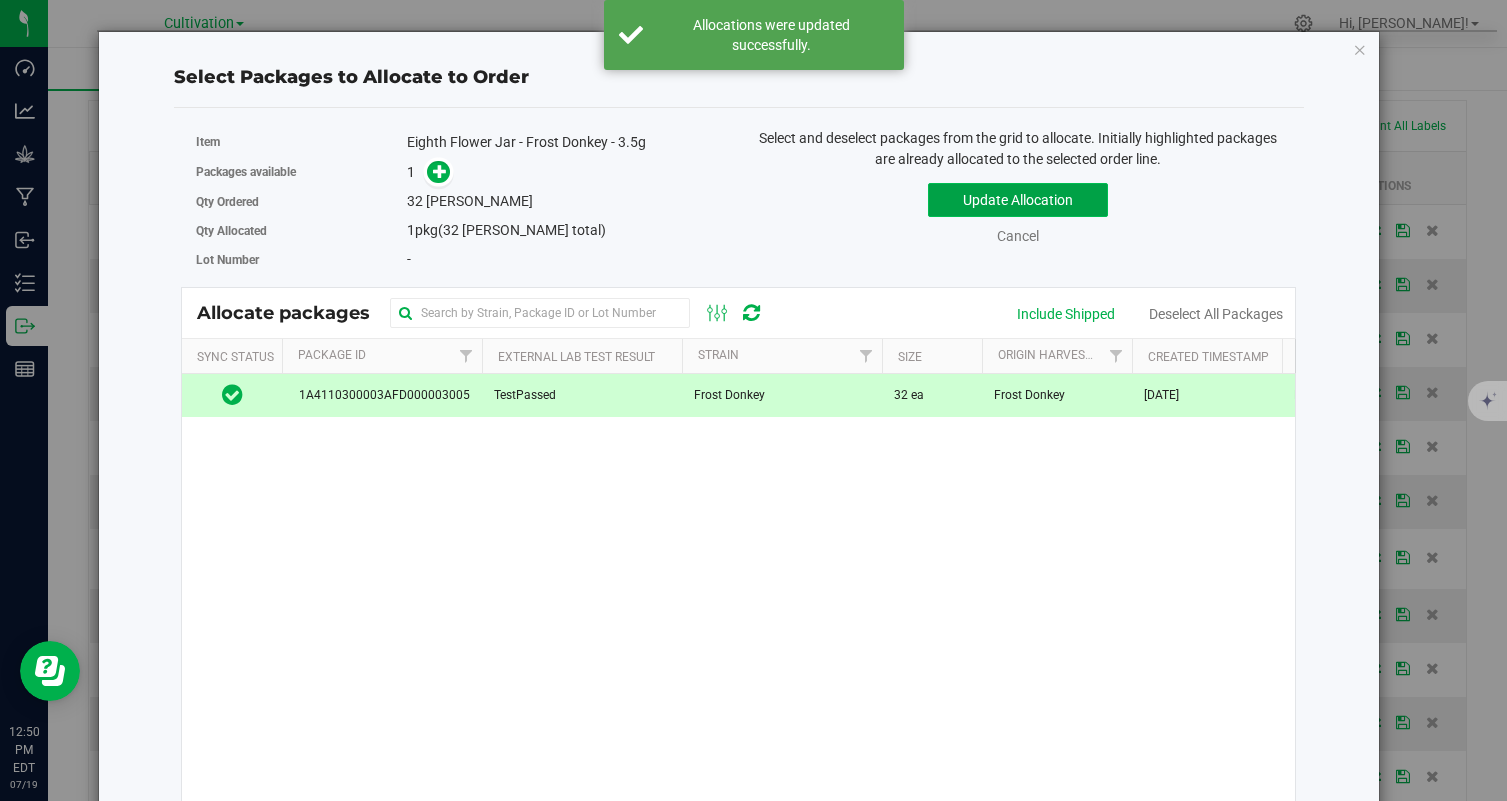 click on "Update Allocation" at bounding box center (1018, 200) 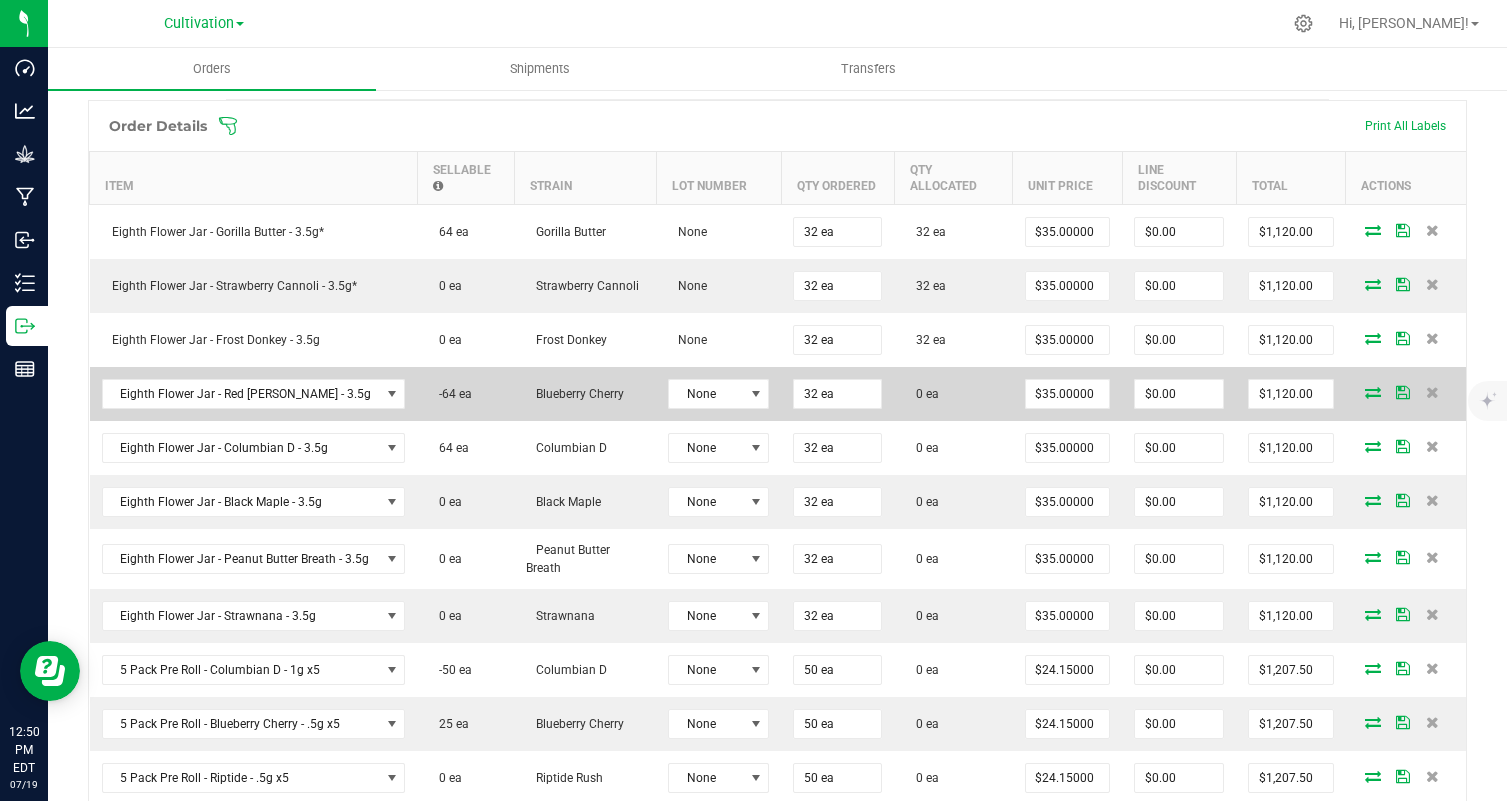click at bounding box center [1373, 392] 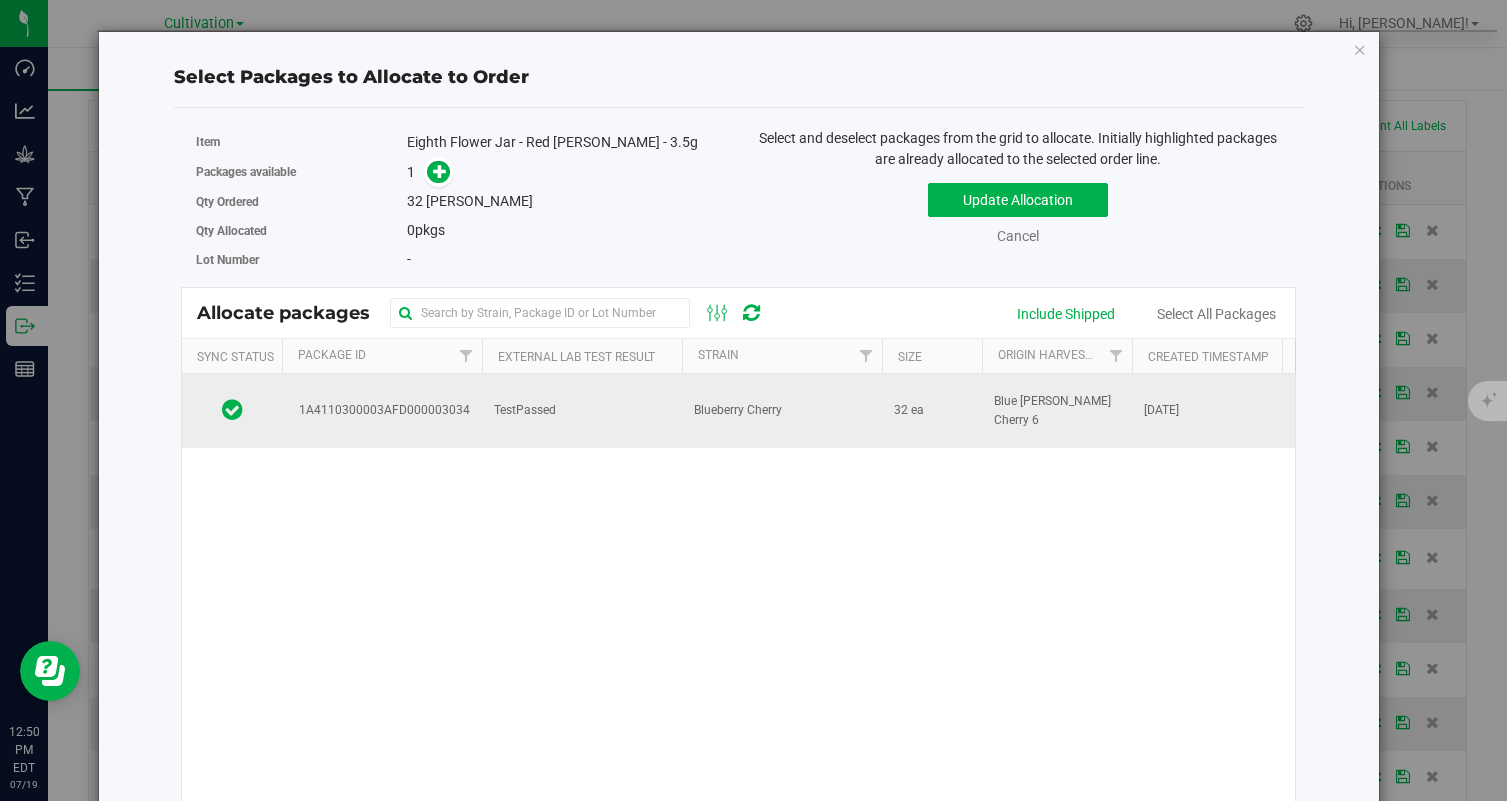 click on "Blue [PERSON_NAME] Cherry 6" at bounding box center (1057, 411) 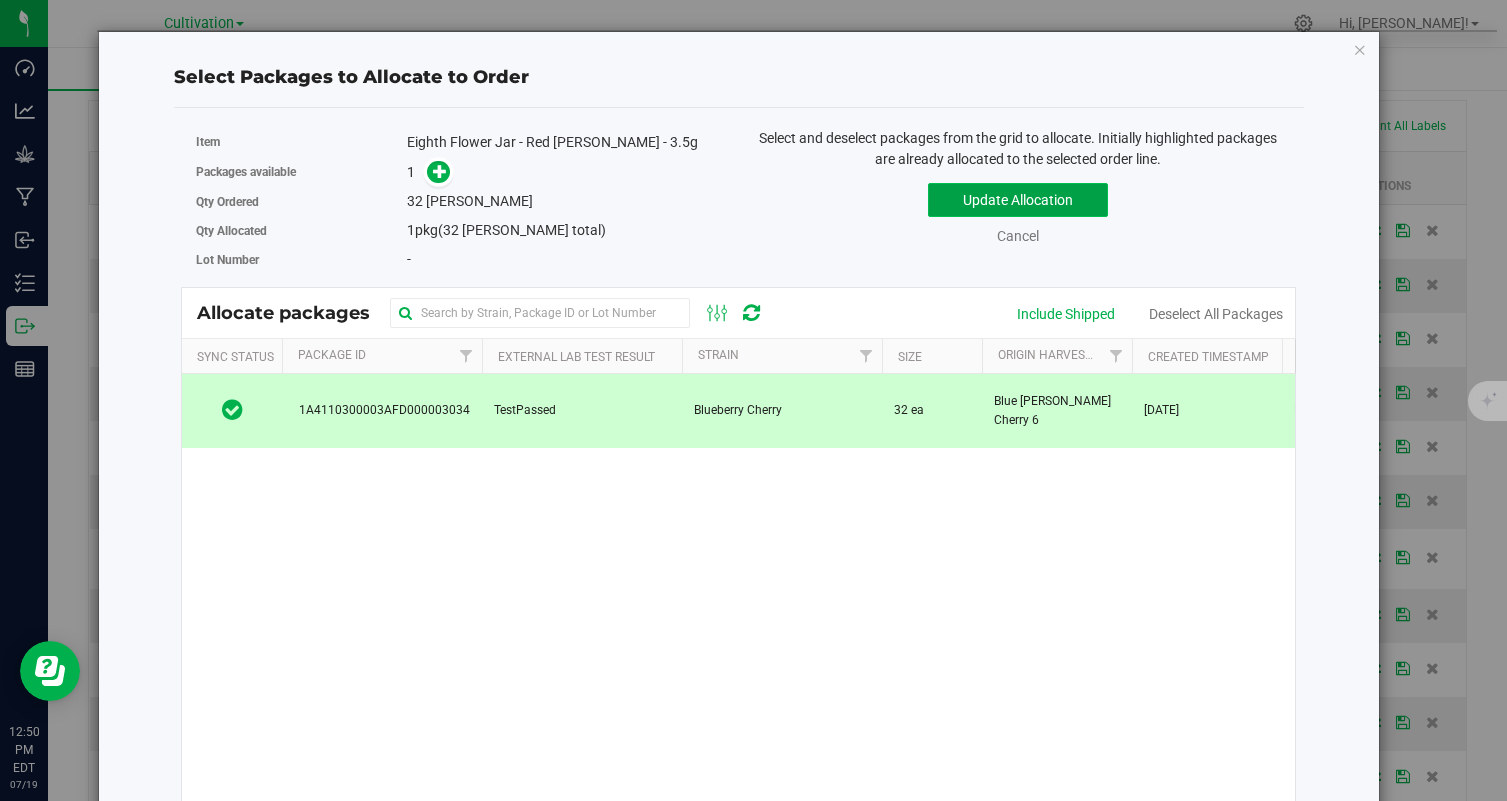 click on "Update Allocation" at bounding box center (1018, 200) 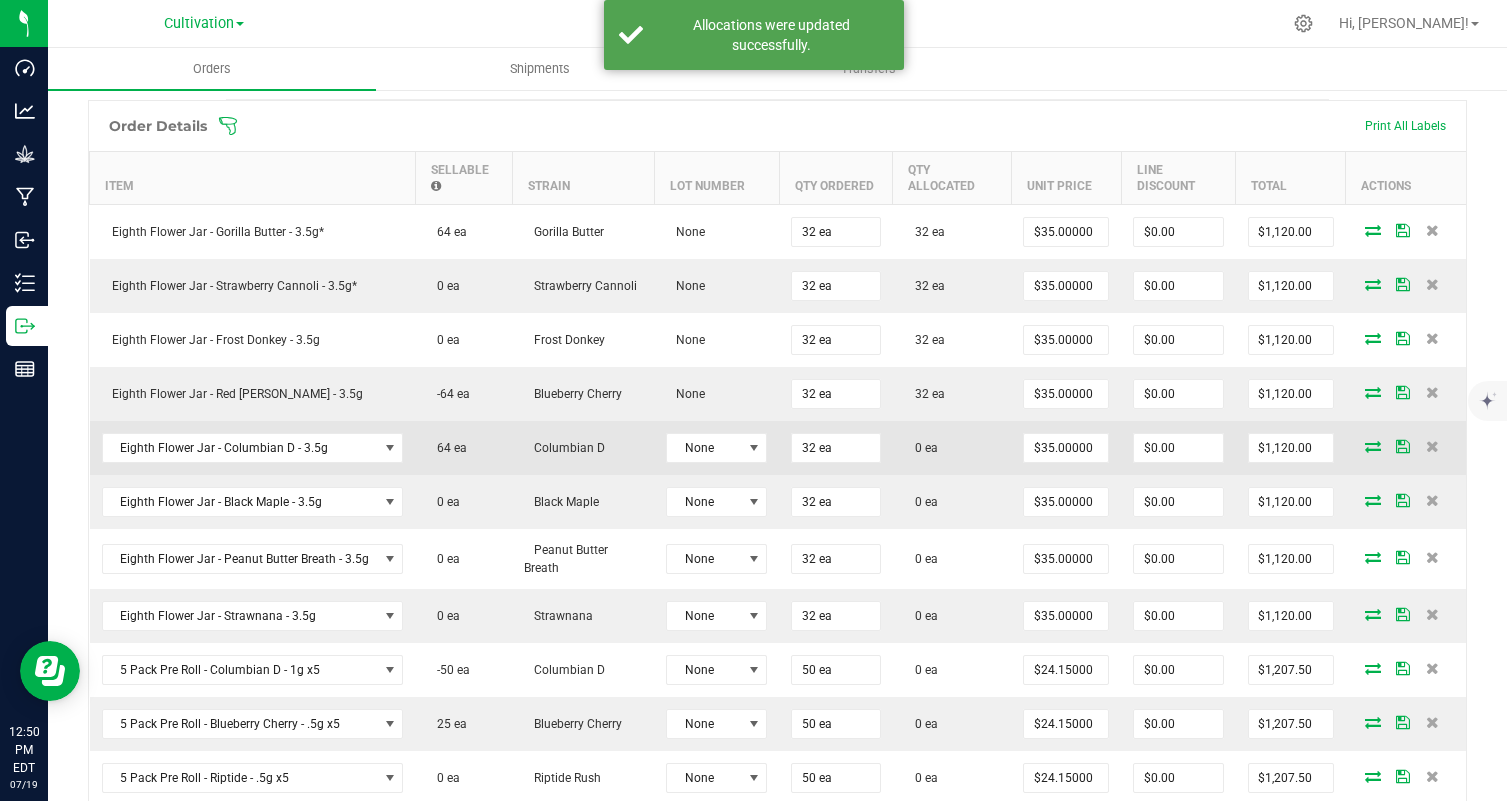 click at bounding box center (1373, 446) 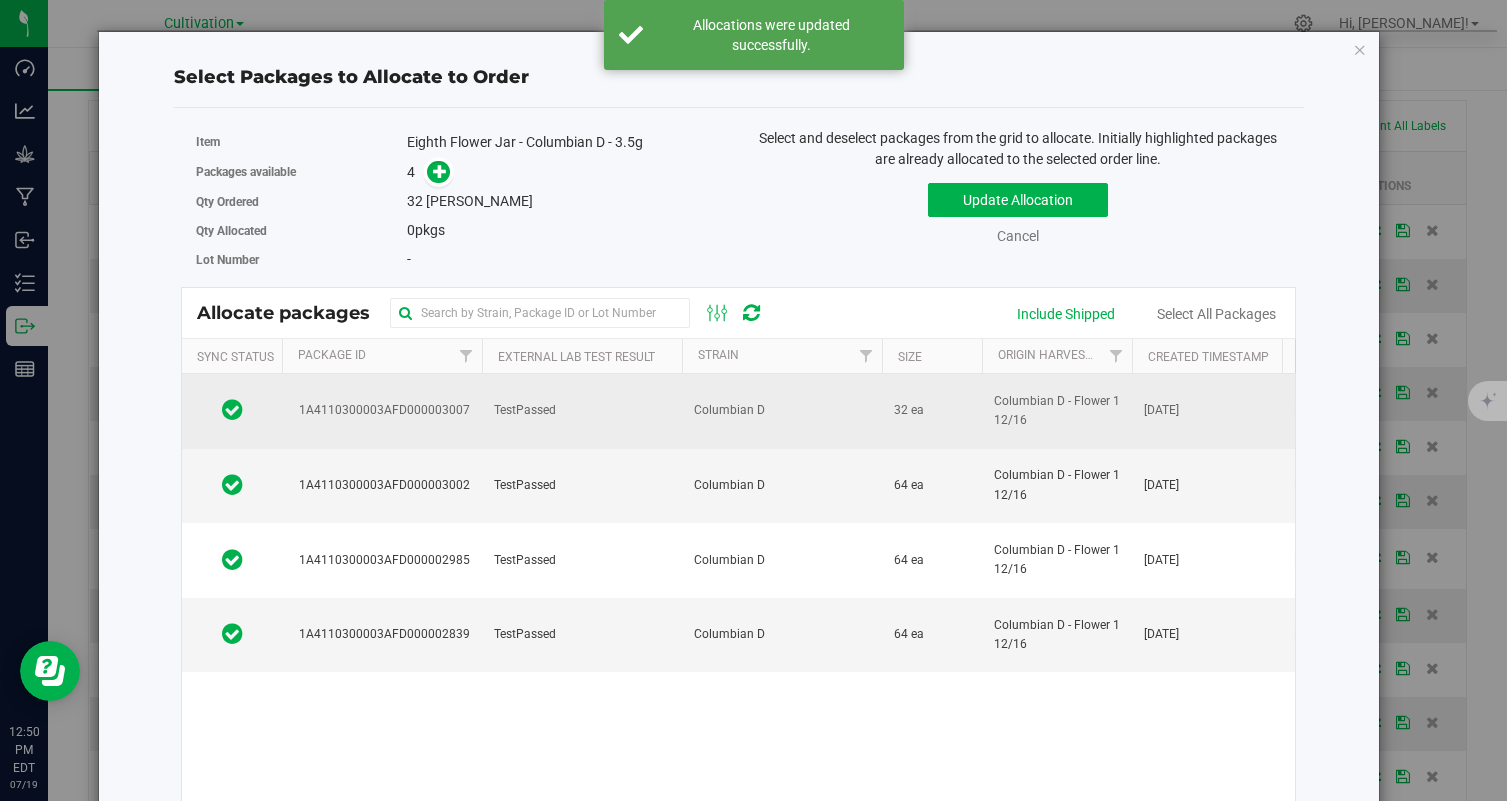 click on "Columbian D" at bounding box center (782, 411) 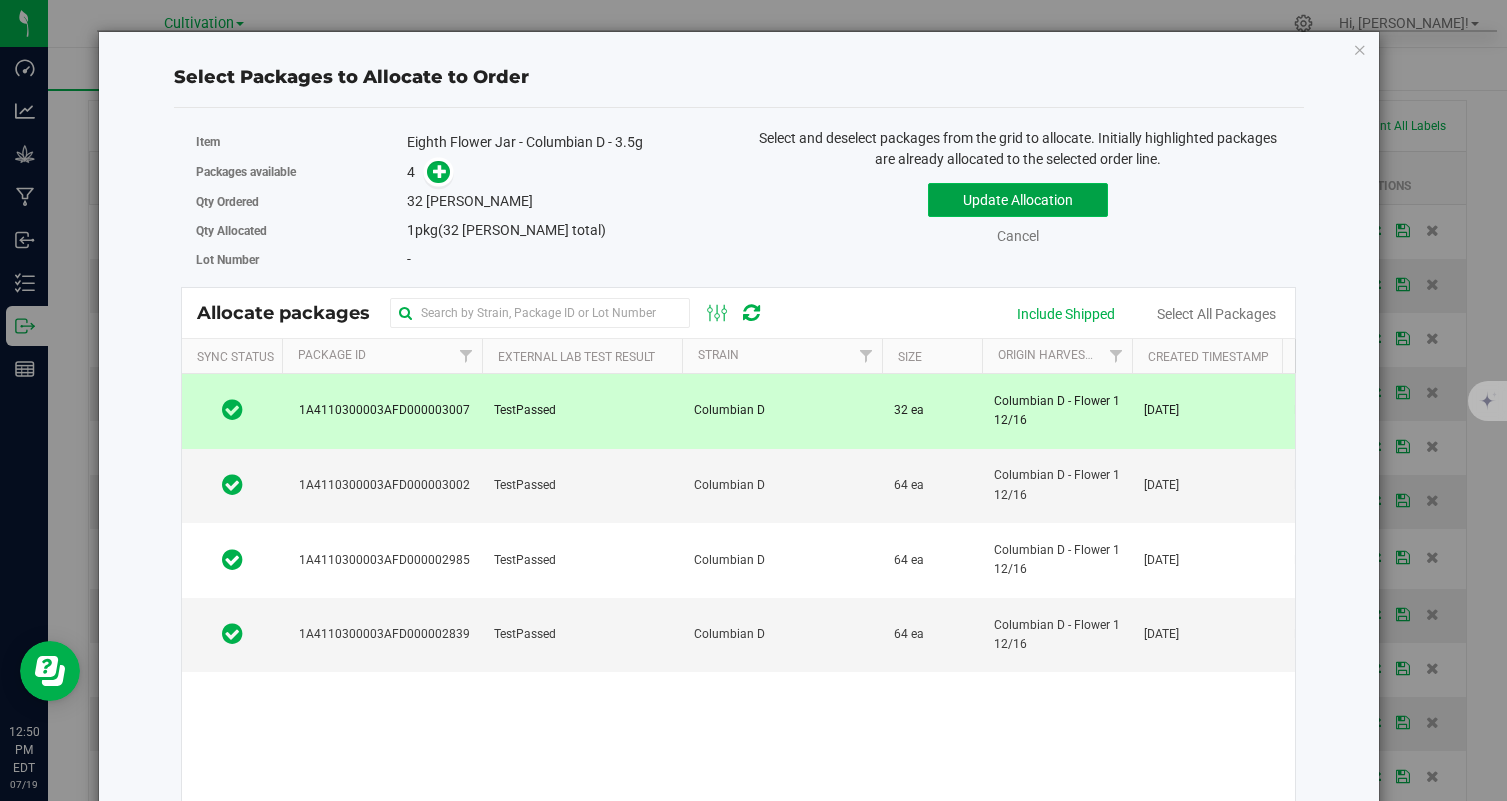 click on "Update Allocation" at bounding box center [1018, 200] 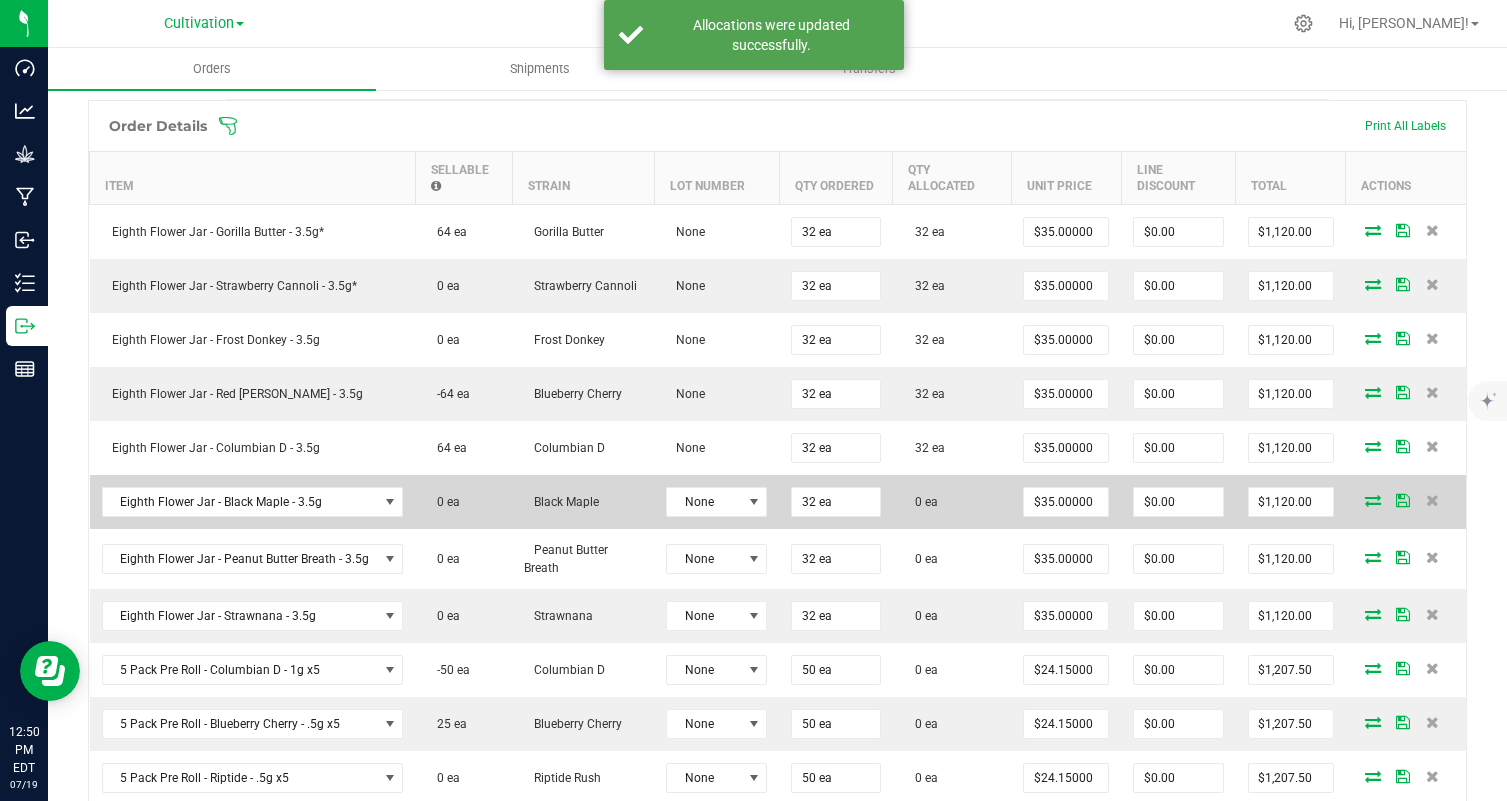 click at bounding box center [1373, 500] 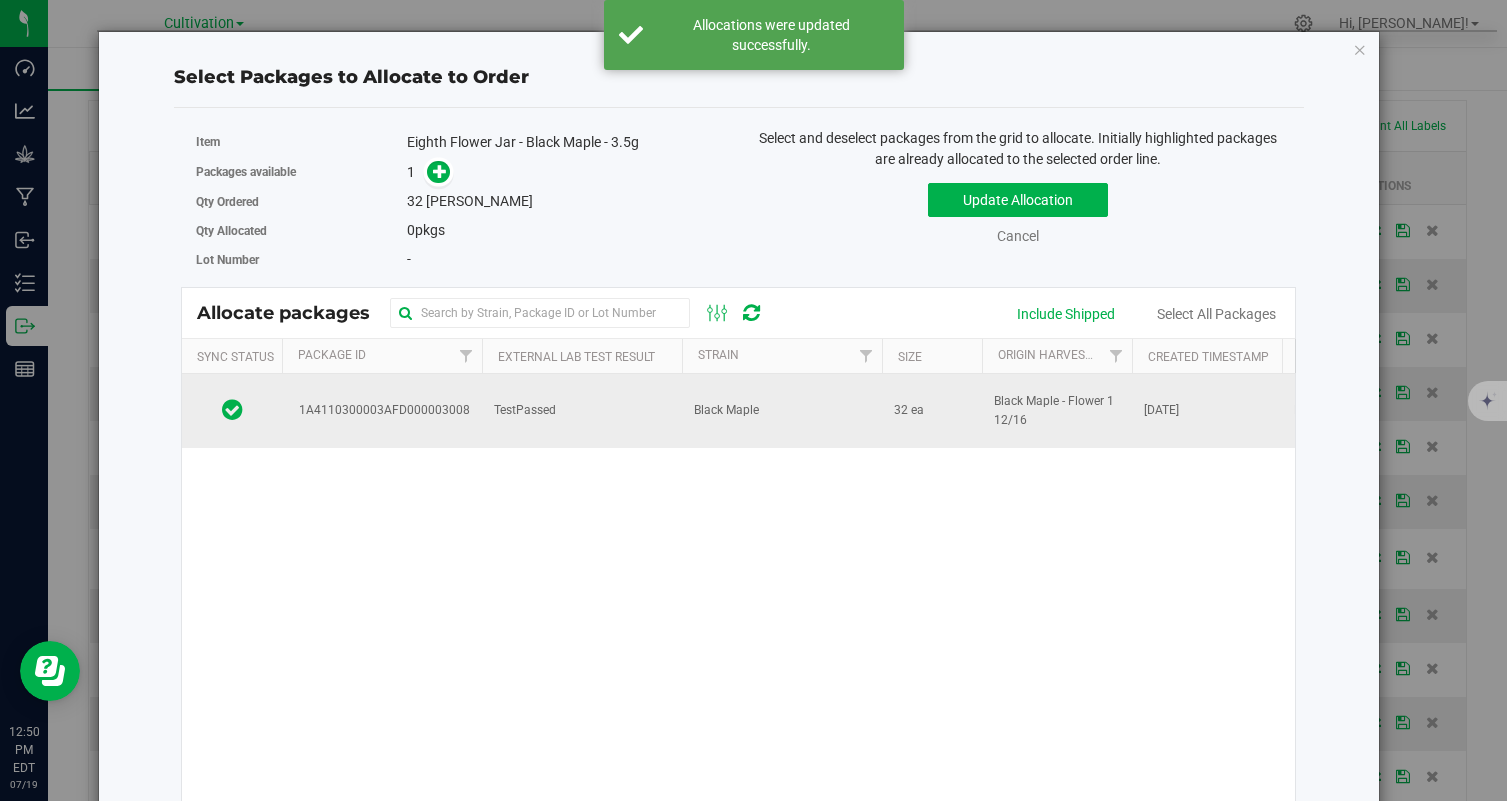 click on "Black Maple" at bounding box center (782, 411) 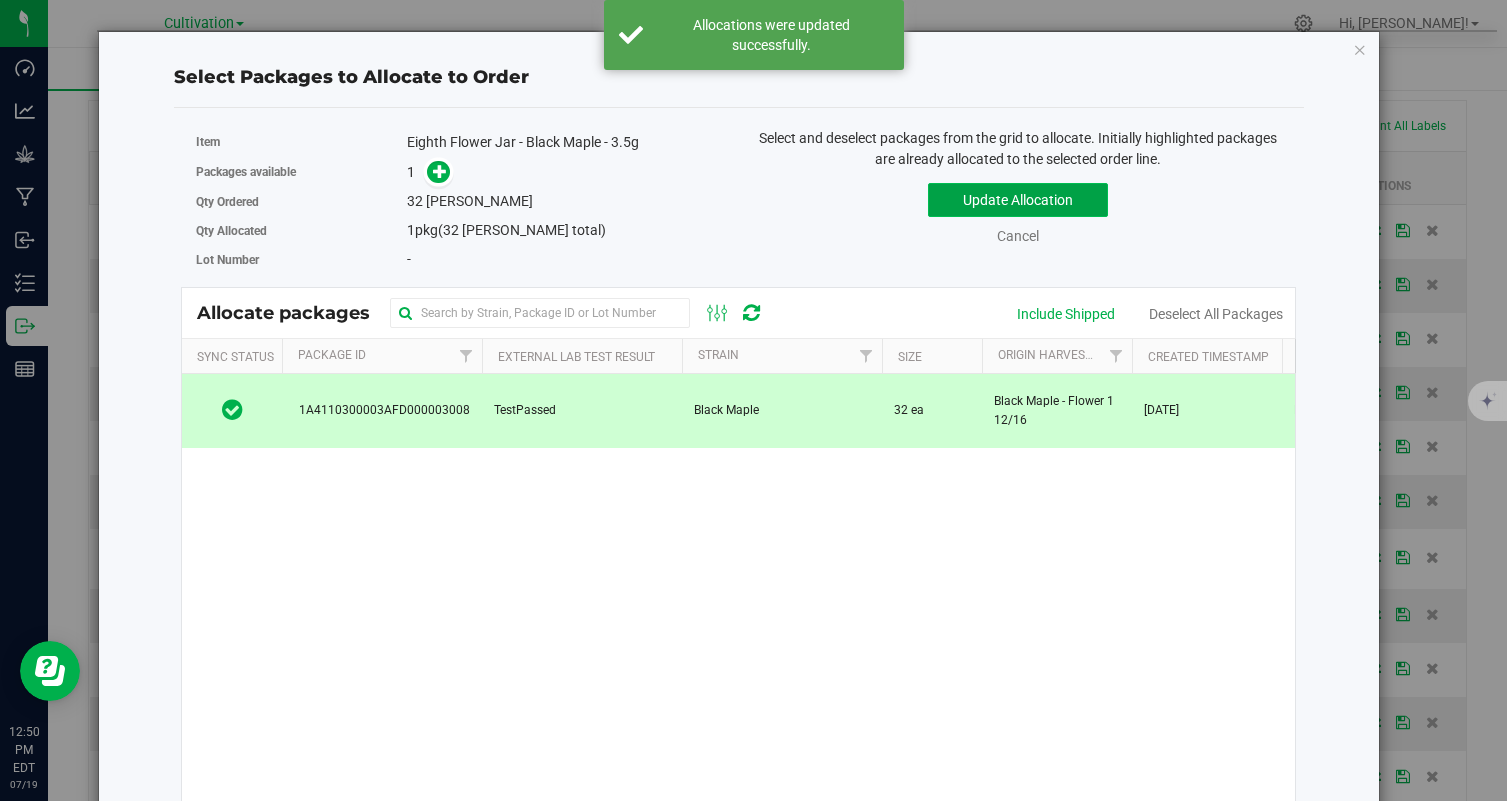 click on "Update Allocation" at bounding box center [1018, 200] 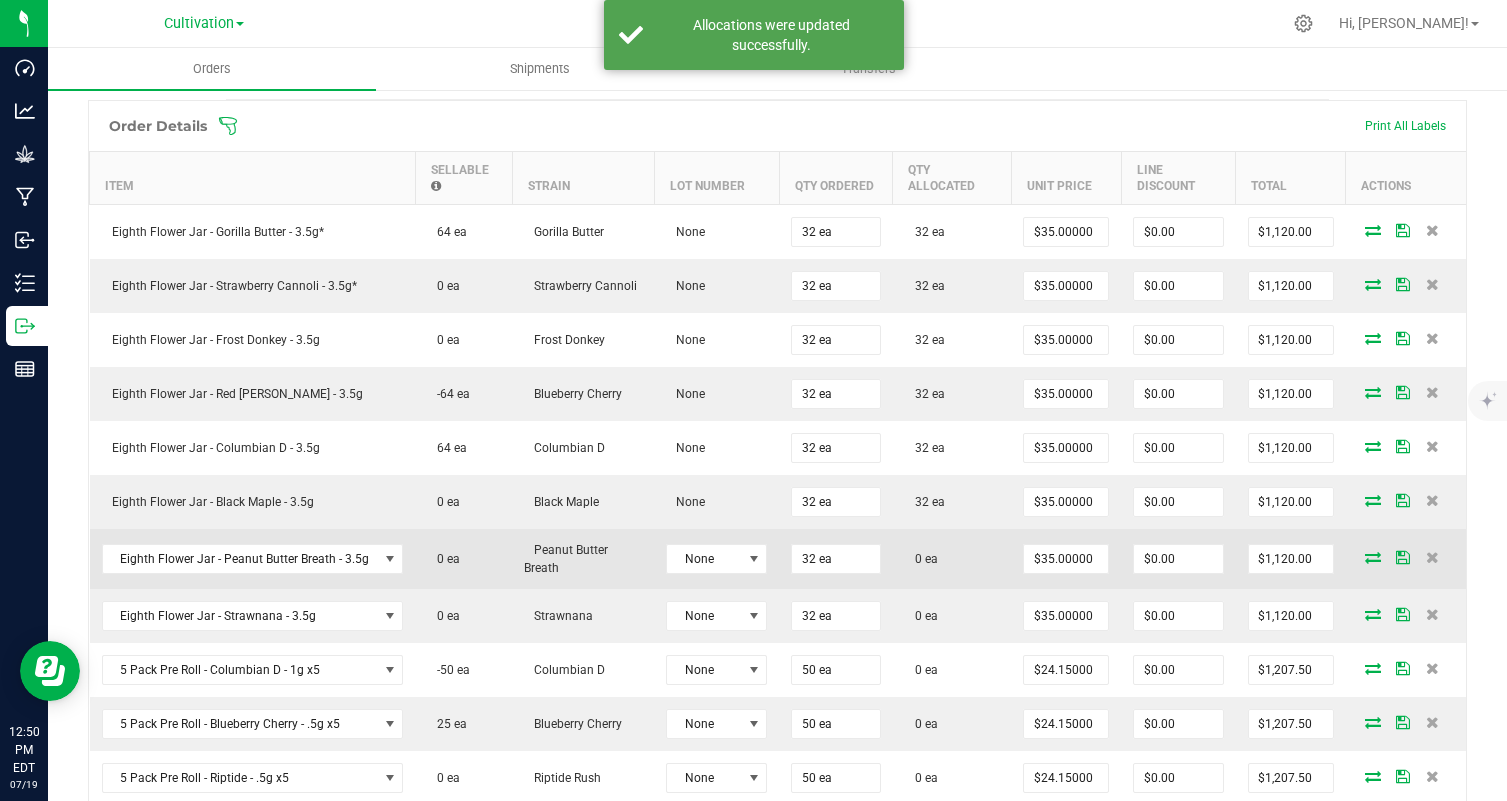 click at bounding box center (1373, 557) 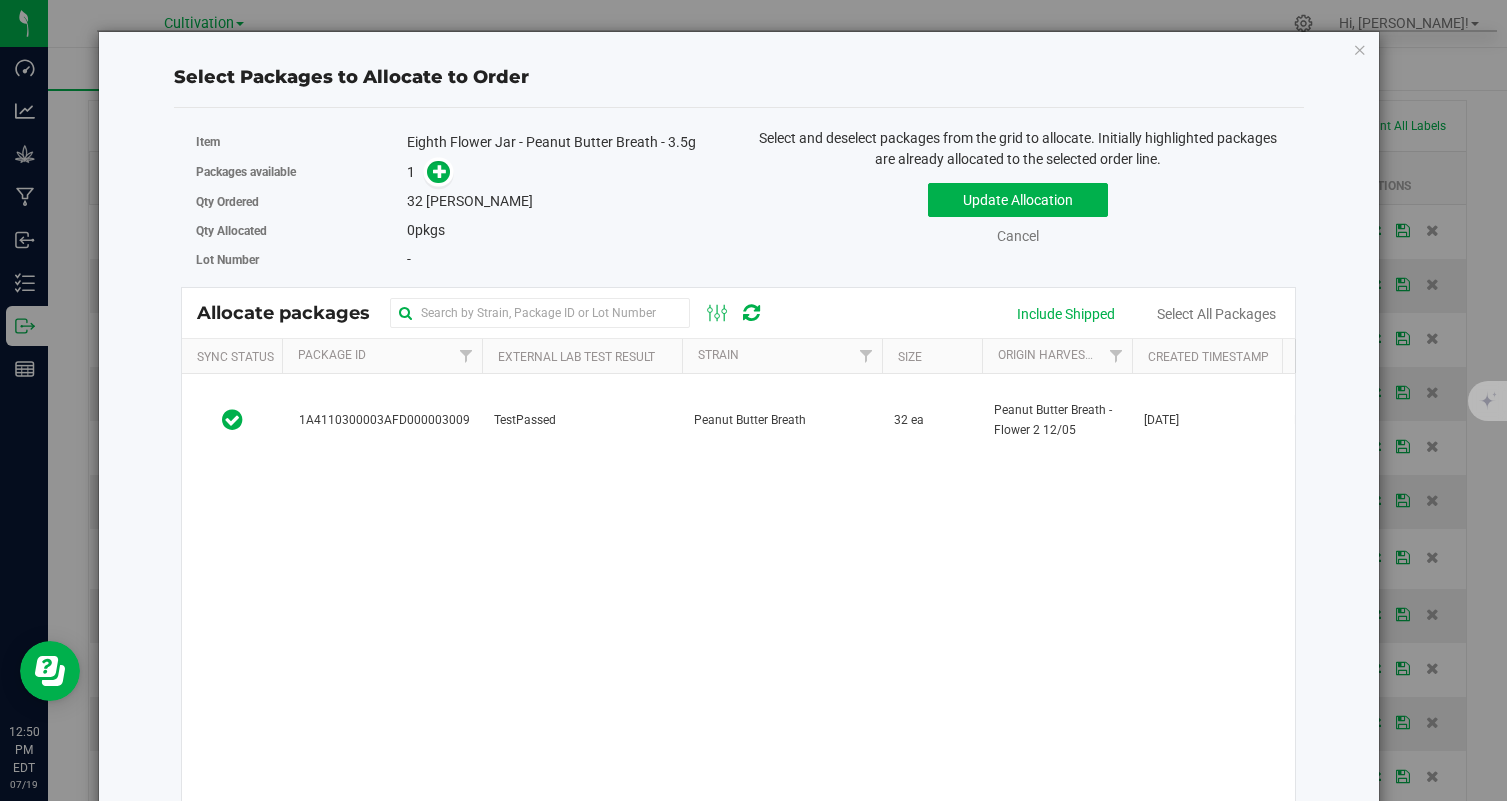 click on "Peanut Butter Breath" at bounding box center (782, 420) 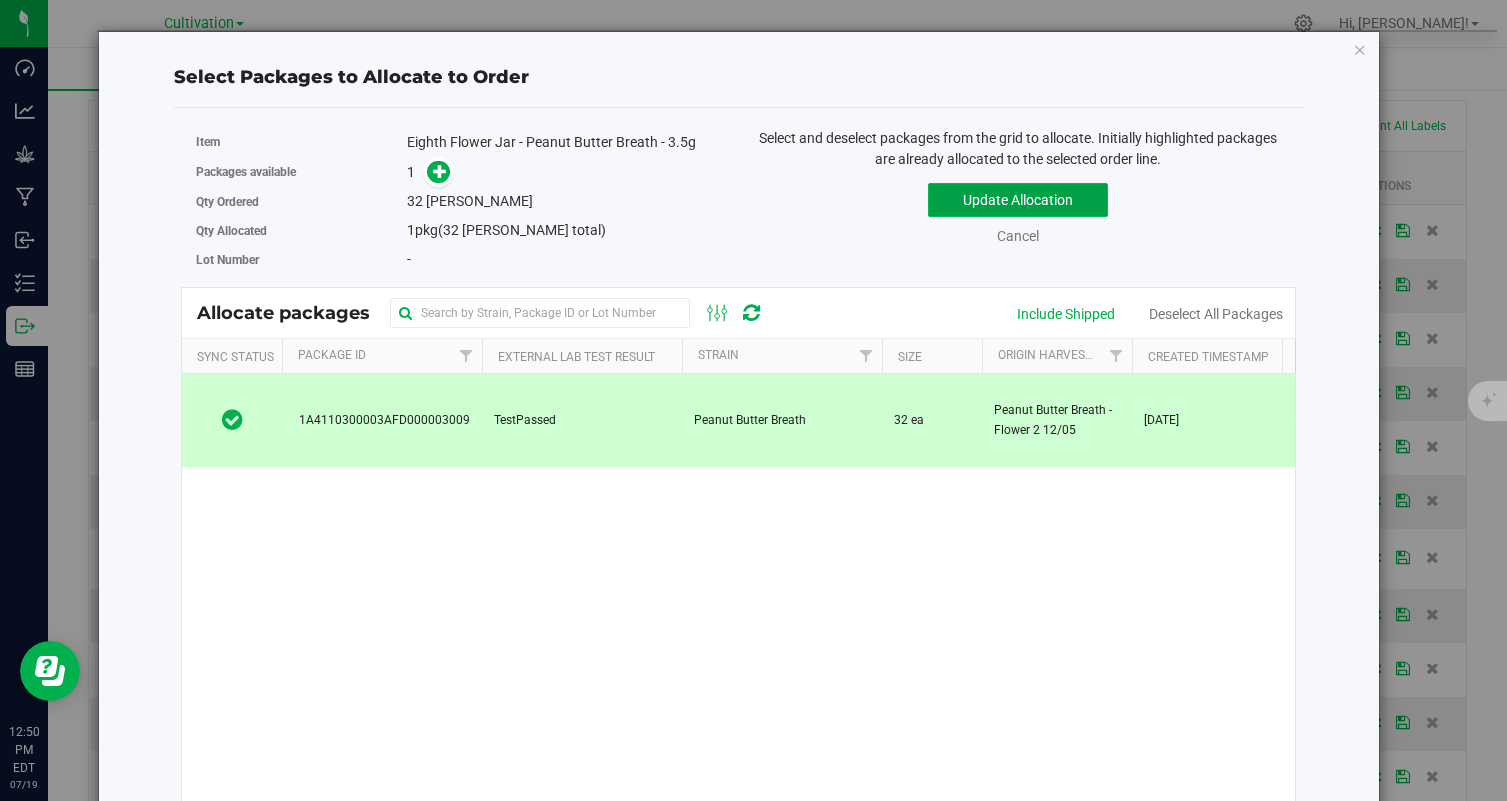 click on "Update Allocation" at bounding box center [1018, 200] 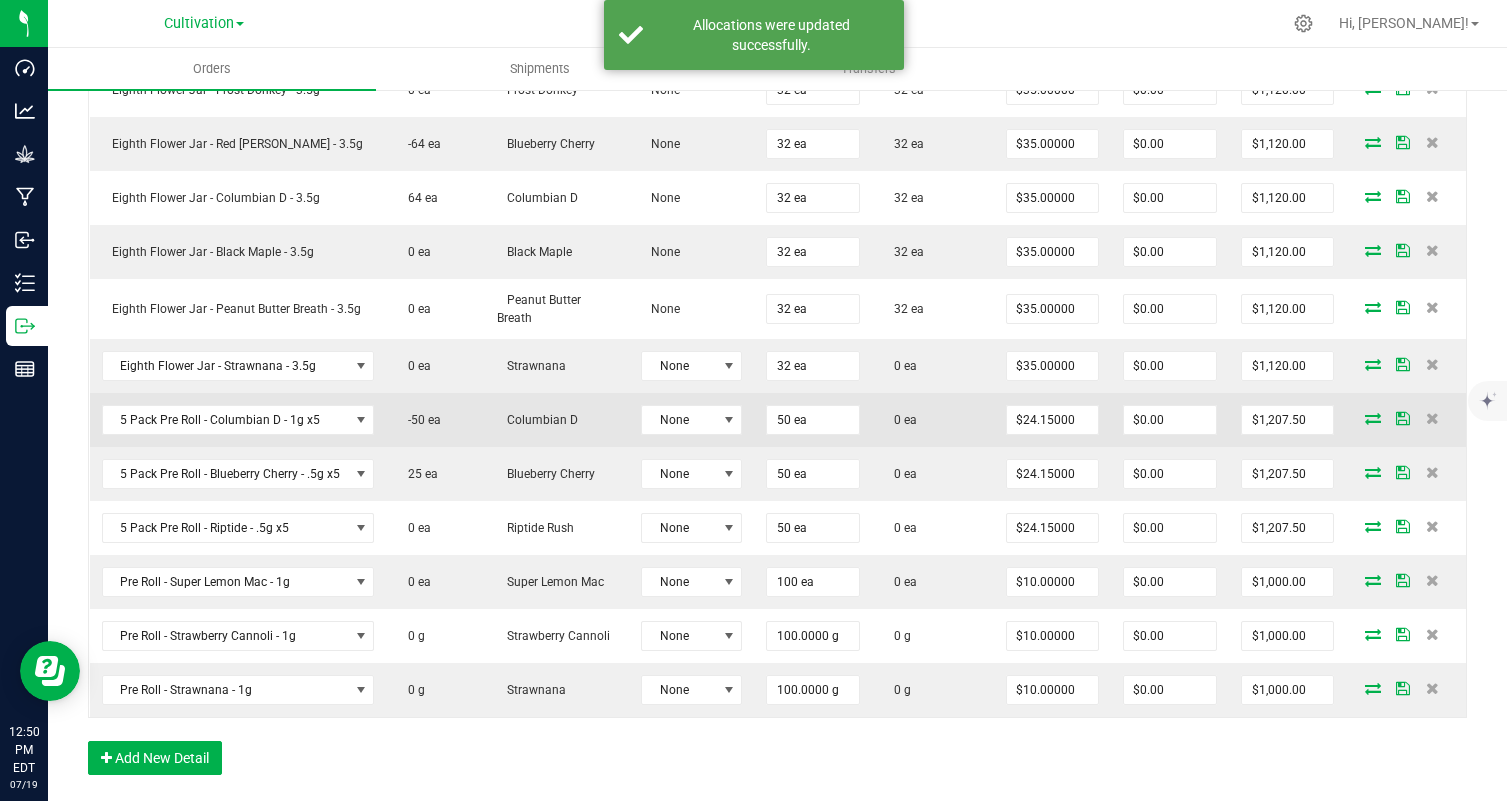 scroll, scrollTop: 807, scrollLeft: 0, axis: vertical 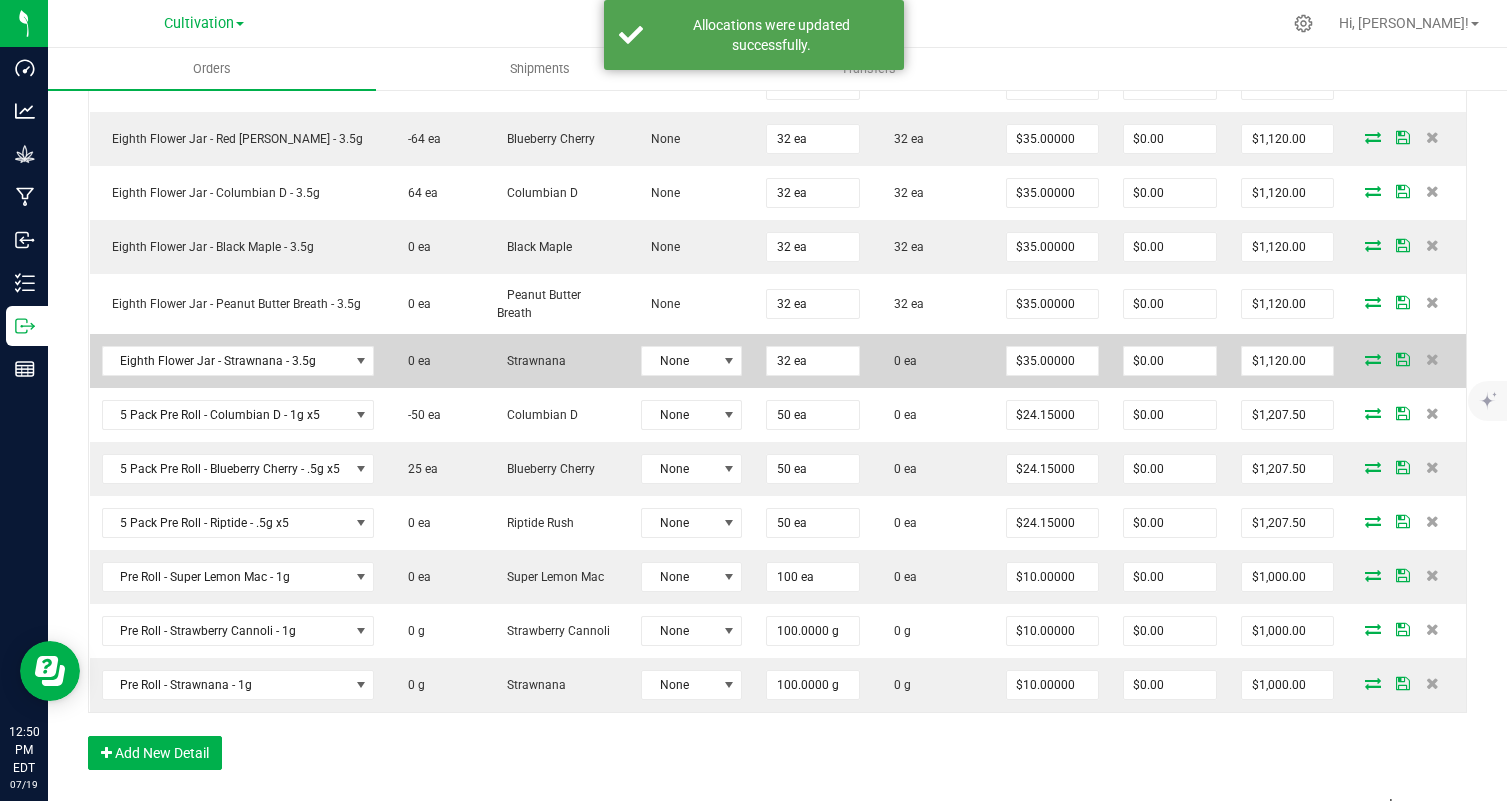 click at bounding box center [1373, 359] 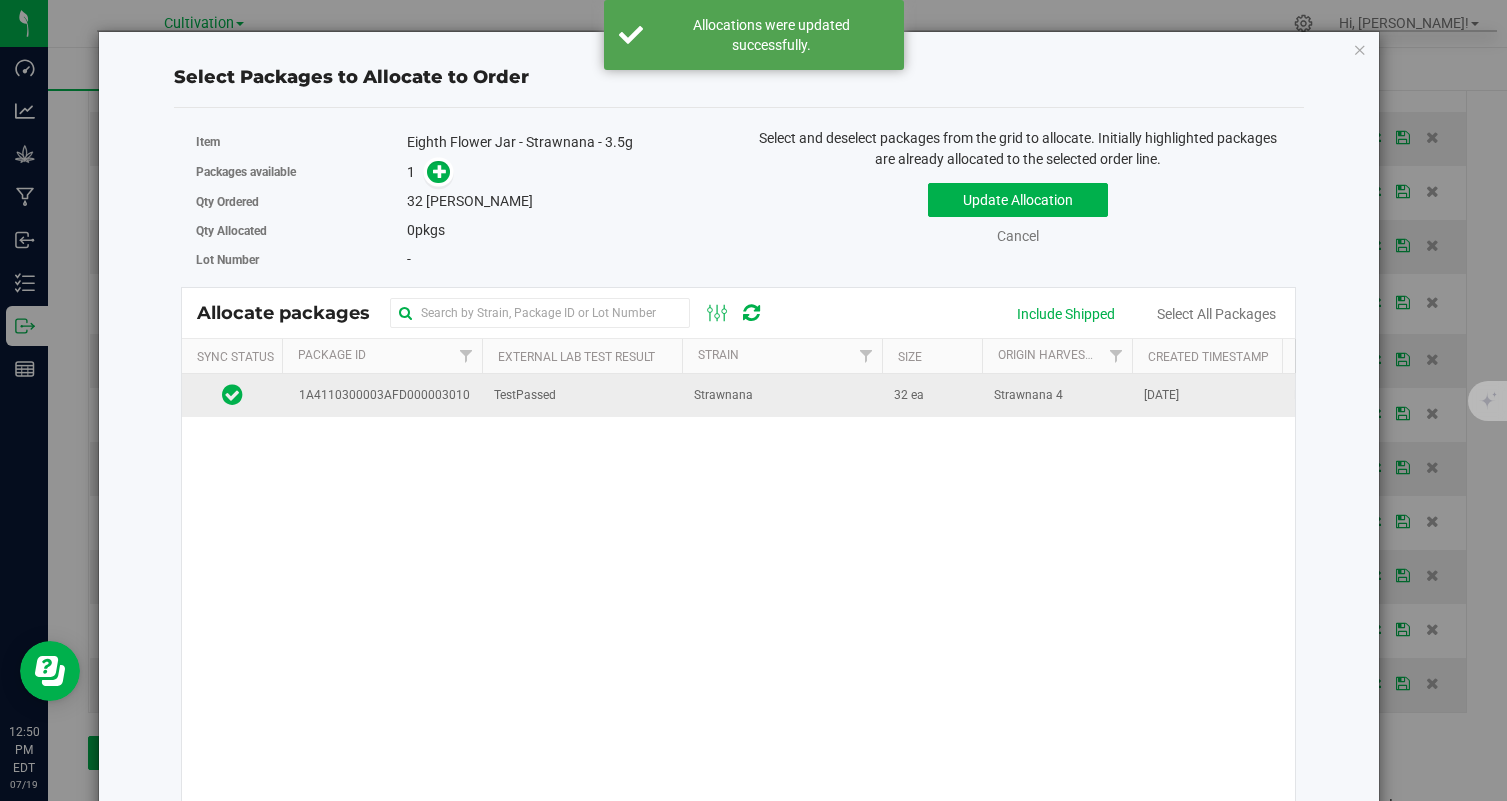 click on "Strawnana" at bounding box center [782, 395] 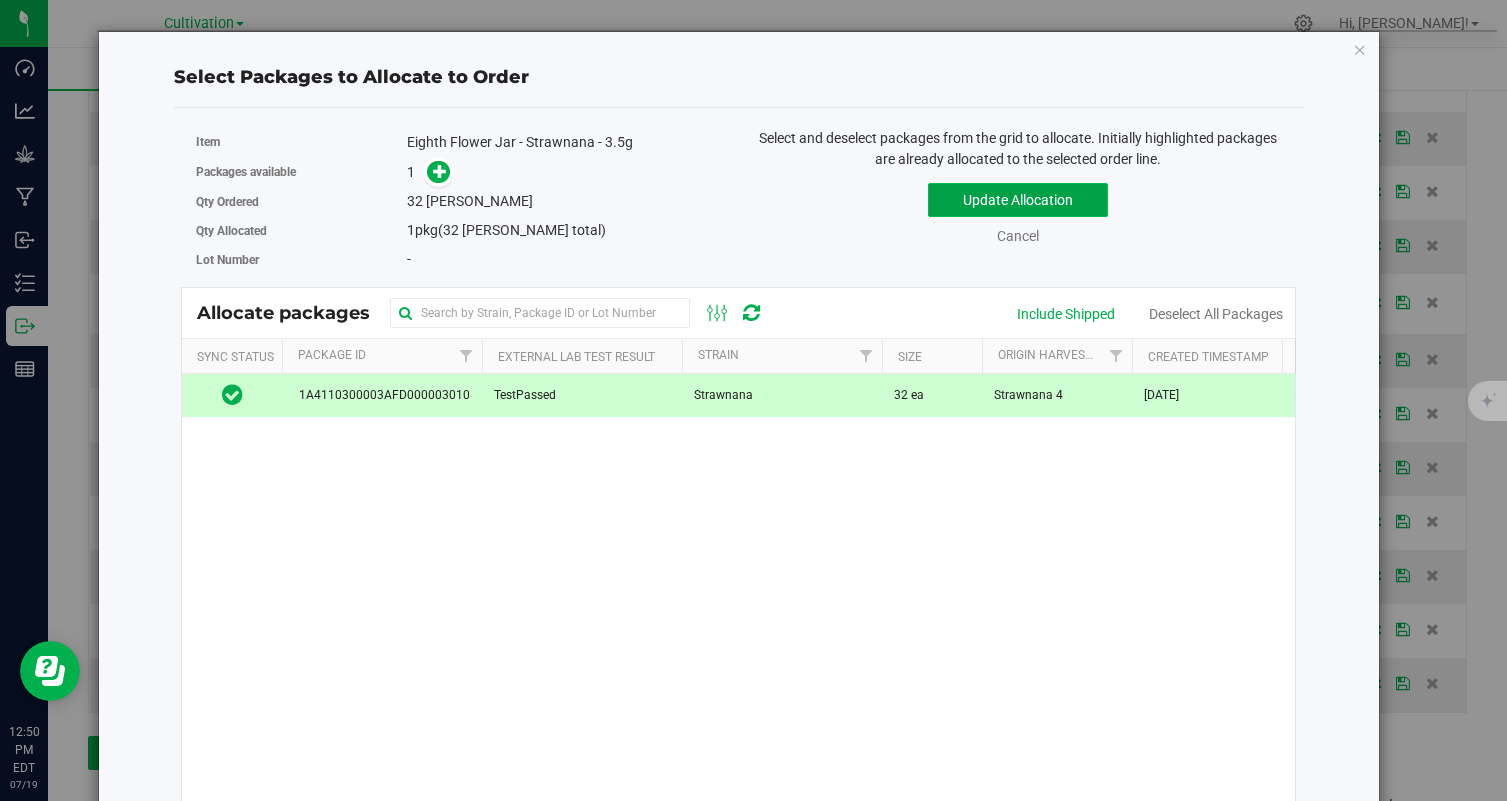 click on "Update Allocation" at bounding box center [1018, 200] 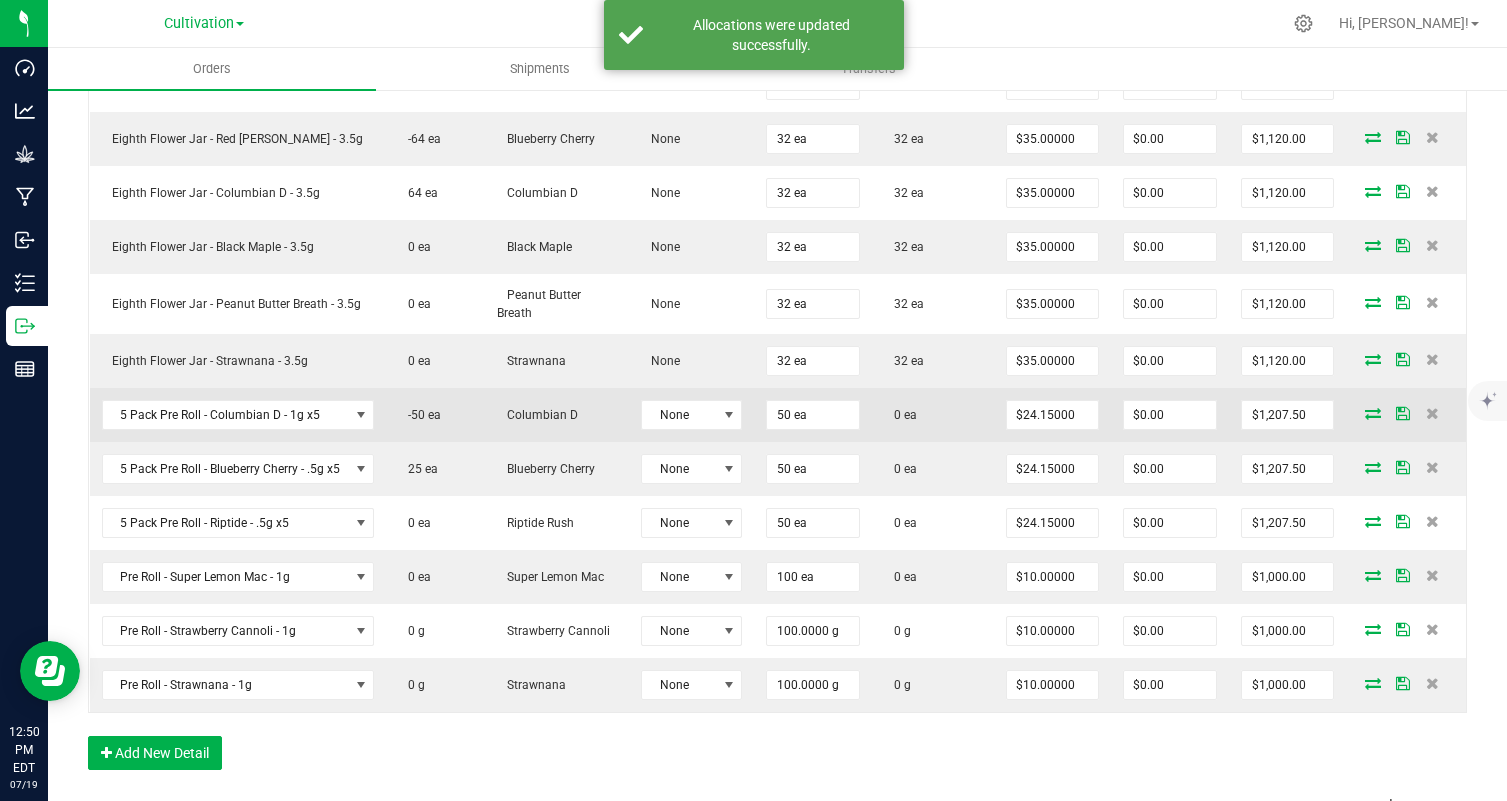 click at bounding box center (1373, 413) 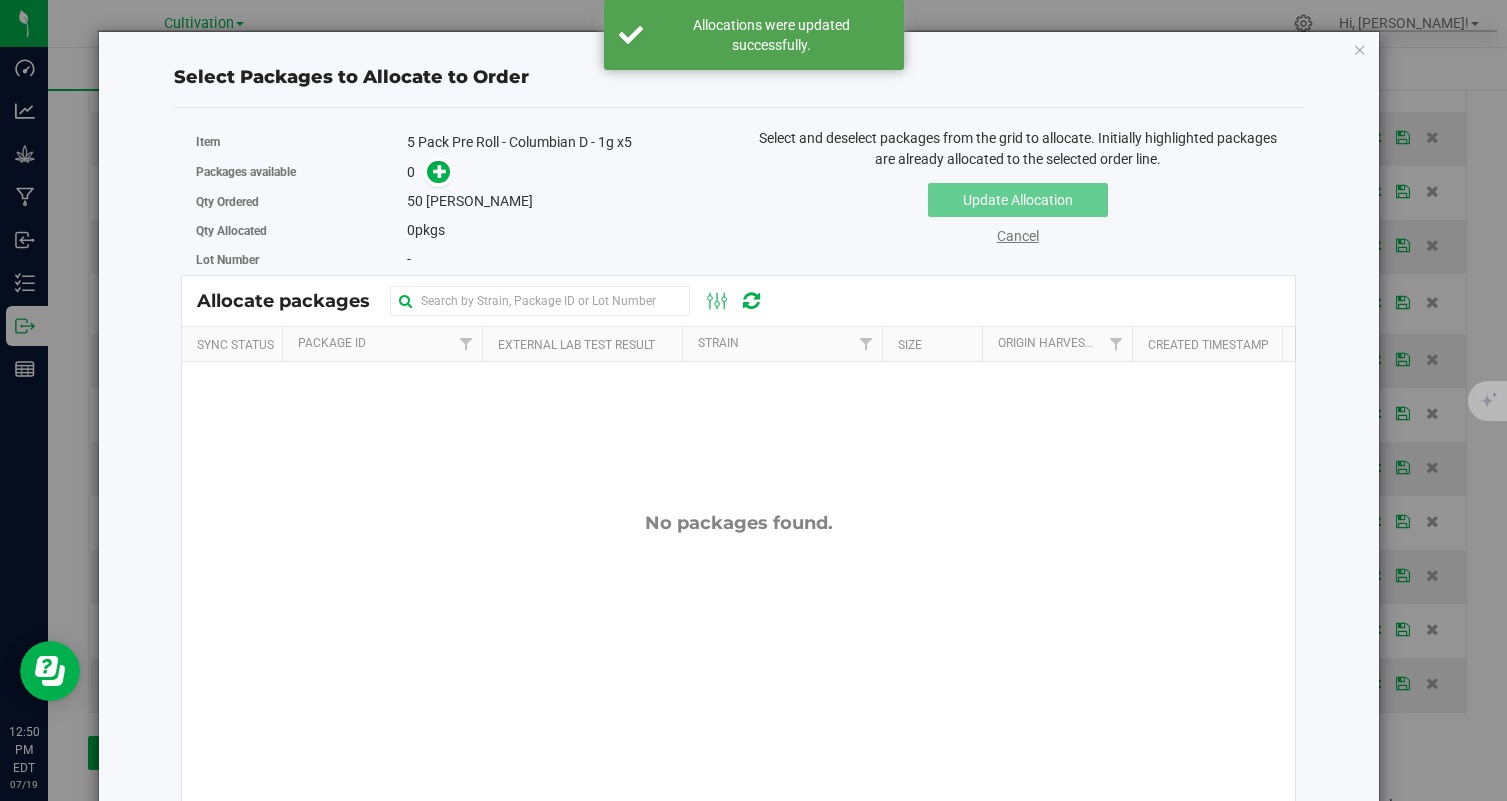 click on "Cancel" at bounding box center (1018, 236) 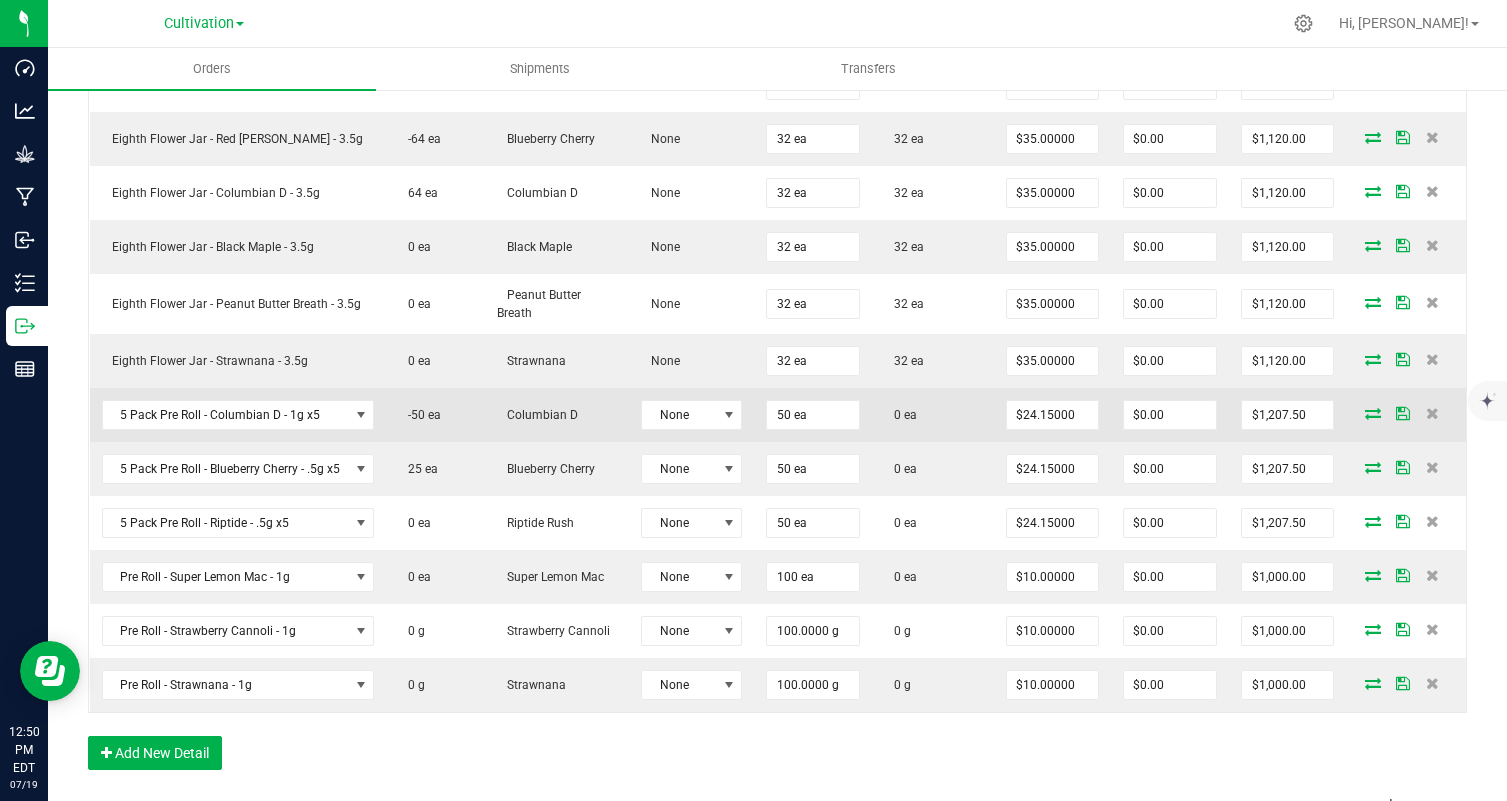 click at bounding box center [1373, 413] 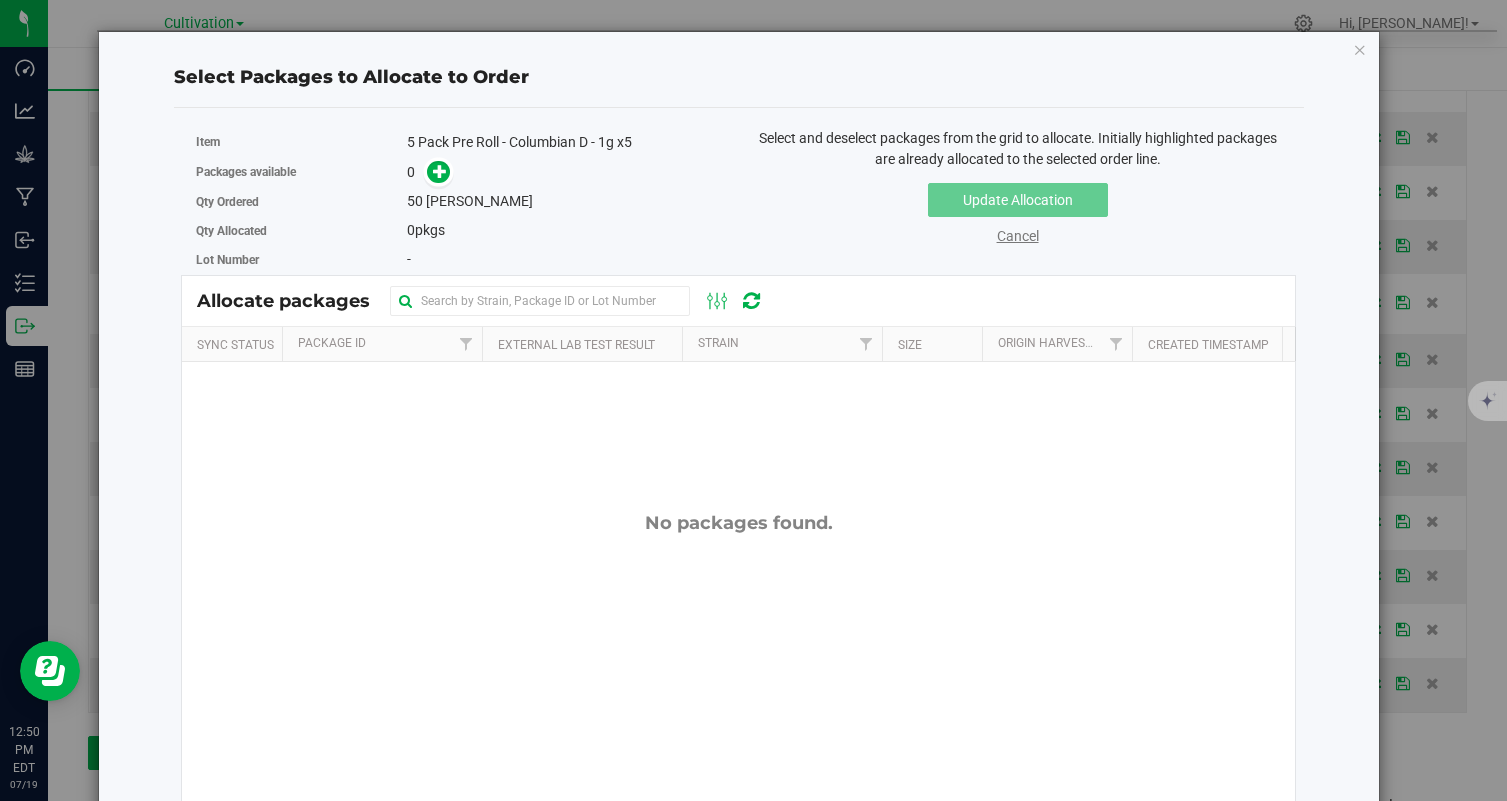 click on "Cancel" at bounding box center (1018, 236) 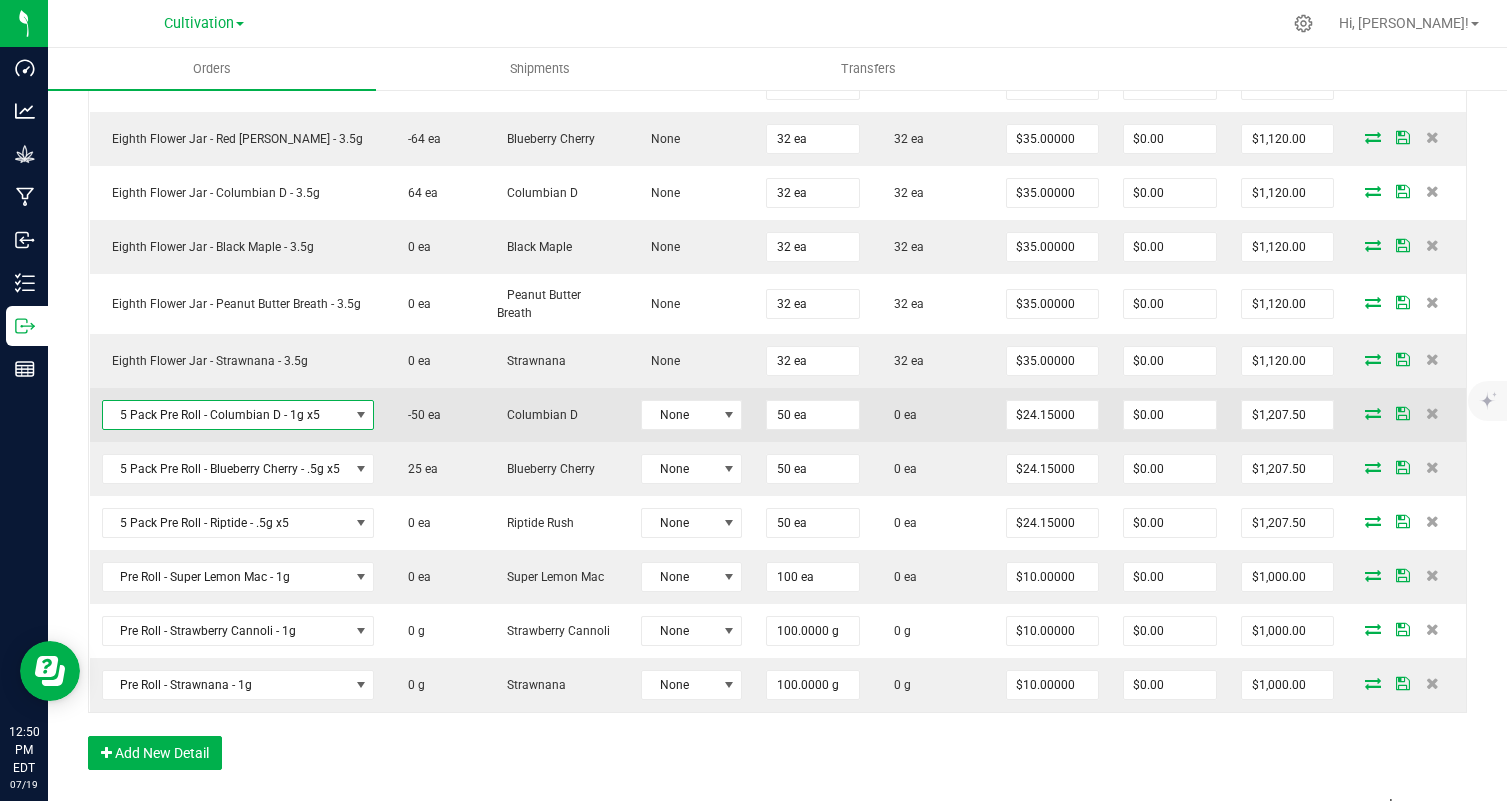 click on "5 Pack Pre Roll - Columbian D - 1g x5" at bounding box center [226, 415] 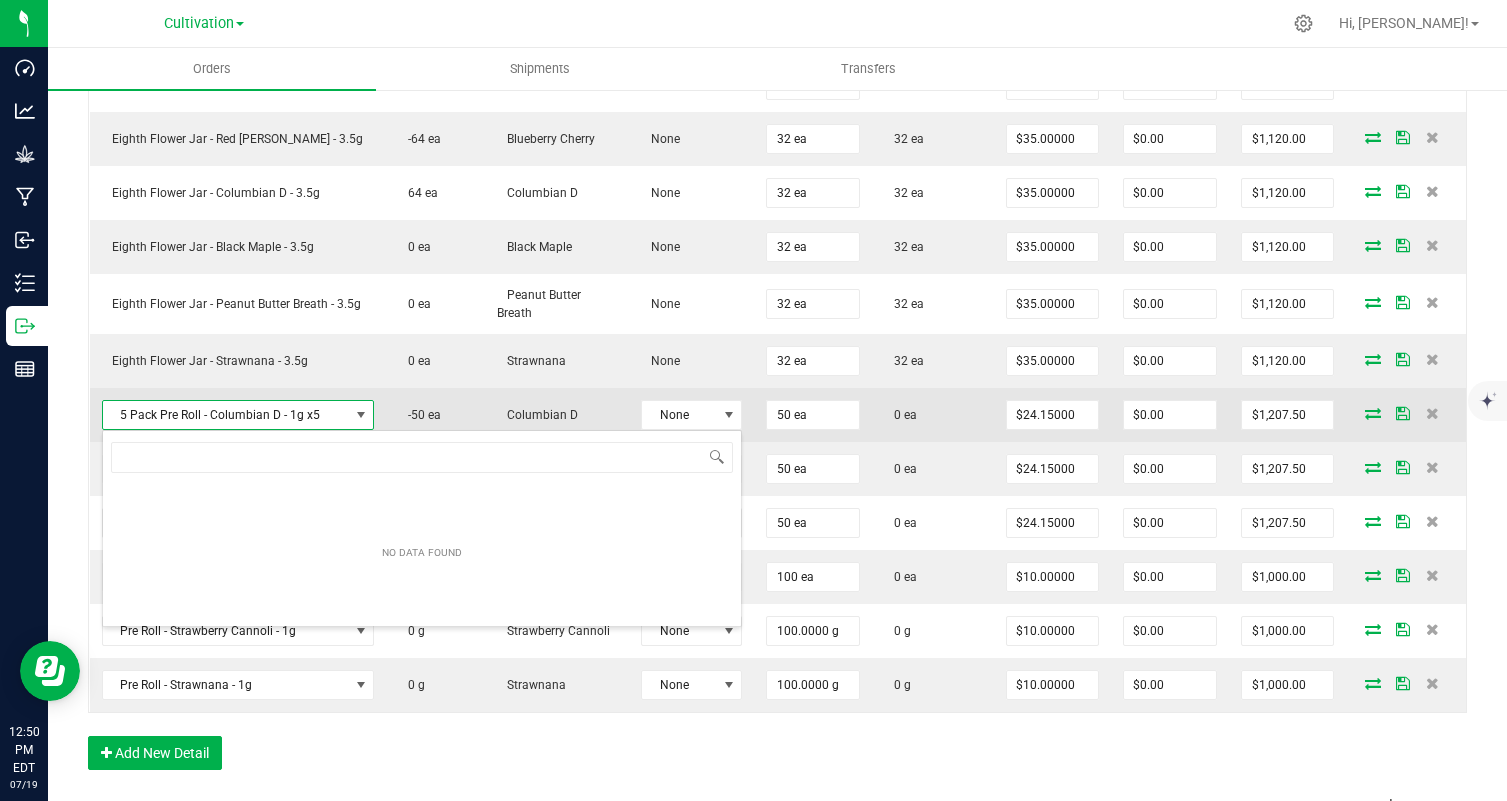 scroll, scrollTop: 99970, scrollLeft: 99728, axis: both 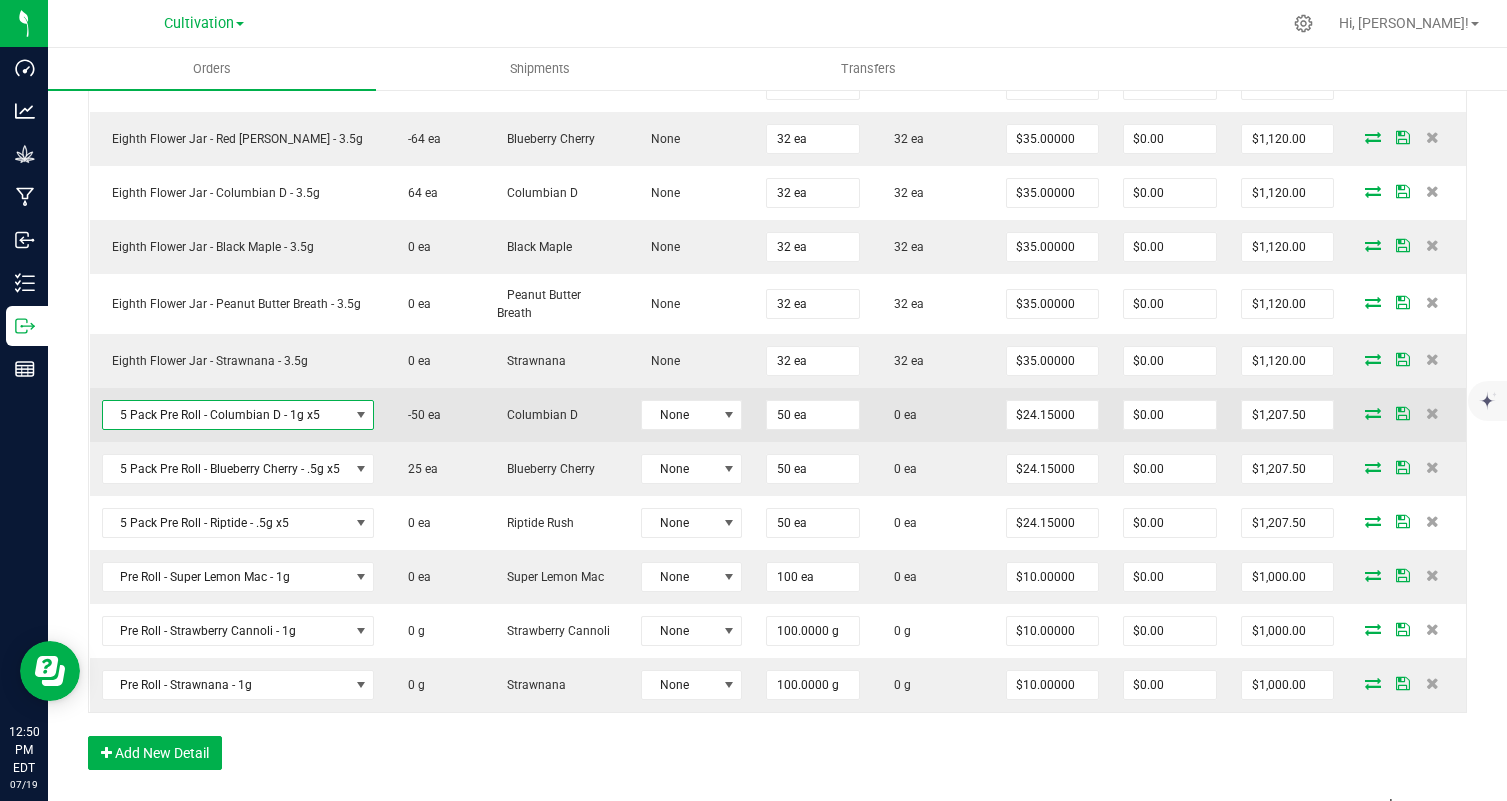 click on "5 Pack Pre Roll - Columbian D - 1g x5" at bounding box center (226, 415) 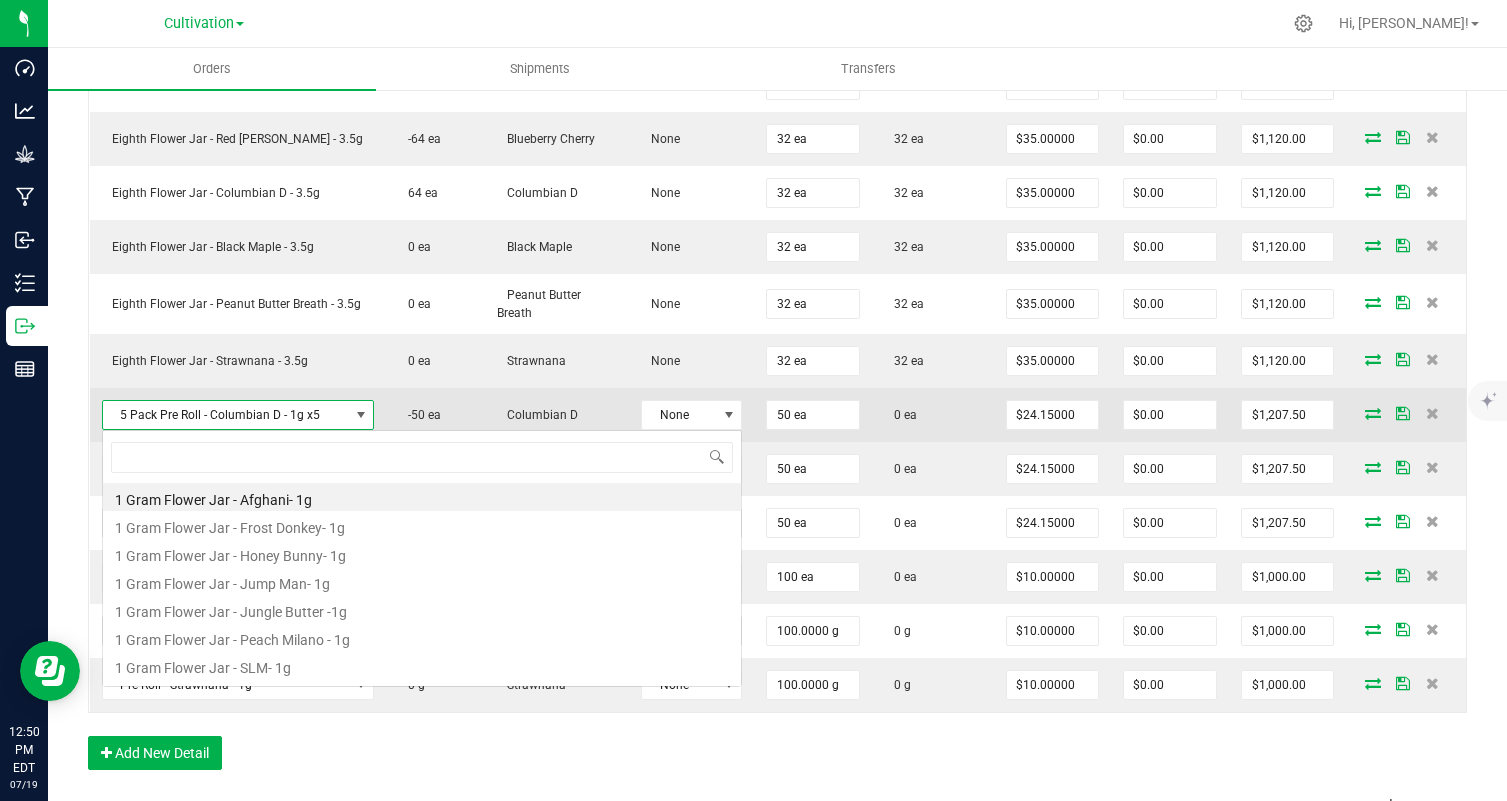 scroll, scrollTop: 99970, scrollLeft: 99728, axis: both 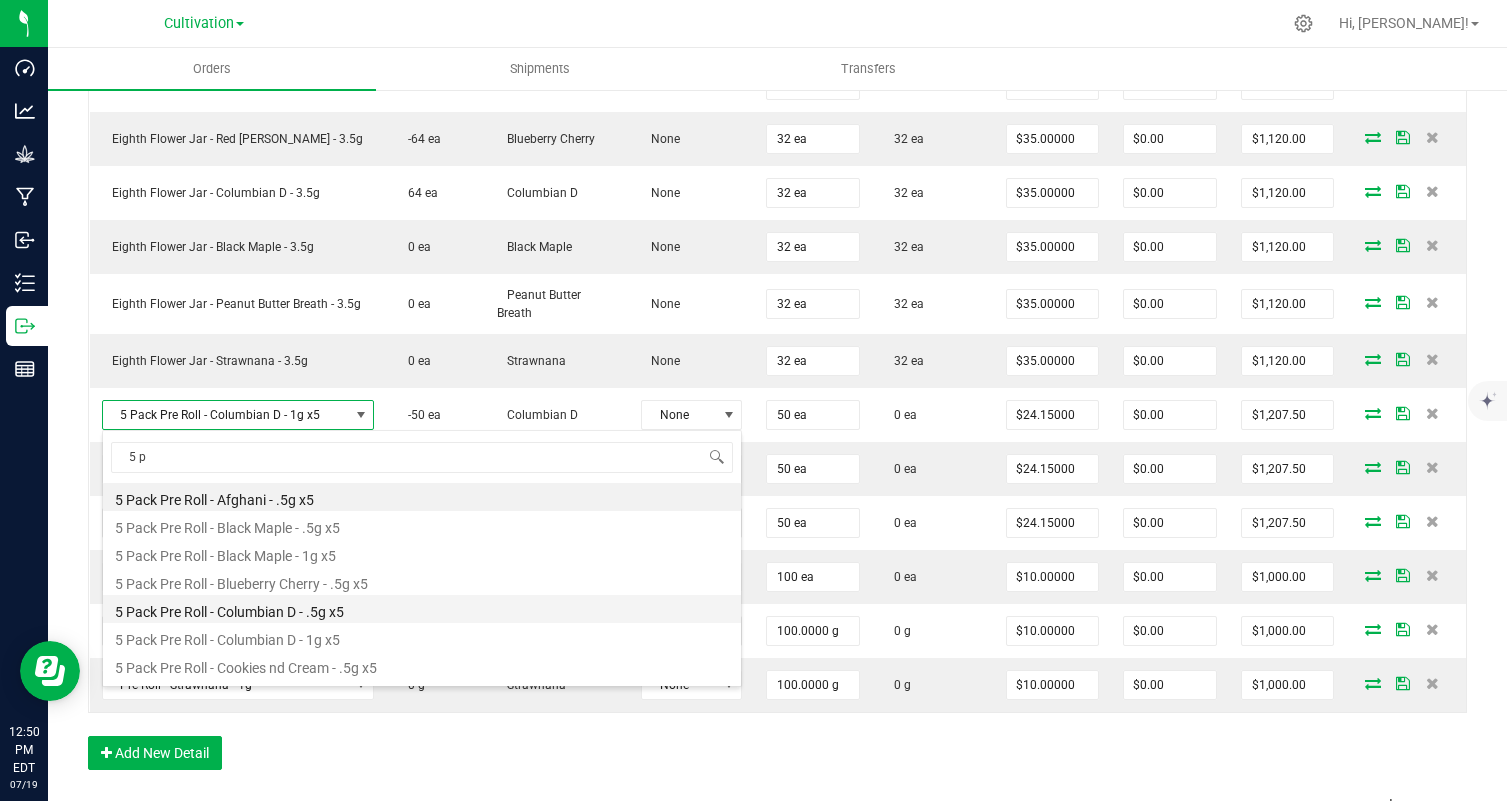 click on "5 Pack Pre Roll - Columbian D - .5g x5" at bounding box center (422, 609) 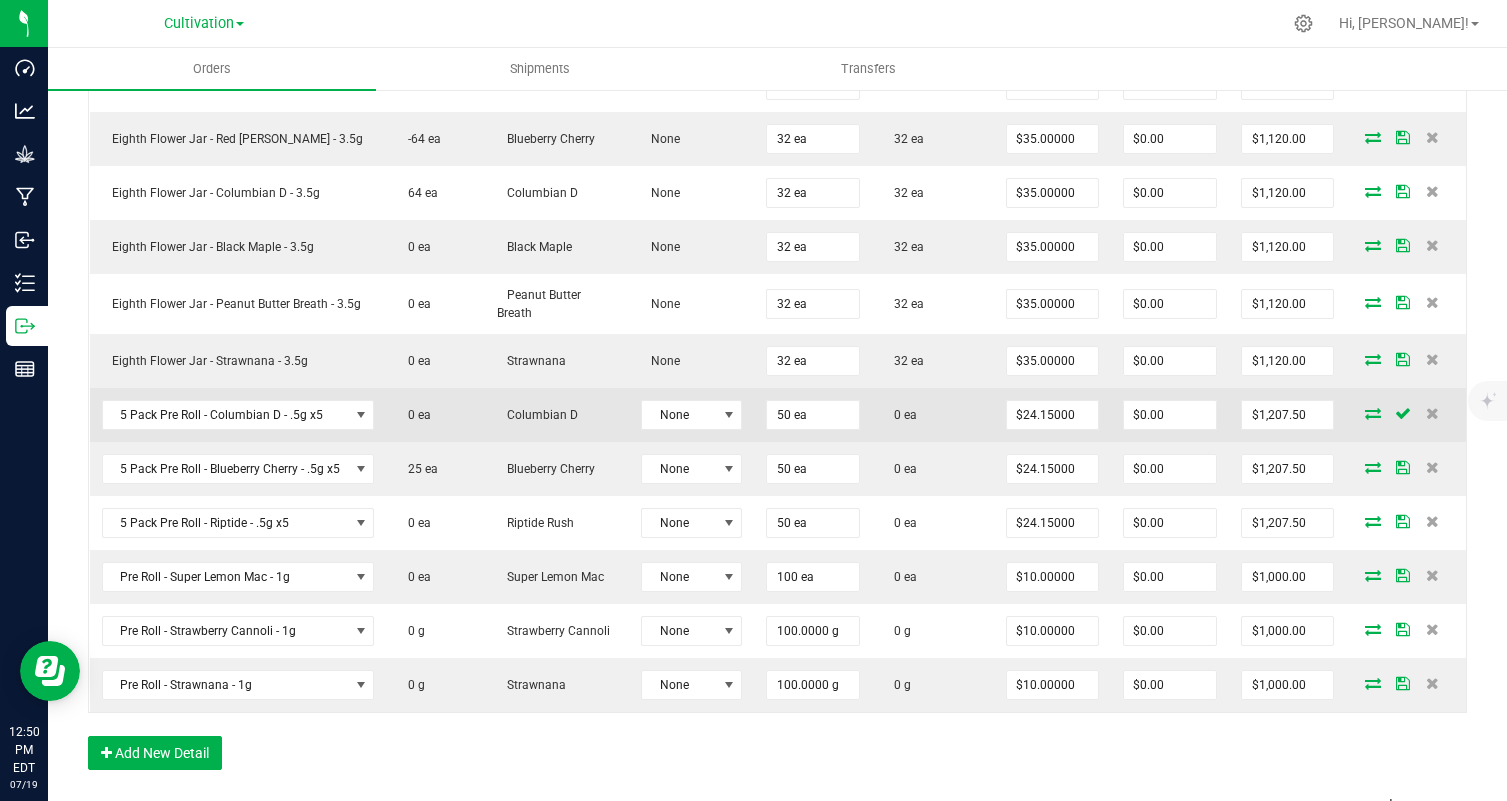 click at bounding box center [1373, 413] 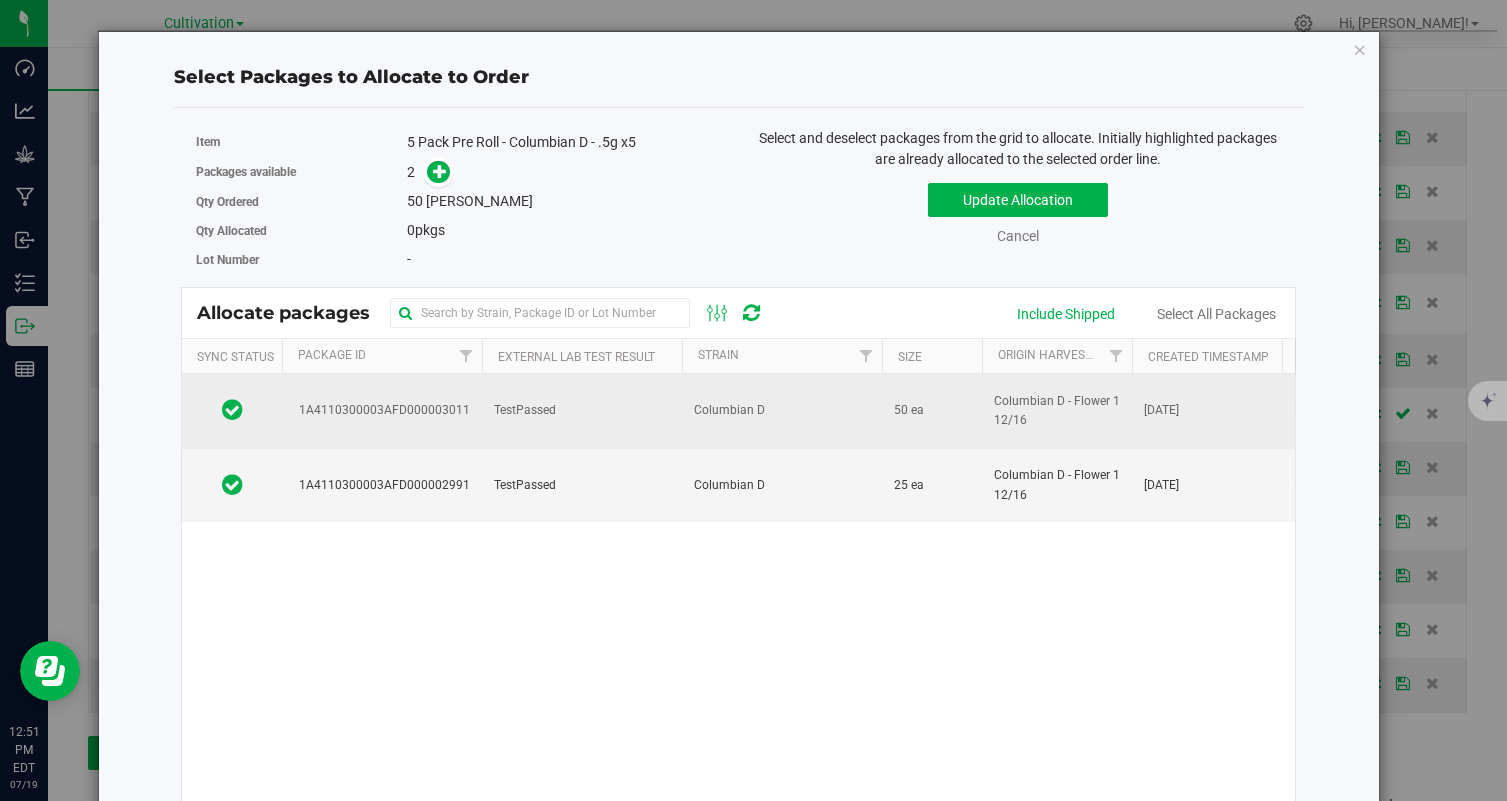 click on "TestPassed" at bounding box center [582, 411] 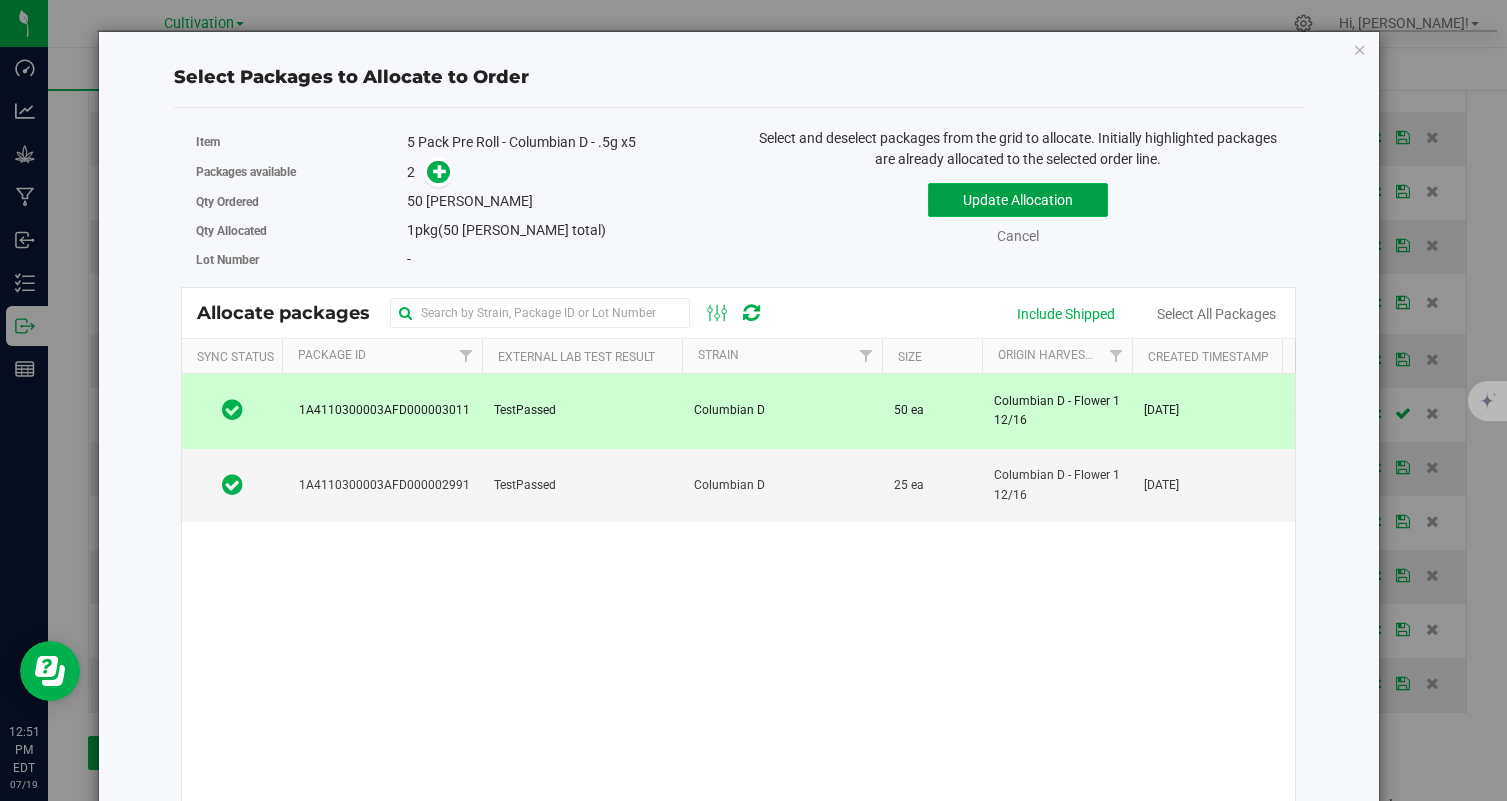click on "Update Allocation" at bounding box center [1018, 200] 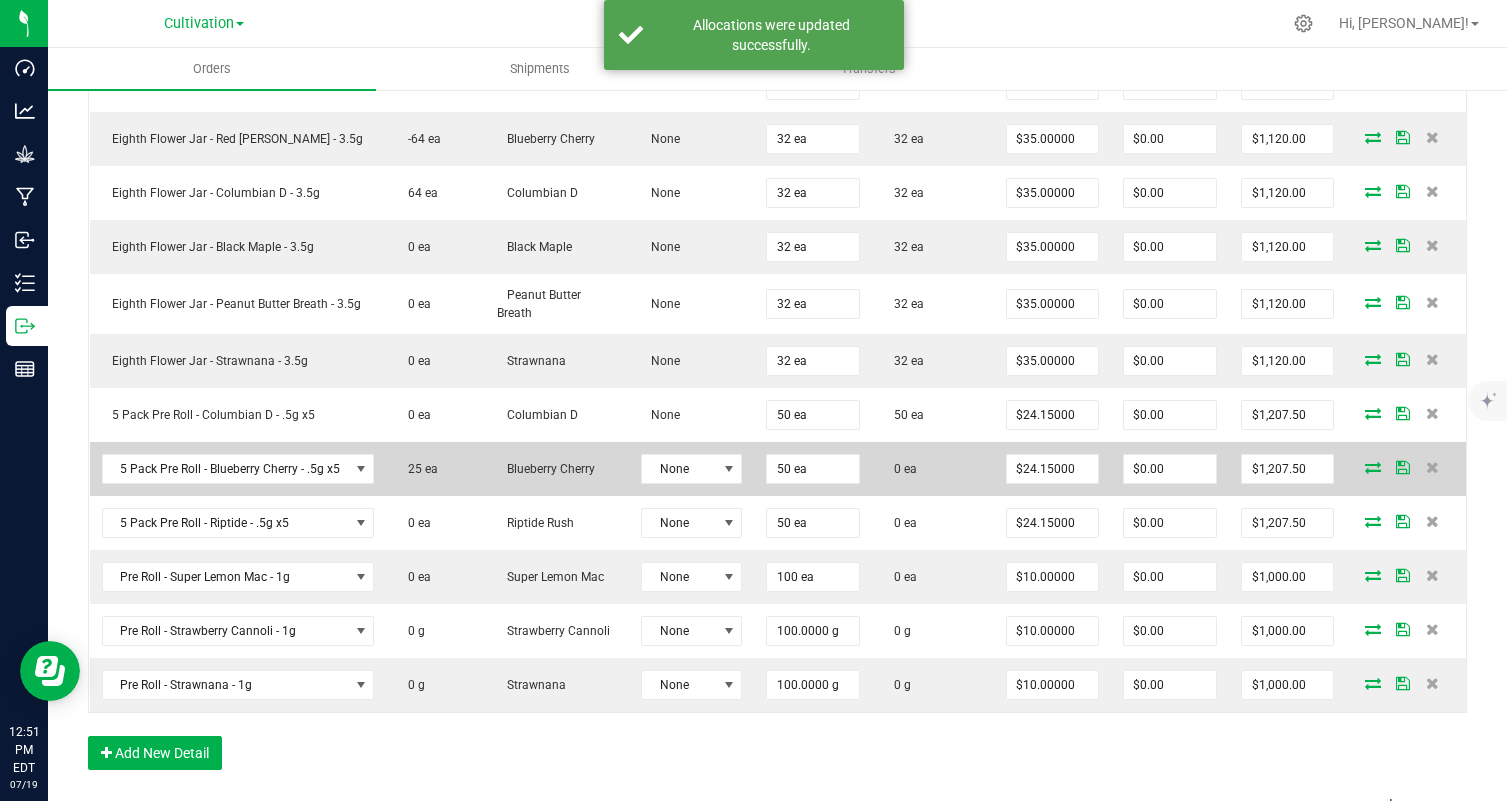 click at bounding box center [1373, 467] 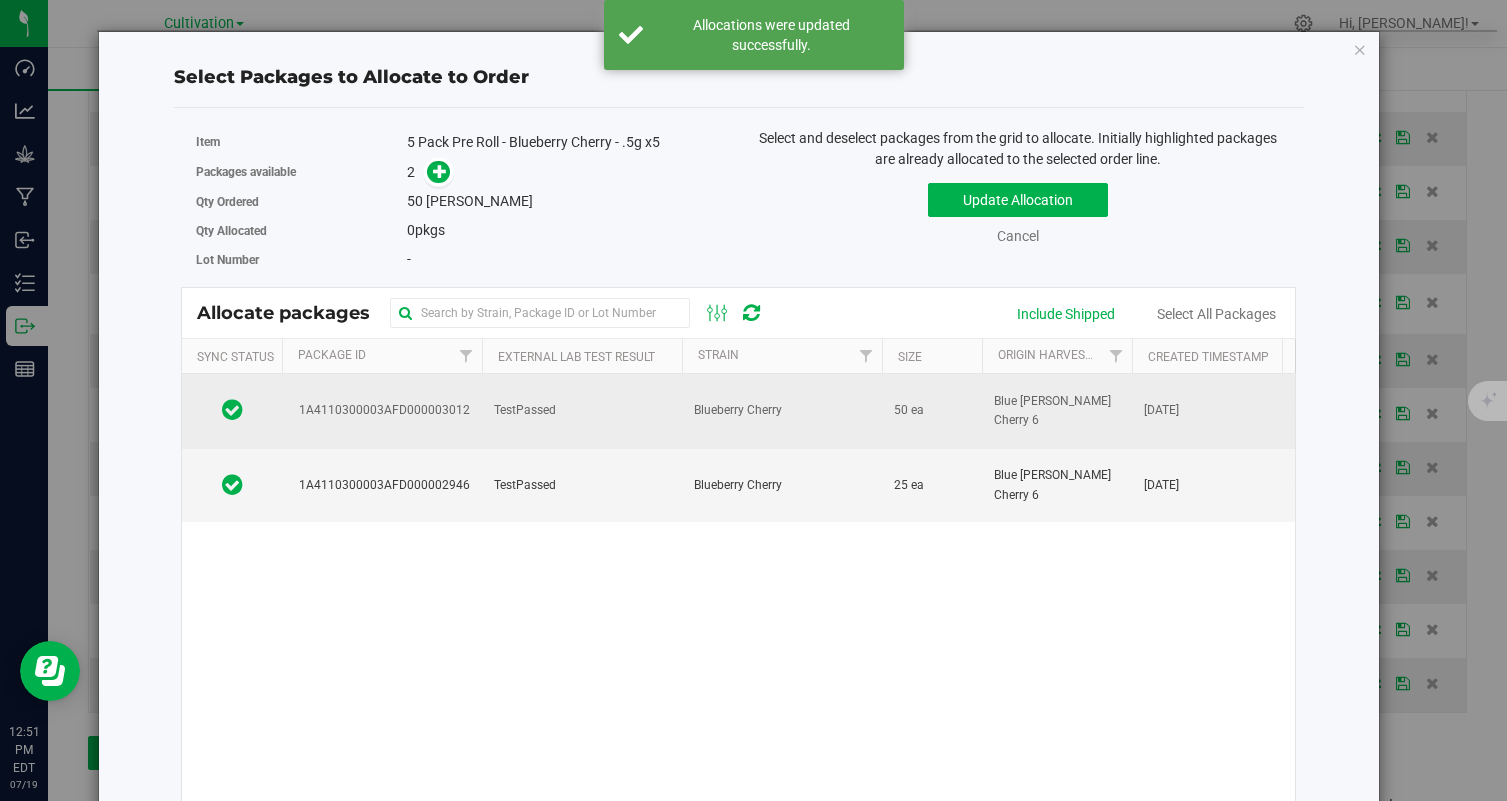 click on "Blueberry Cherry" at bounding box center [738, 410] 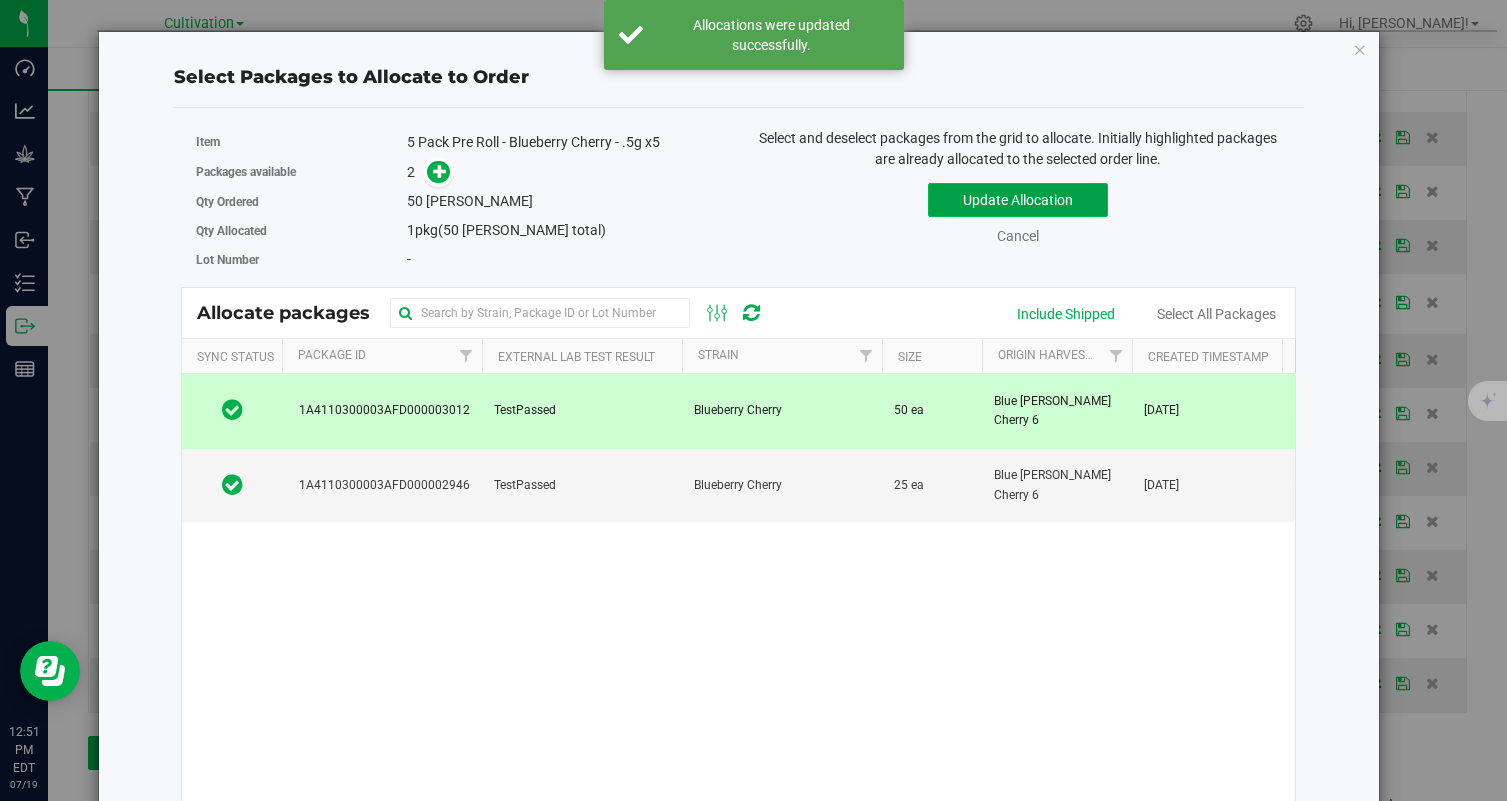 click on "Update Allocation" at bounding box center (1018, 200) 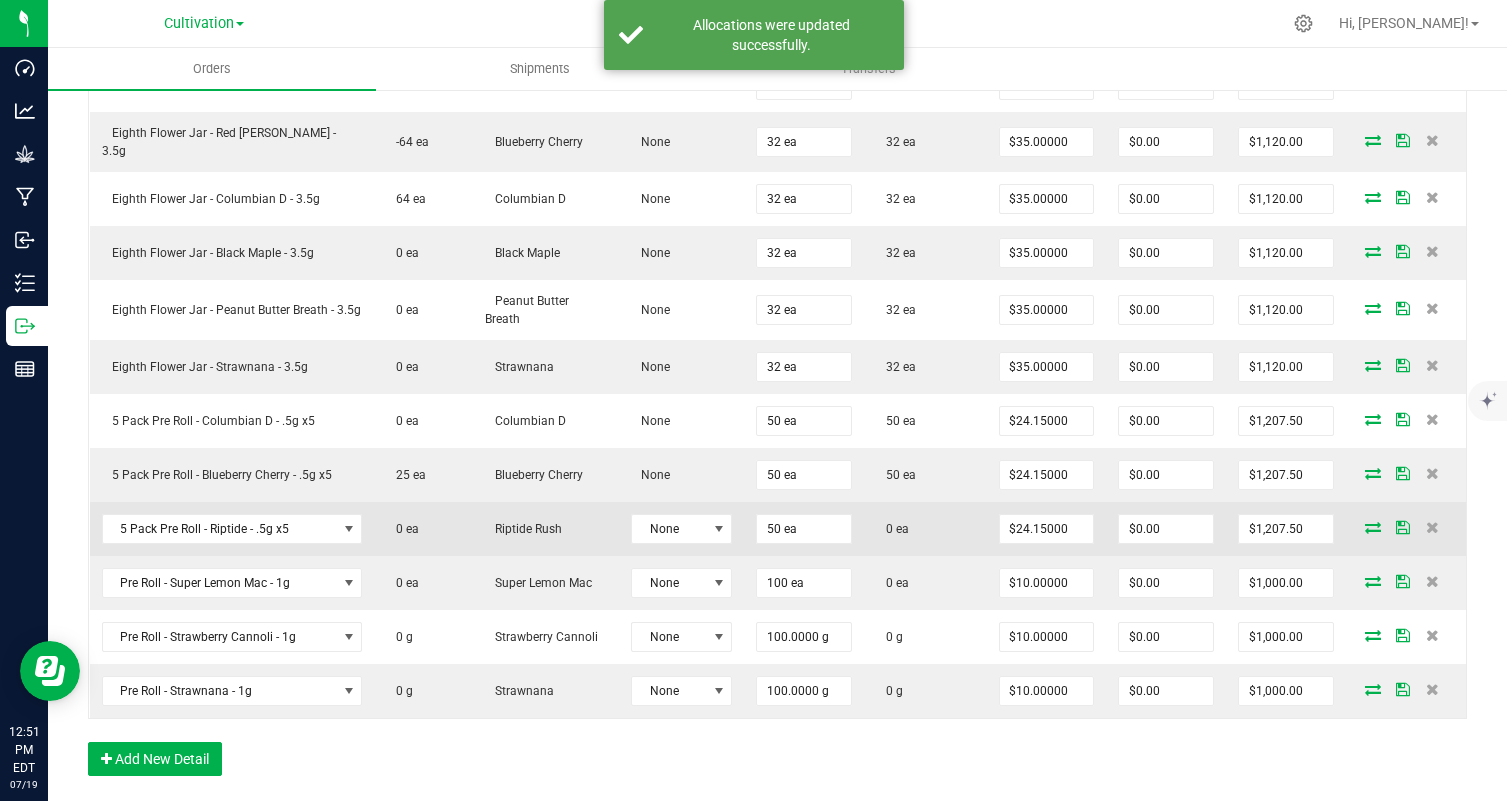 click at bounding box center [1373, 527] 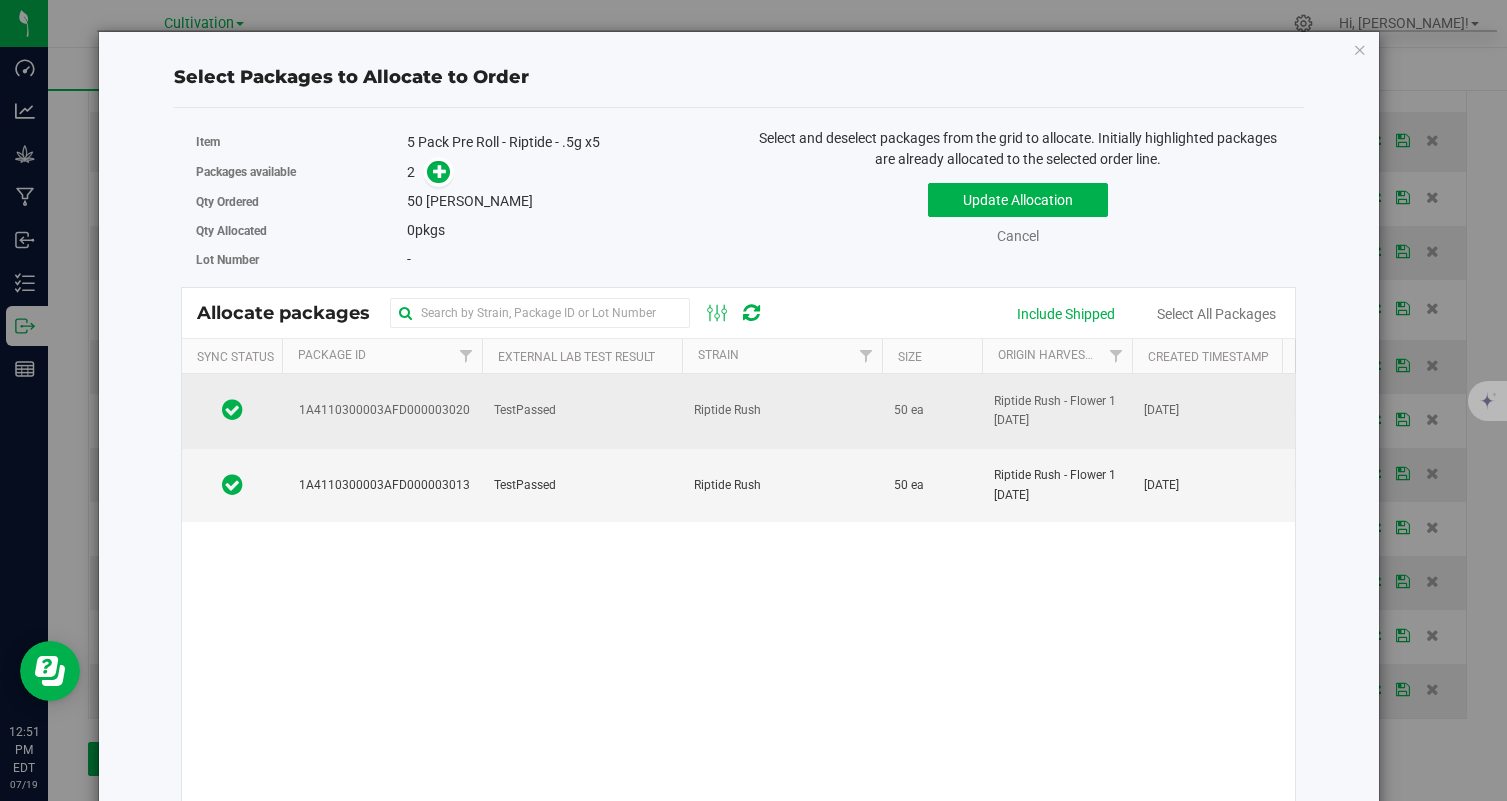 click on "Riptide Rush" at bounding box center [782, 411] 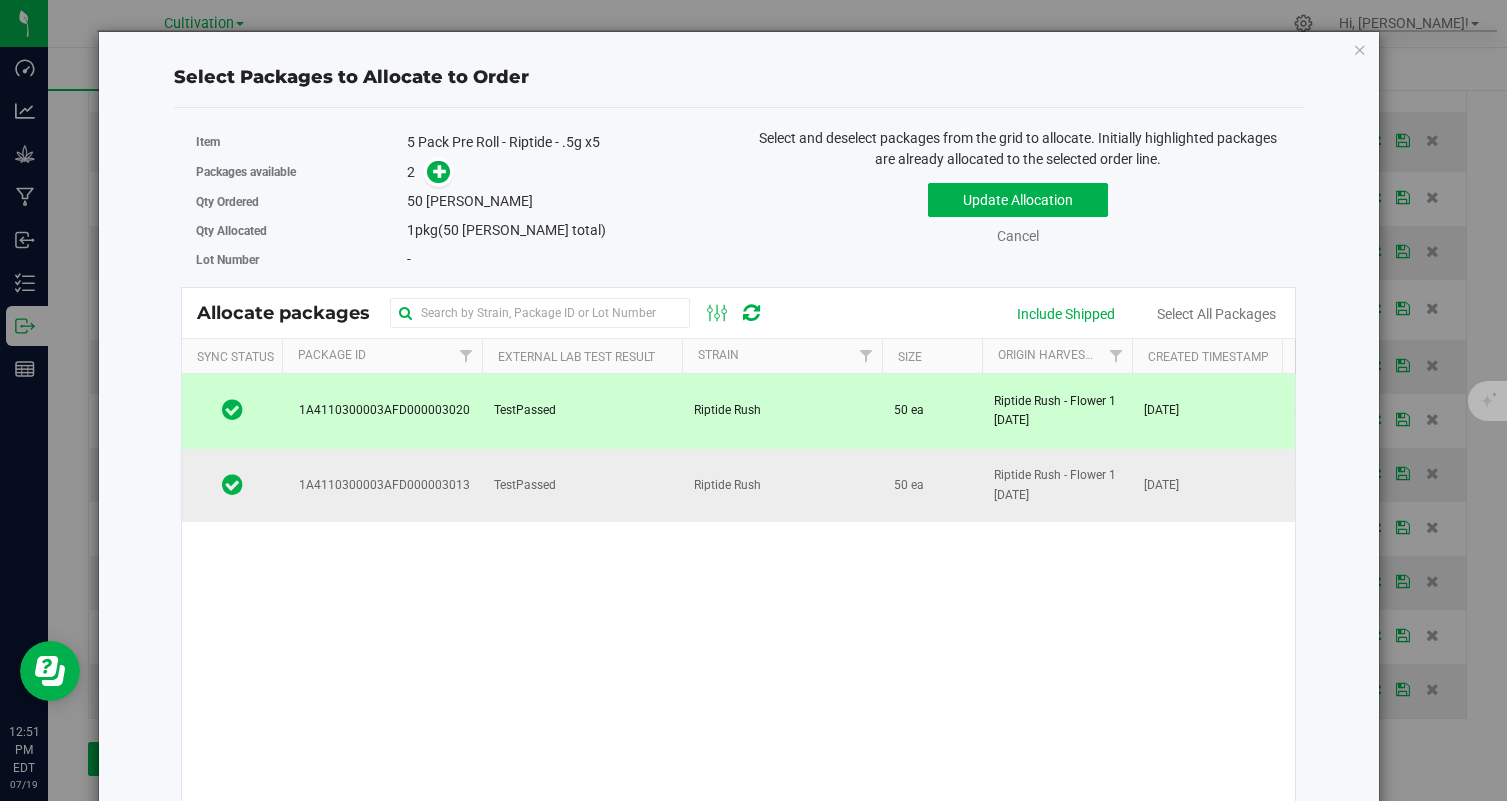 click on "Riptide Rush" at bounding box center [782, 486] 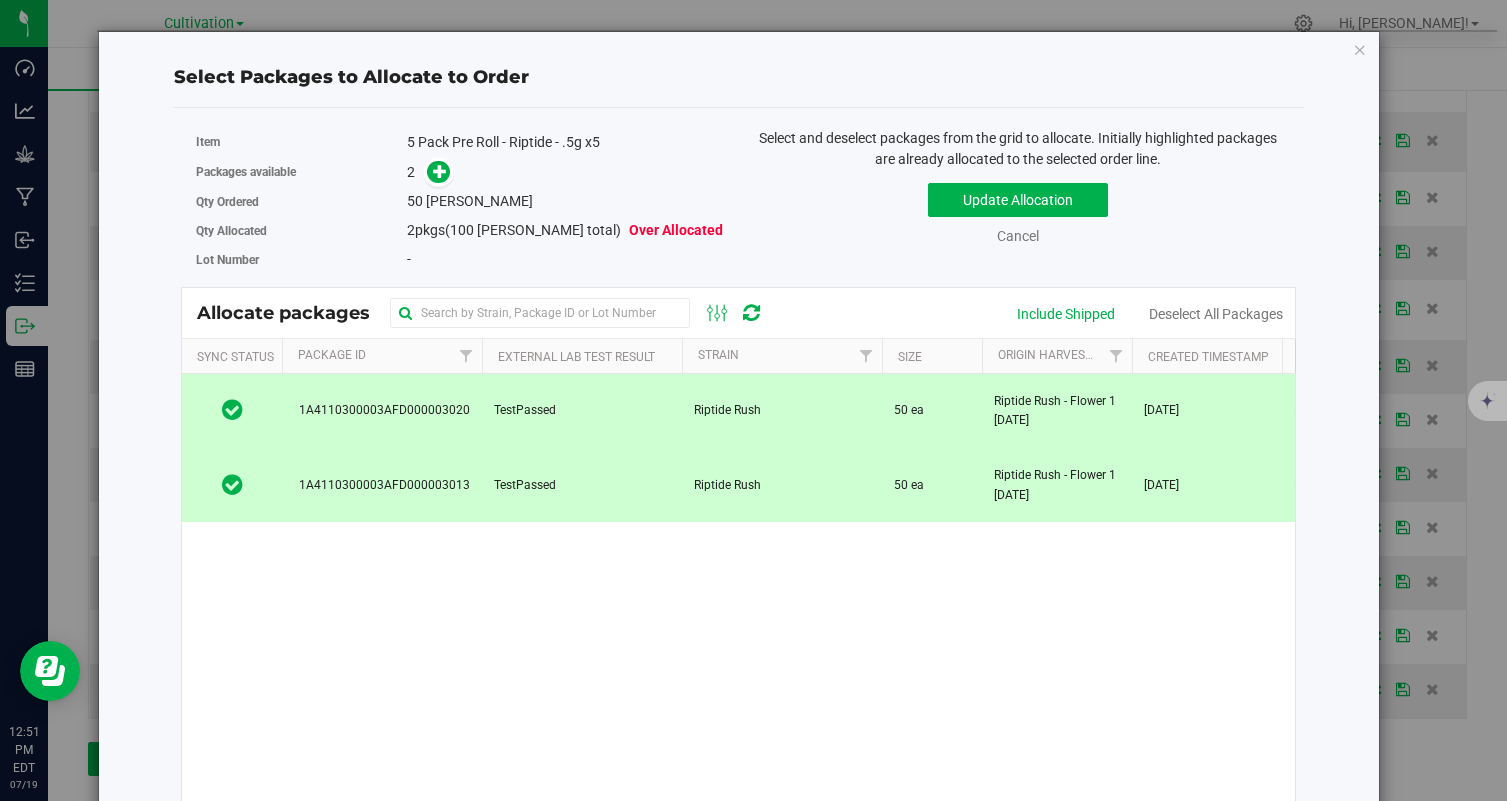 click on "Riptide Rush" at bounding box center [782, 411] 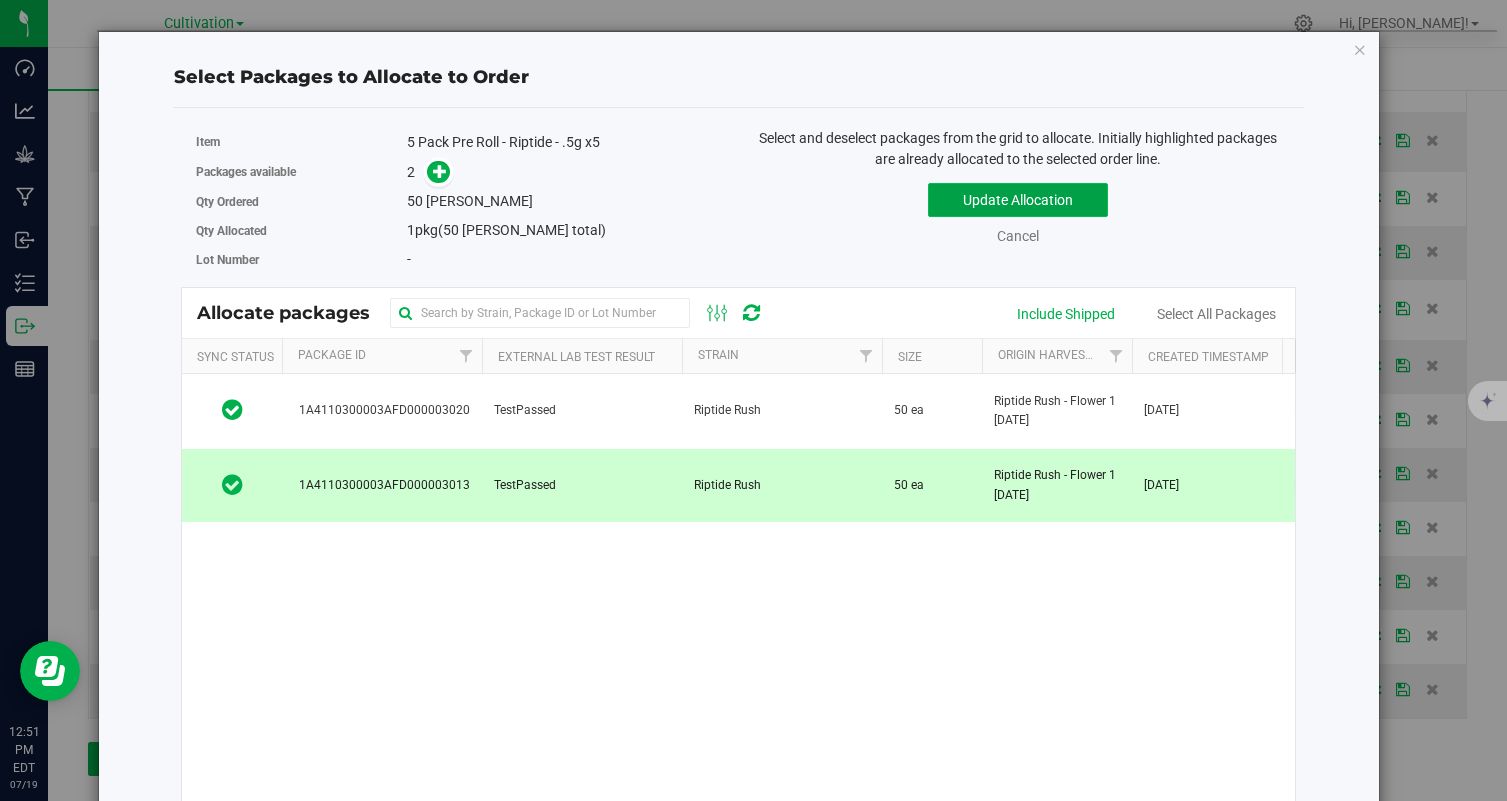 click on "Update Allocation" at bounding box center [1018, 200] 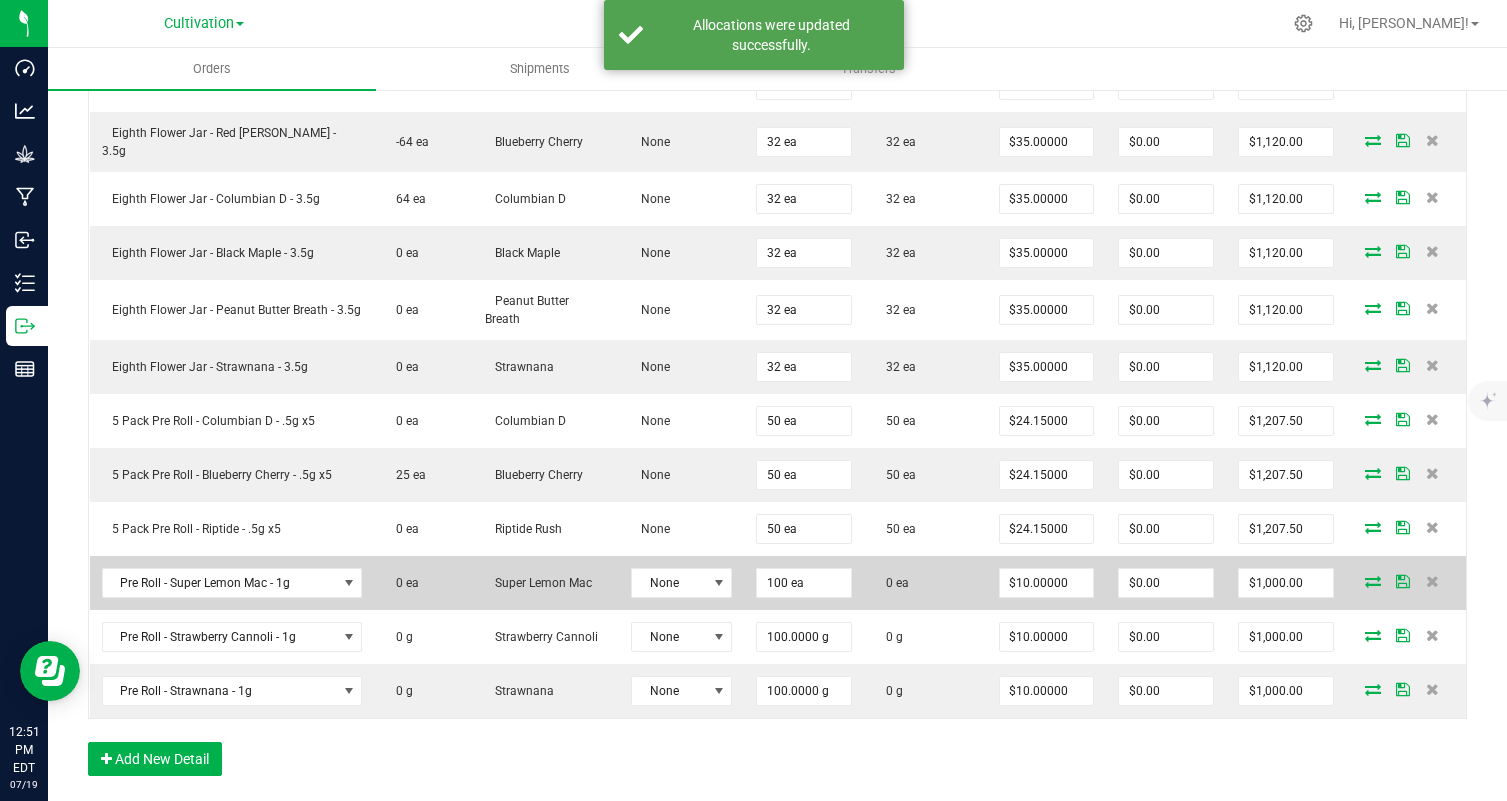 click at bounding box center (1373, 581) 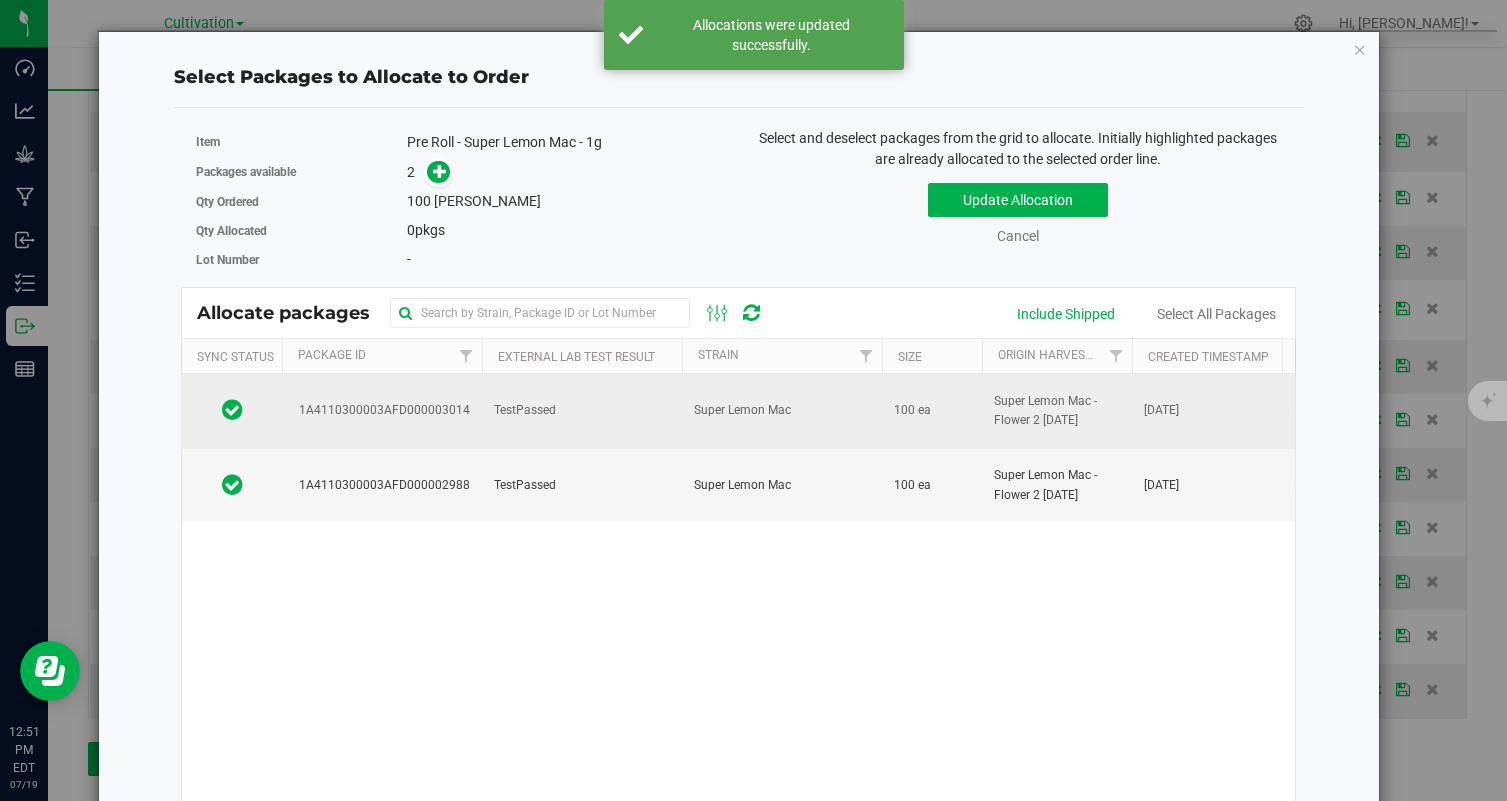 click on "Super Lemon Mac" at bounding box center [742, 410] 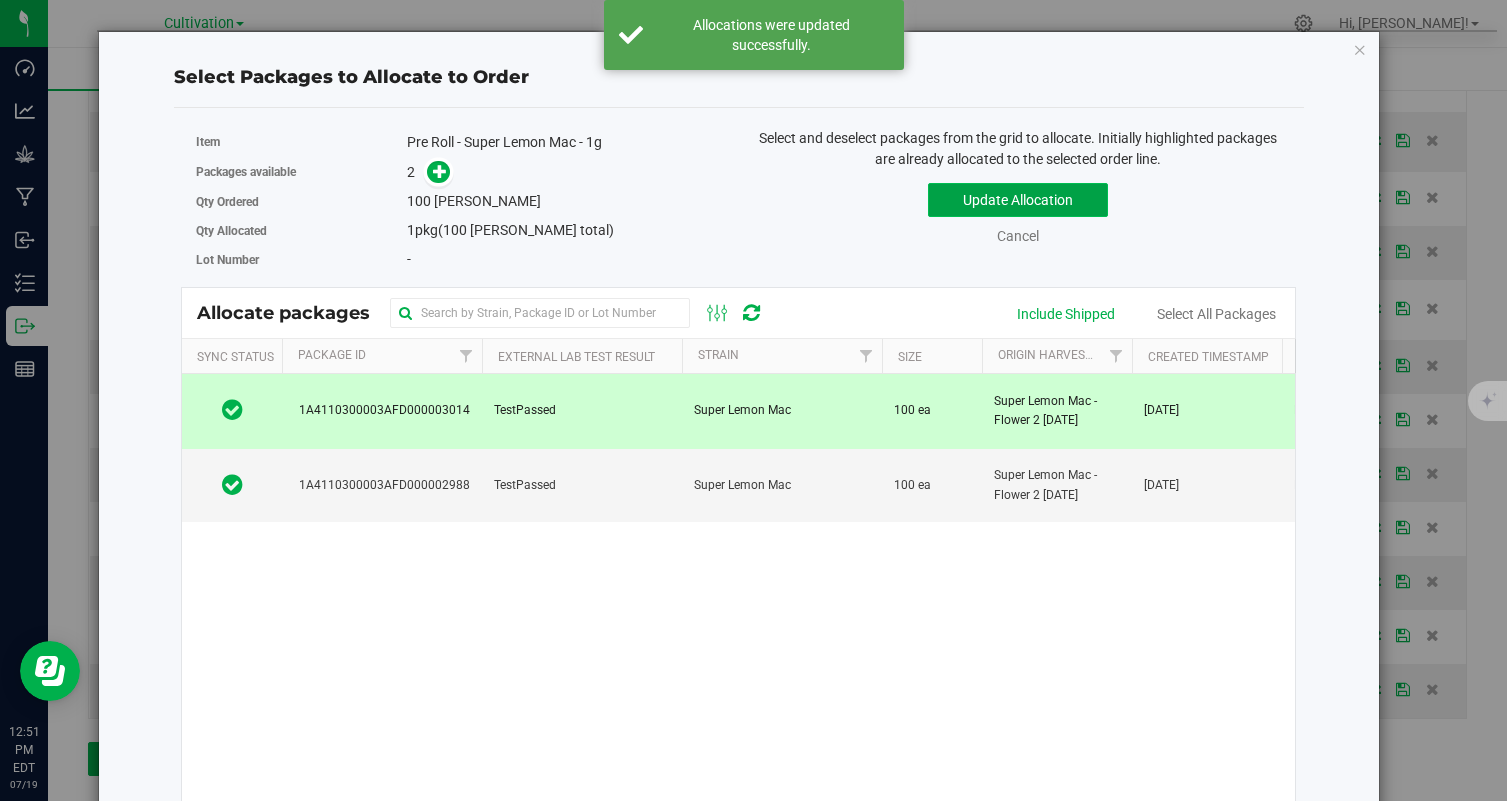 click on "Update Allocation" at bounding box center [1018, 200] 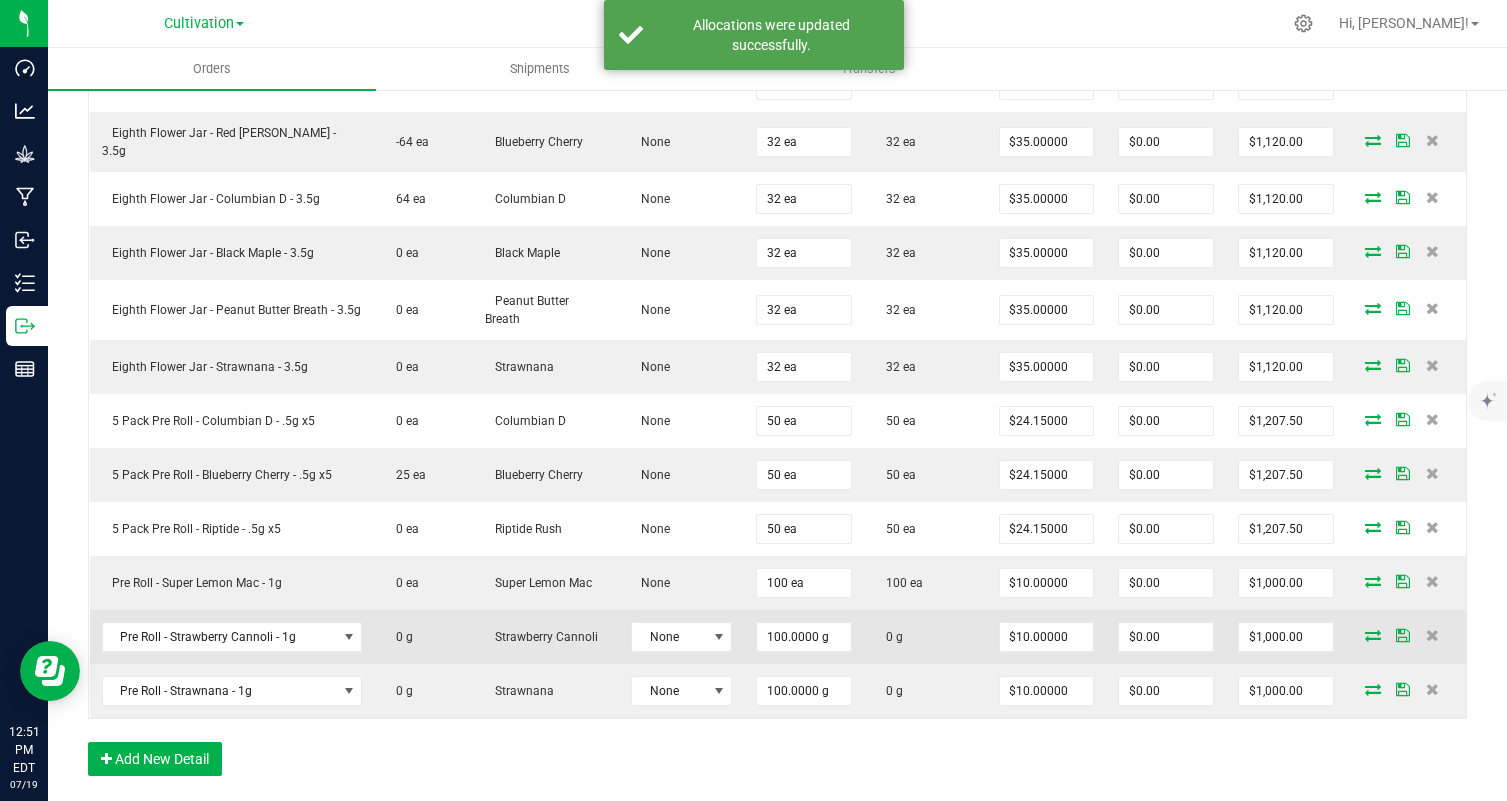 click at bounding box center (1373, 635) 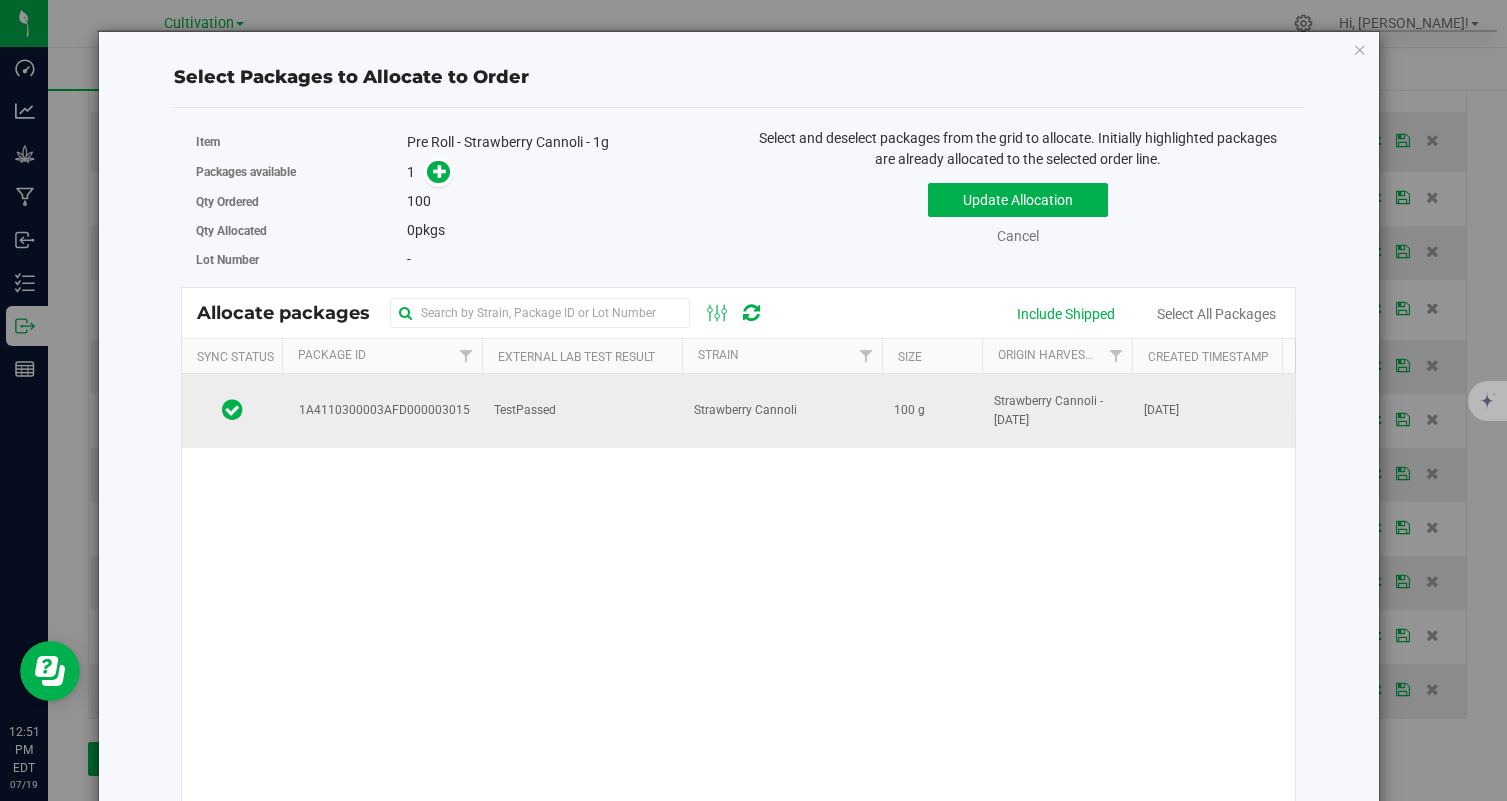 click on "TestPassed" at bounding box center (582, 411) 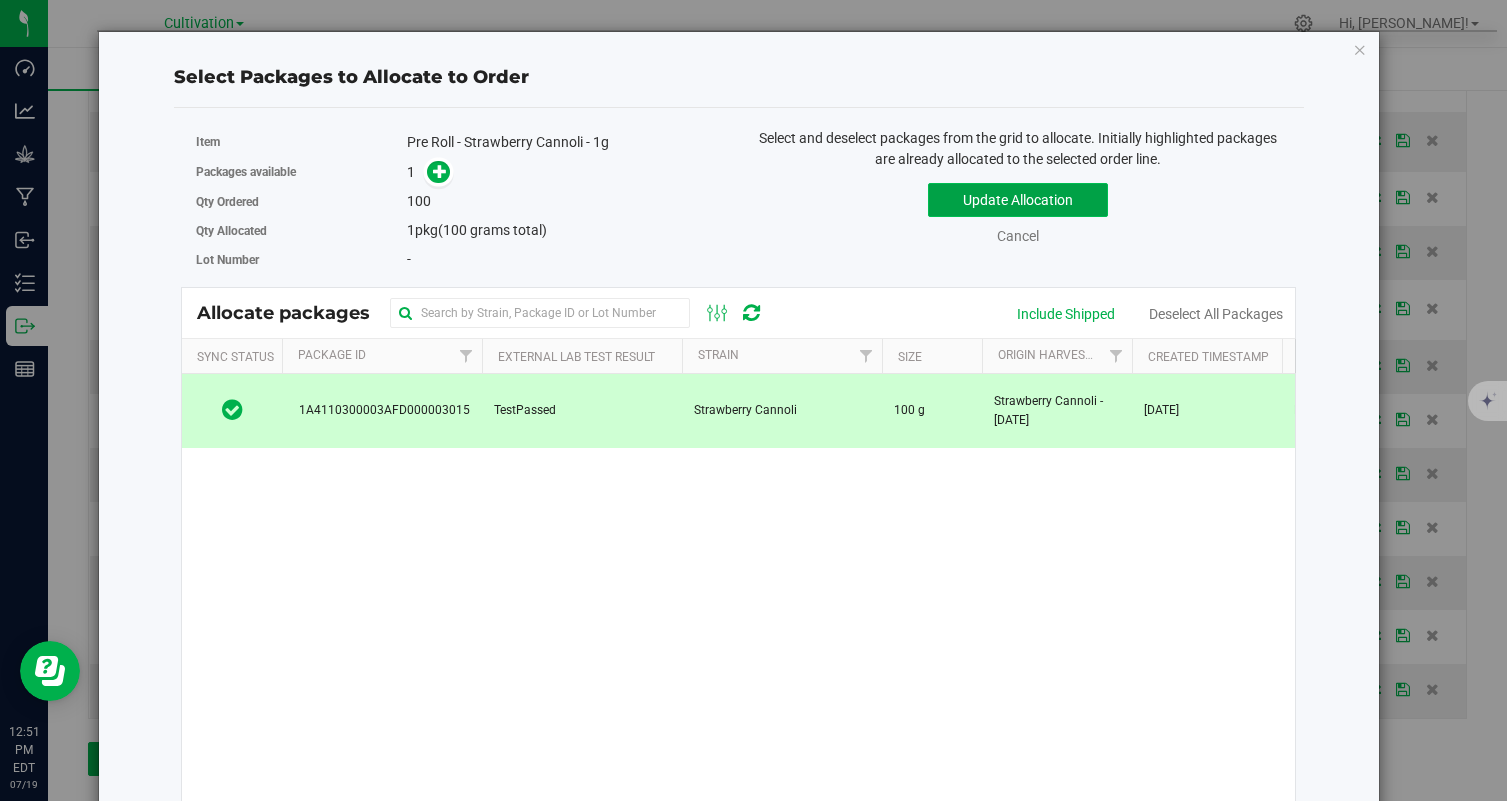 click on "Update Allocation" at bounding box center [1018, 200] 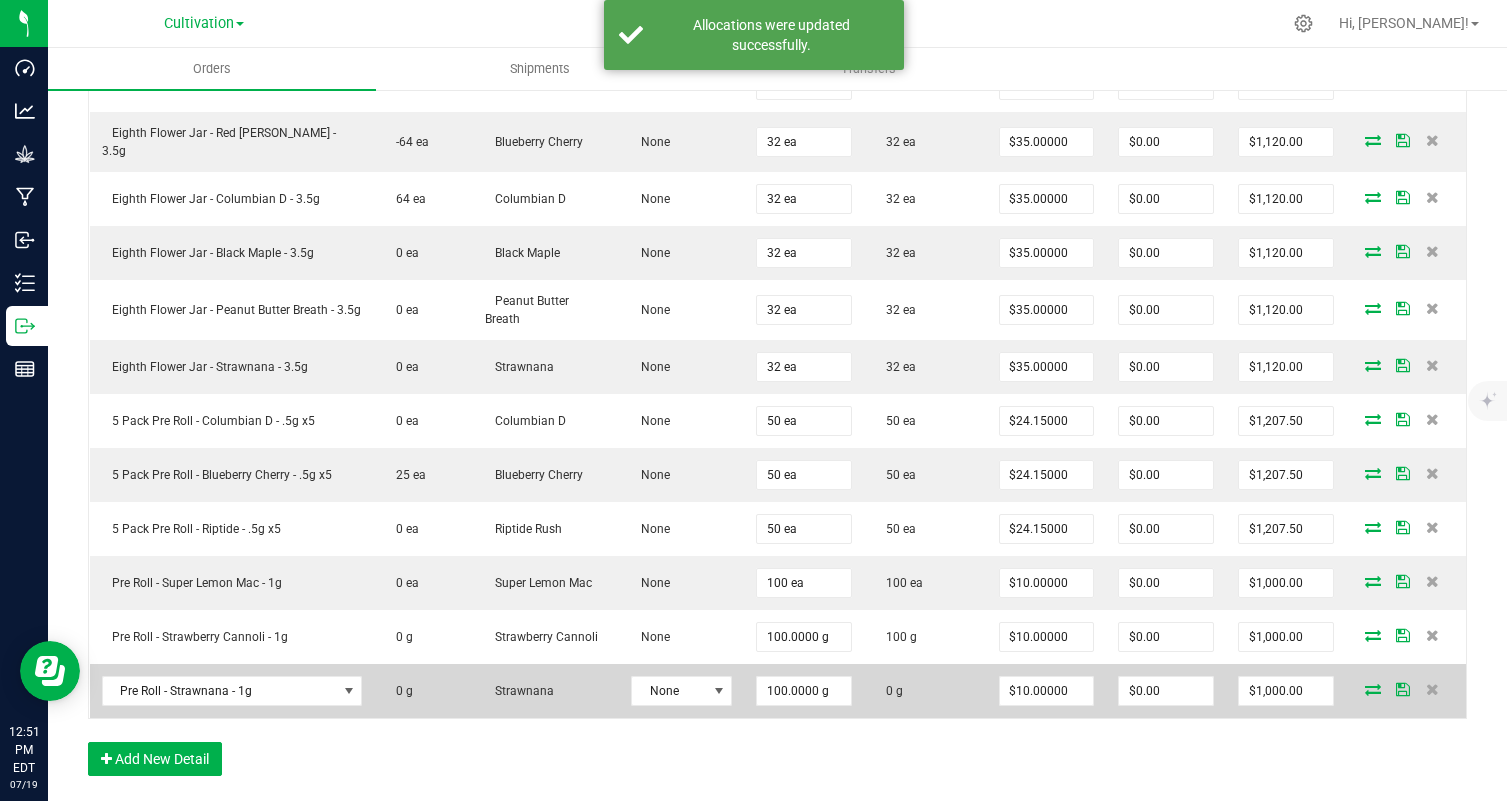 click at bounding box center [1373, 689] 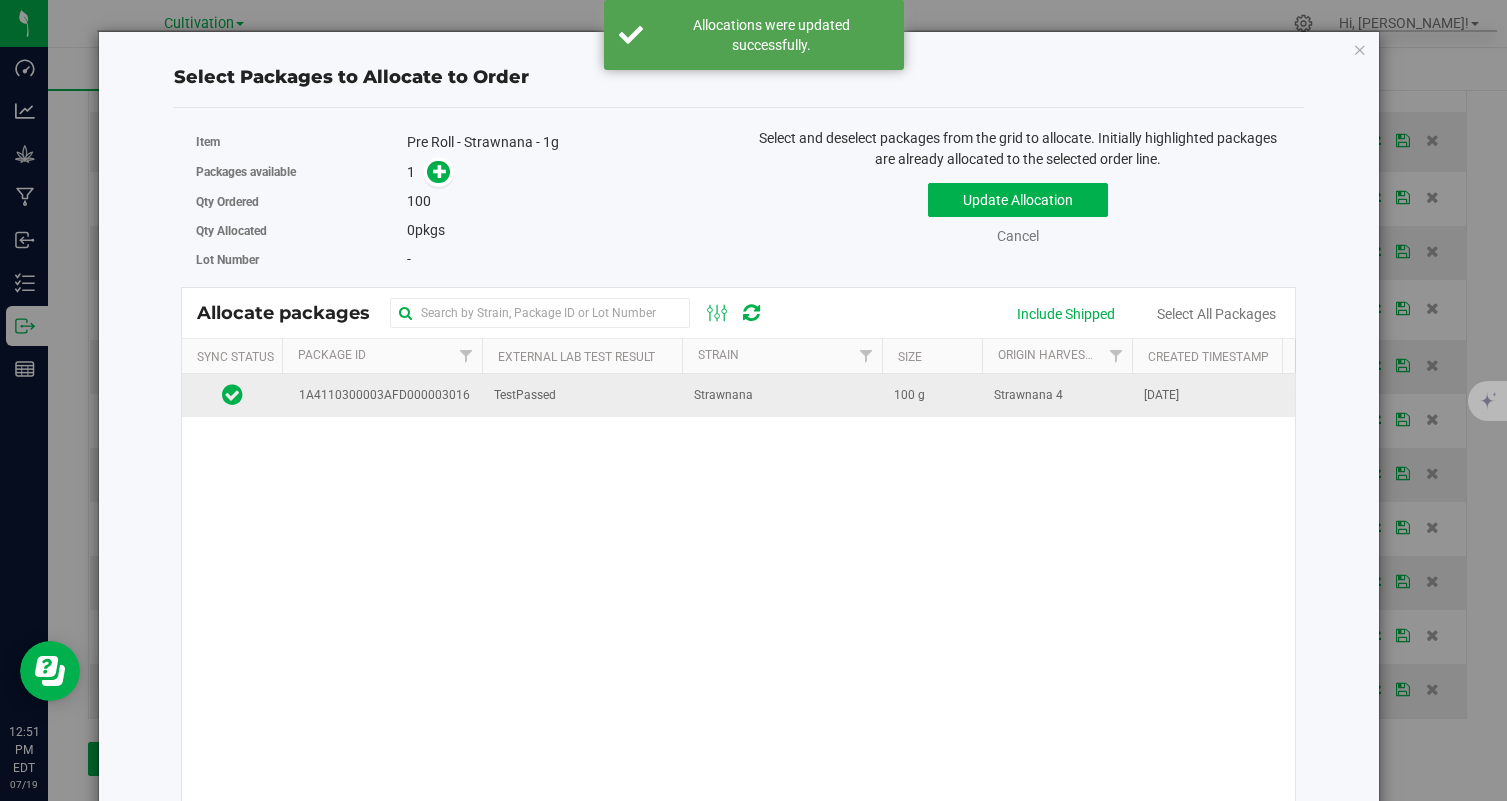 click on "Strawnana" at bounding box center [782, 395] 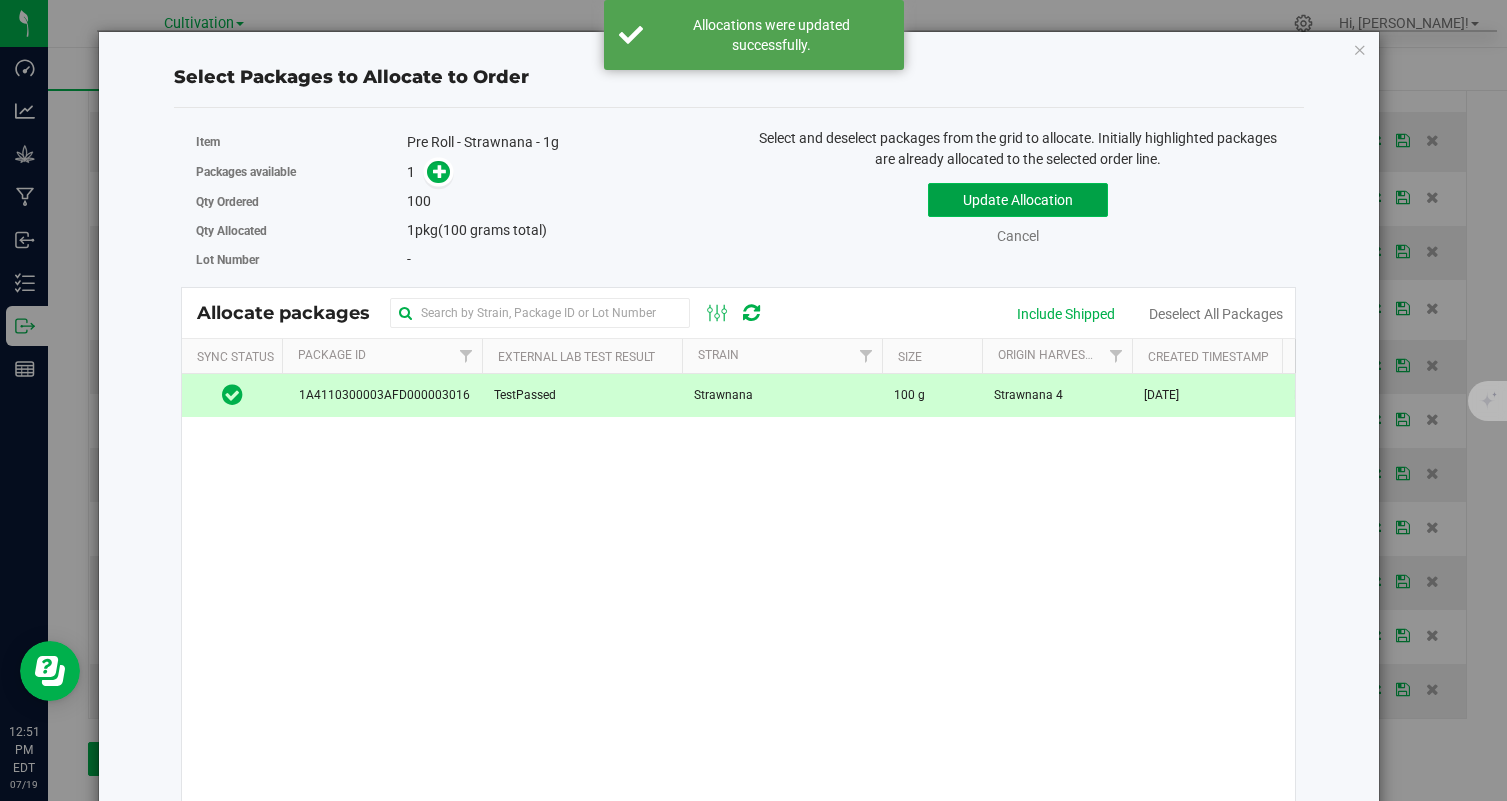click on "Update Allocation" at bounding box center [1018, 200] 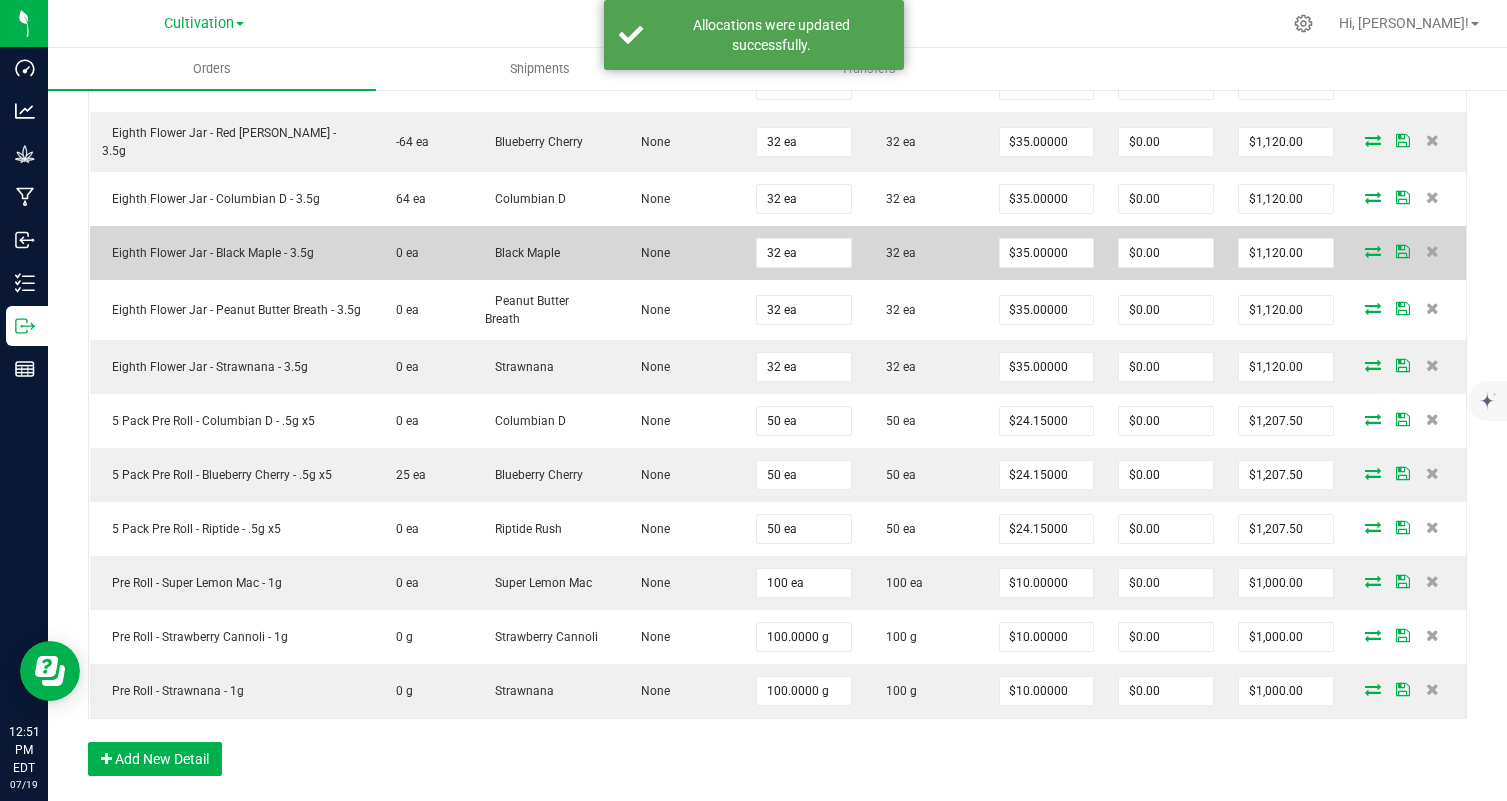 scroll, scrollTop: 0, scrollLeft: 0, axis: both 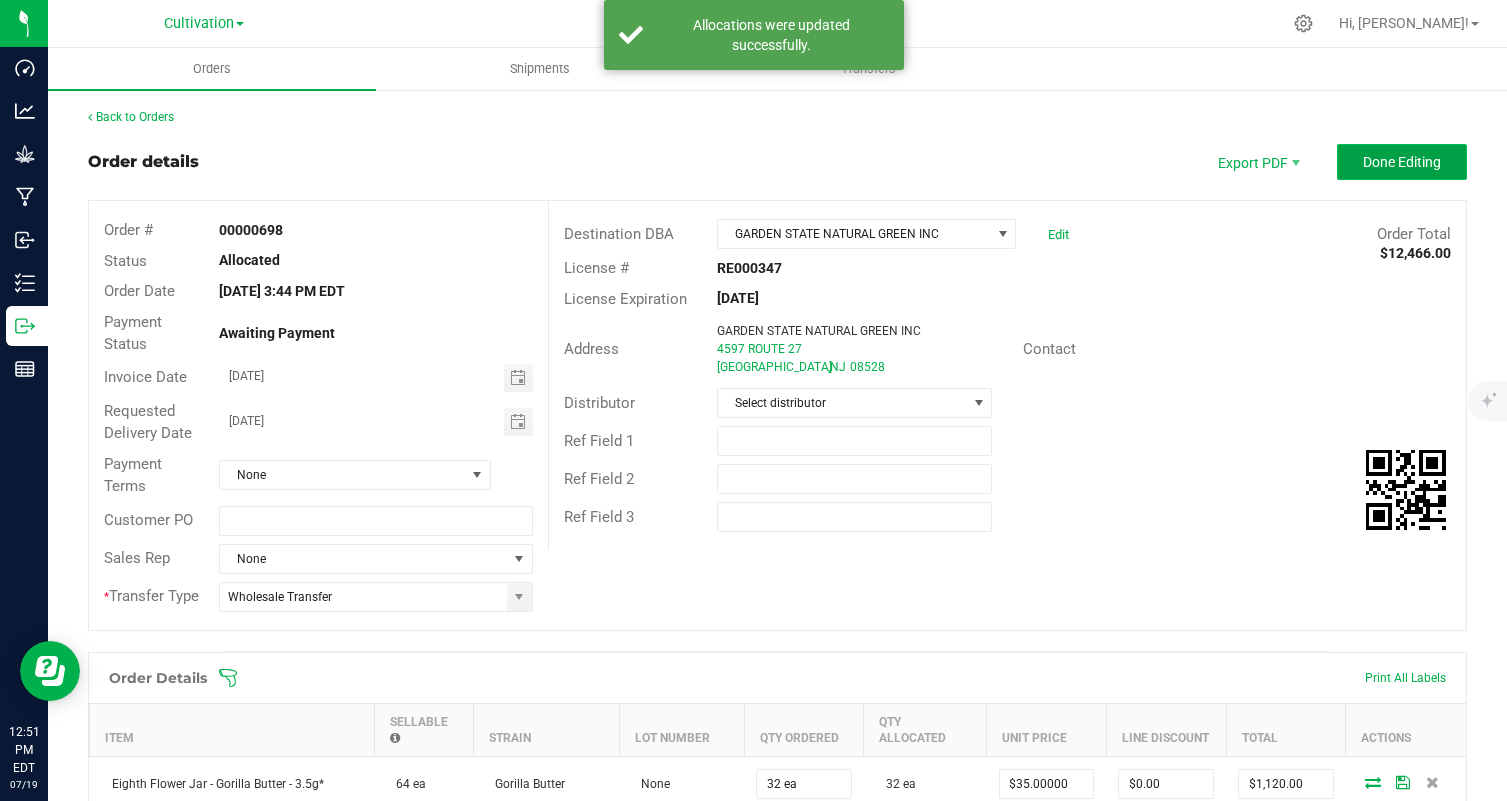 click on "Done Editing" at bounding box center [1402, 162] 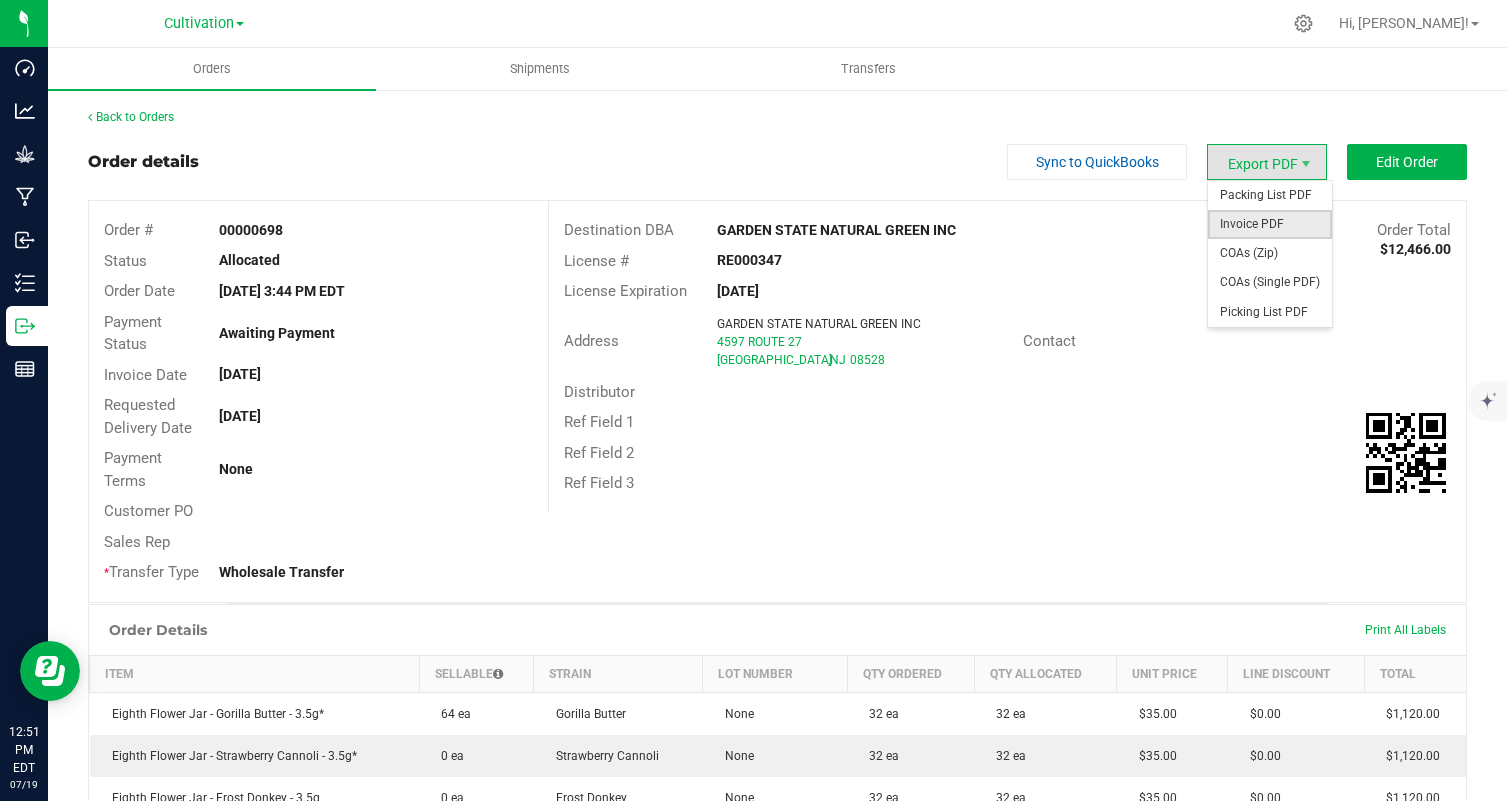click on "Invoice PDF" at bounding box center [1270, 224] 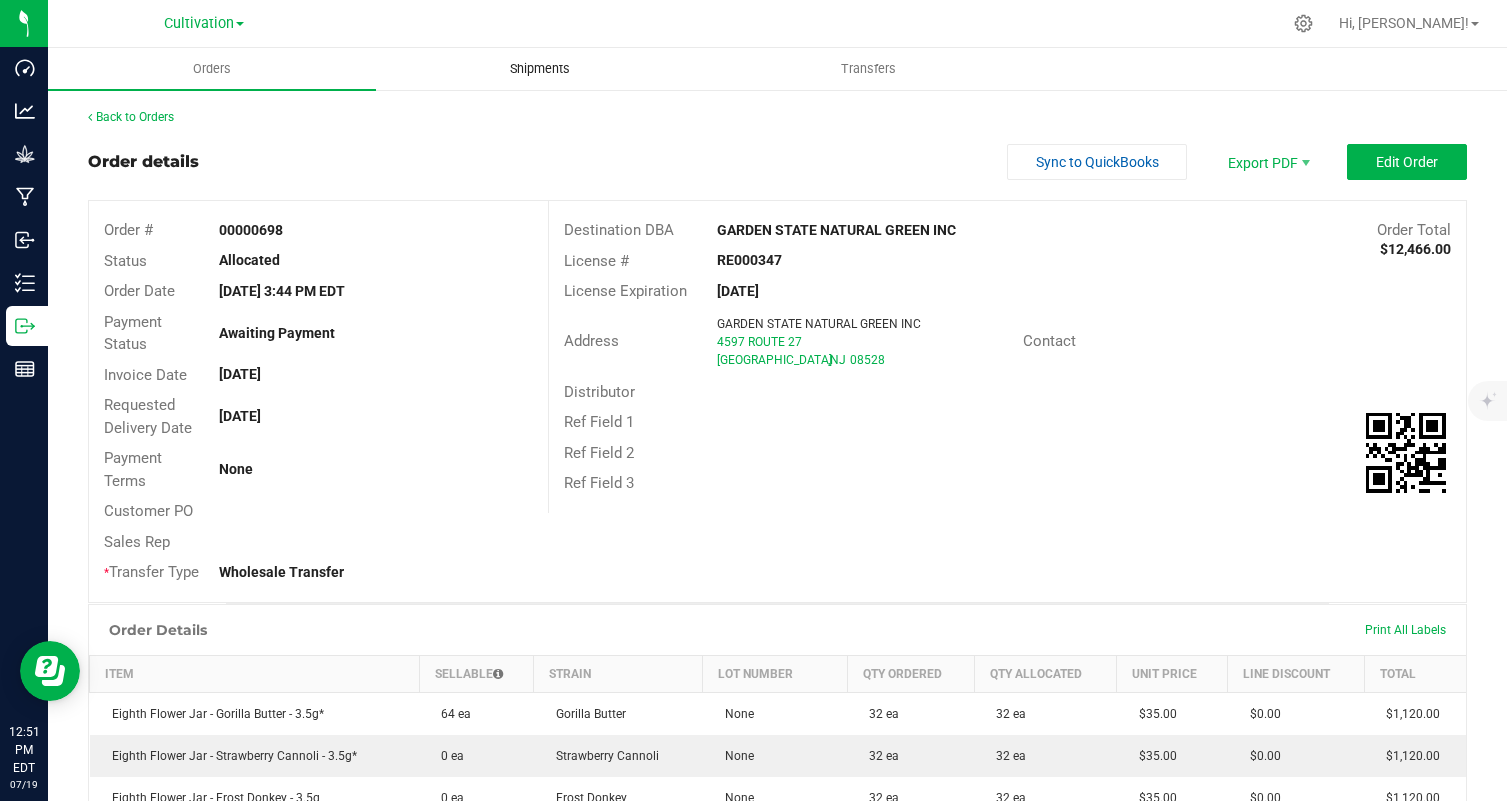 click on "Shipments" at bounding box center (540, 69) 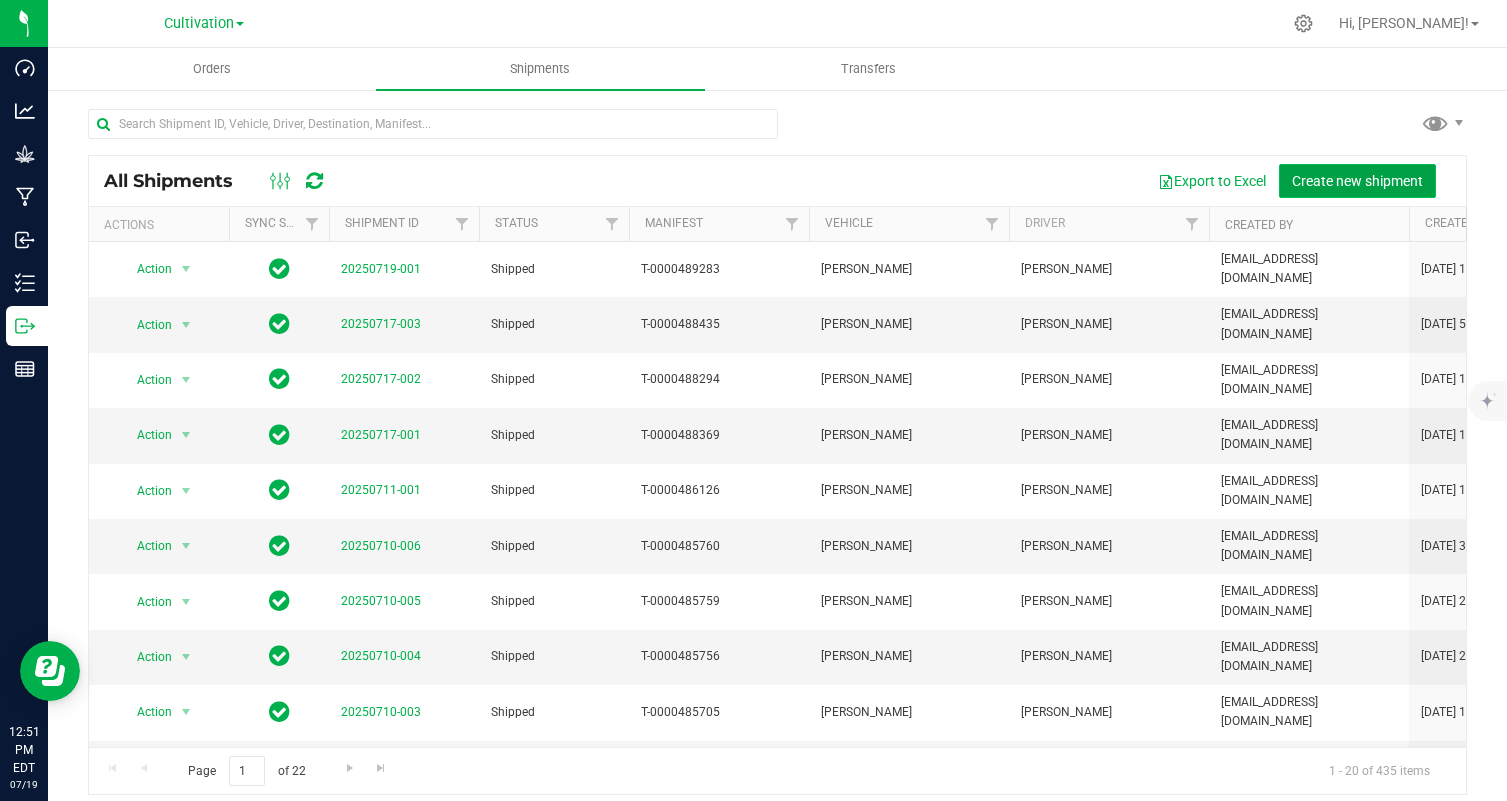 click on "Create new shipment" at bounding box center [1357, 181] 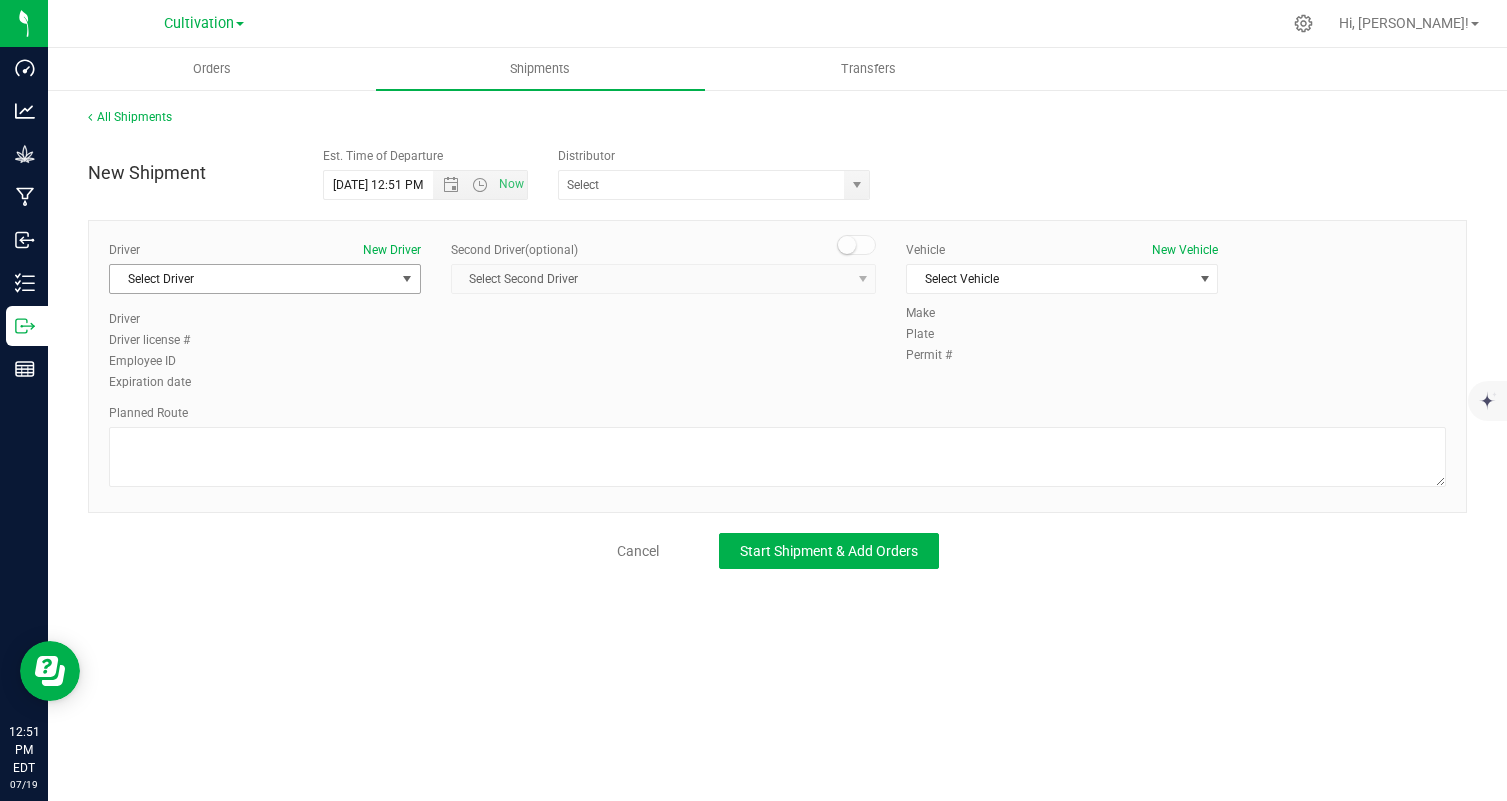 click on "Select Driver" at bounding box center (252, 279) 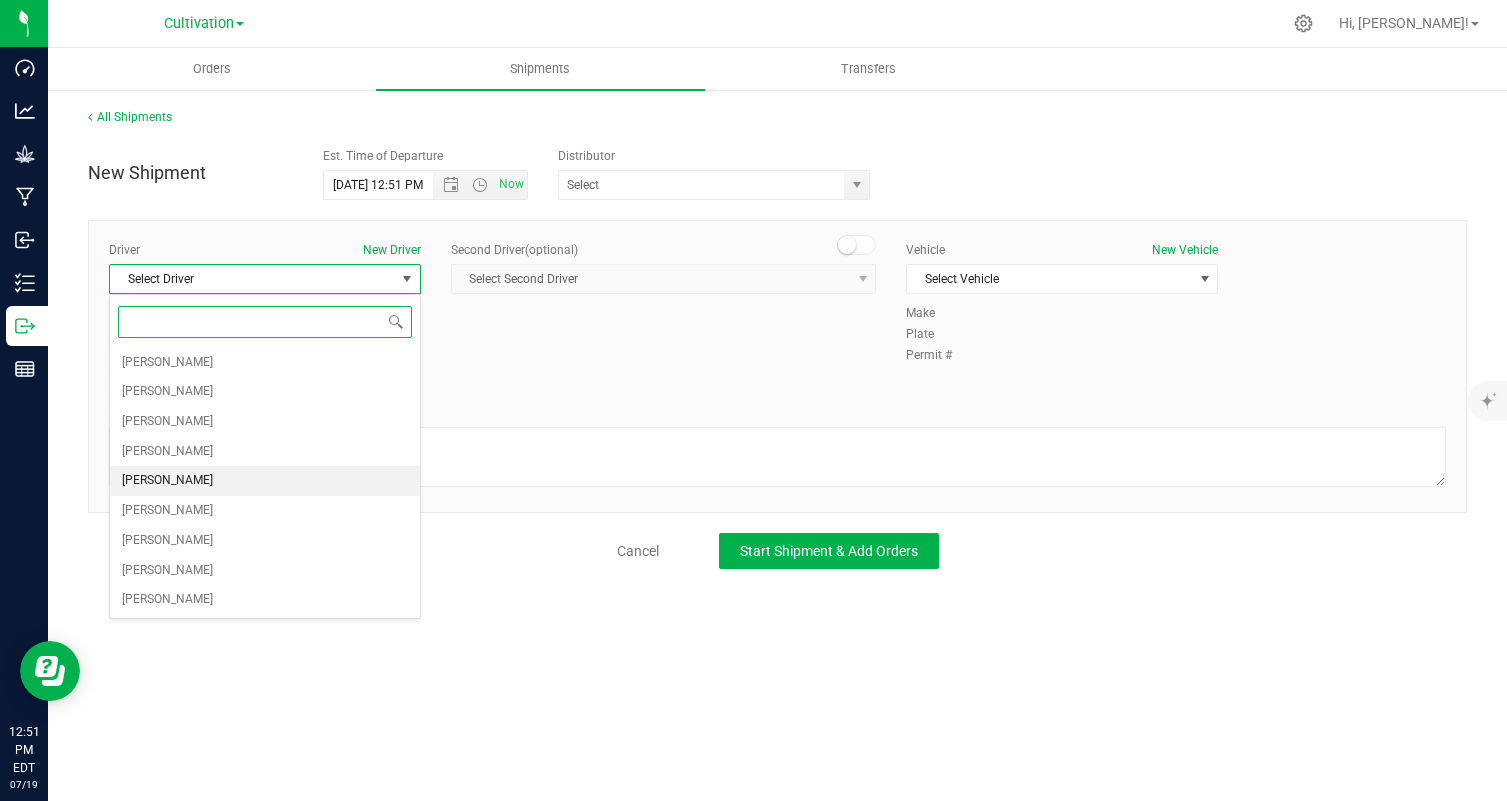 click on "[PERSON_NAME]" at bounding box center (265, 481) 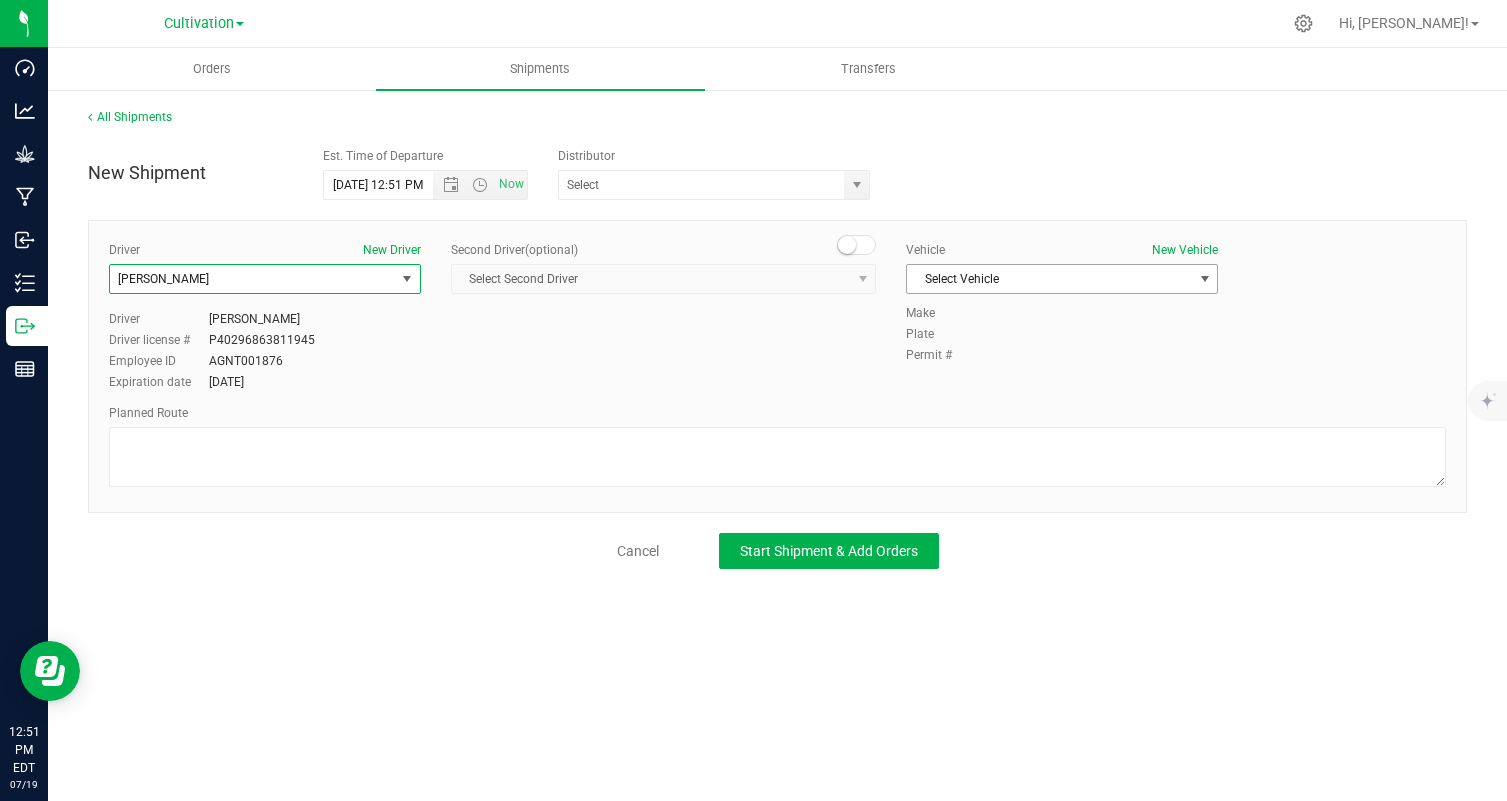 click on "Select Vehicle" at bounding box center [1049, 279] 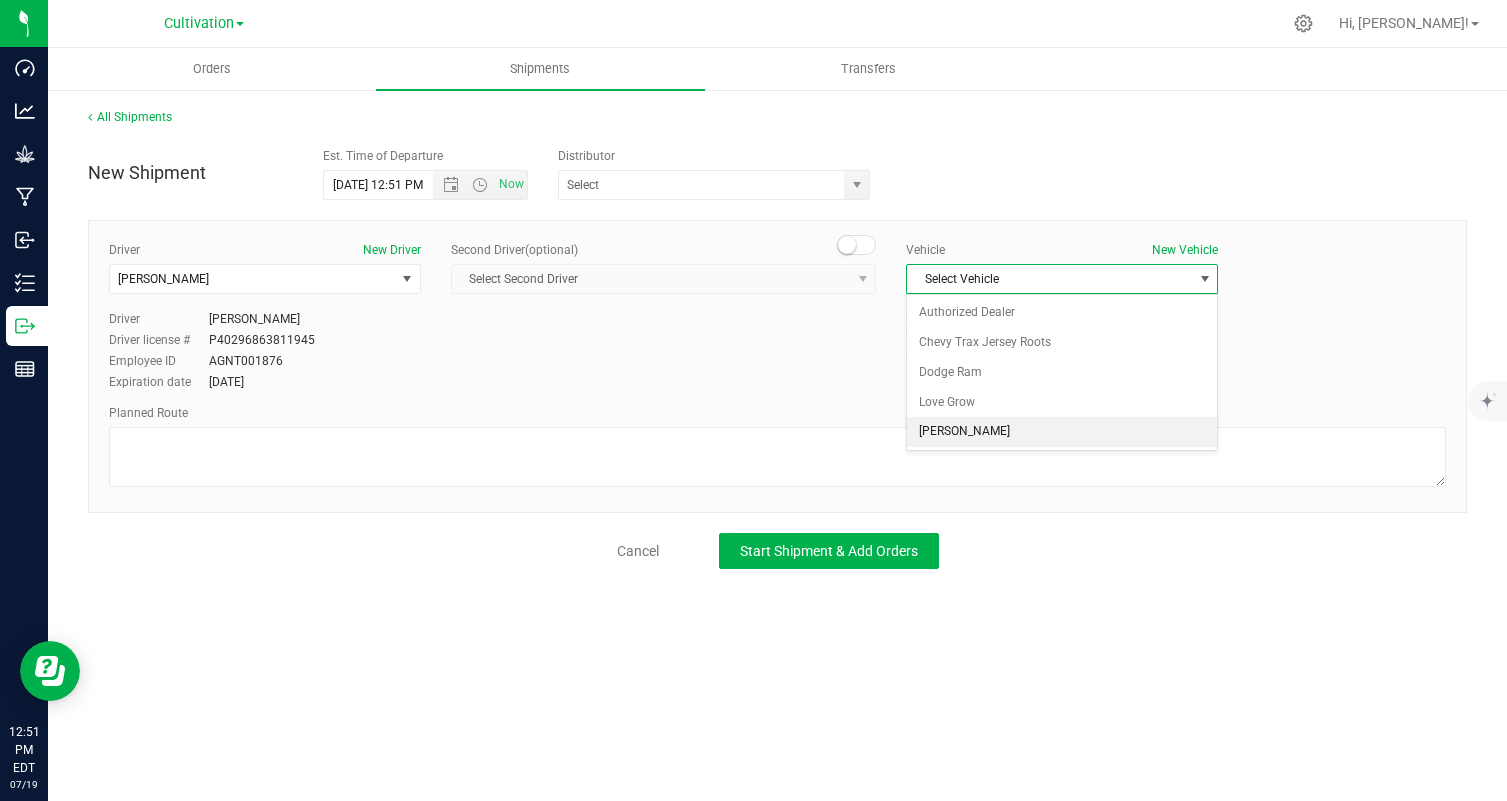 click on "[PERSON_NAME]" at bounding box center [1062, 432] 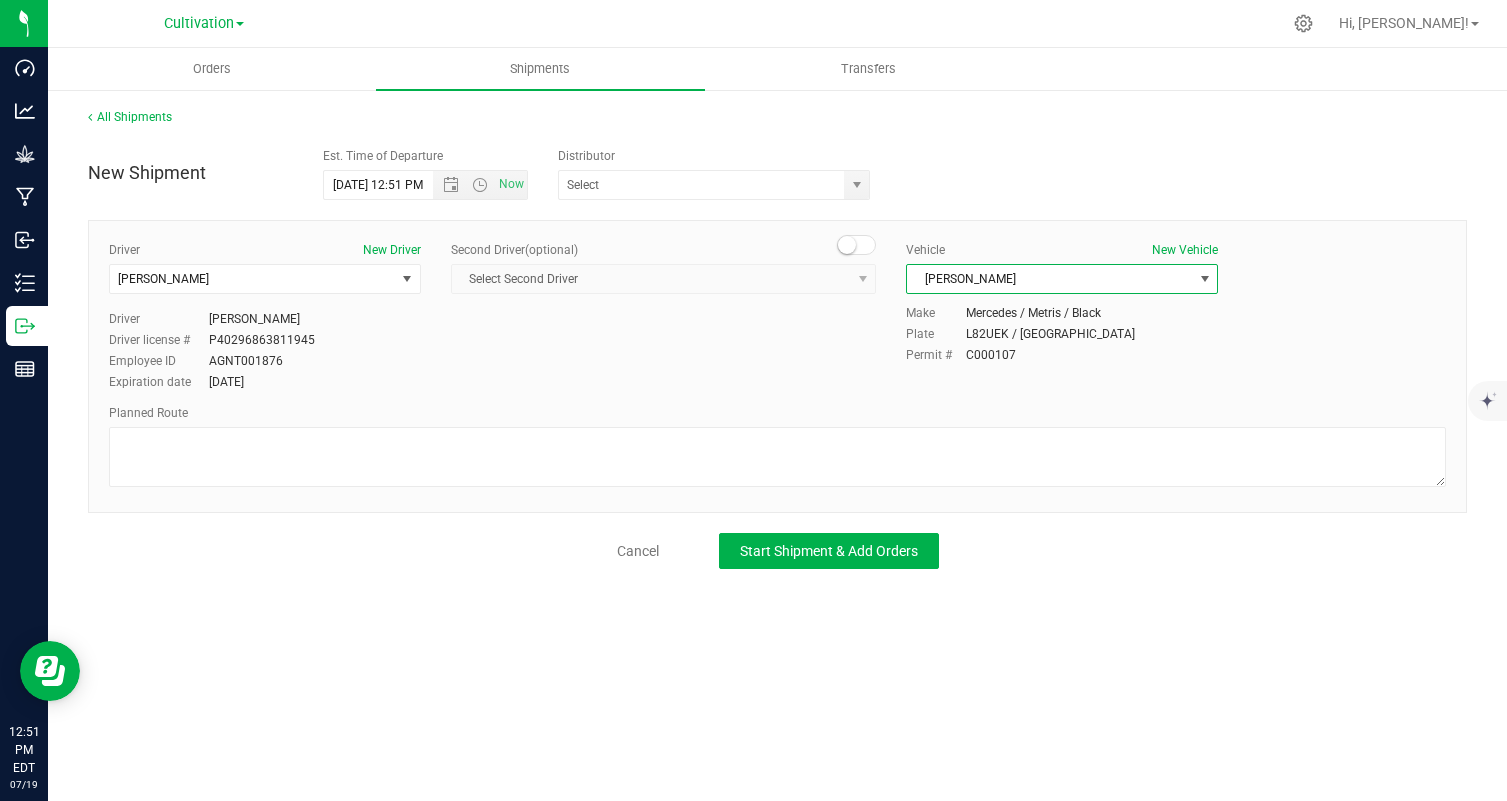 click on "Planned Route" at bounding box center [777, 448] 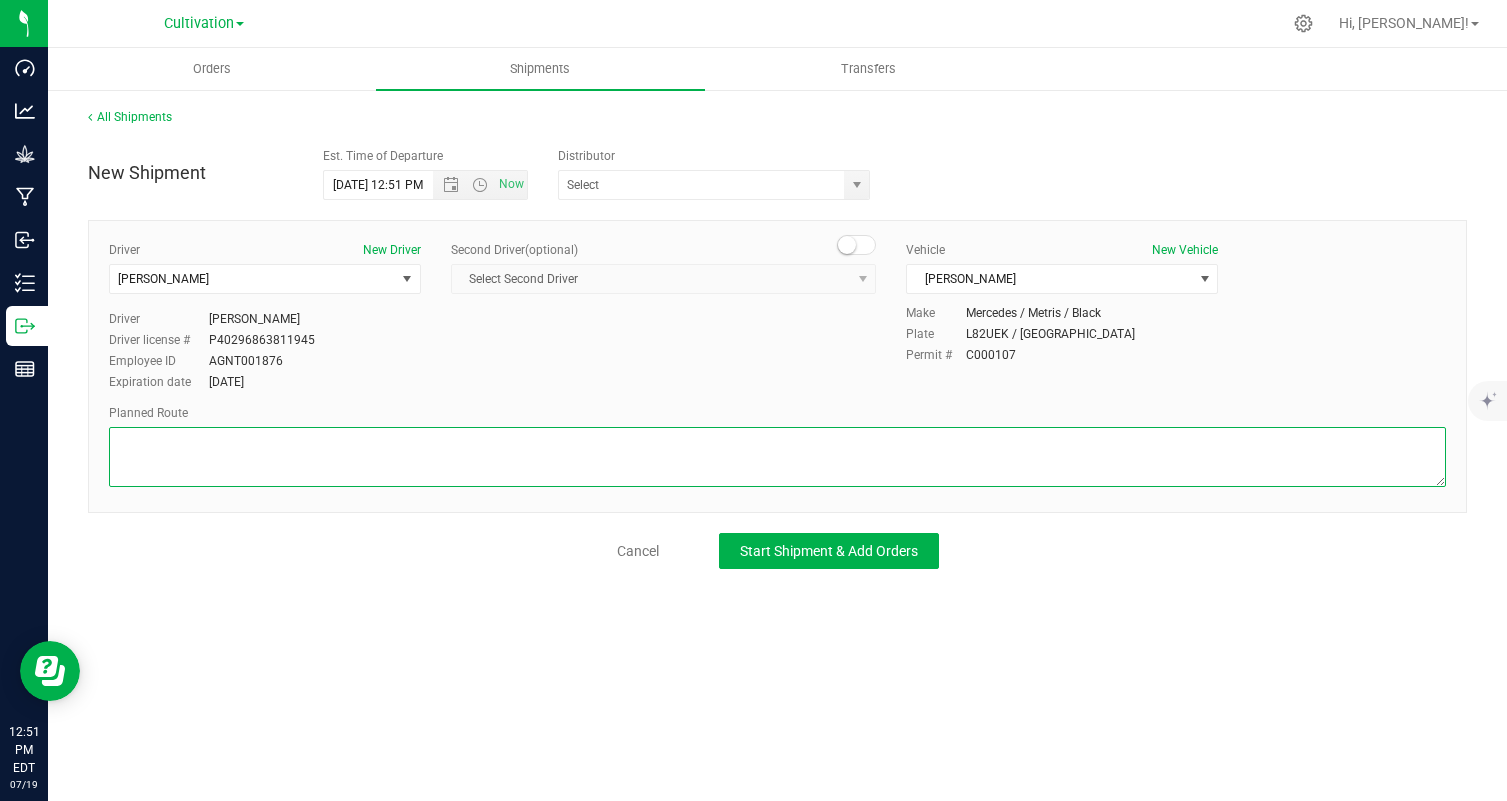 click at bounding box center [777, 457] 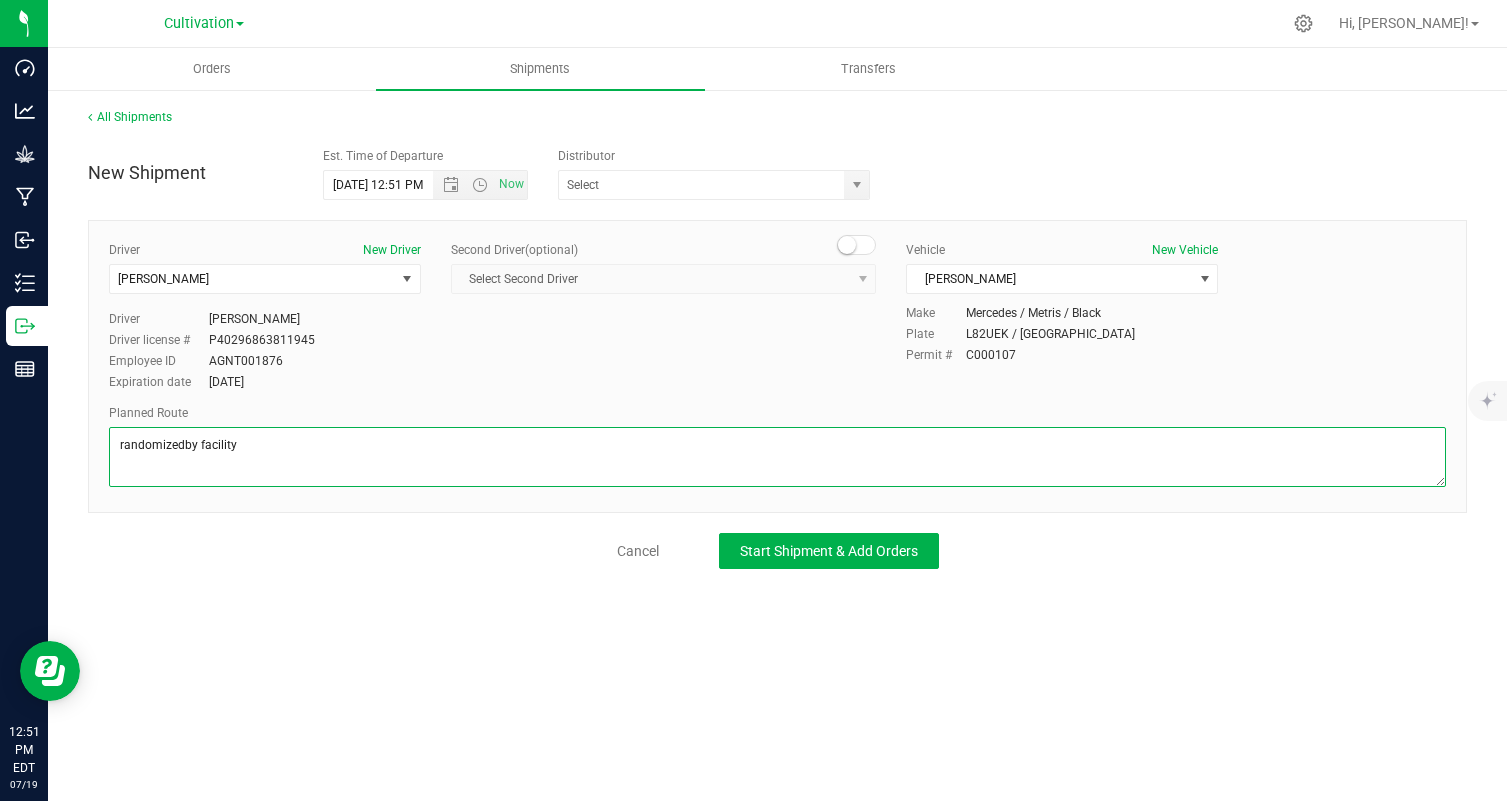 click at bounding box center [777, 457] 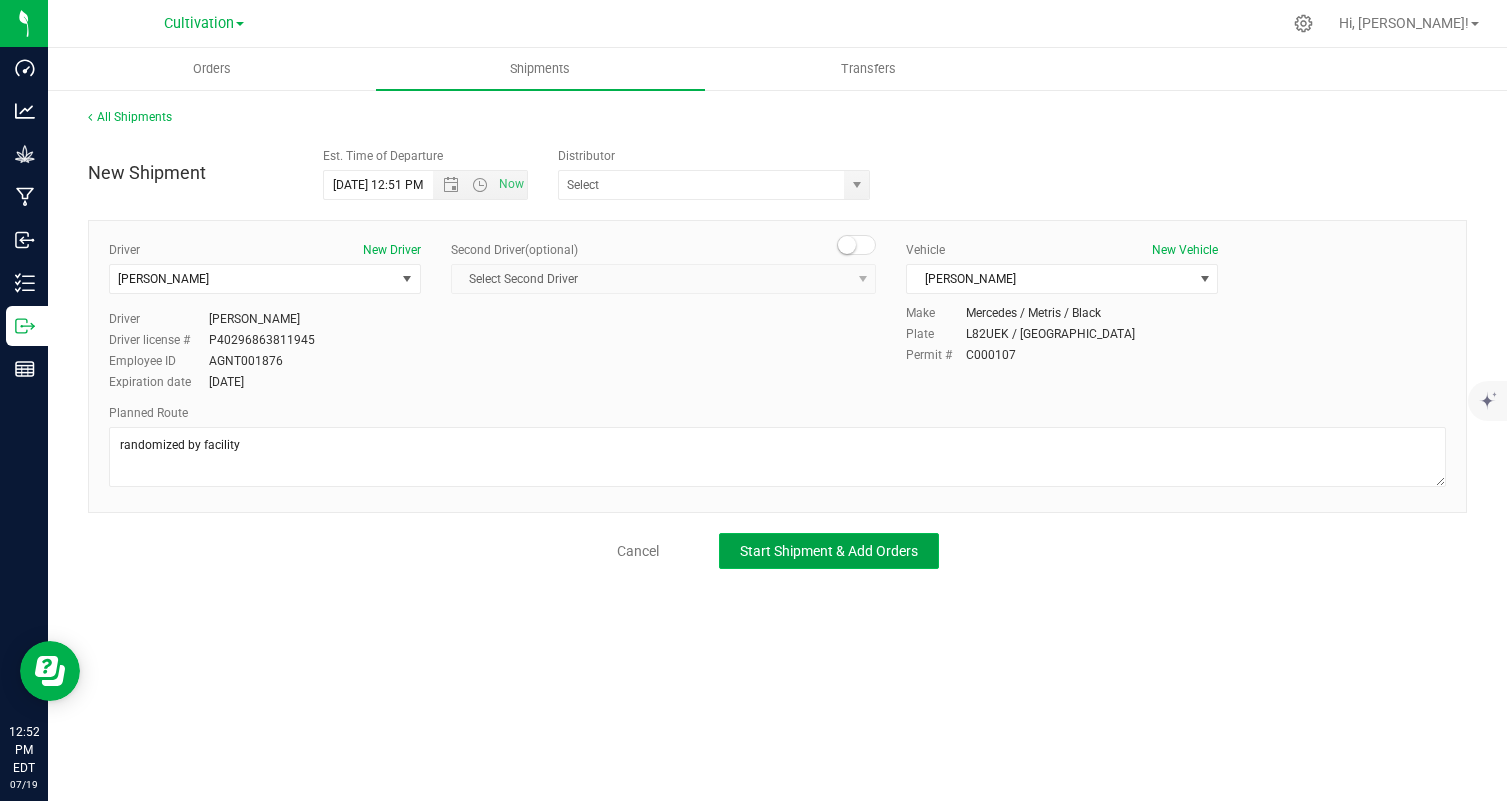 click on "Start Shipment & Add Orders" 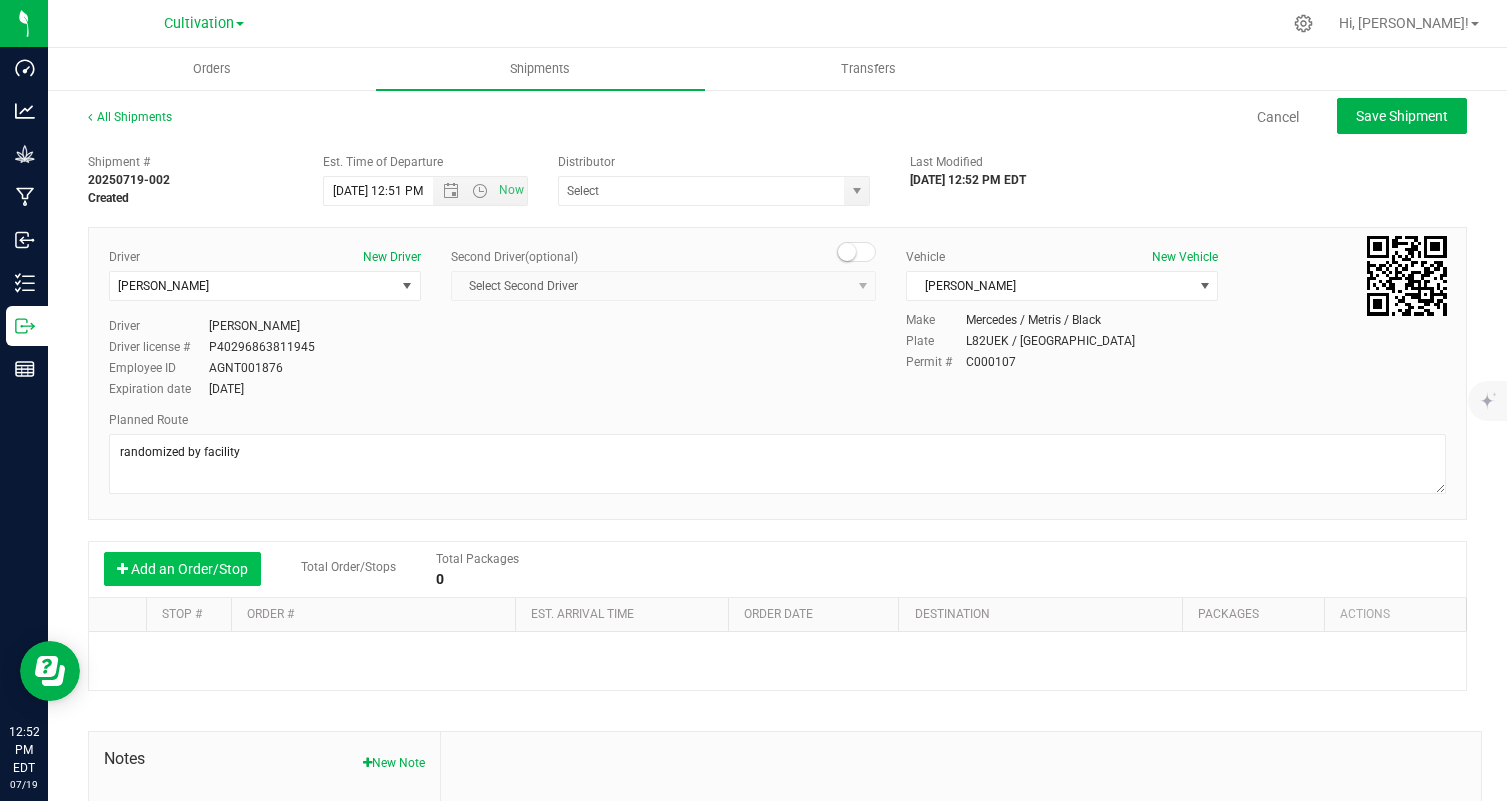 click on "Add an Order/Stop" at bounding box center (182, 569) 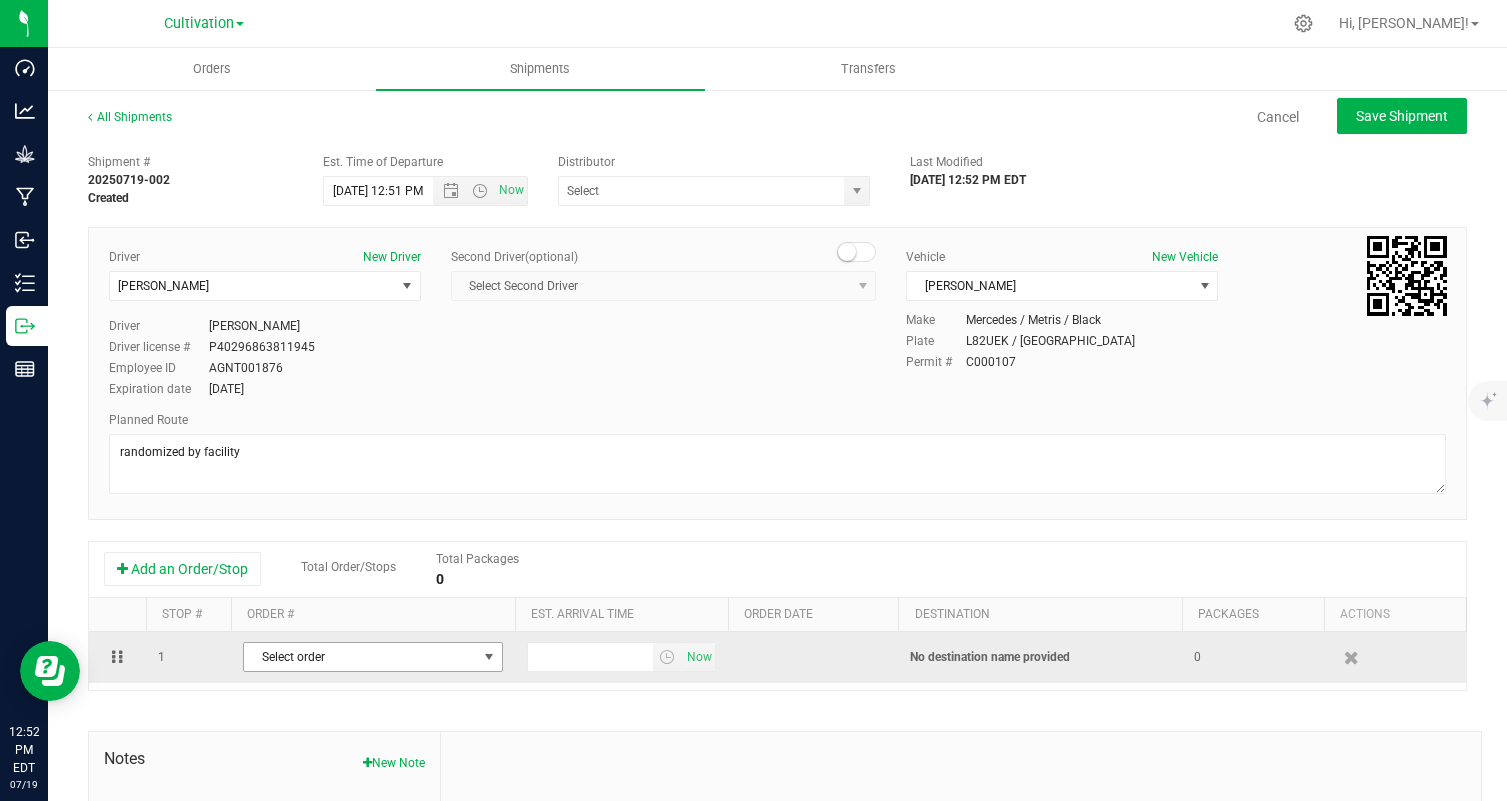 click on "Select order" at bounding box center (360, 657) 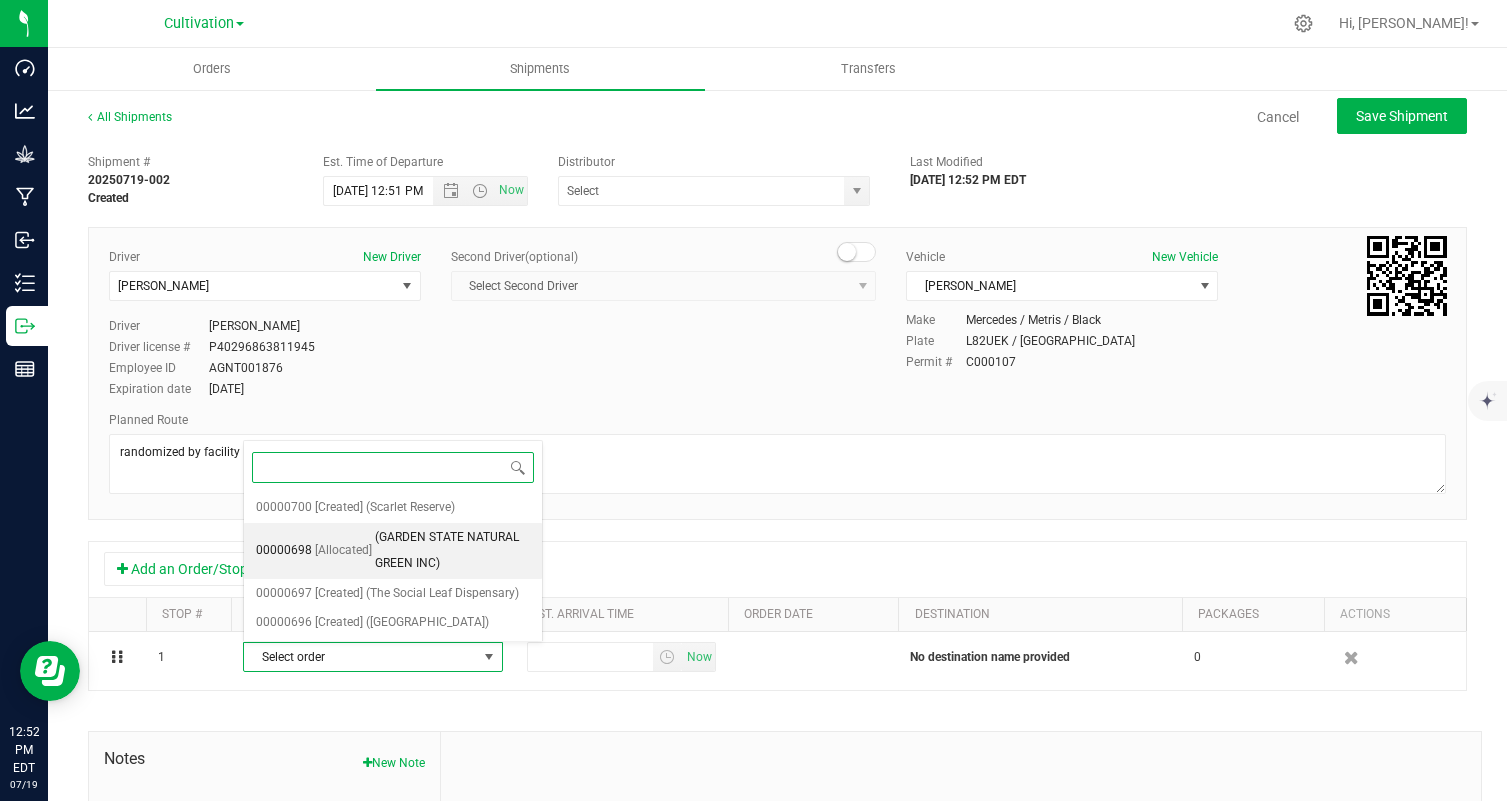 click on "(GARDEN STATE NATURAL GREEN INC)" at bounding box center (452, 550) 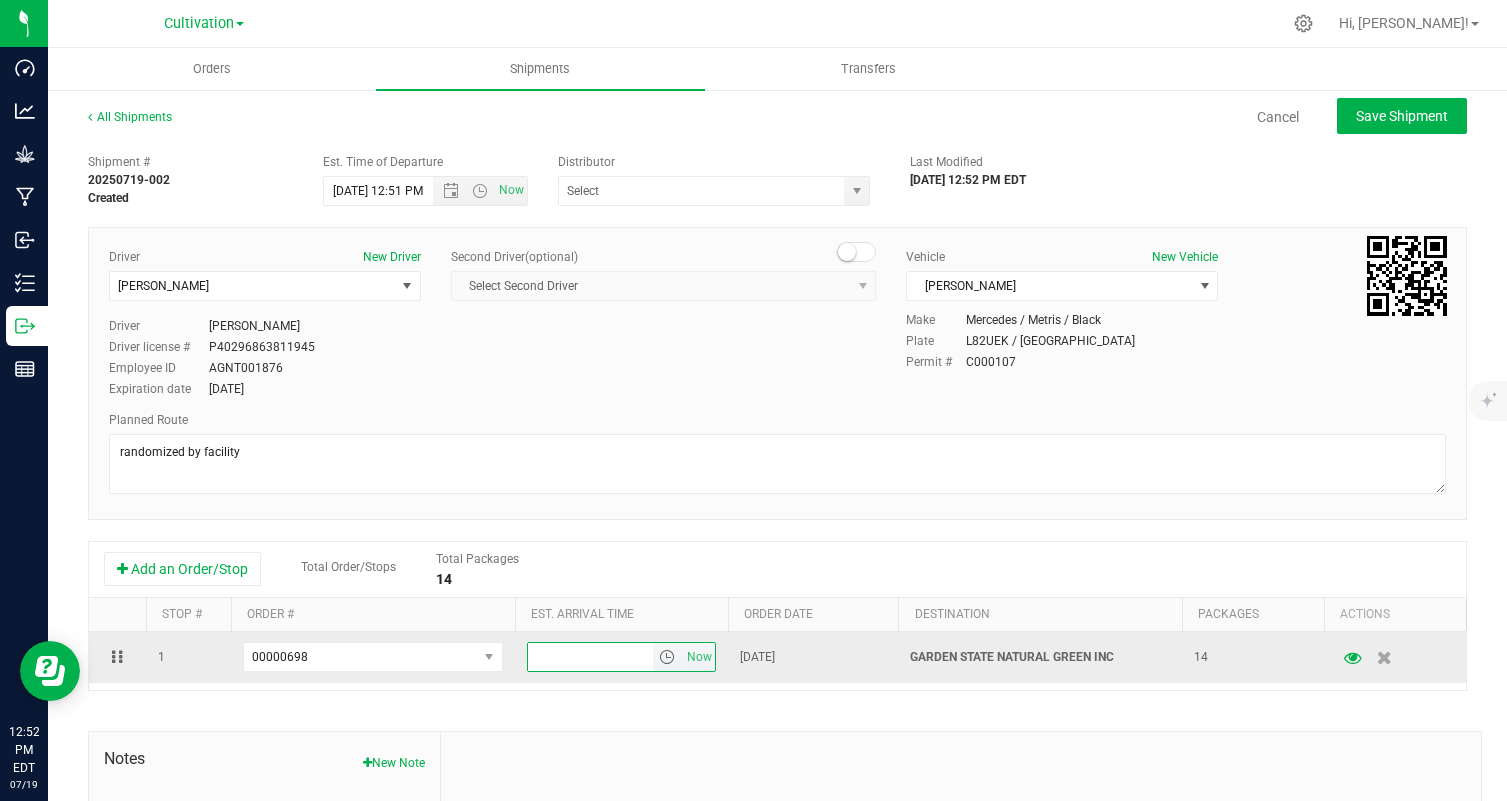 click at bounding box center [590, 657] 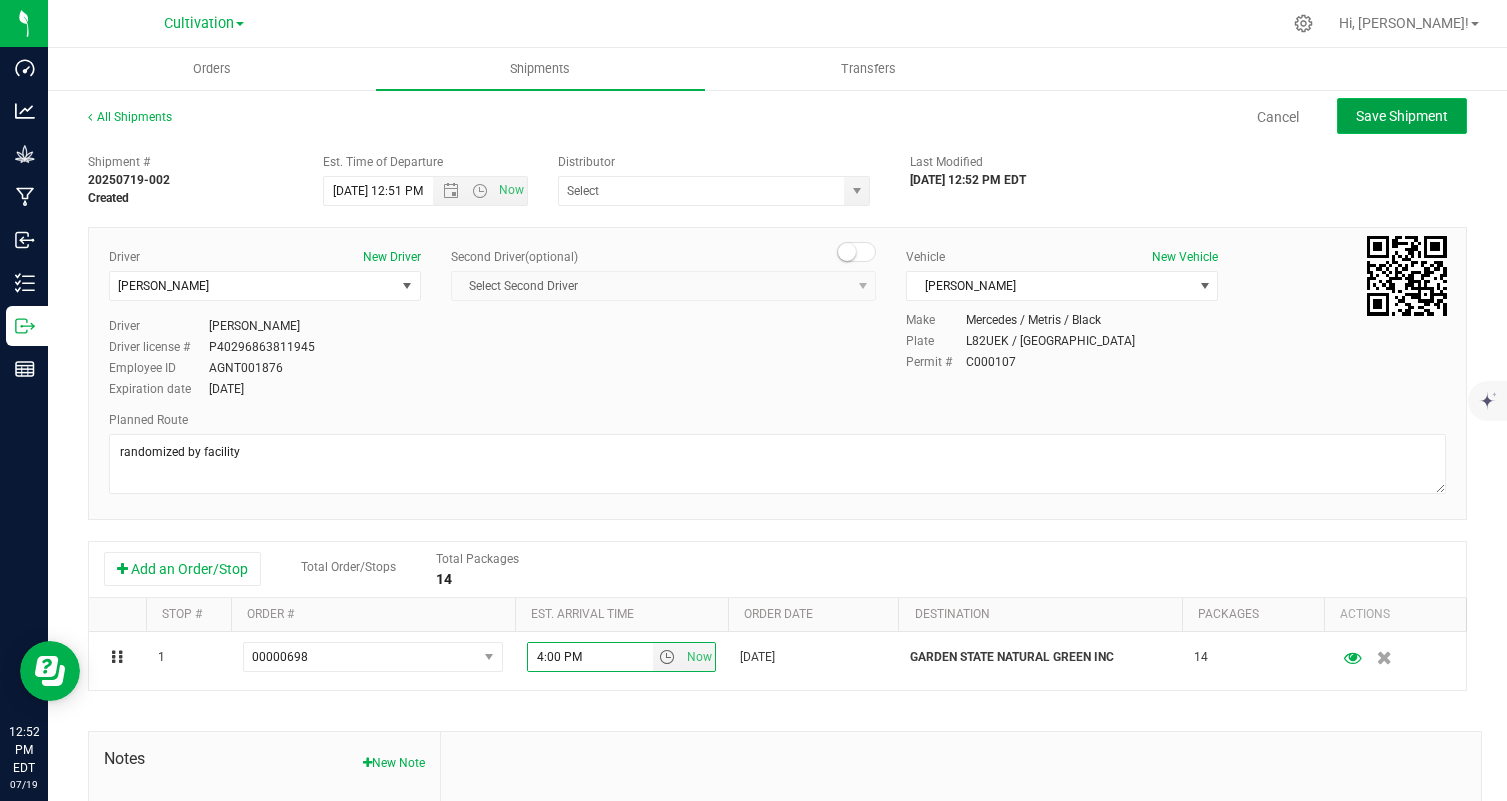 click on "Save Shipment" 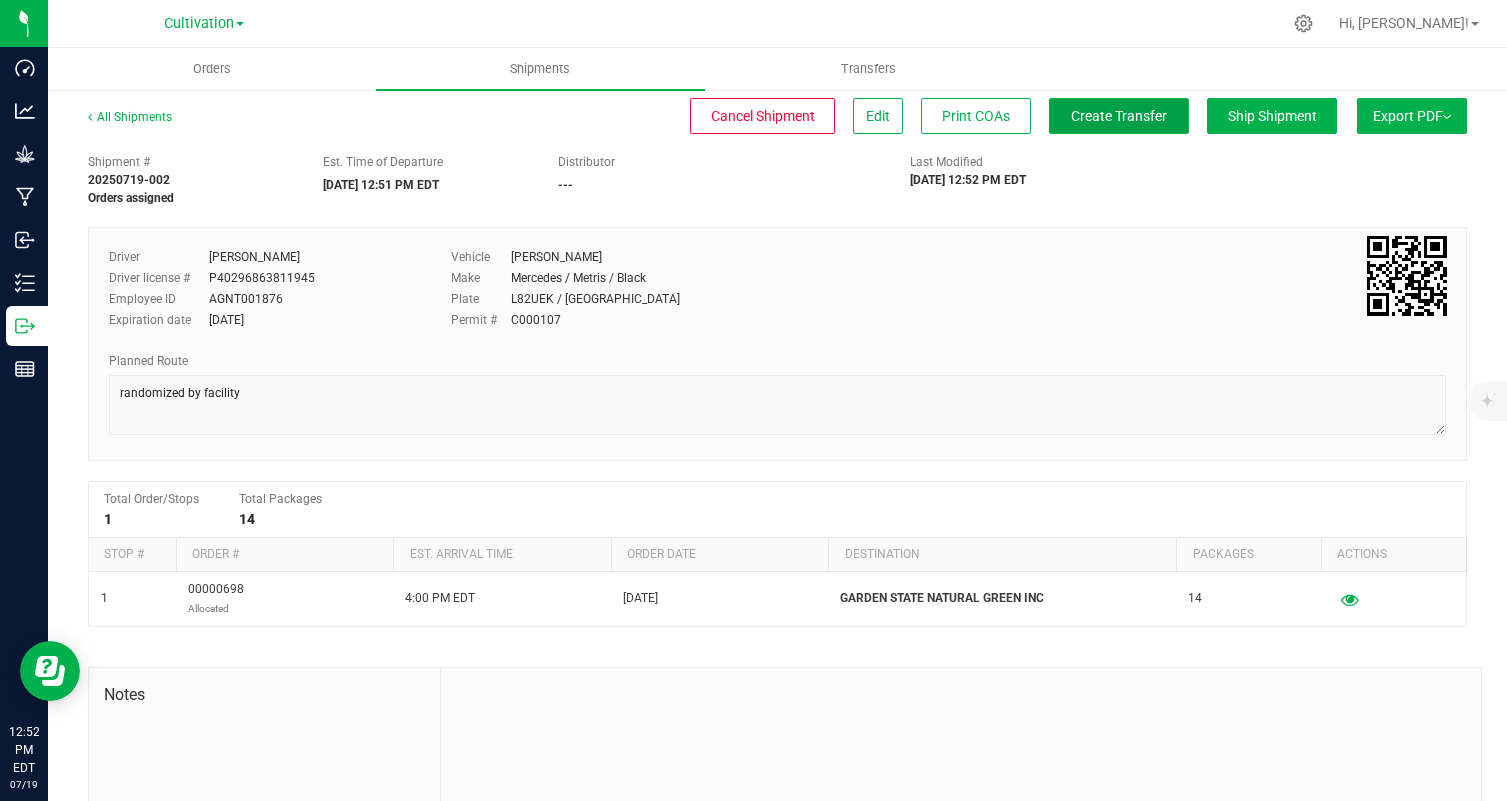 click on "Create Transfer" at bounding box center [1119, 116] 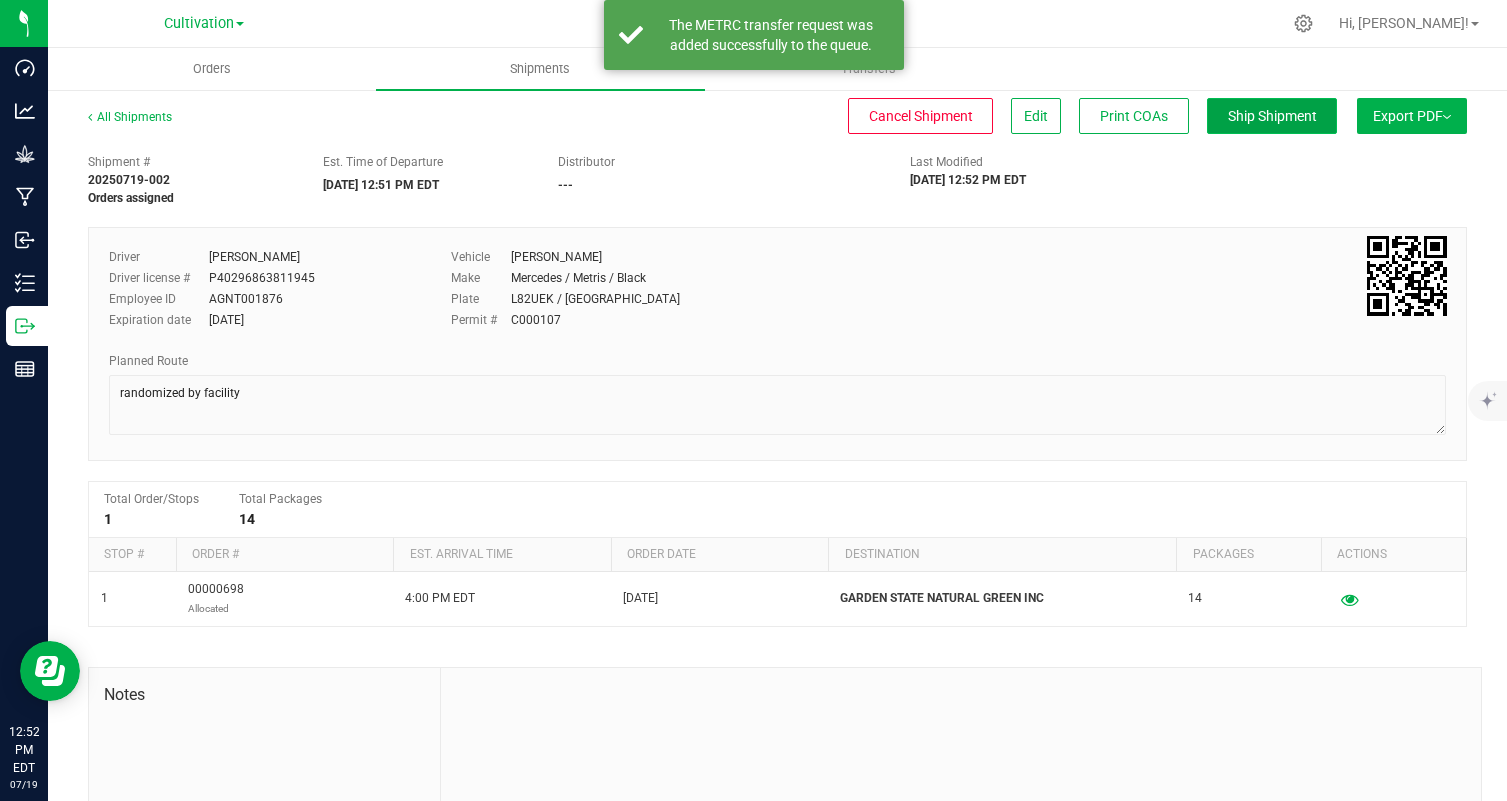 click on "Ship Shipment" at bounding box center [1272, 116] 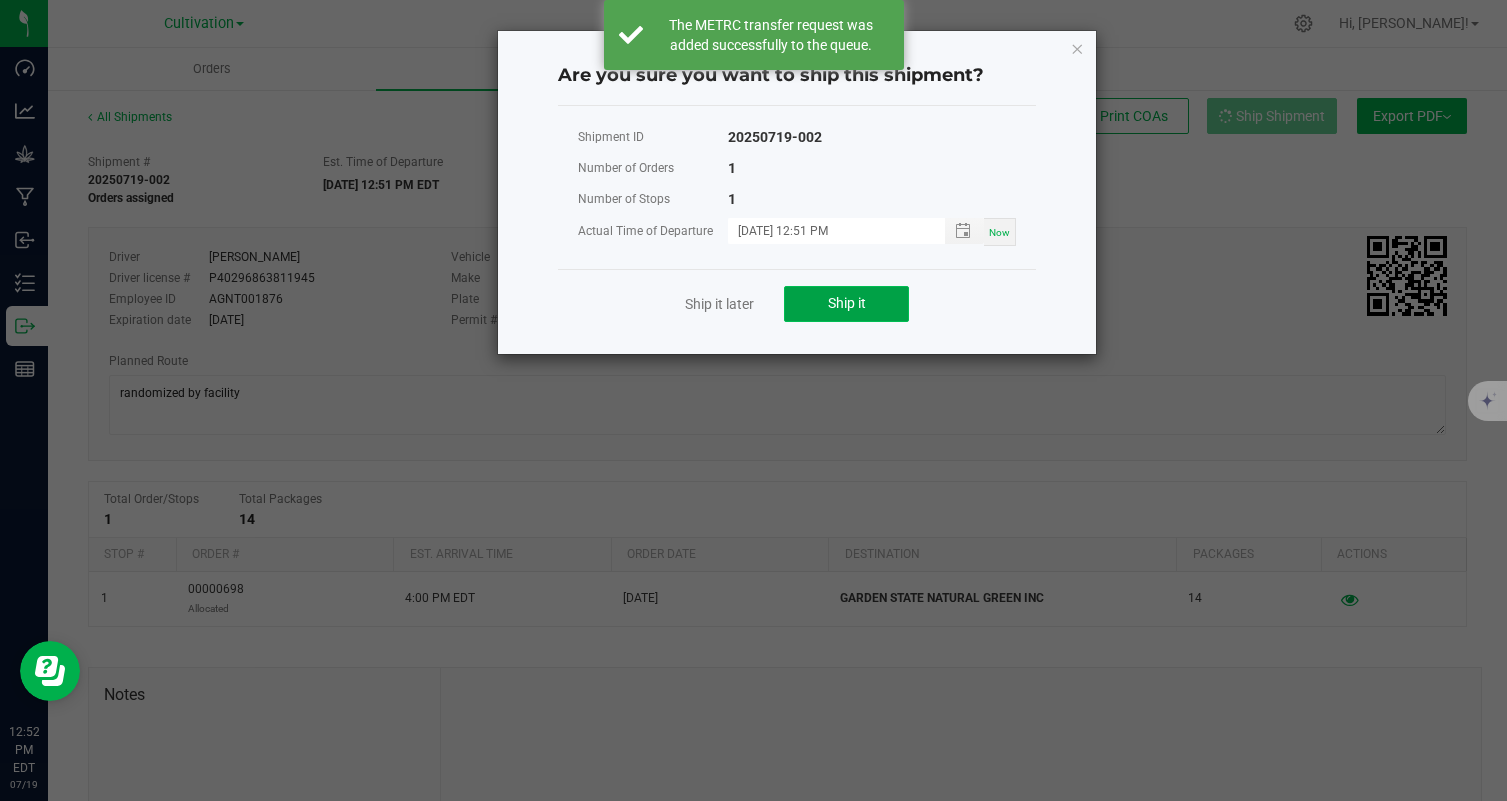 click on "Ship it" 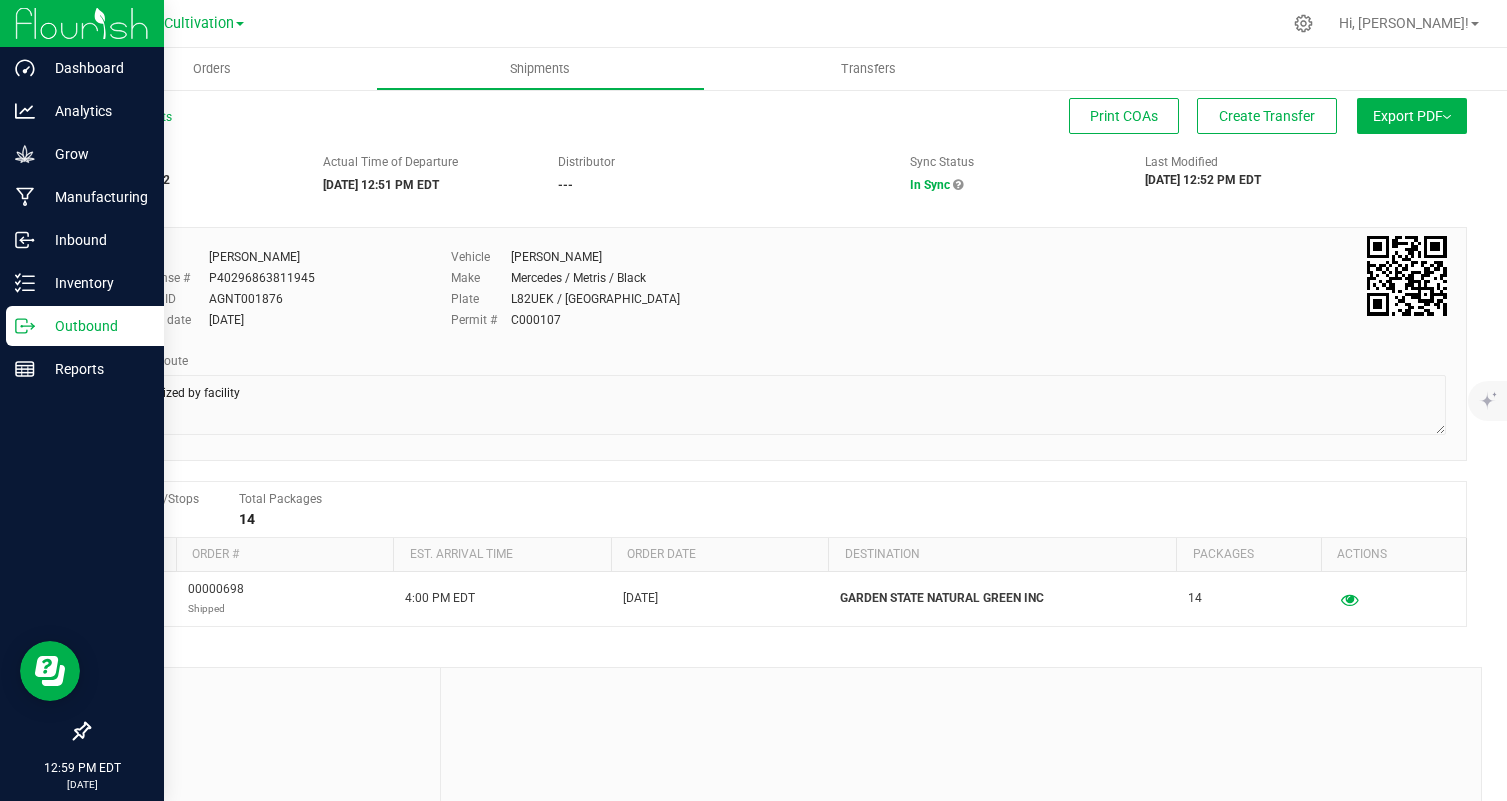 click on "Outbound" at bounding box center [85, 326] 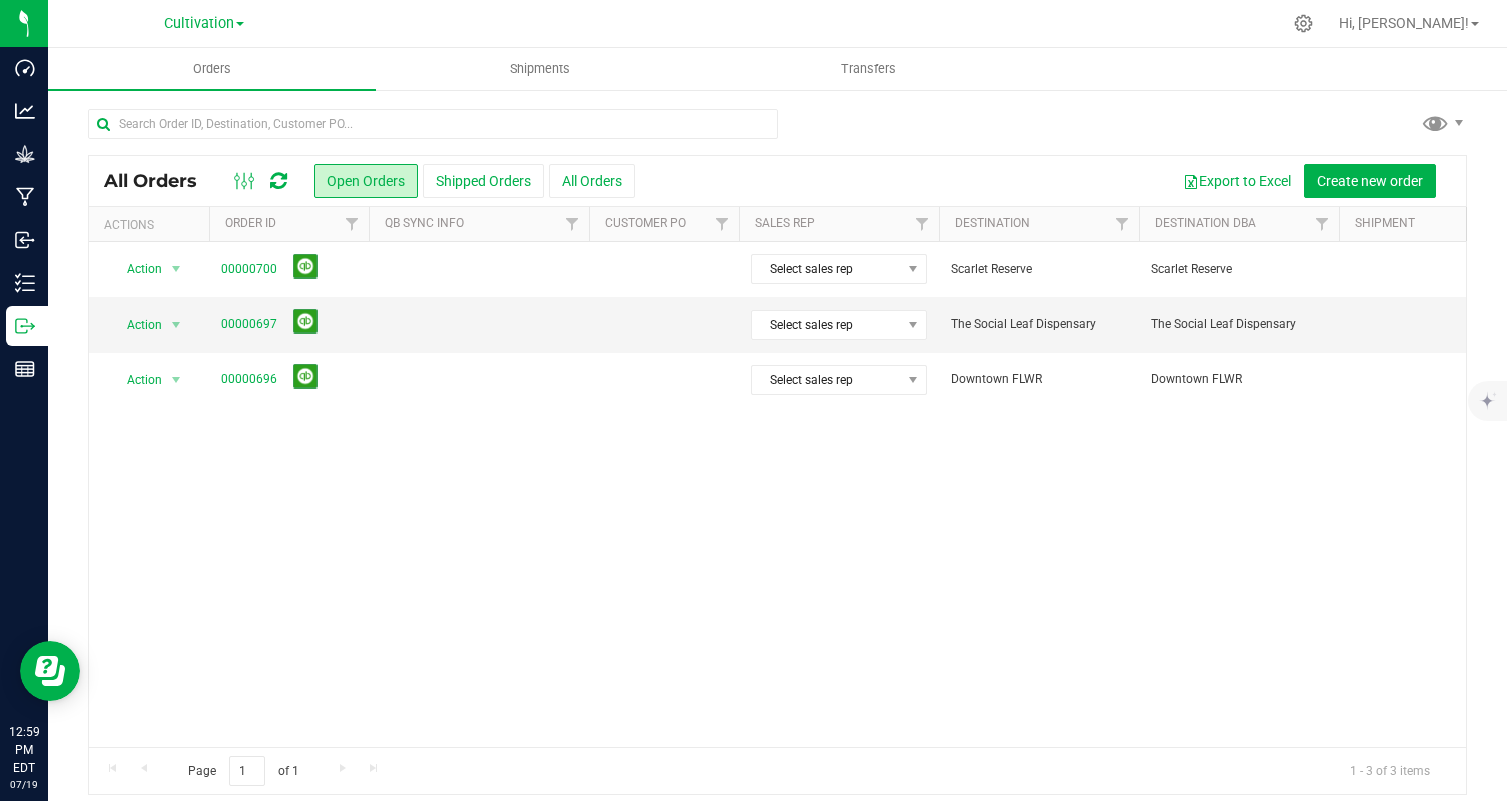 click on "Shipped Orders" at bounding box center [483, 181] 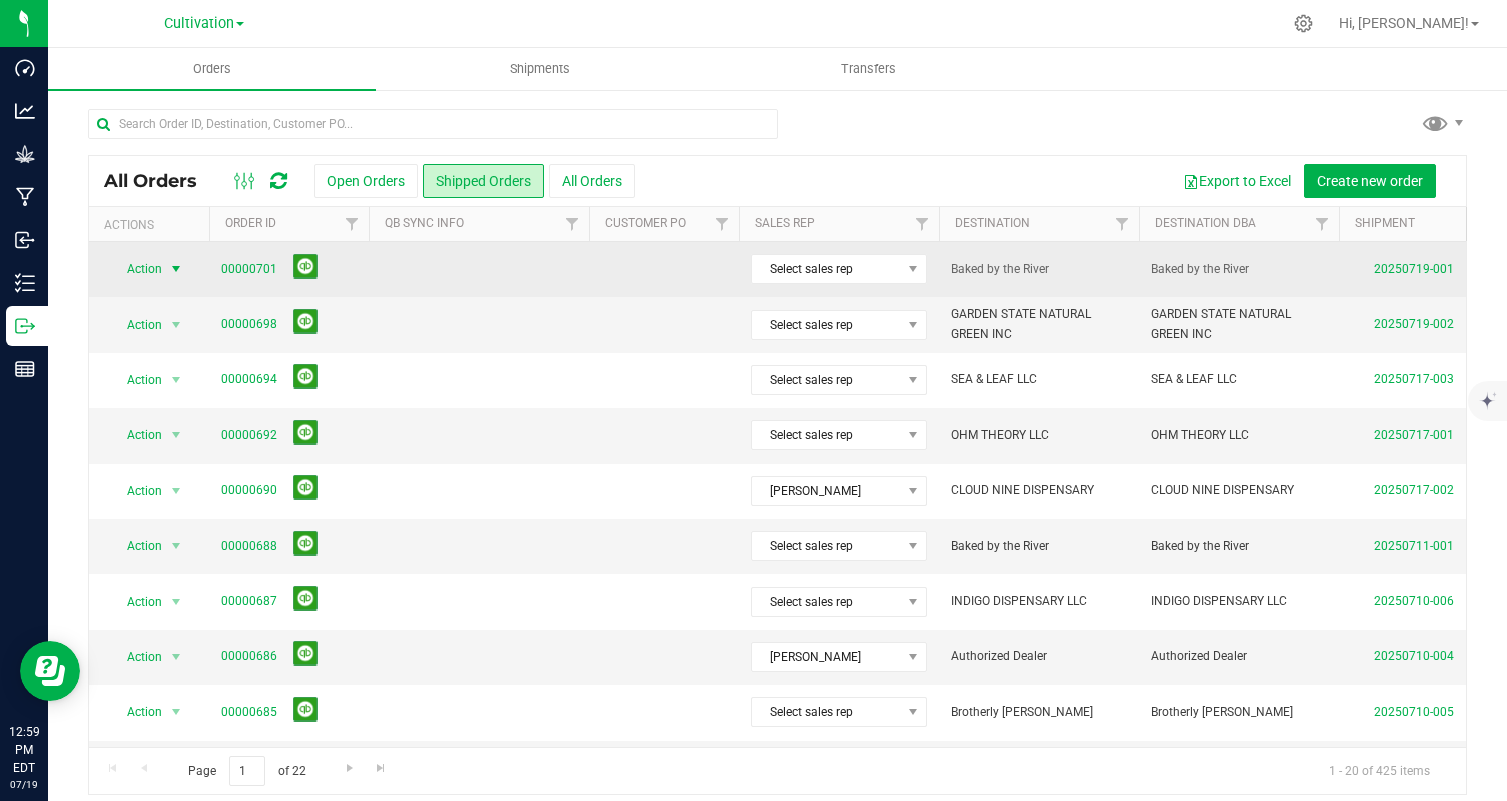 click at bounding box center [176, 269] 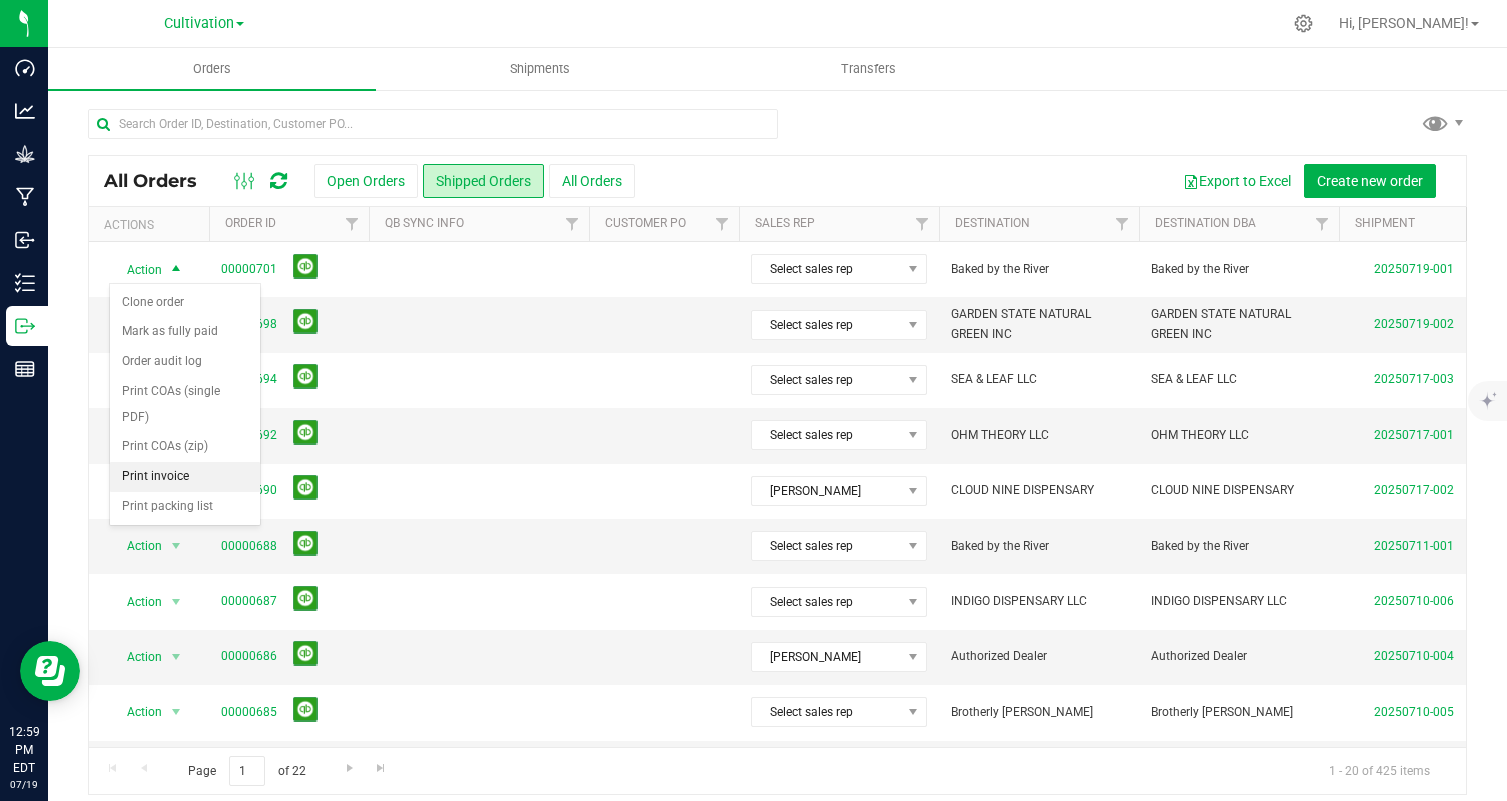 click on "Print invoice" at bounding box center (185, 477) 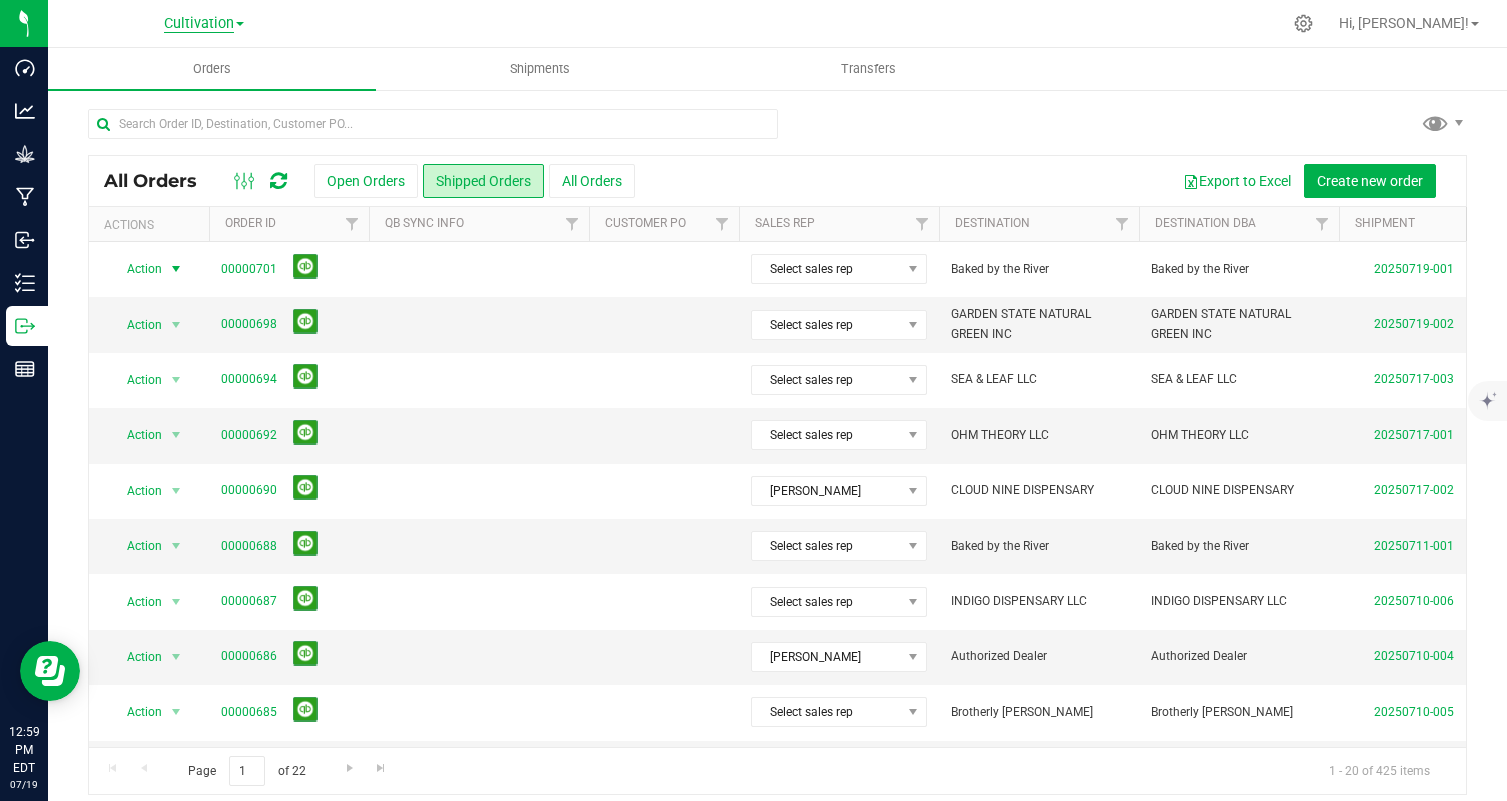 click on "Cultivation" at bounding box center [199, 24] 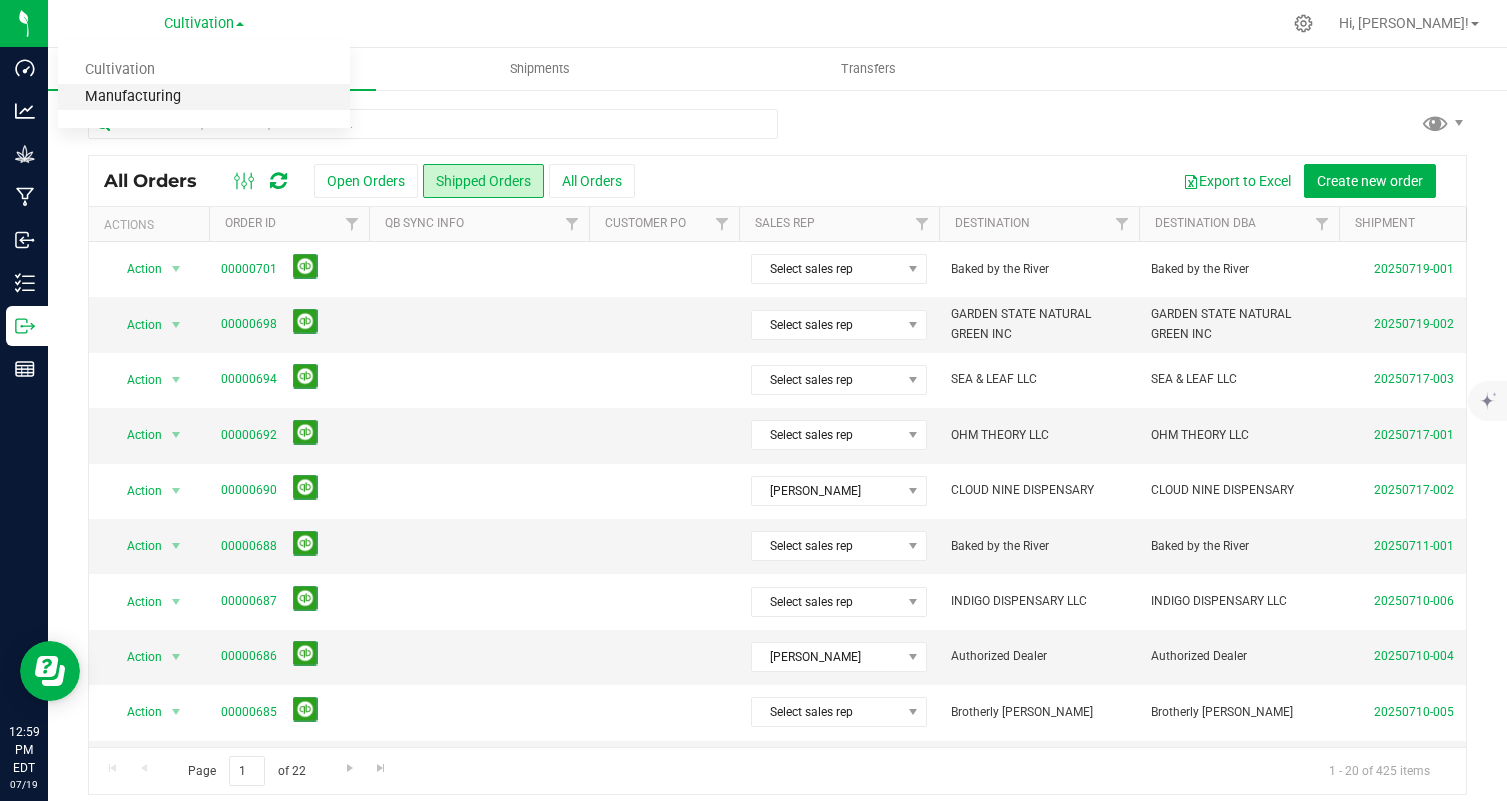 click on "Manufacturing" at bounding box center [204, 97] 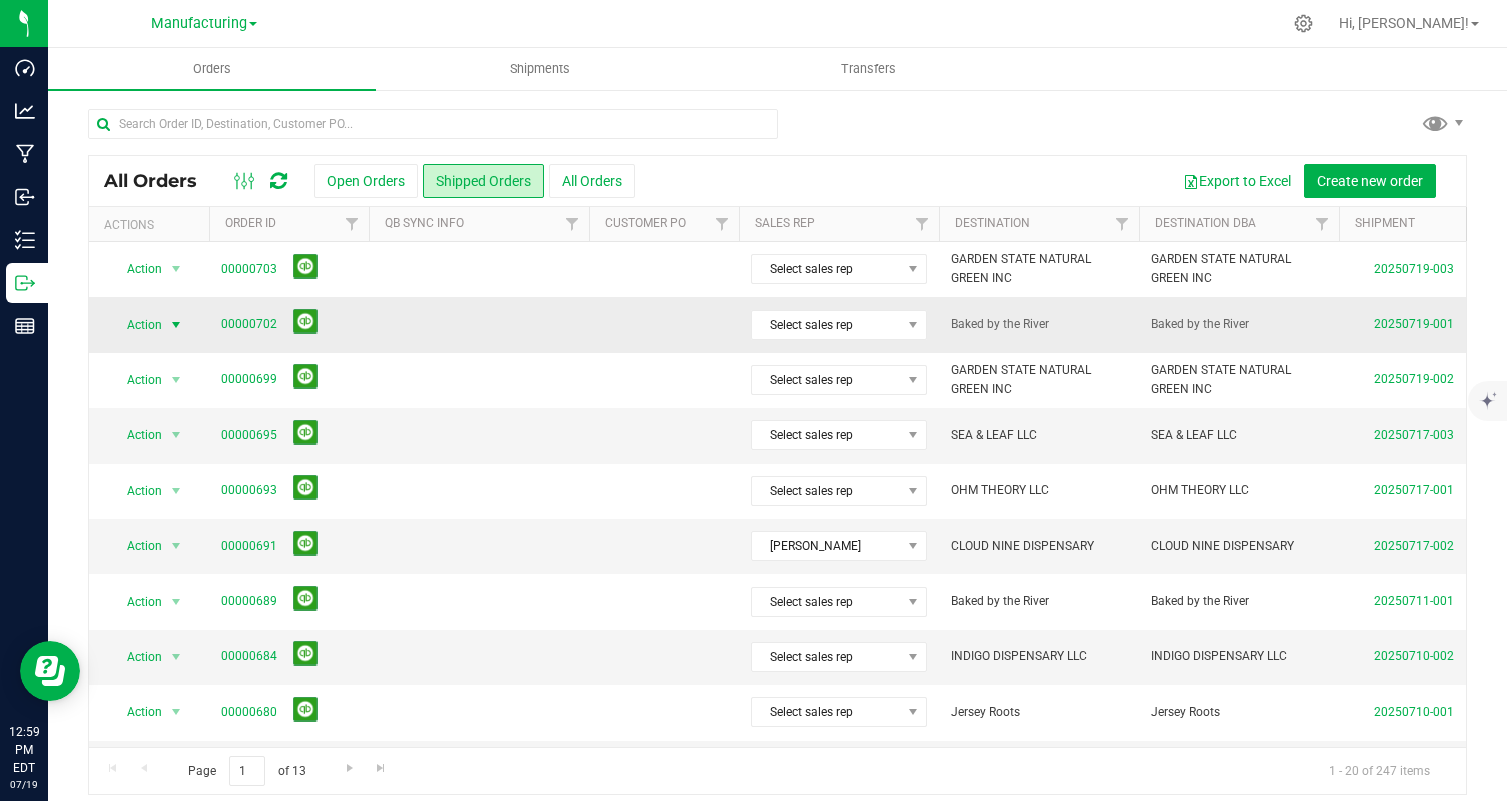 click on "Action" at bounding box center [136, 325] 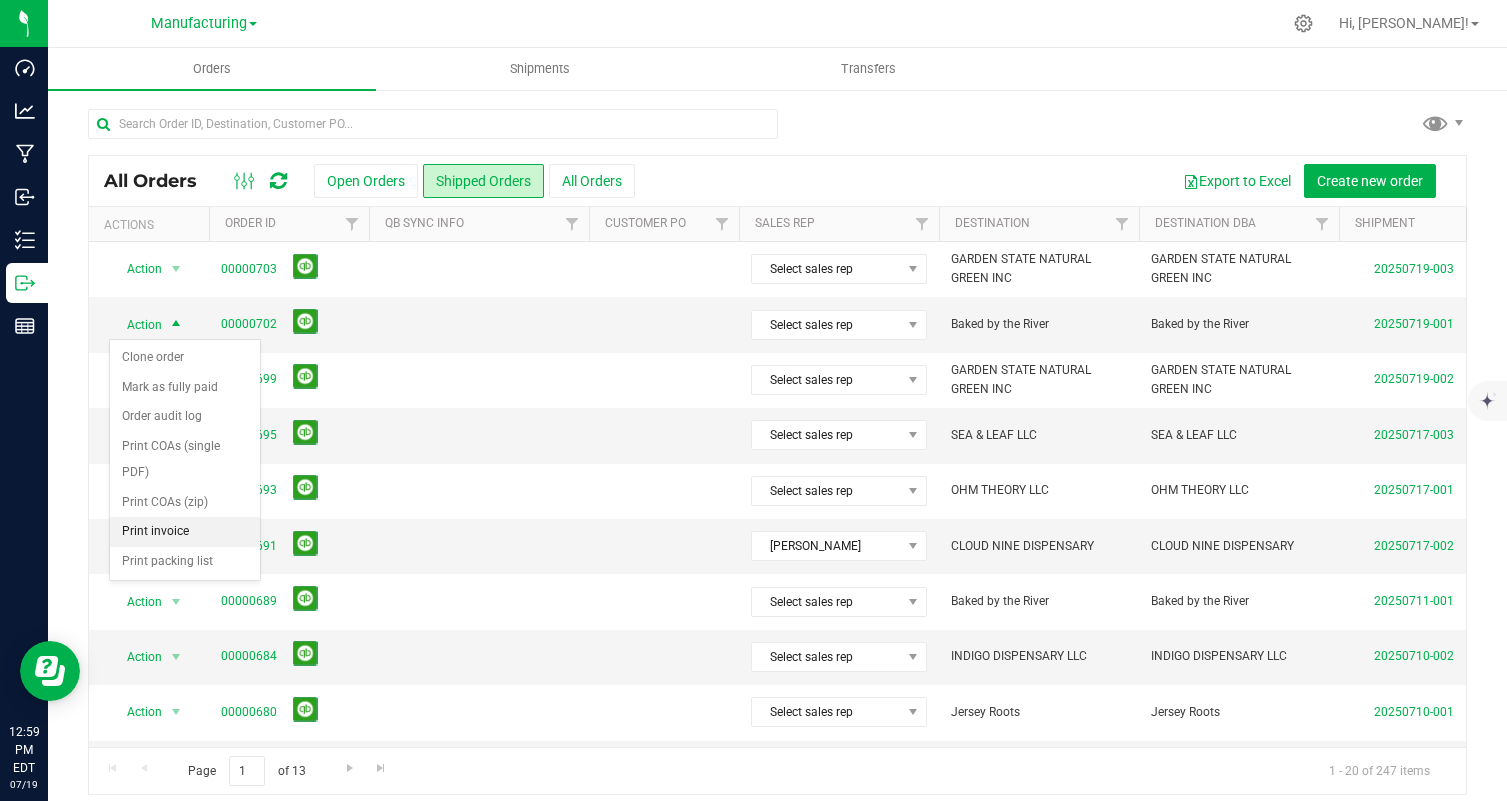 click on "Print invoice" at bounding box center (185, 532) 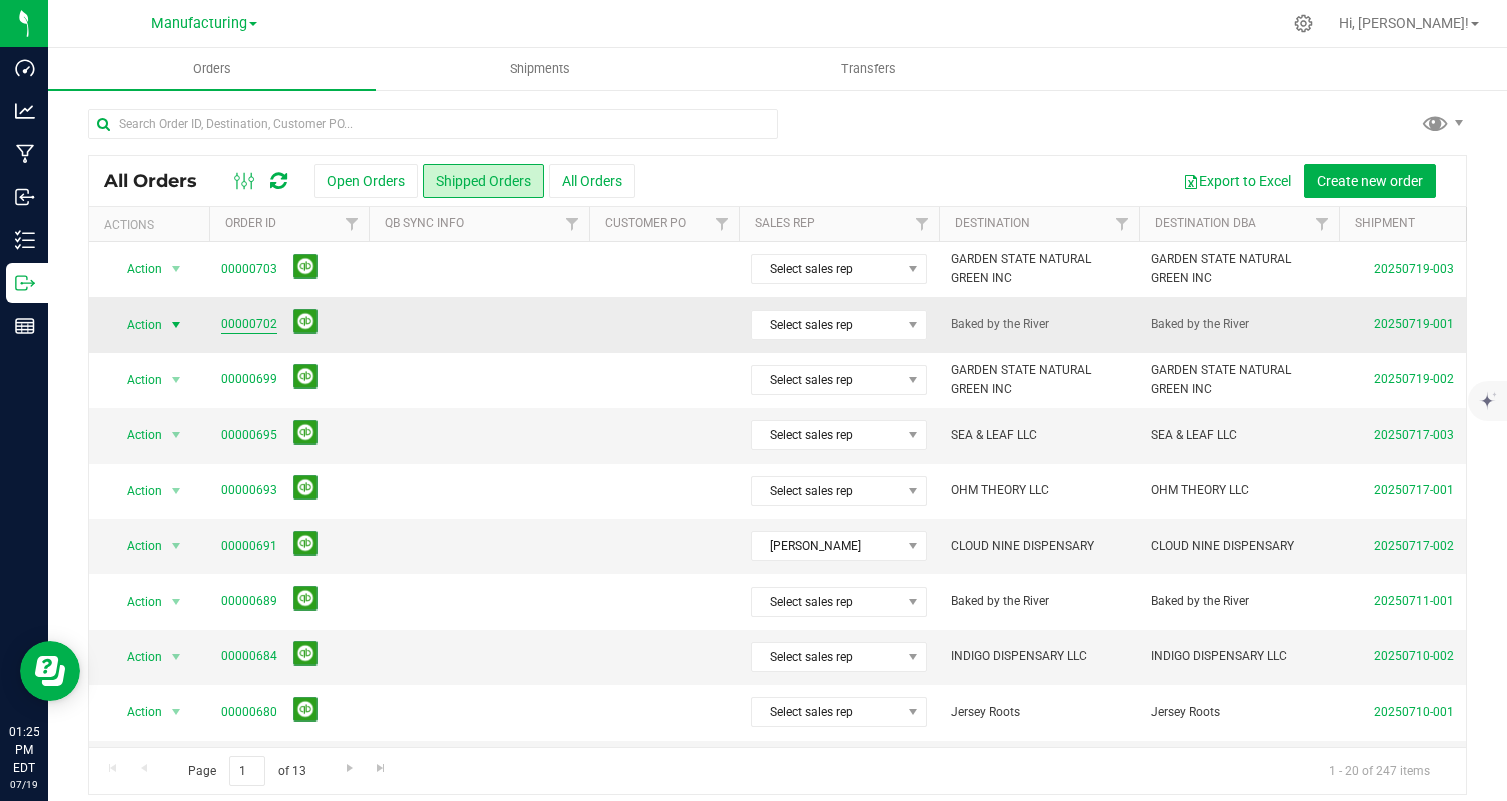 click on "00000702" at bounding box center [249, 324] 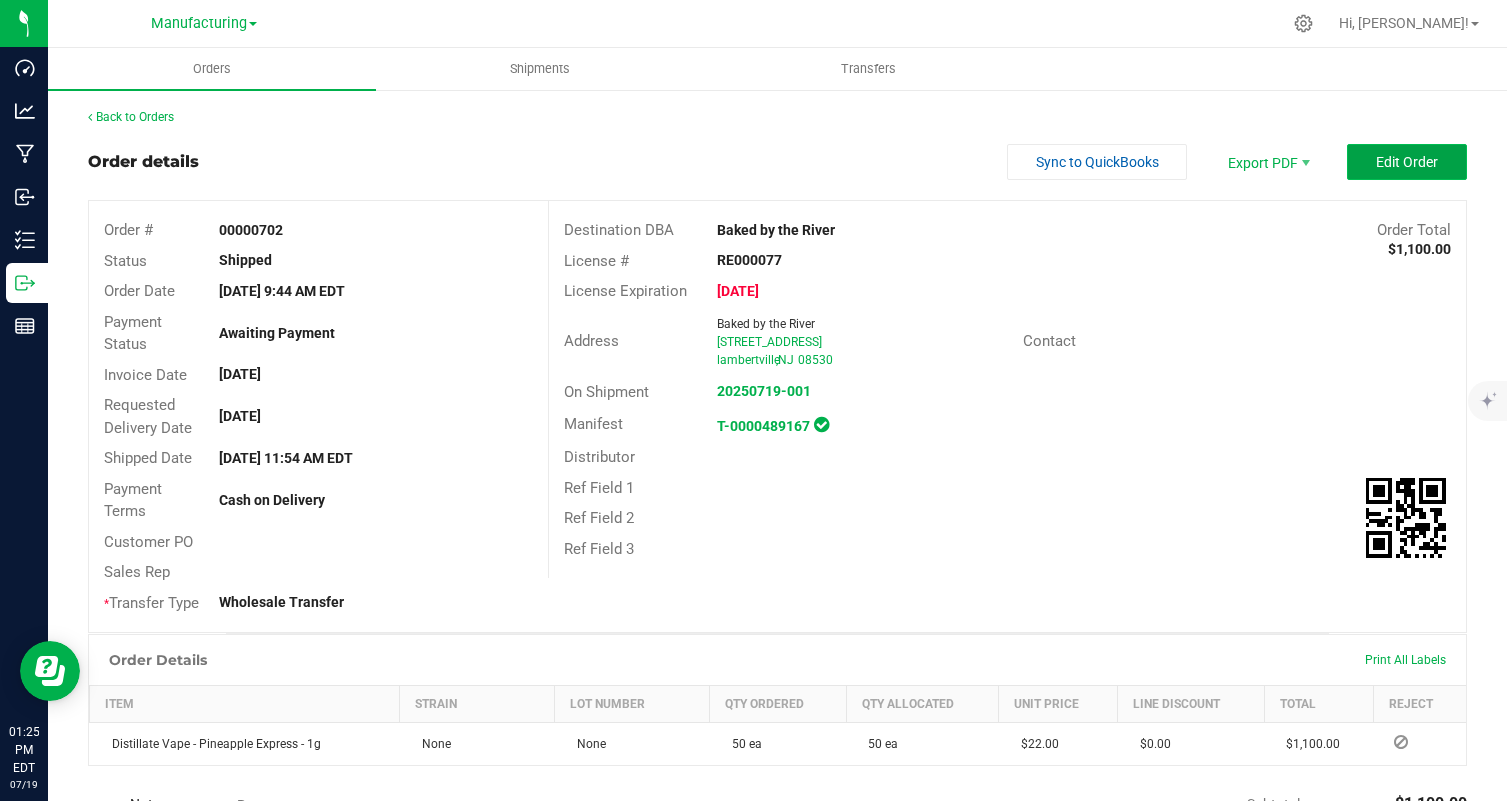 click on "Edit Order" at bounding box center (1407, 162) 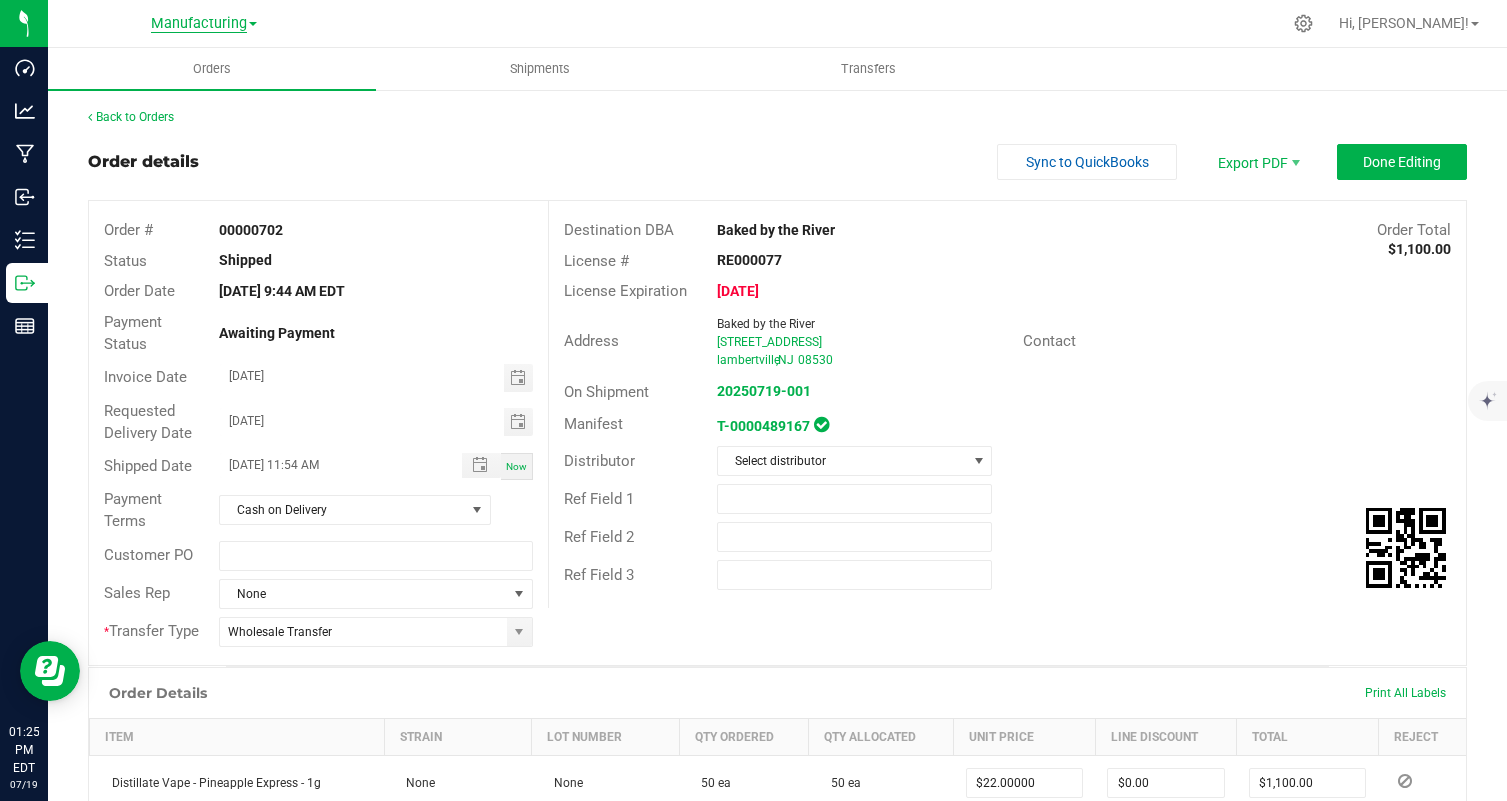 click on "Manufacturing" at bounding box center (199, 24) 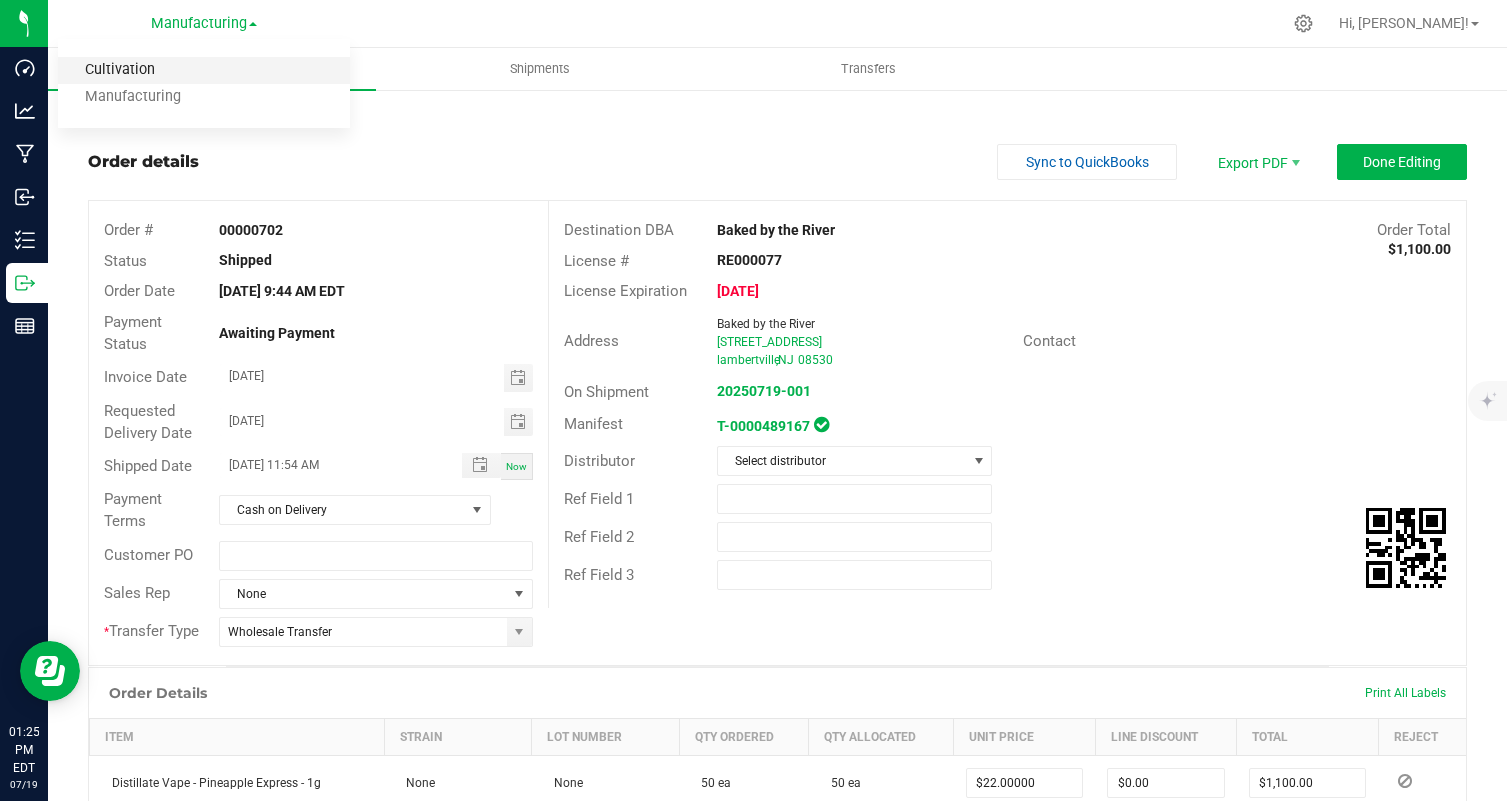 click on "Cultivation" at bounding box center [204, 70] 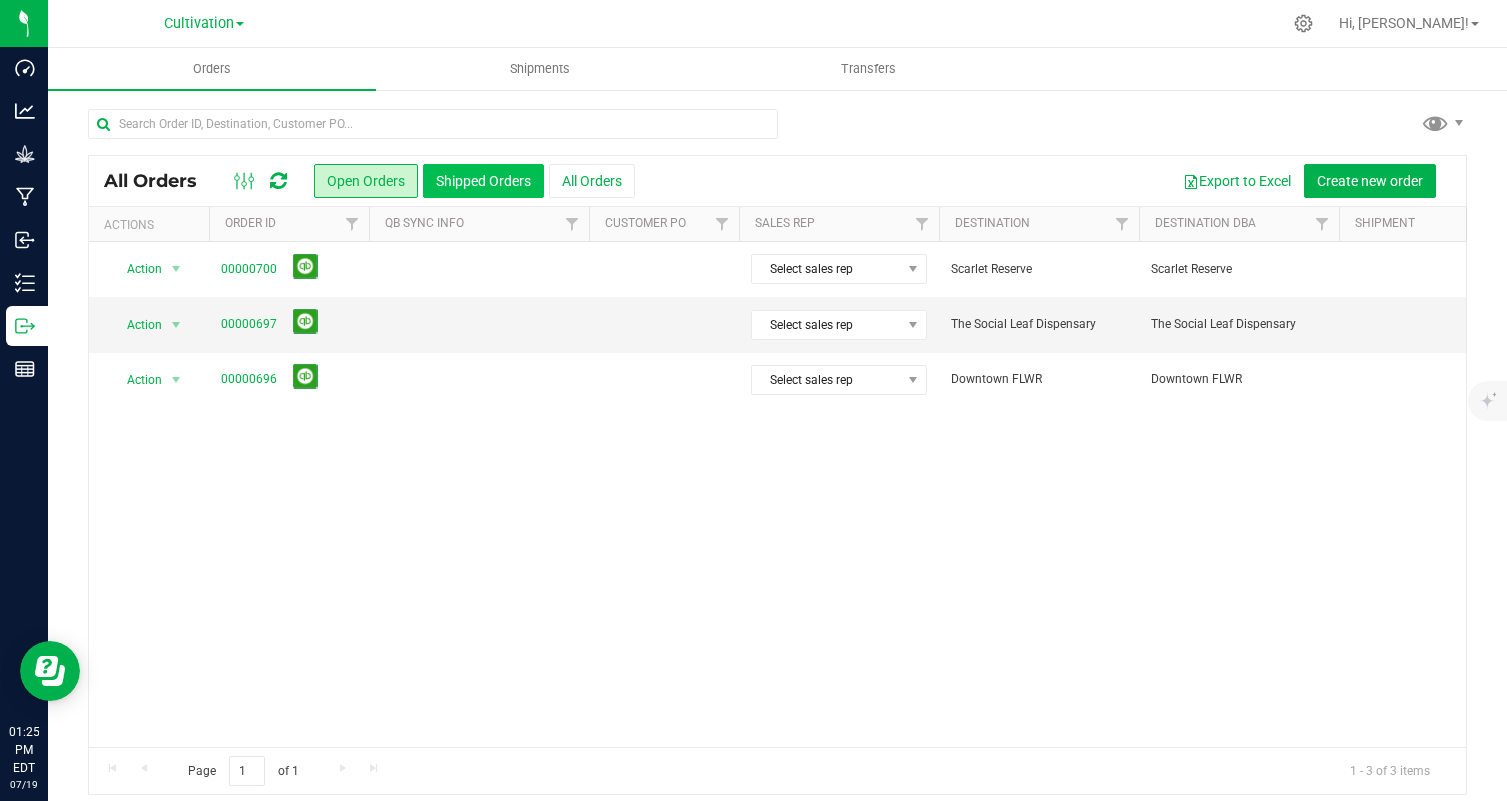 click on "Shipped Orders" at bounding box center [483, 181] 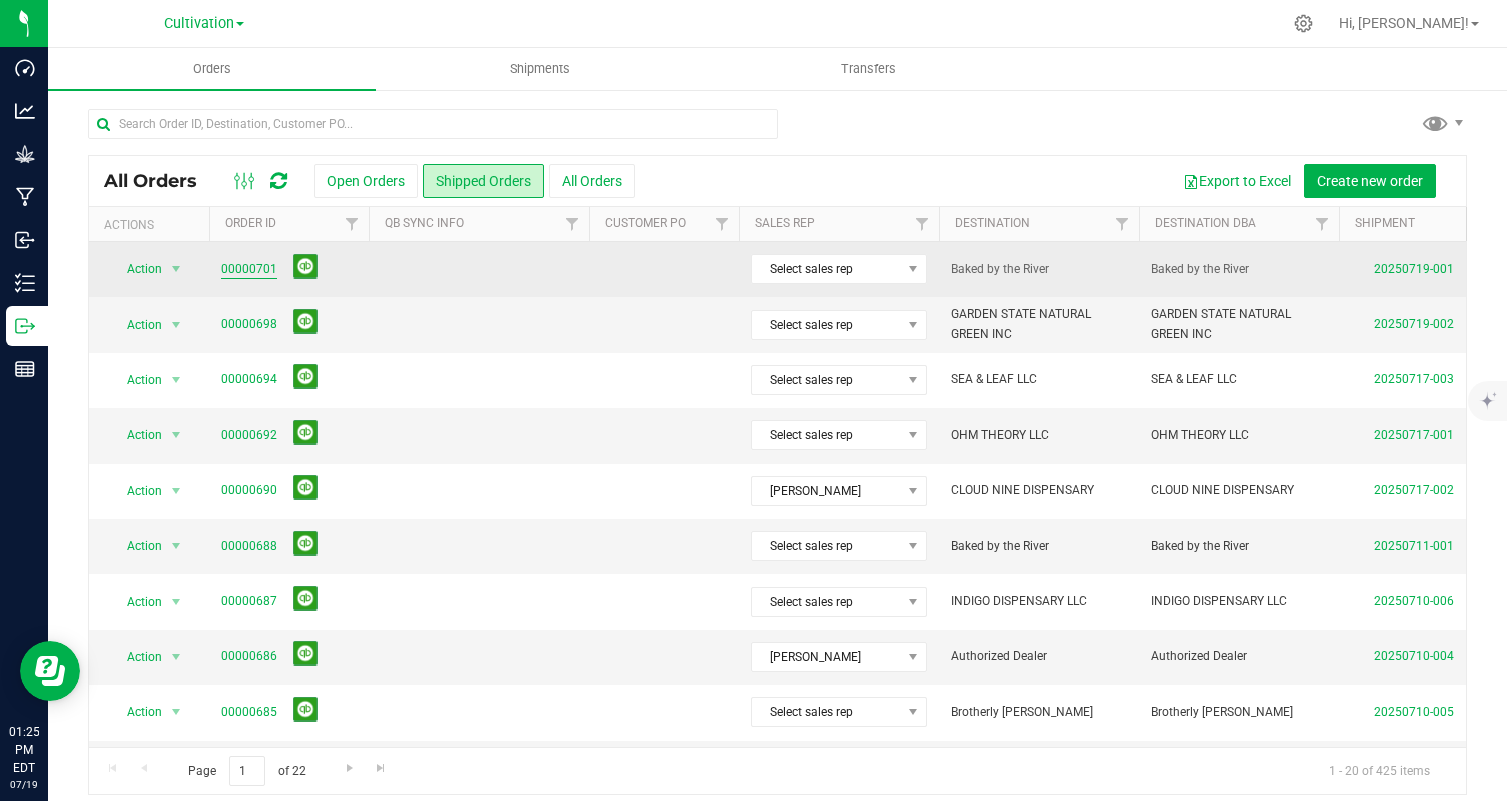 click on "00000701" at bounding box center (249, 269) 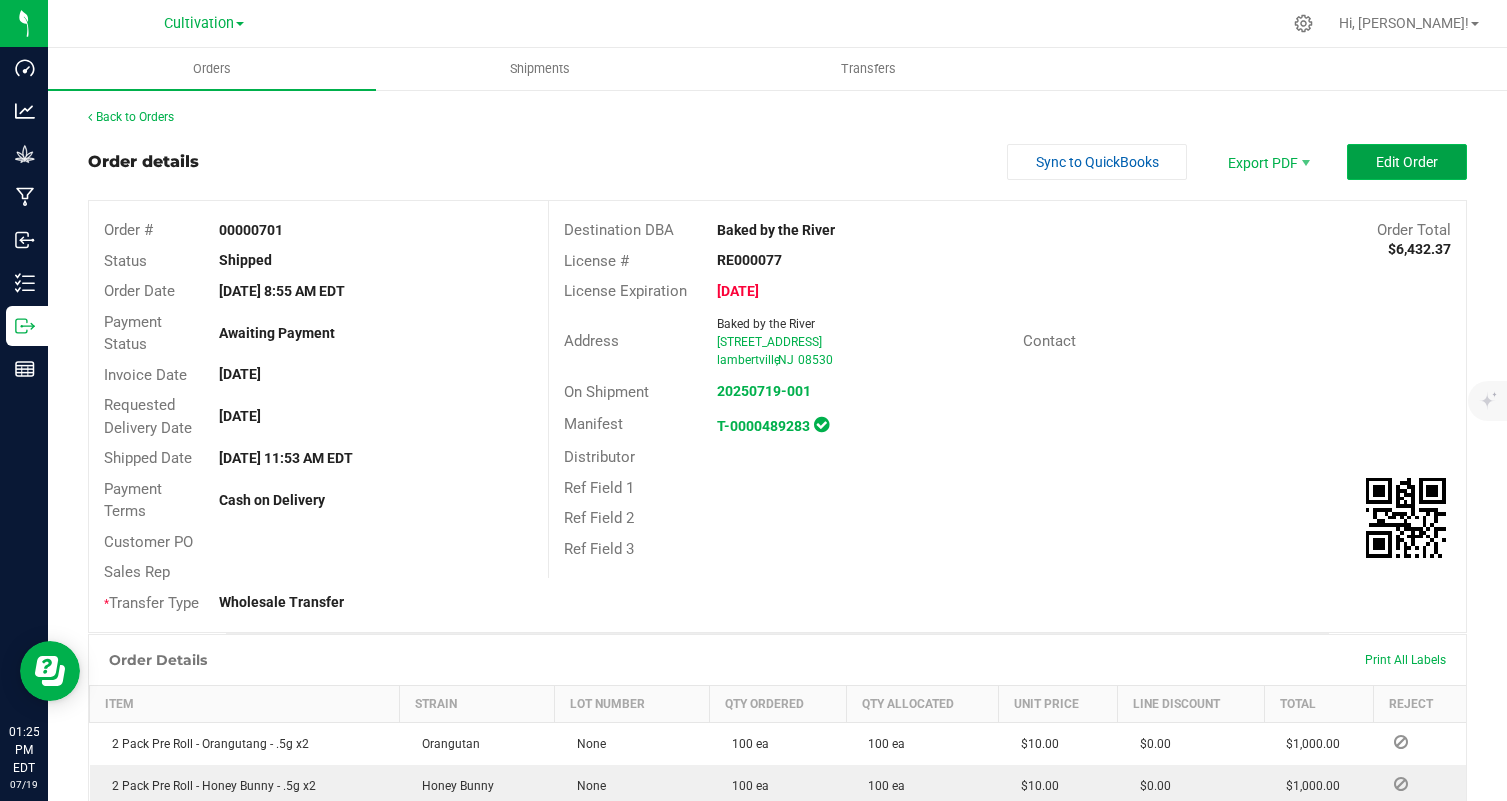 click on "Edit Order" at bounding box center [1407, 162] 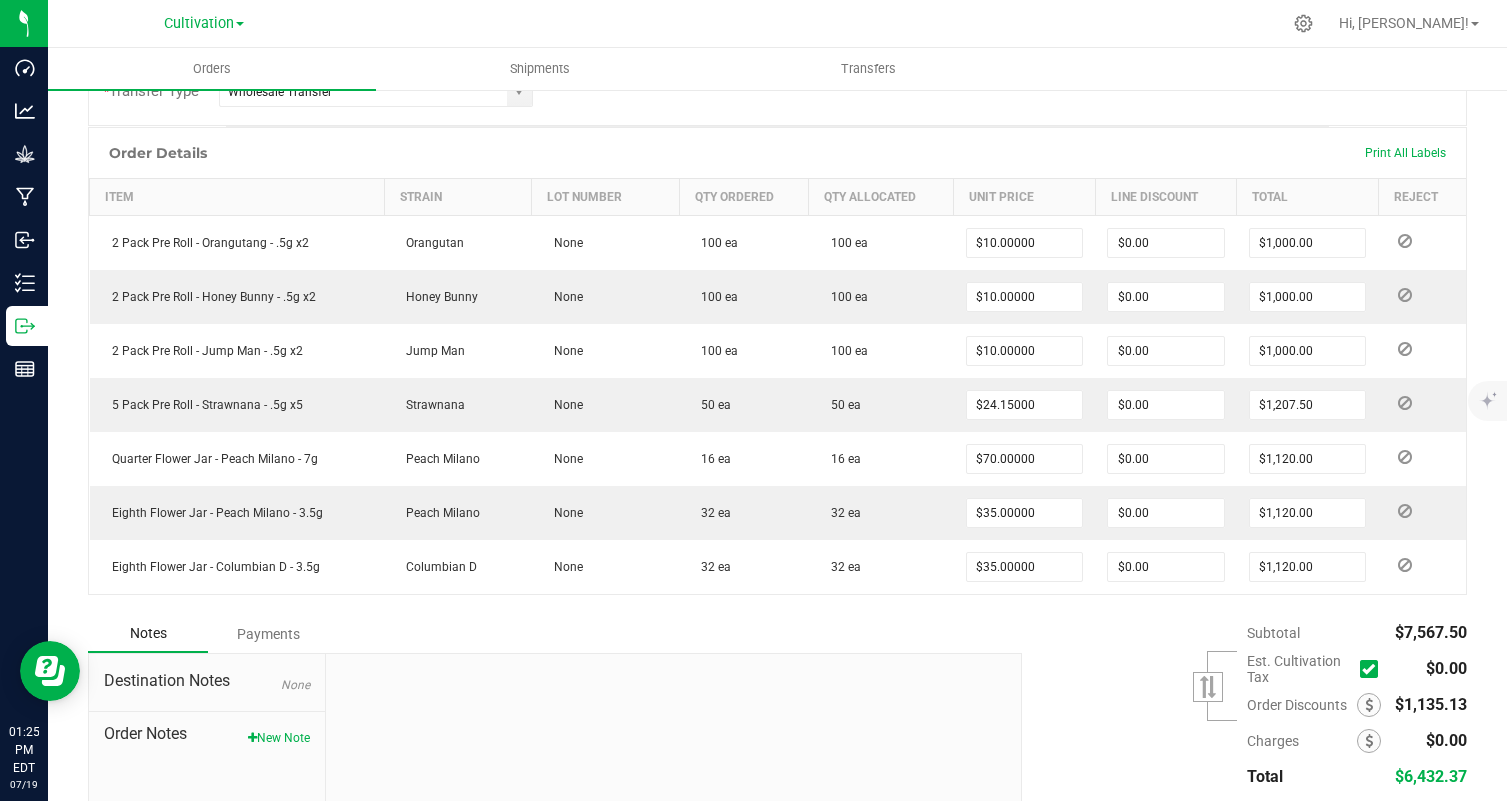 scroll, scrollTop: 536, scrollLeft: 0, axis: vertical 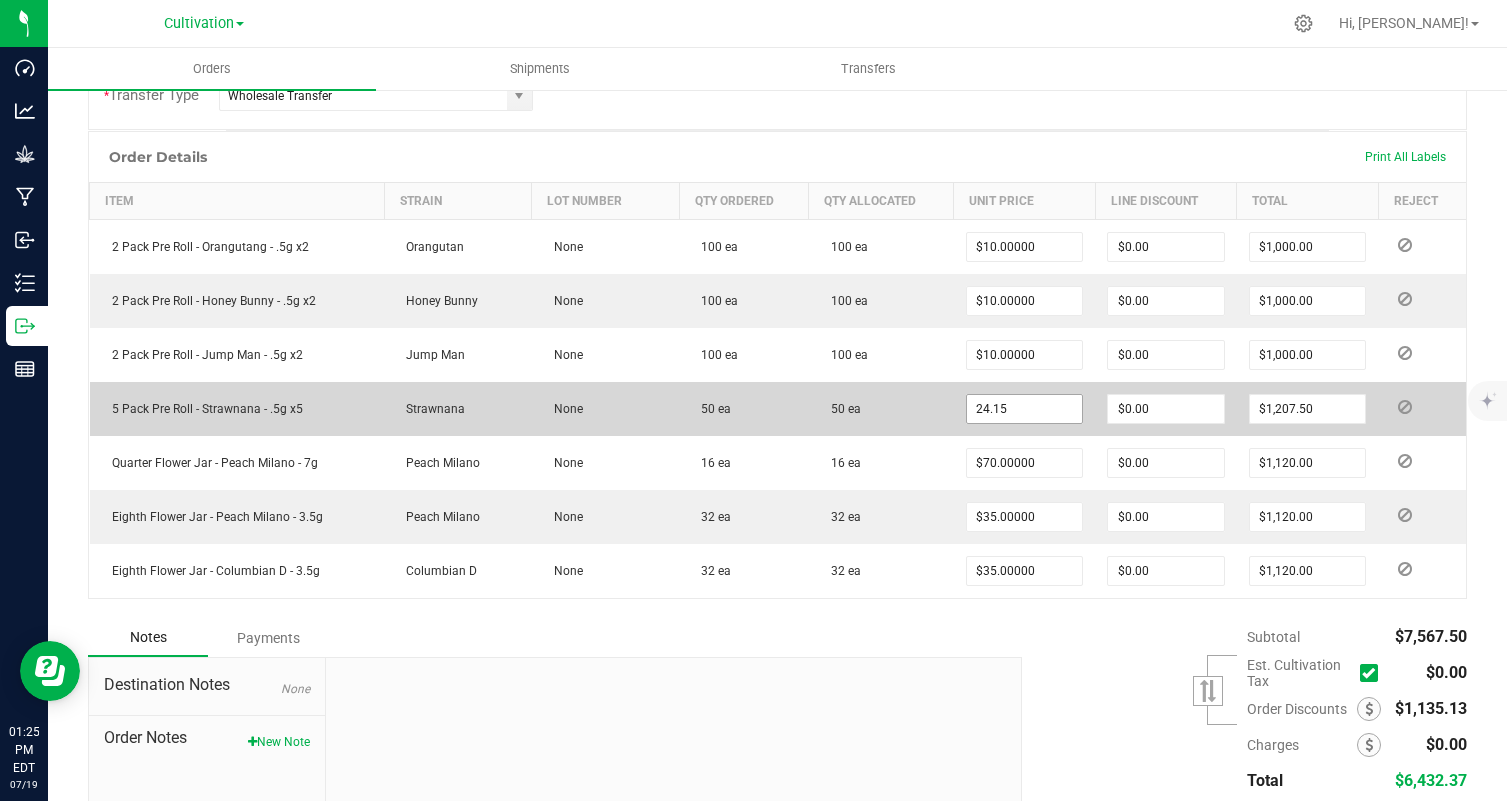 click on "24.15" at bounding box center (1024, 409) 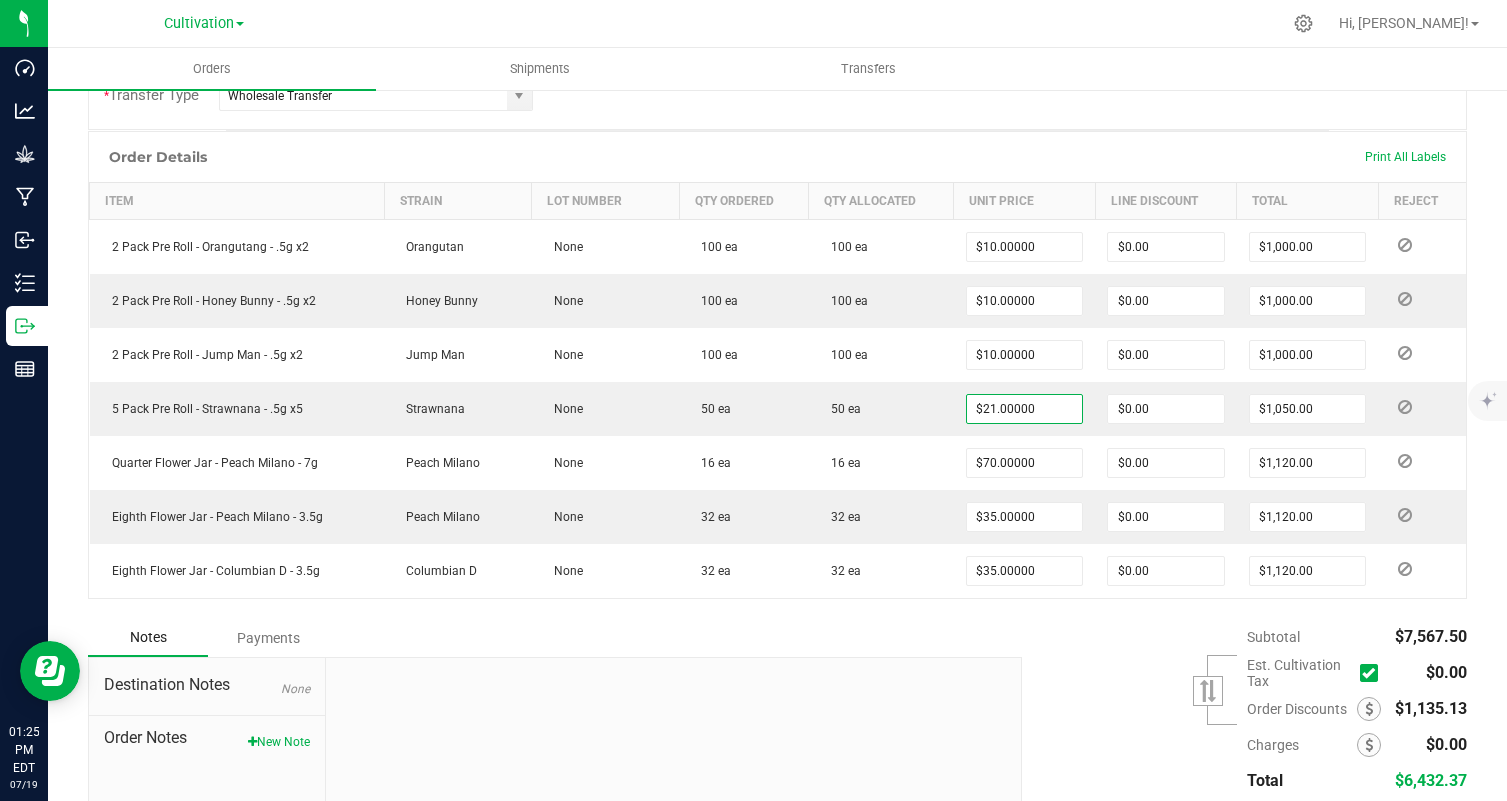 click on "Subtotal
$7,567.50
Est. Cultivation Tax" at bounding box center (1237, 745) 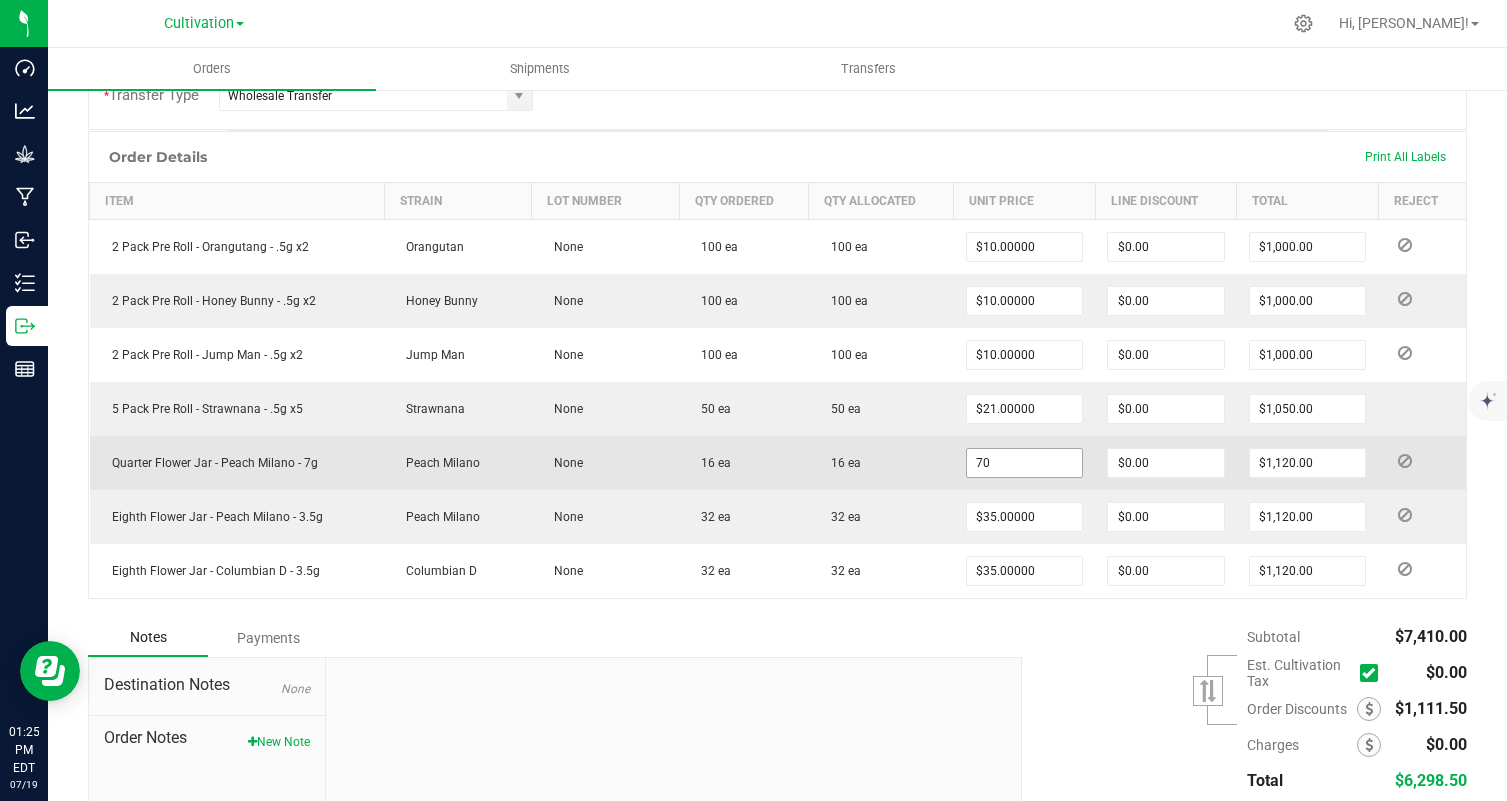 click on "70" at bounding box center [1024, 463] 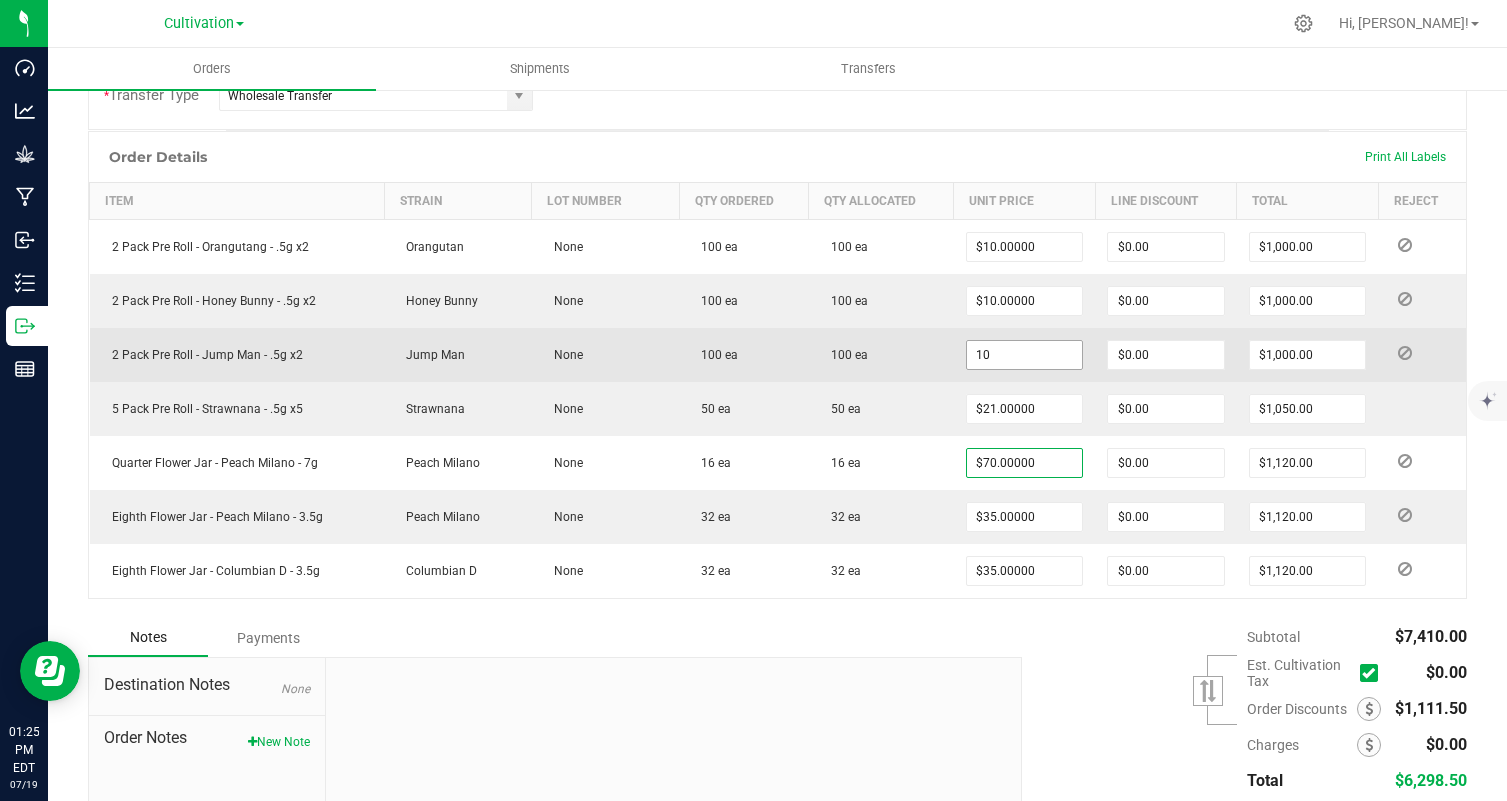 click on "10" at bounding box center [1024, 355] 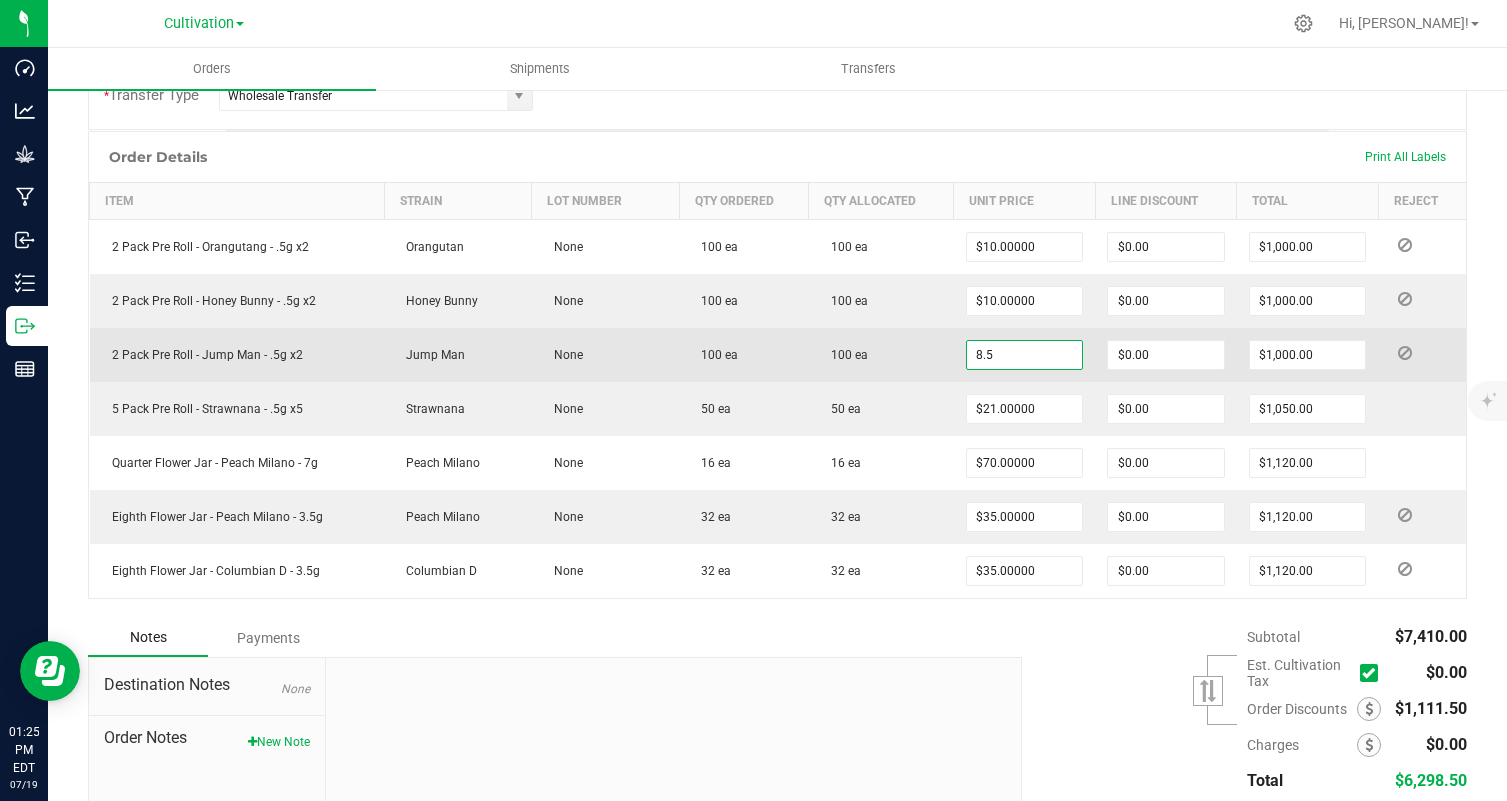 click on "8.5" at bounding box center (1024, 355) 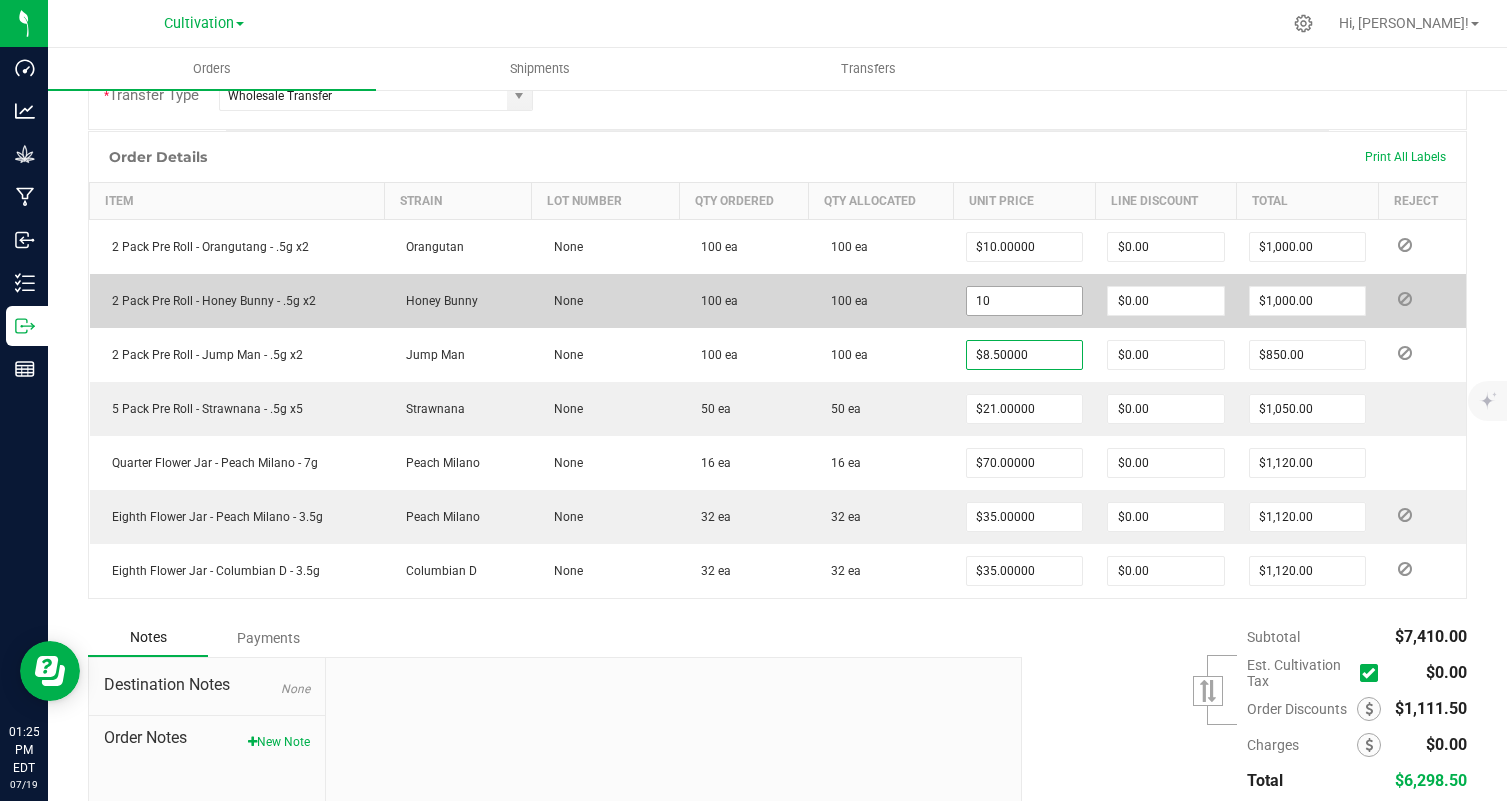 click on "10" at bounding box center [1024, 301] 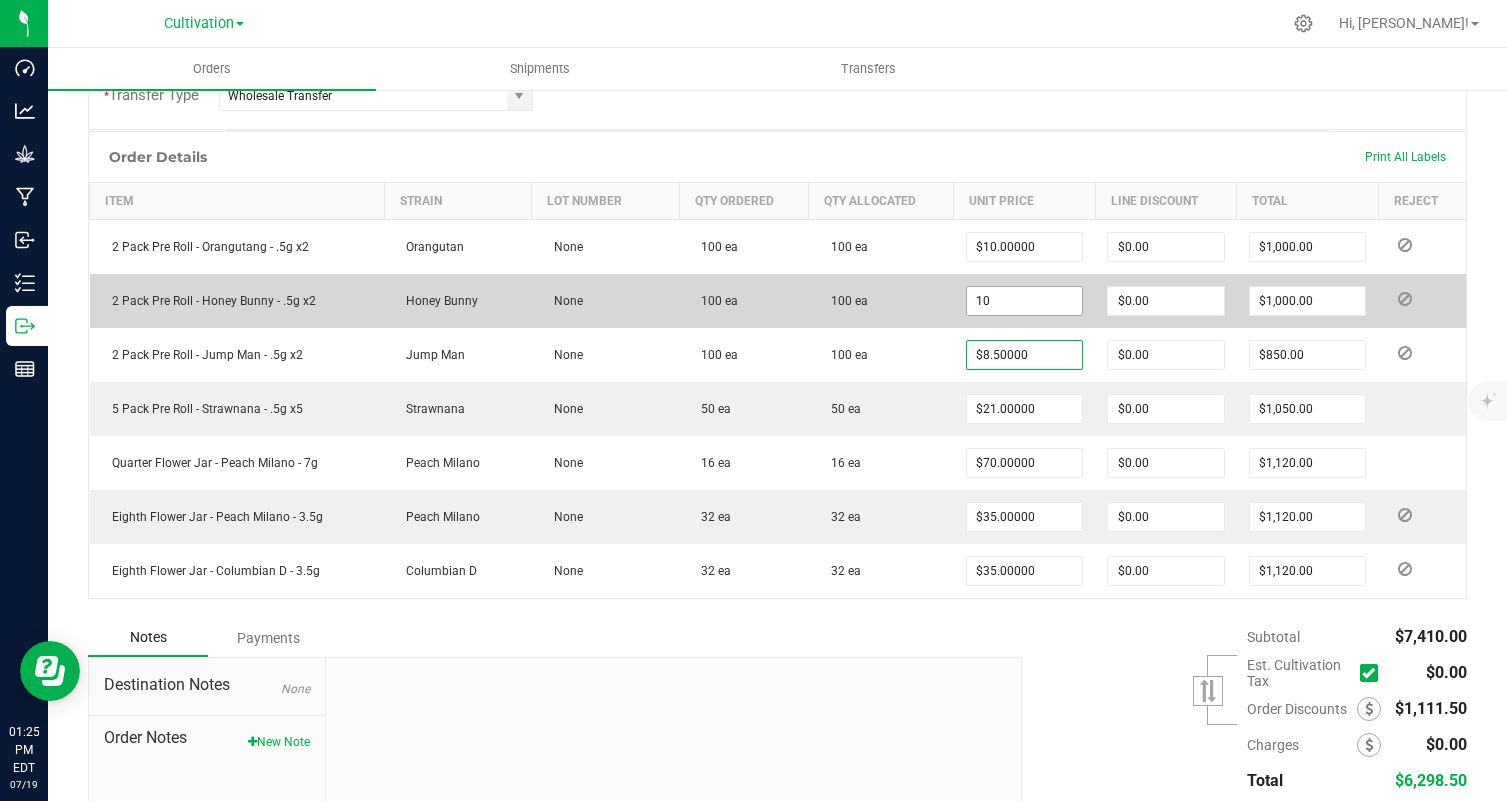 paste on "8.5" 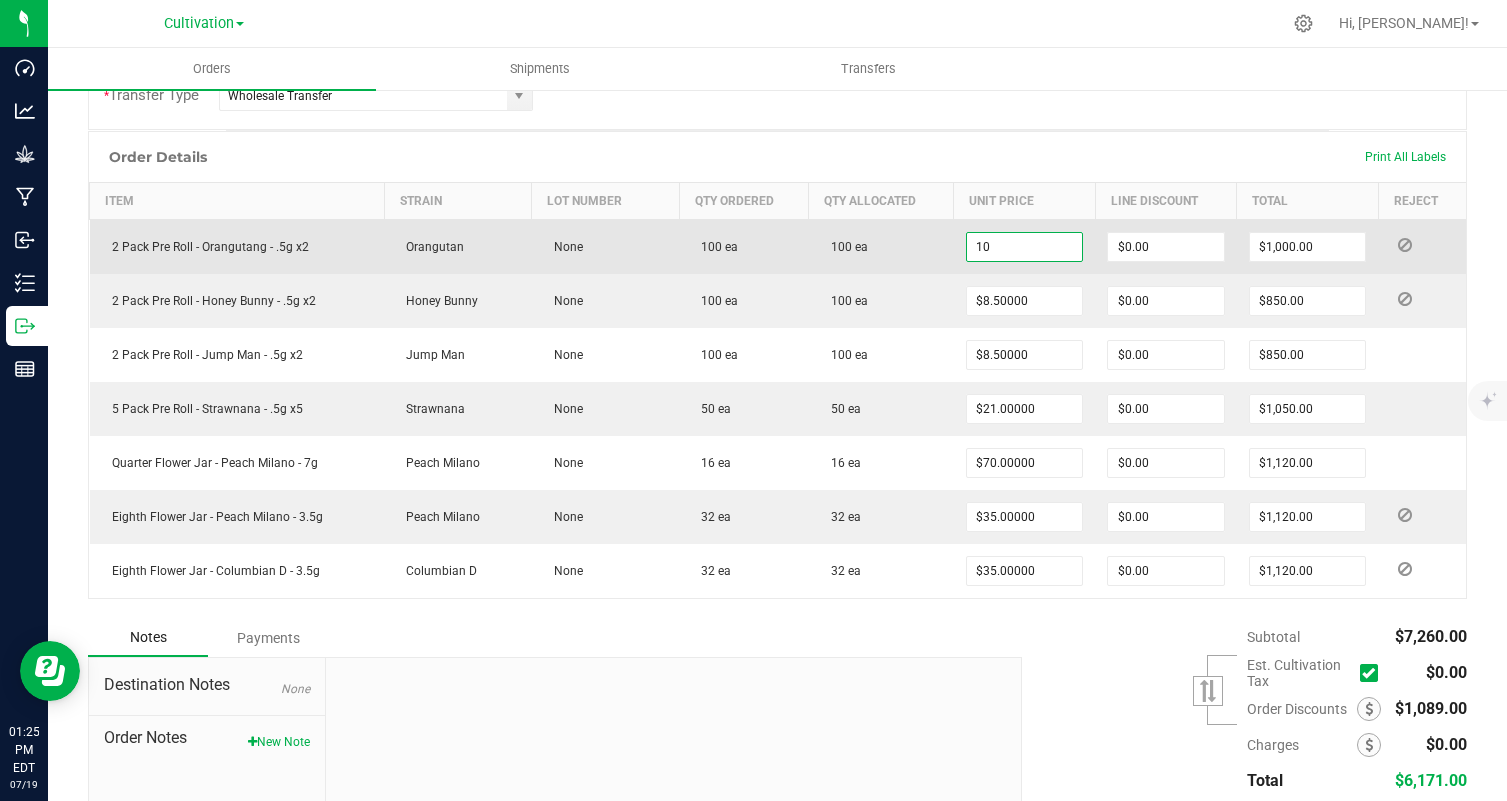 click on "10" at bounding box center (1024, 247) 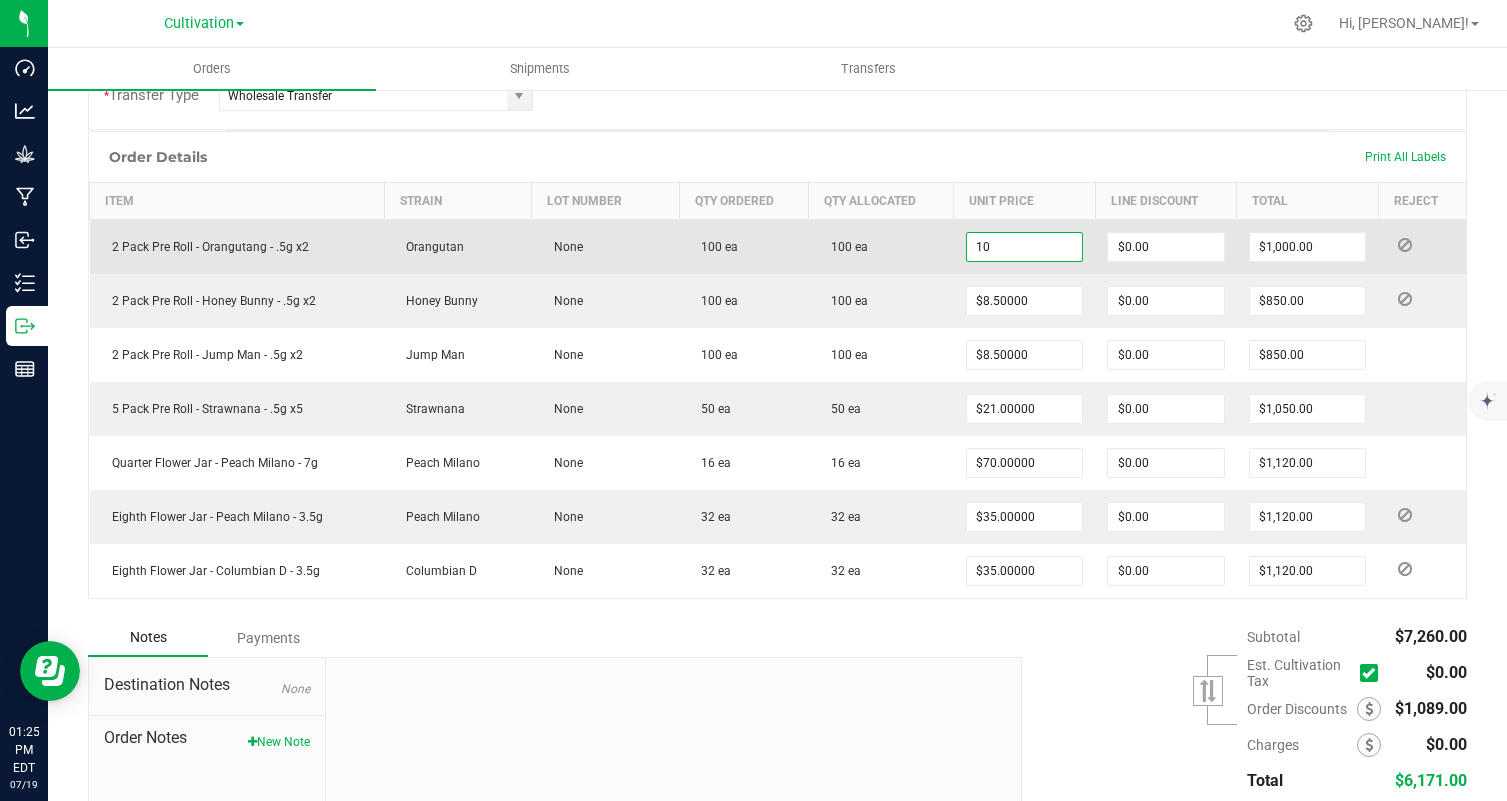 paste on "8.5" 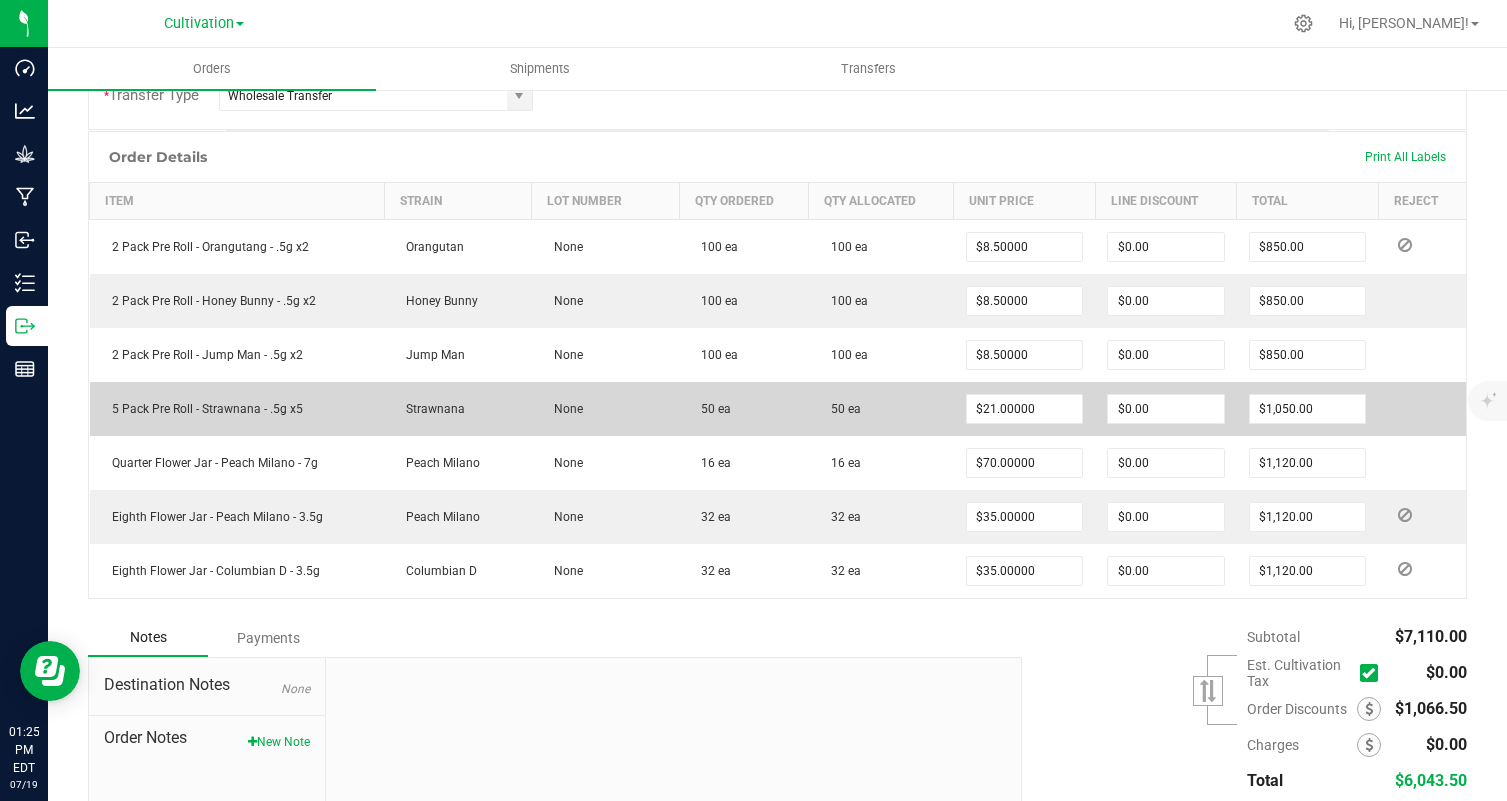 click on "50 ea" at bounding box center (881, 409) 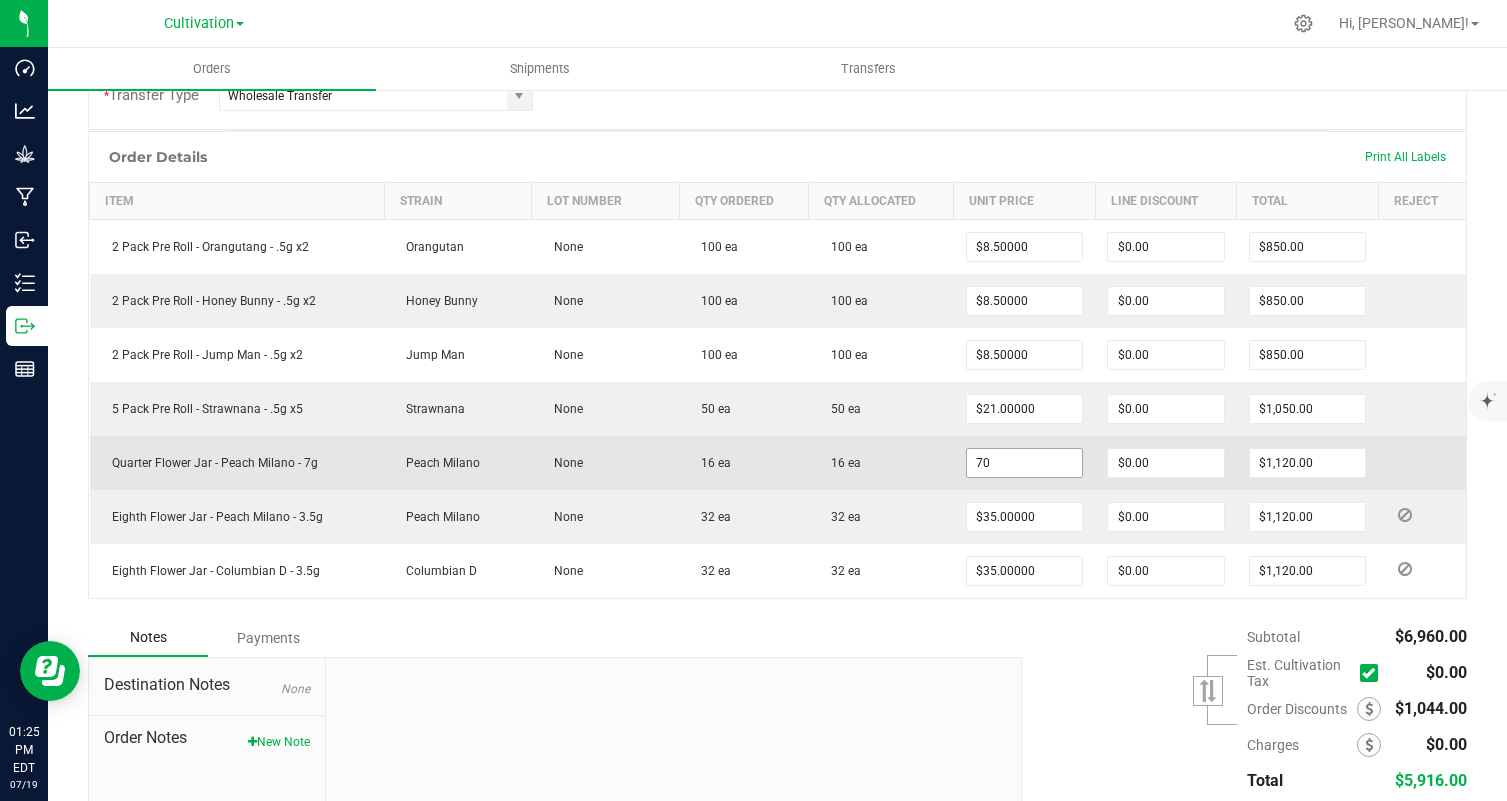 click on "70" at bounding box center (1024, 463) 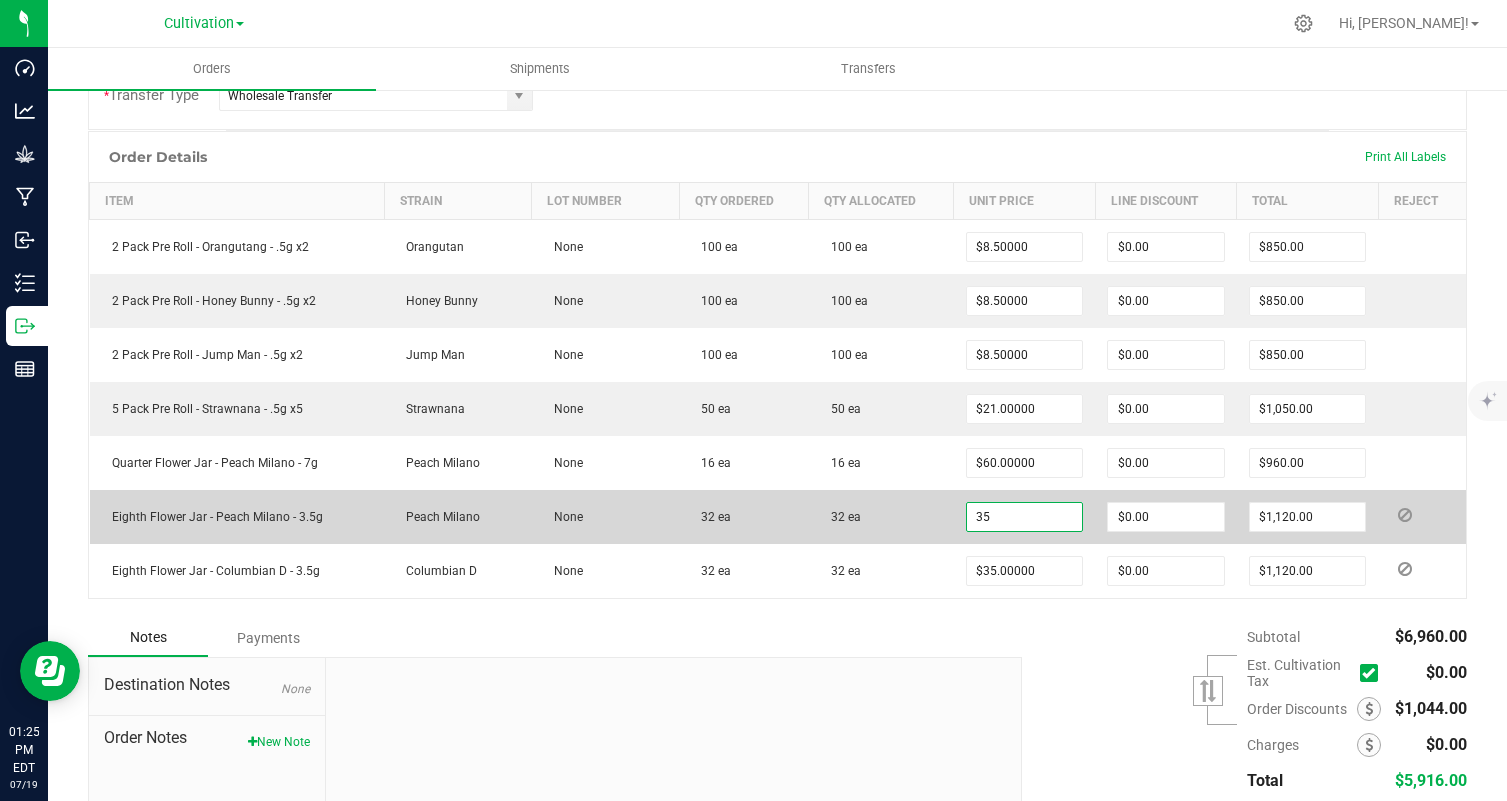 click on "35" at bounding box center (1024, 517) 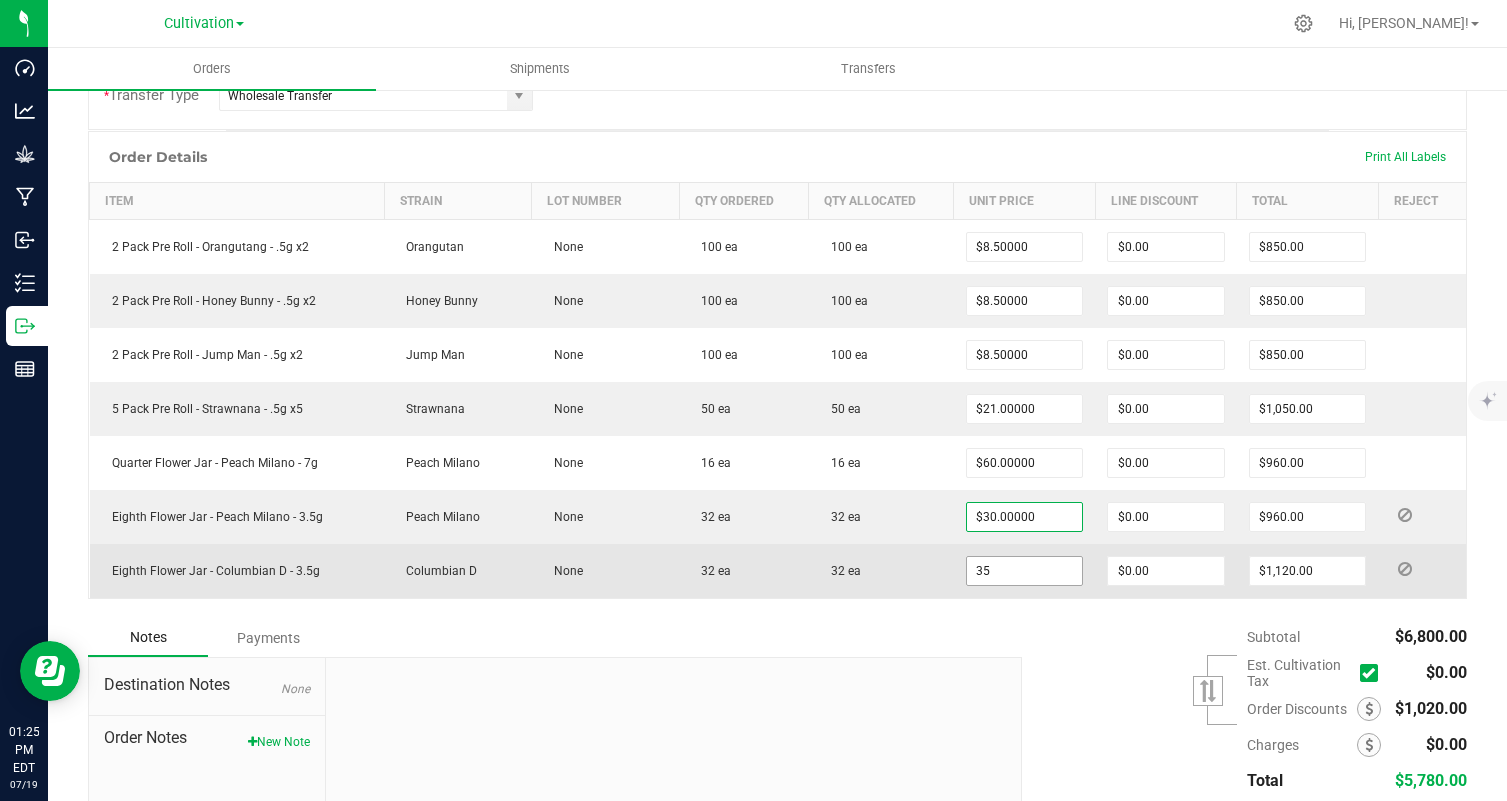 click on "35" at bounding box center [1024, 571] 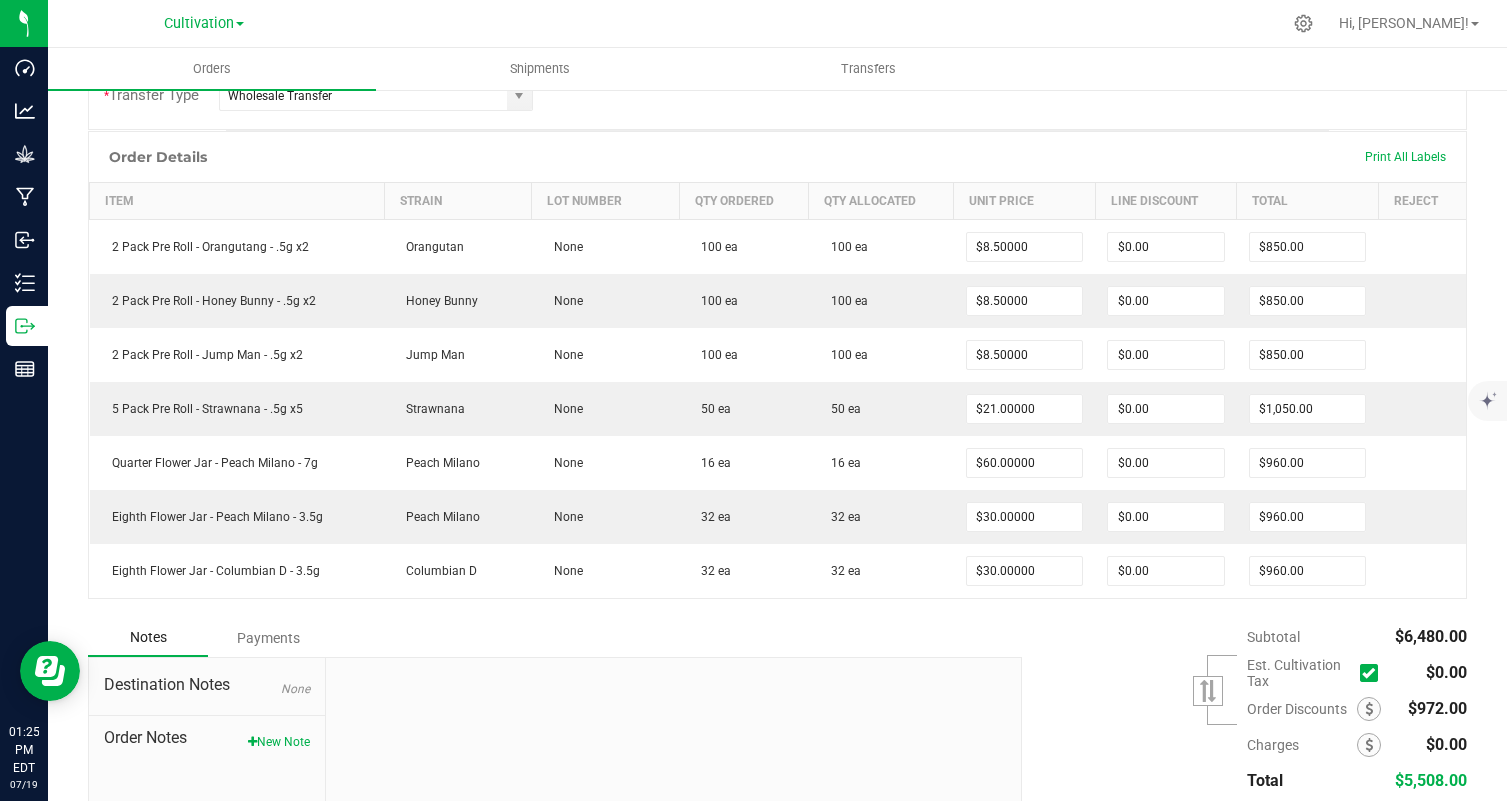 scroll, scrollTop: 0, scrollLeft: 0, axis: both 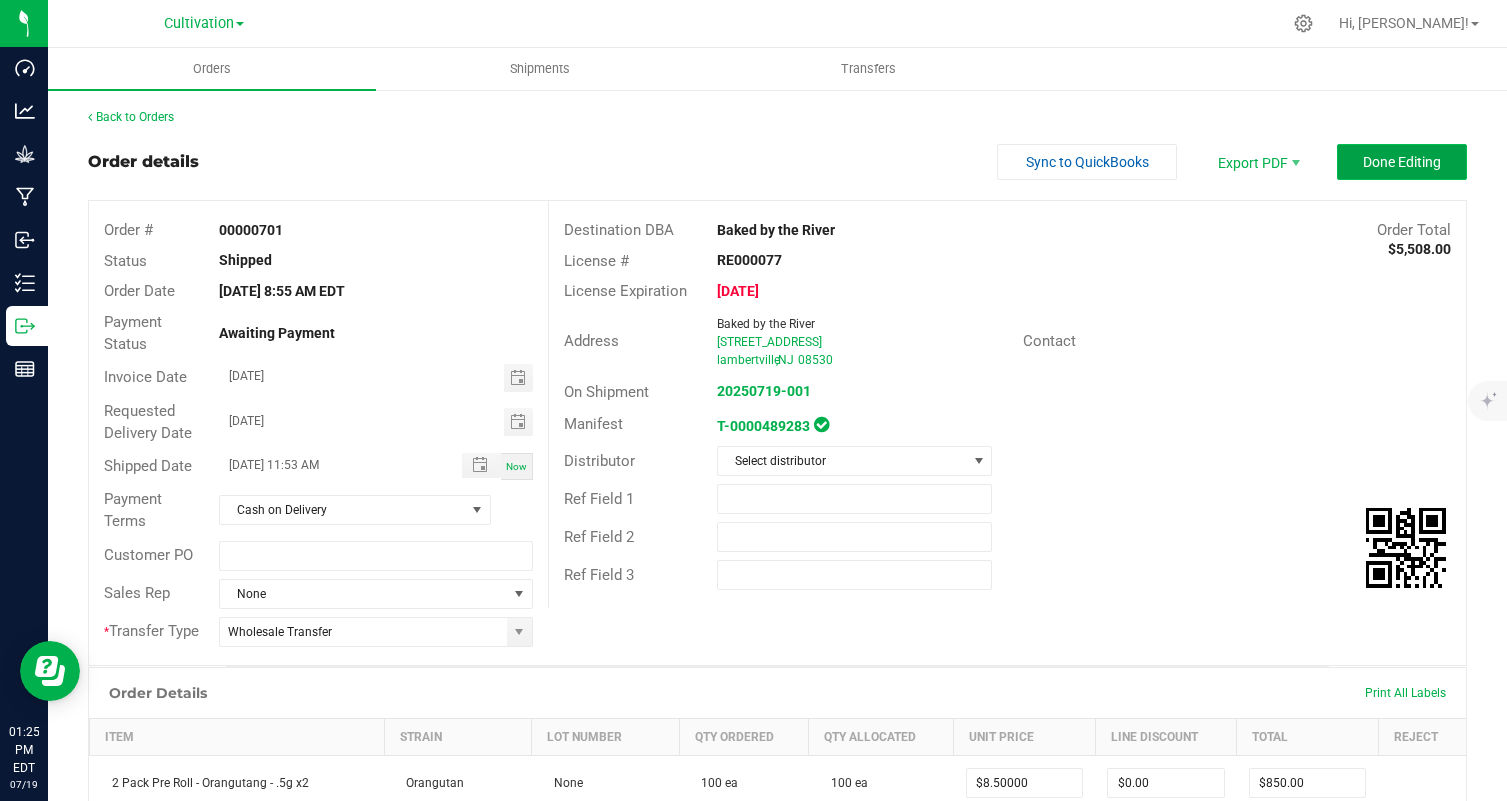 click on "Done Editing" at bounding box center (1402, 162) 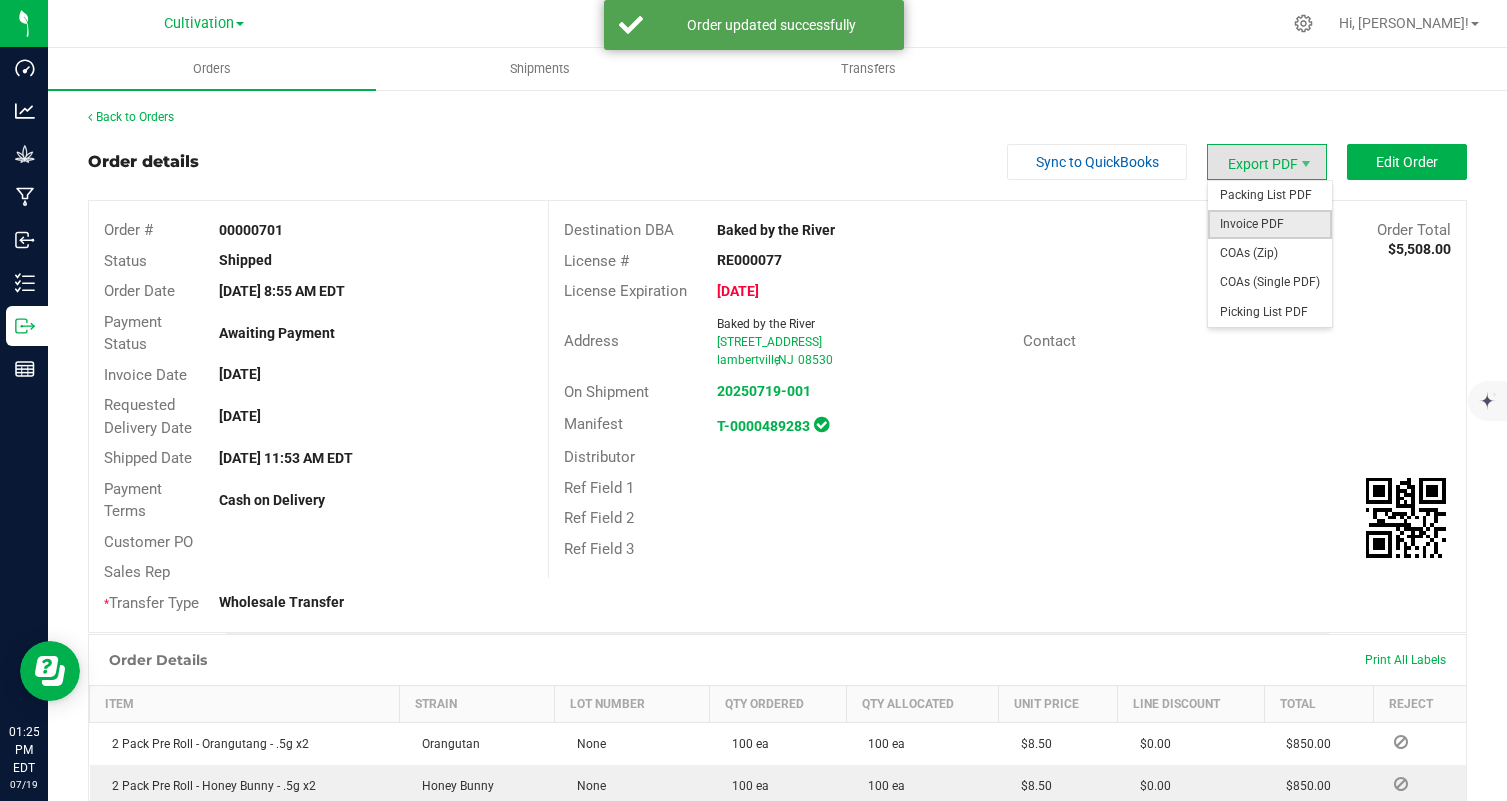 click on "Invoice PDF" at bounding box center [1270, 224] 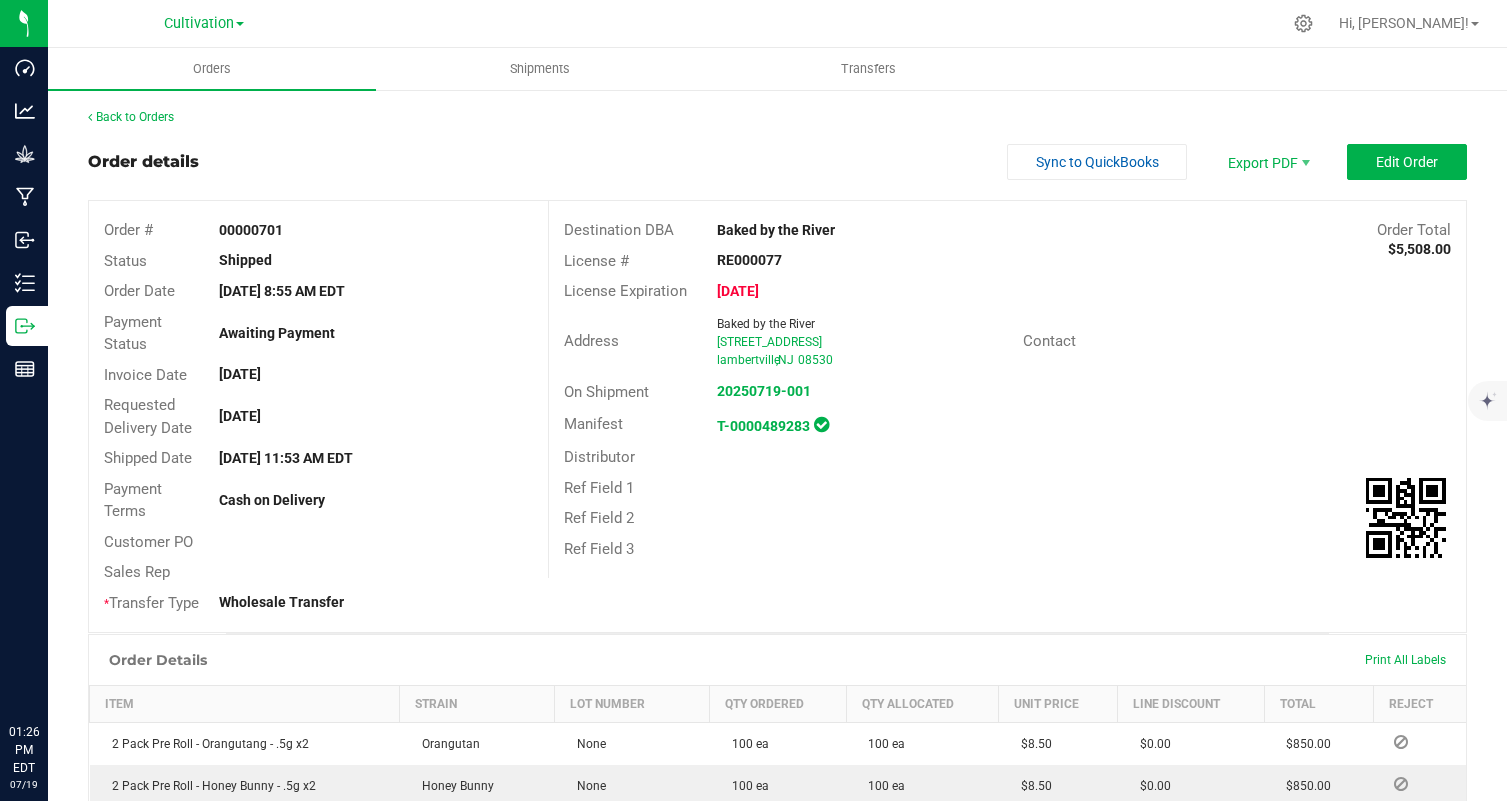 scroll, scrollTop: 0, scrollLeft: 0, axis: both 